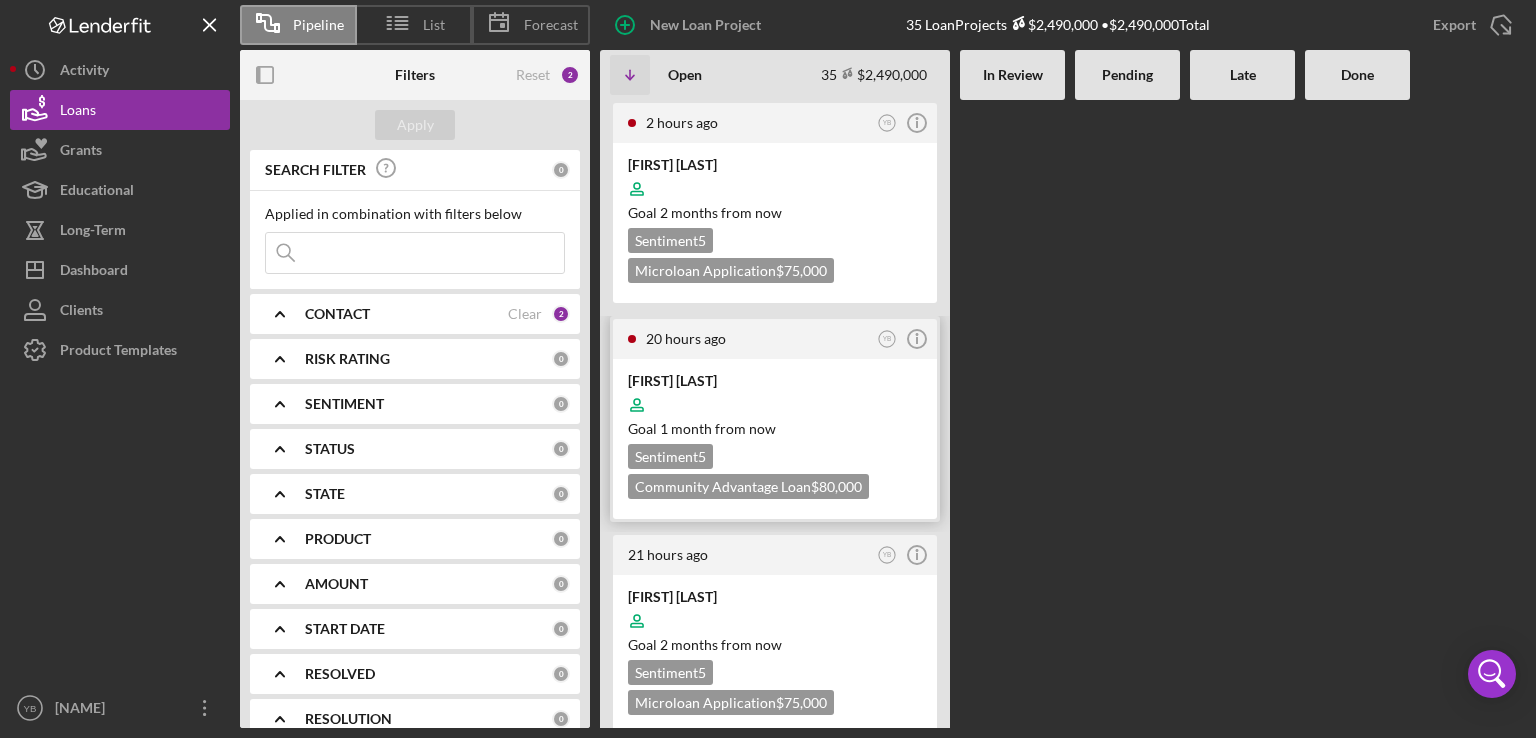 scroll, scrollTop: 0, scrollLeft: 0, axis: both 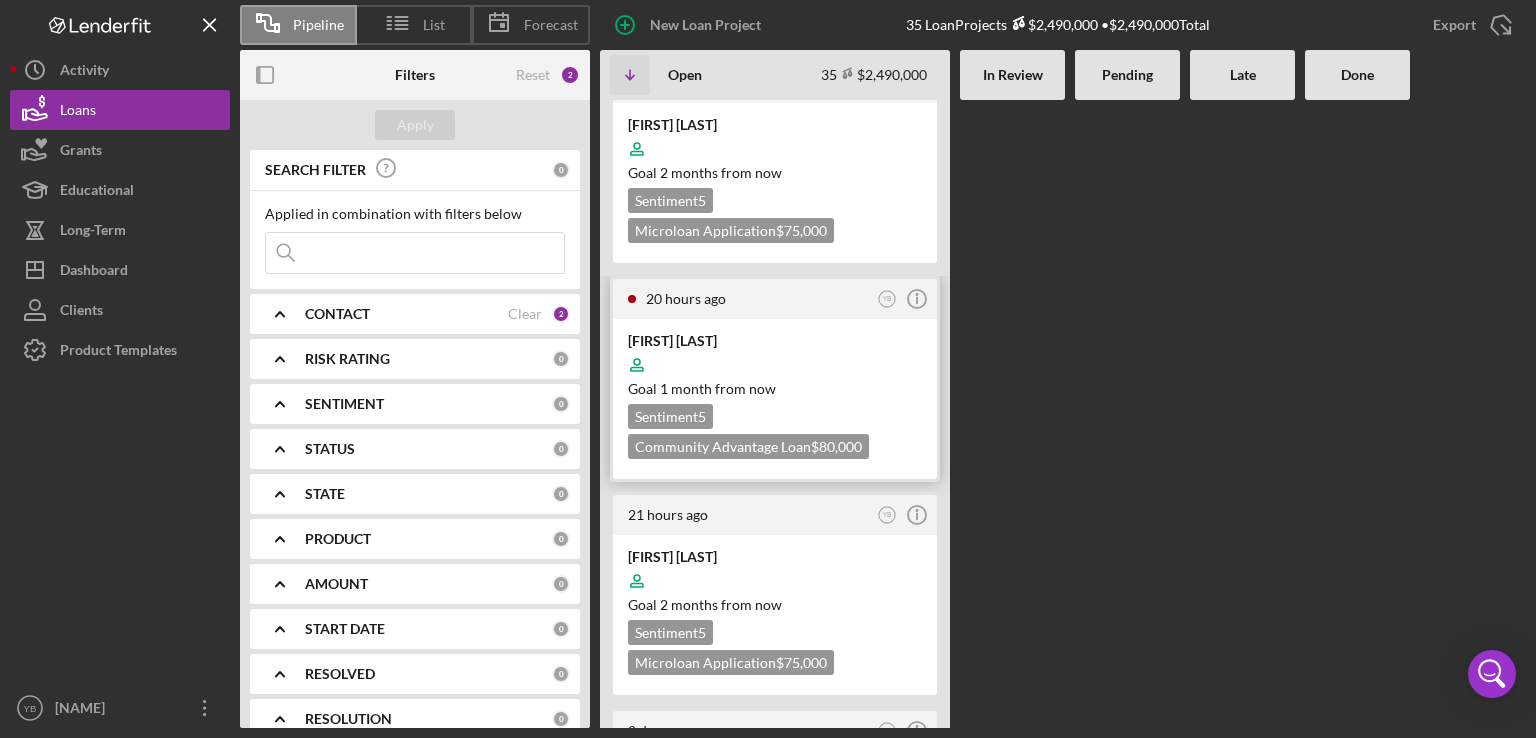 click at bounding box center (775, 365) 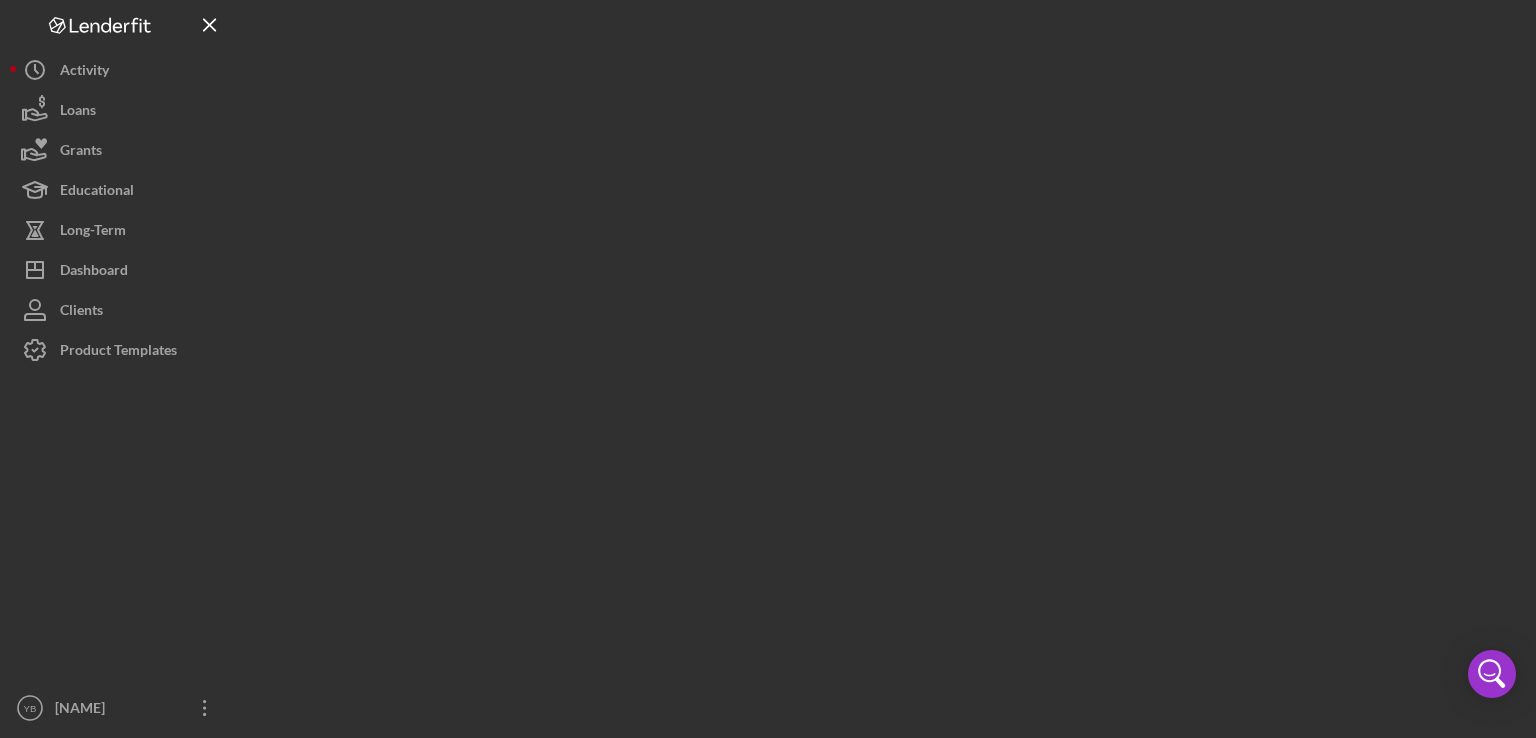 click at bounding box center [883, 364] 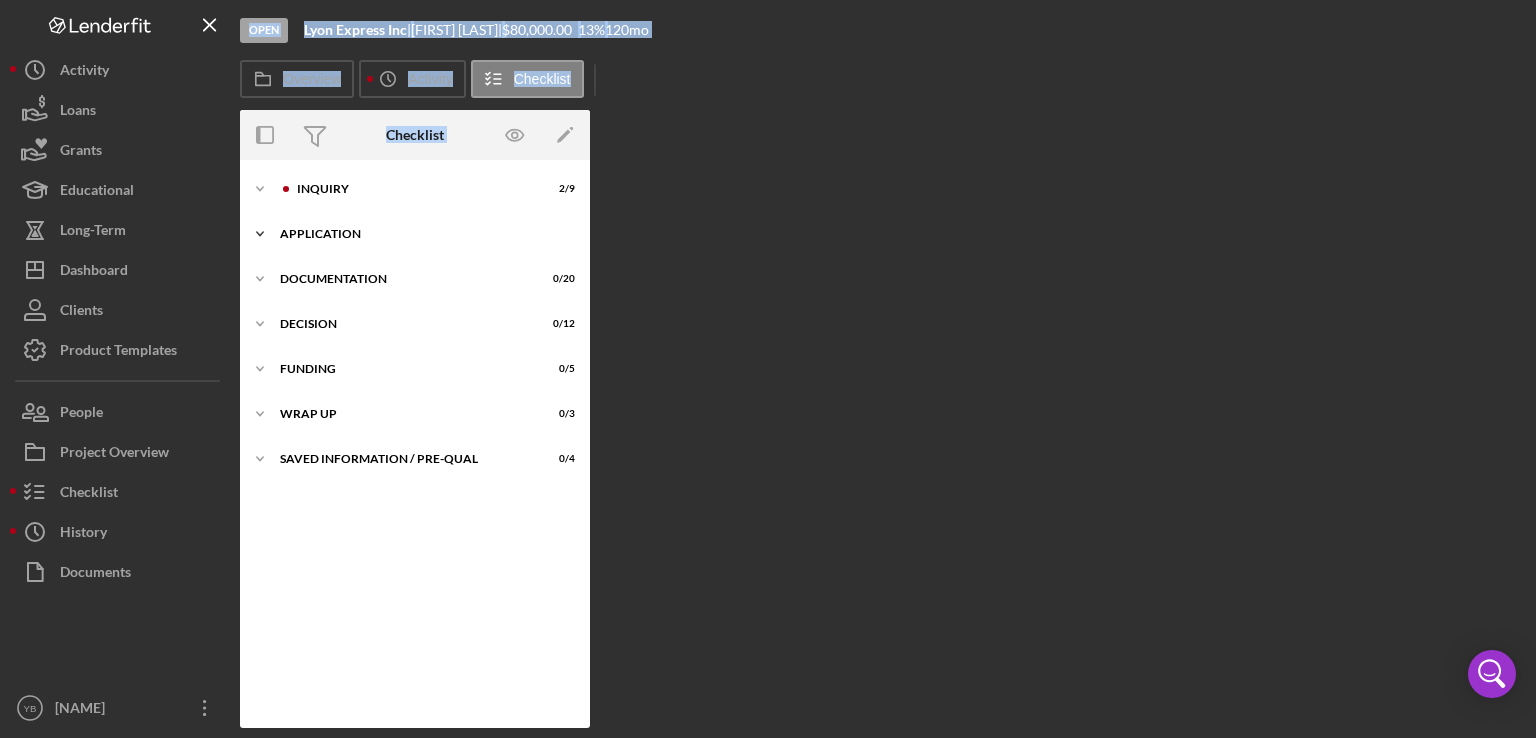 click on "Application" at bounding box center [422, 234] 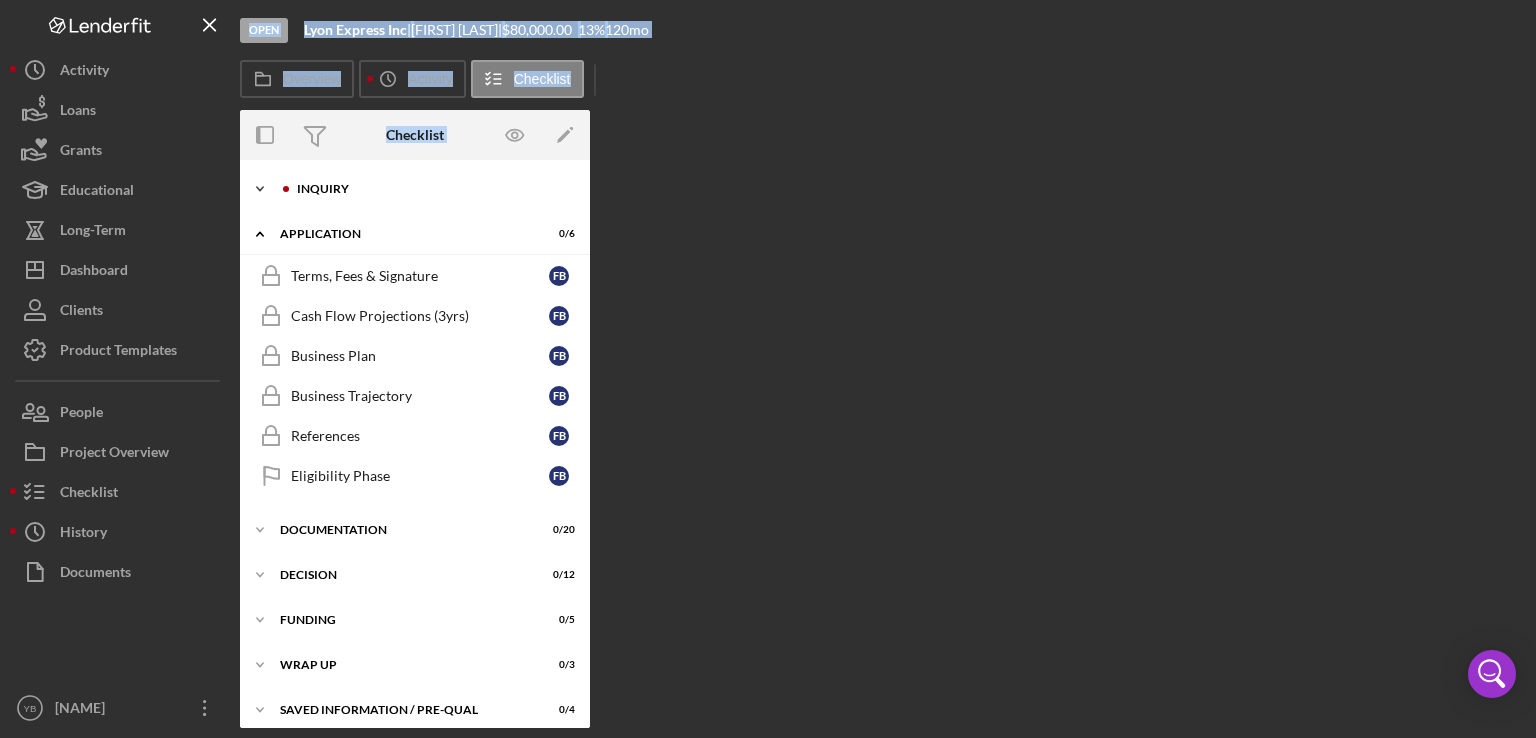 click on "Inquiry" at bounding box center (431, 189) 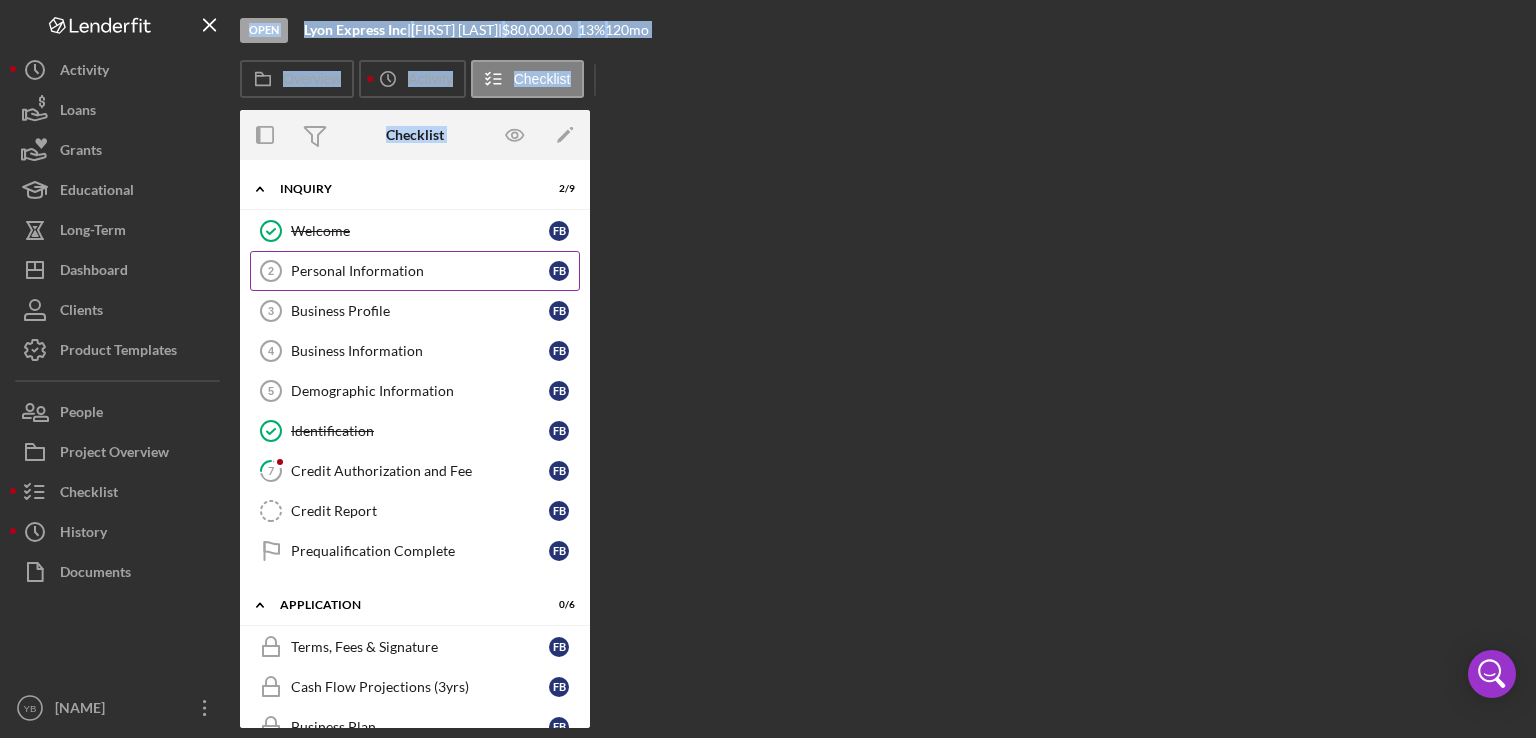 click on "Personal Information" at bounding box center [420, 271] 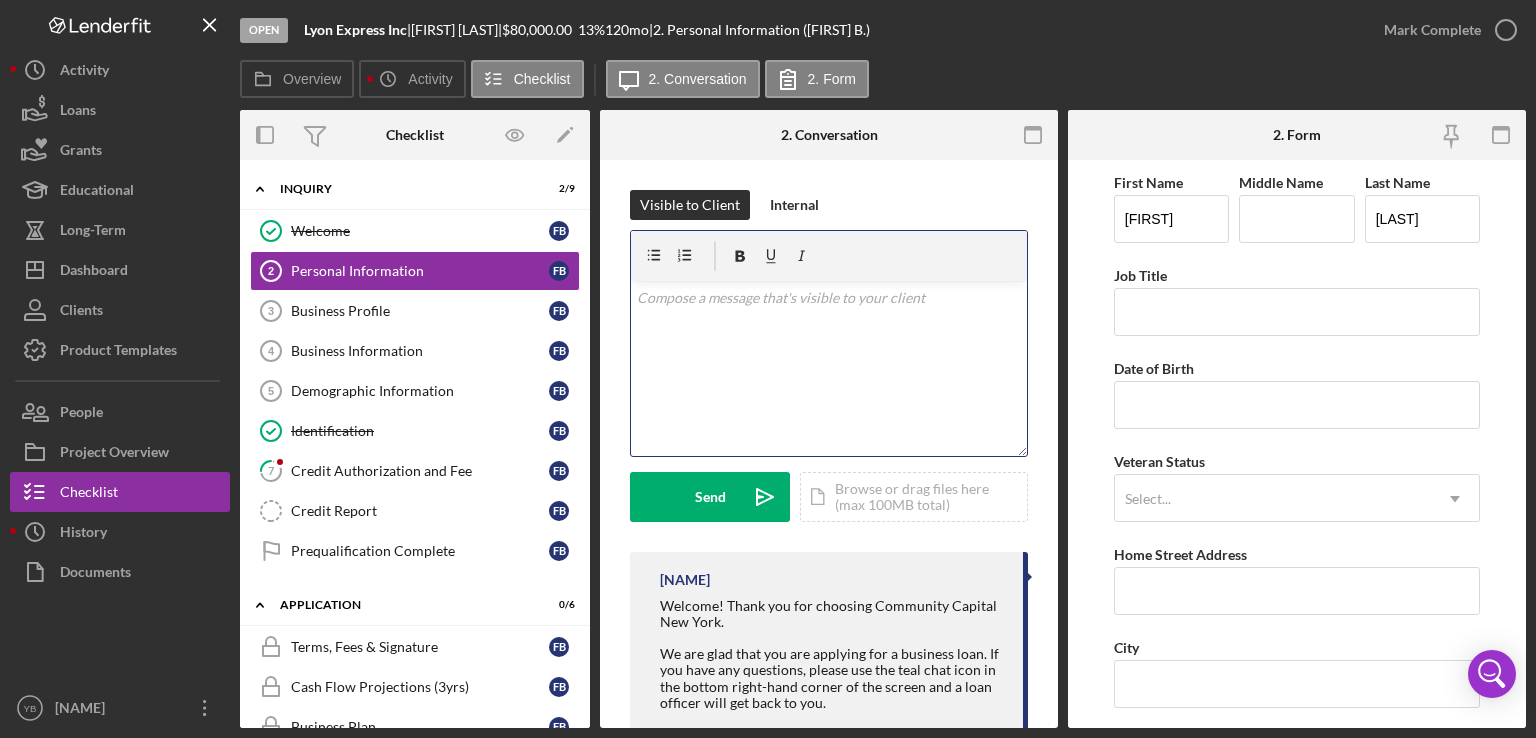 click on "v Color teal Color pink Remove color Add row above Add row below Add column before Add column after Merge cells Split cells Remove column Remove row Remove table" at bounding box center [829, 368] 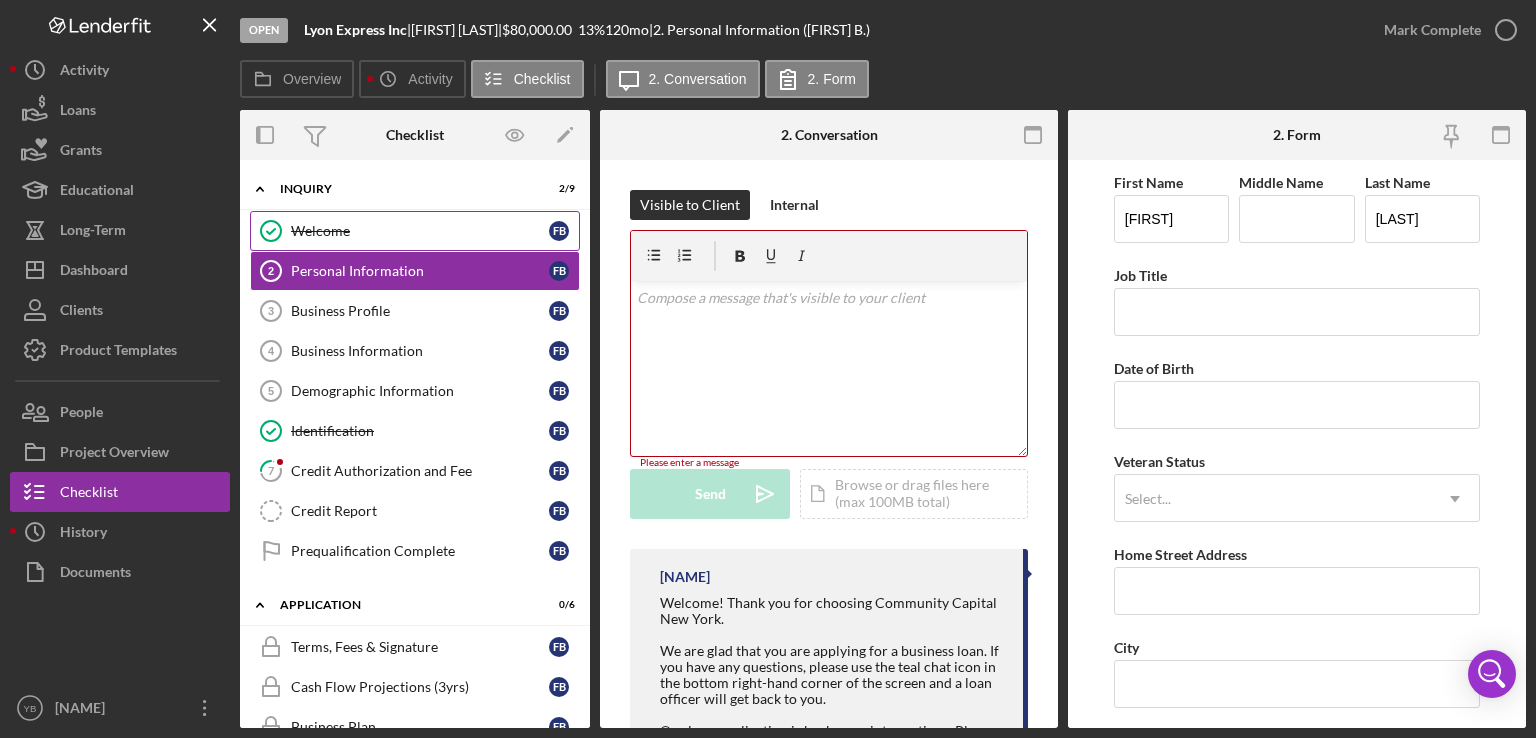 click on "Welcome" at bounding box center (420, 231) 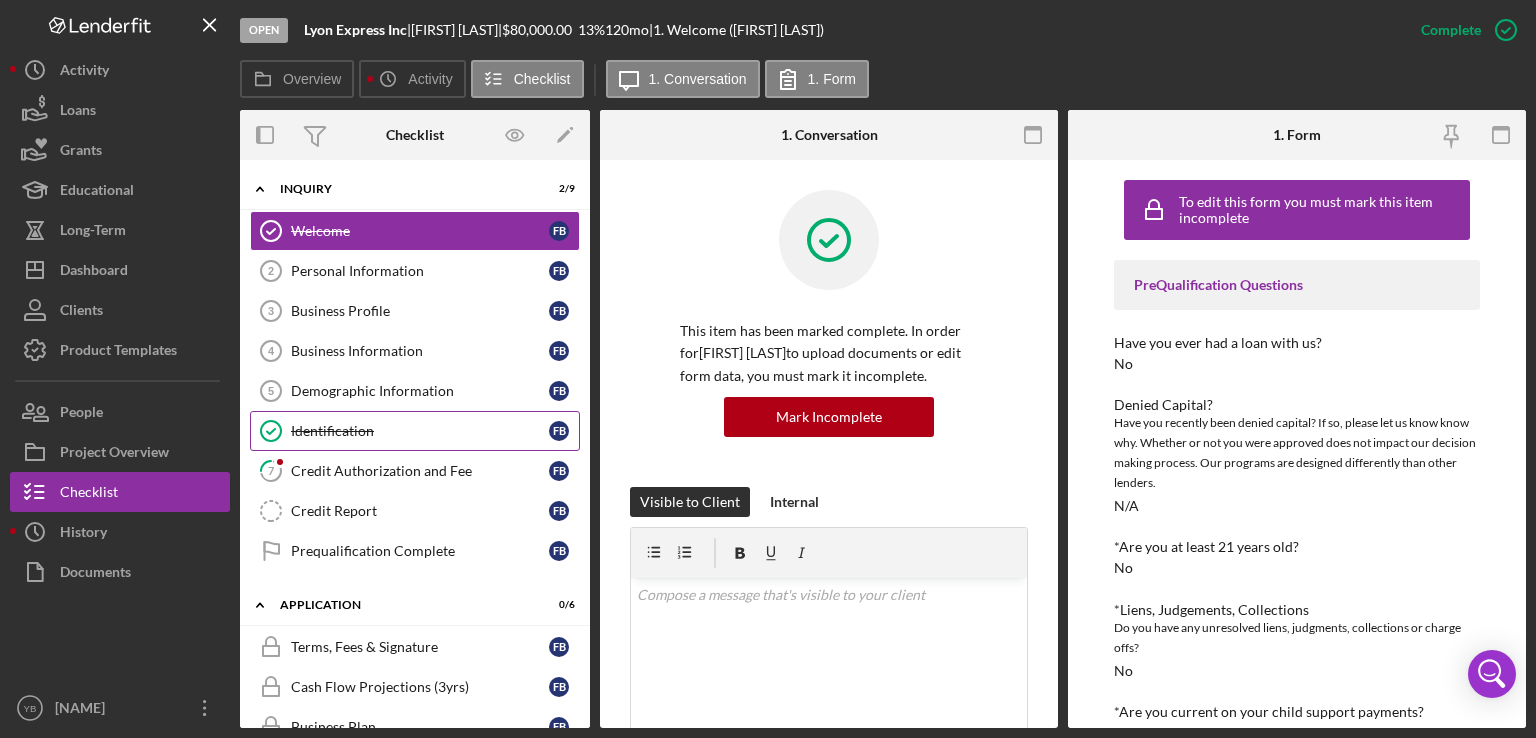 click on "Identification" at bounding box center [420, 431] 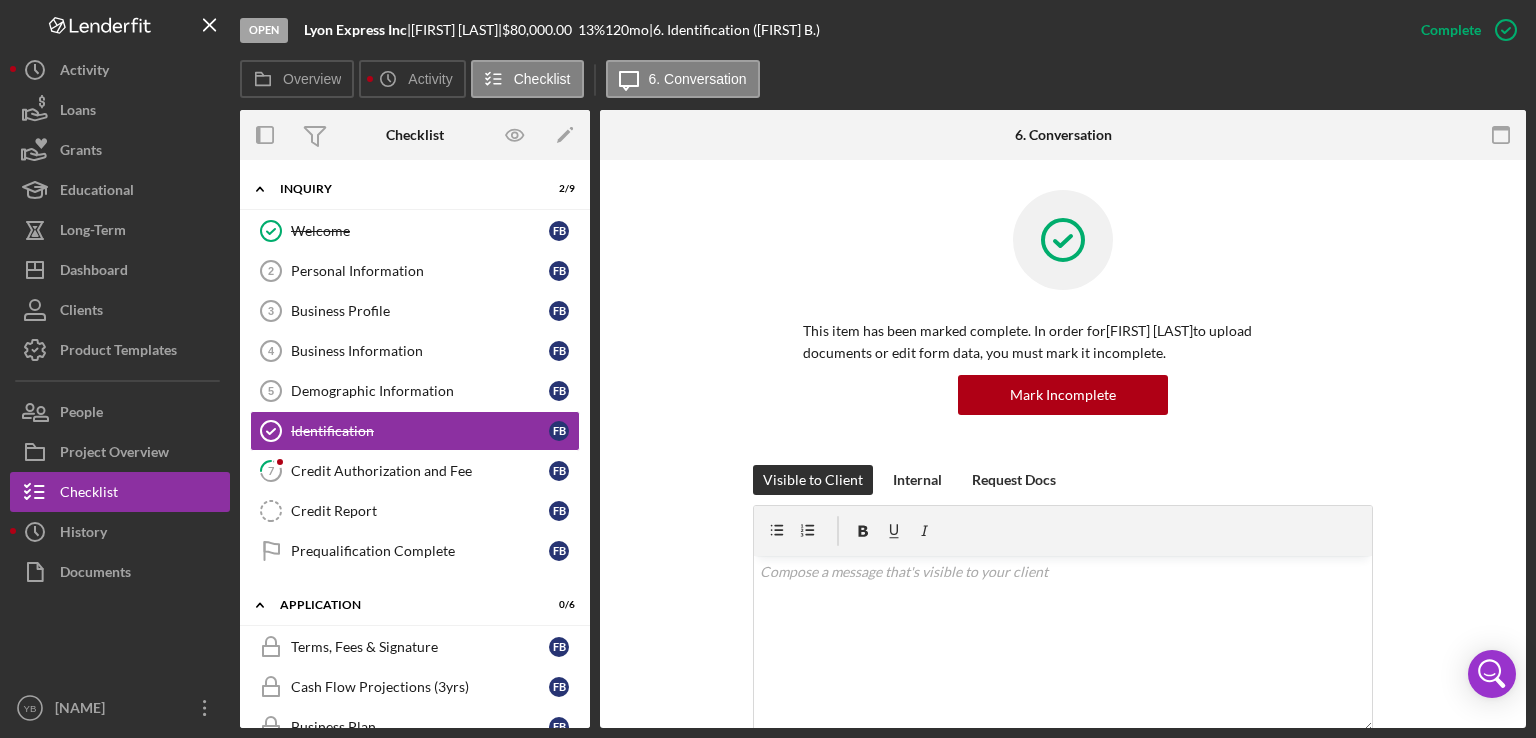 click on "This item has been marked complete. In order for  [FIRST] [LAST]   to upload documents or edit form data, you must mark it incomplete. Mark Incomplete" at bounding box center [1063, 327] 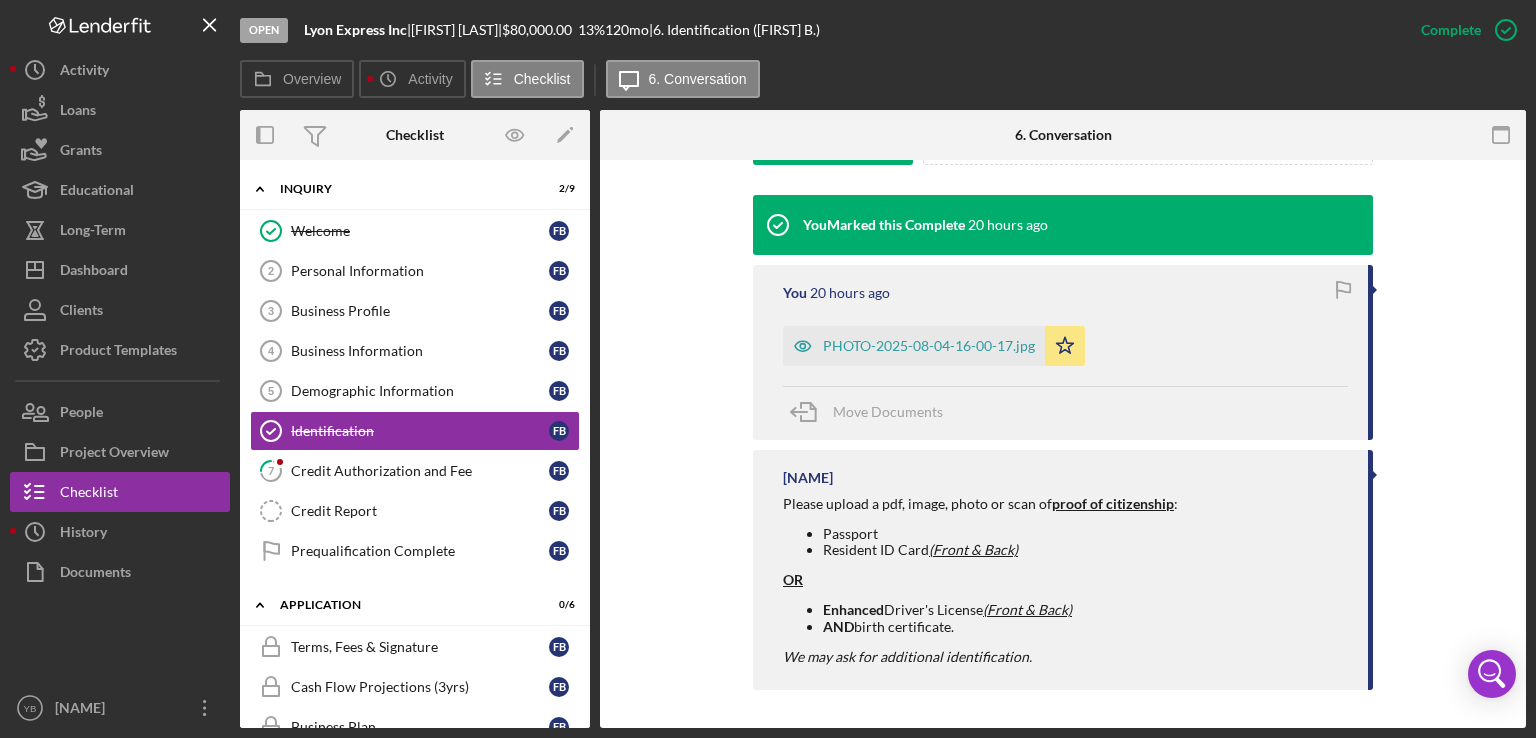 scroll, scrollTop: 633, scrollLeft: 0, axis: vertical 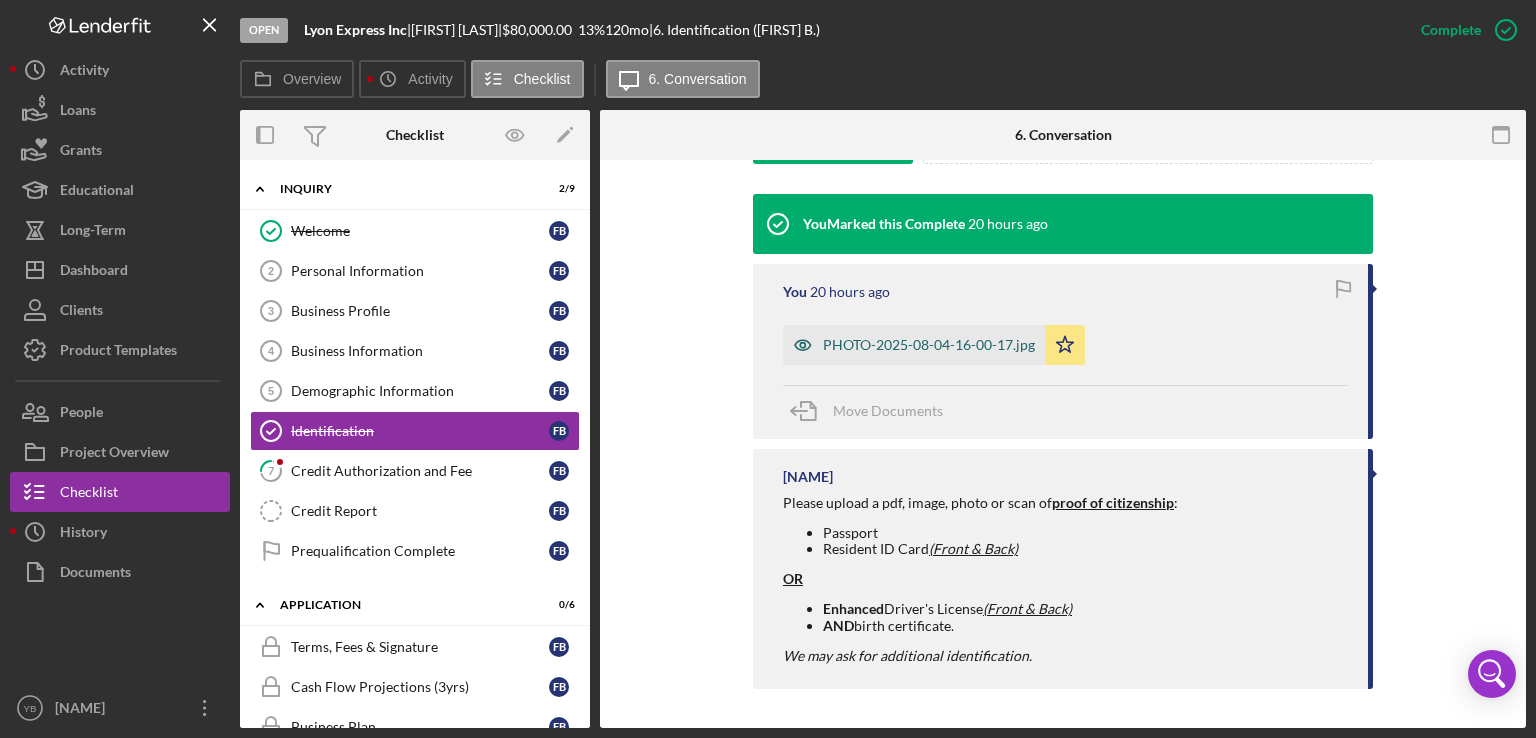 click on "PHOTO-2025-08-04-16-00-17.jpg" at bounding box center (929, 345) 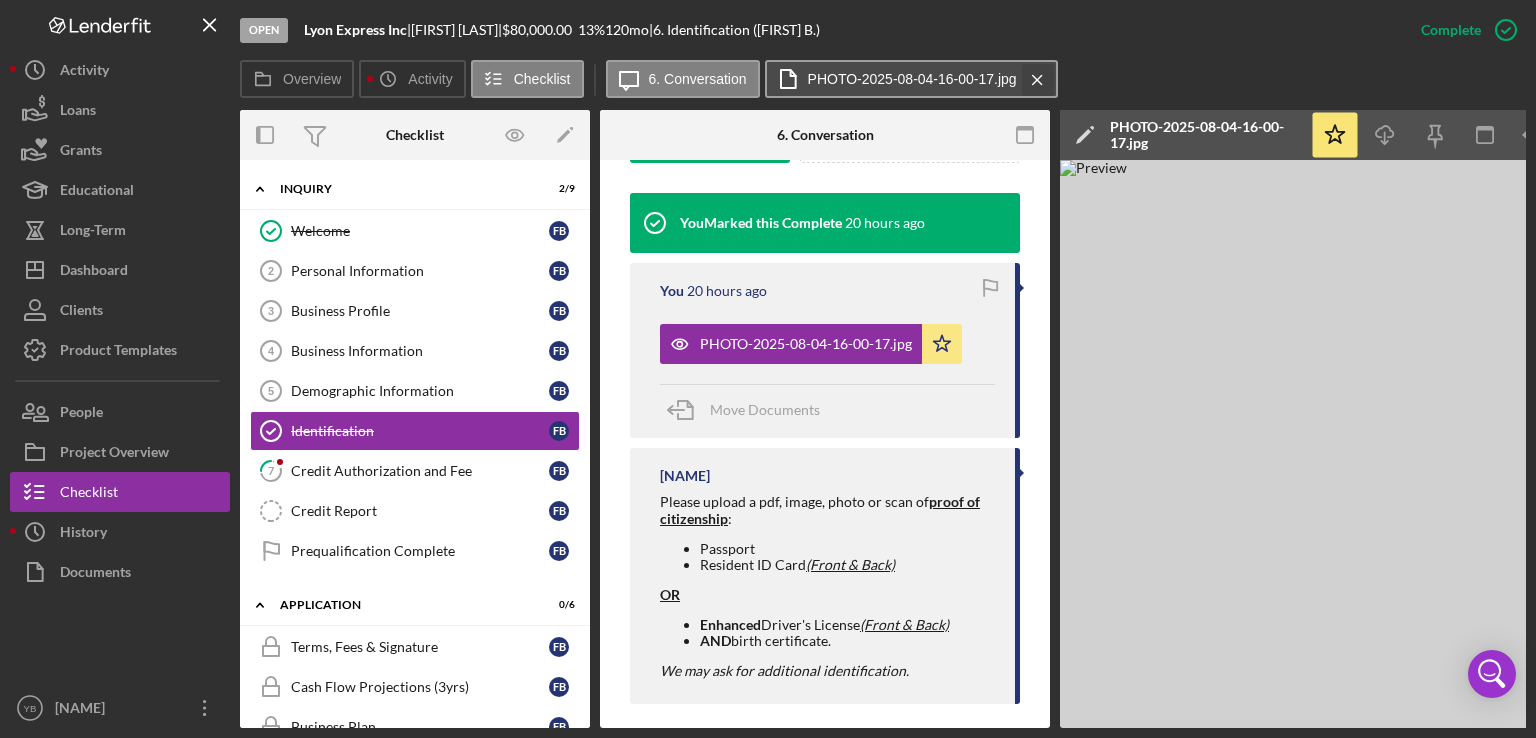 click on "Icon/Menu Close" 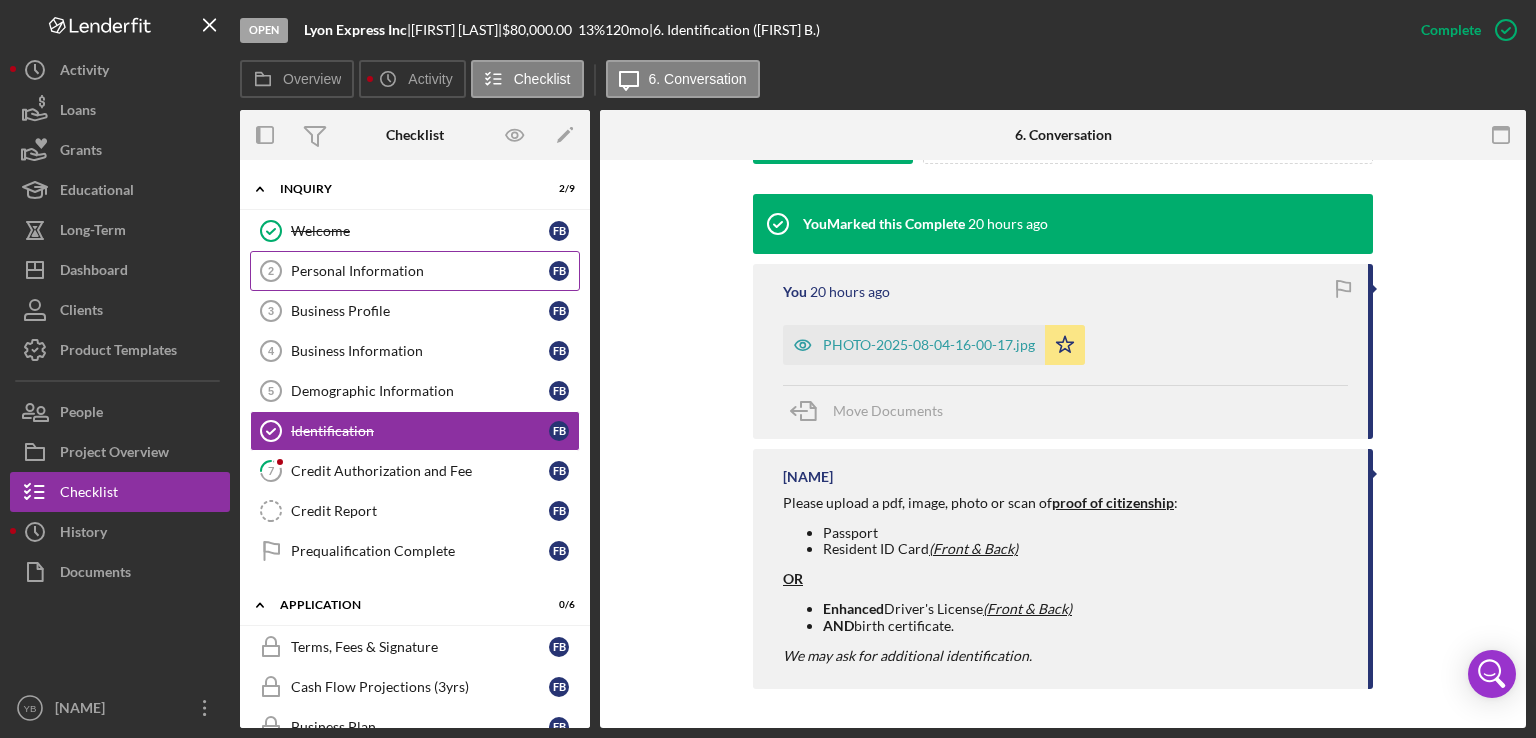 click on "Personal Information" at bounding box center [420, 271] 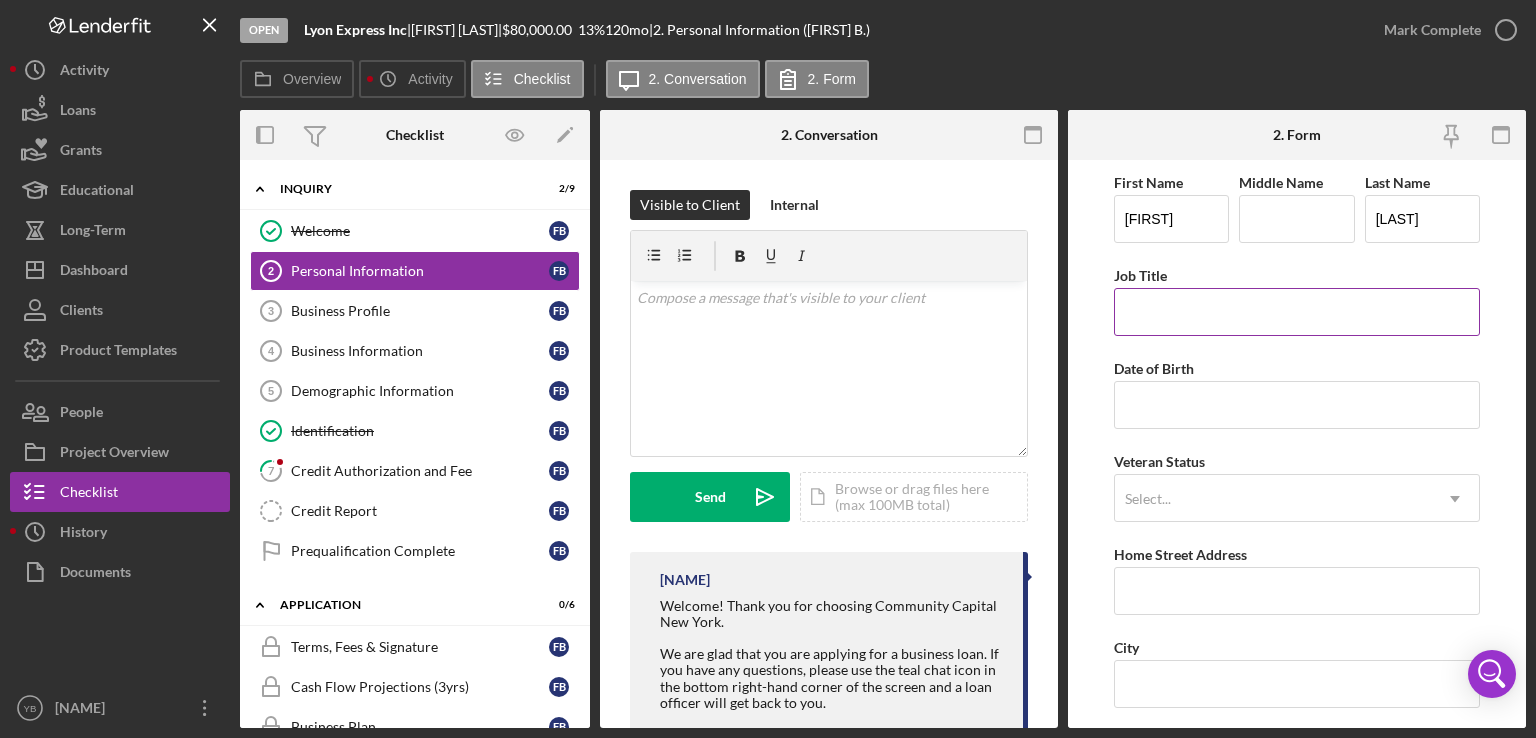 click on "Job Title" at bounding box center (1297, 312) 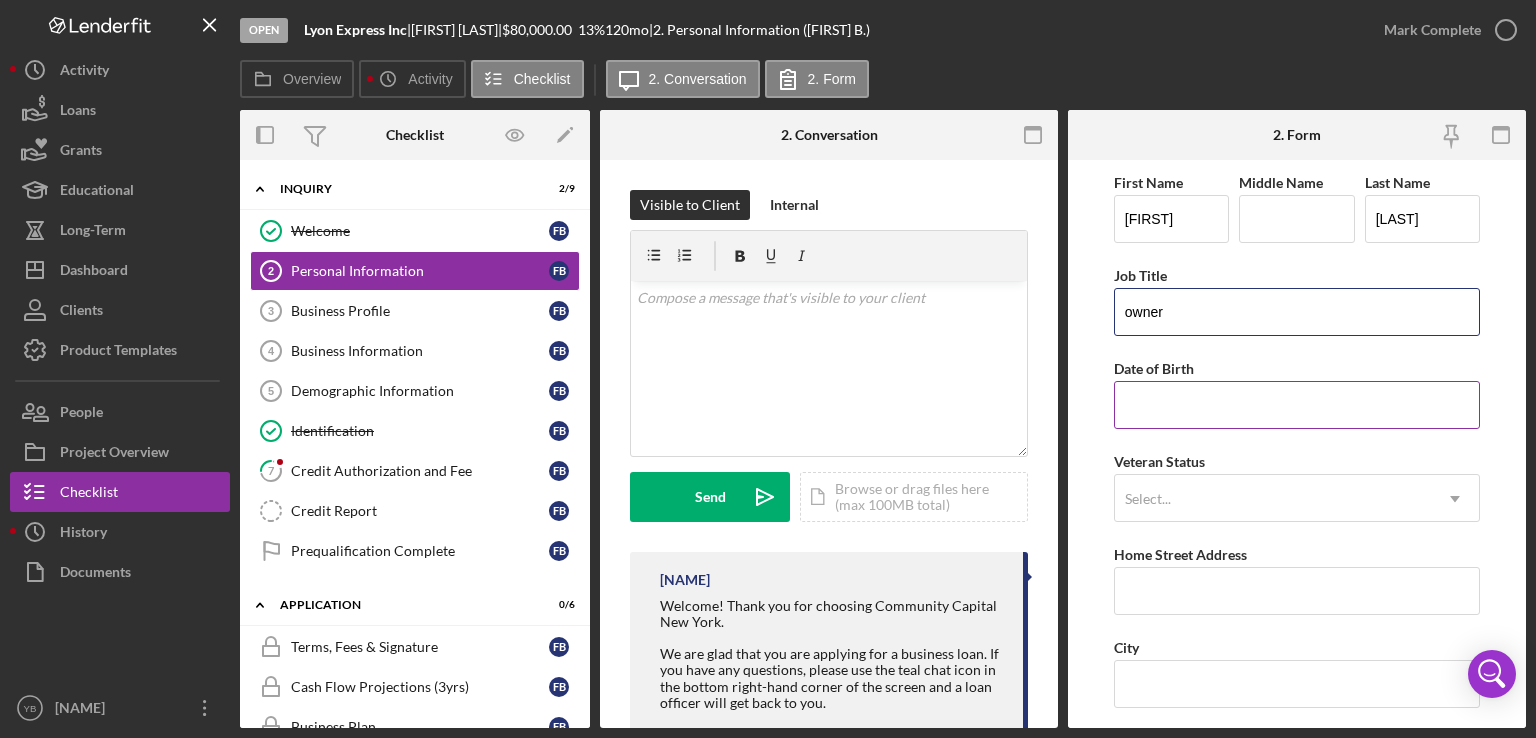 type on "Owner" 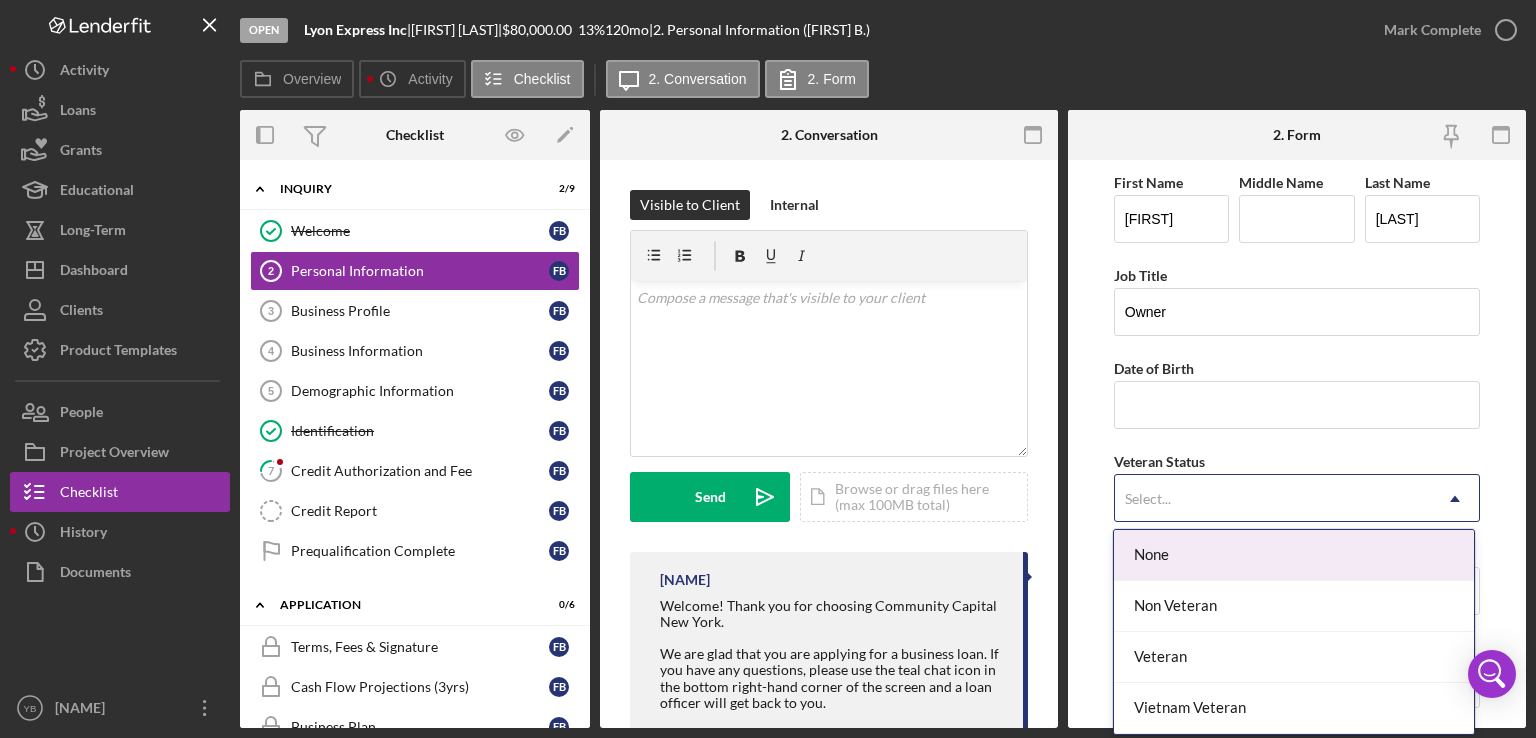 click on "Select..." at bounding box center (1273, 499) 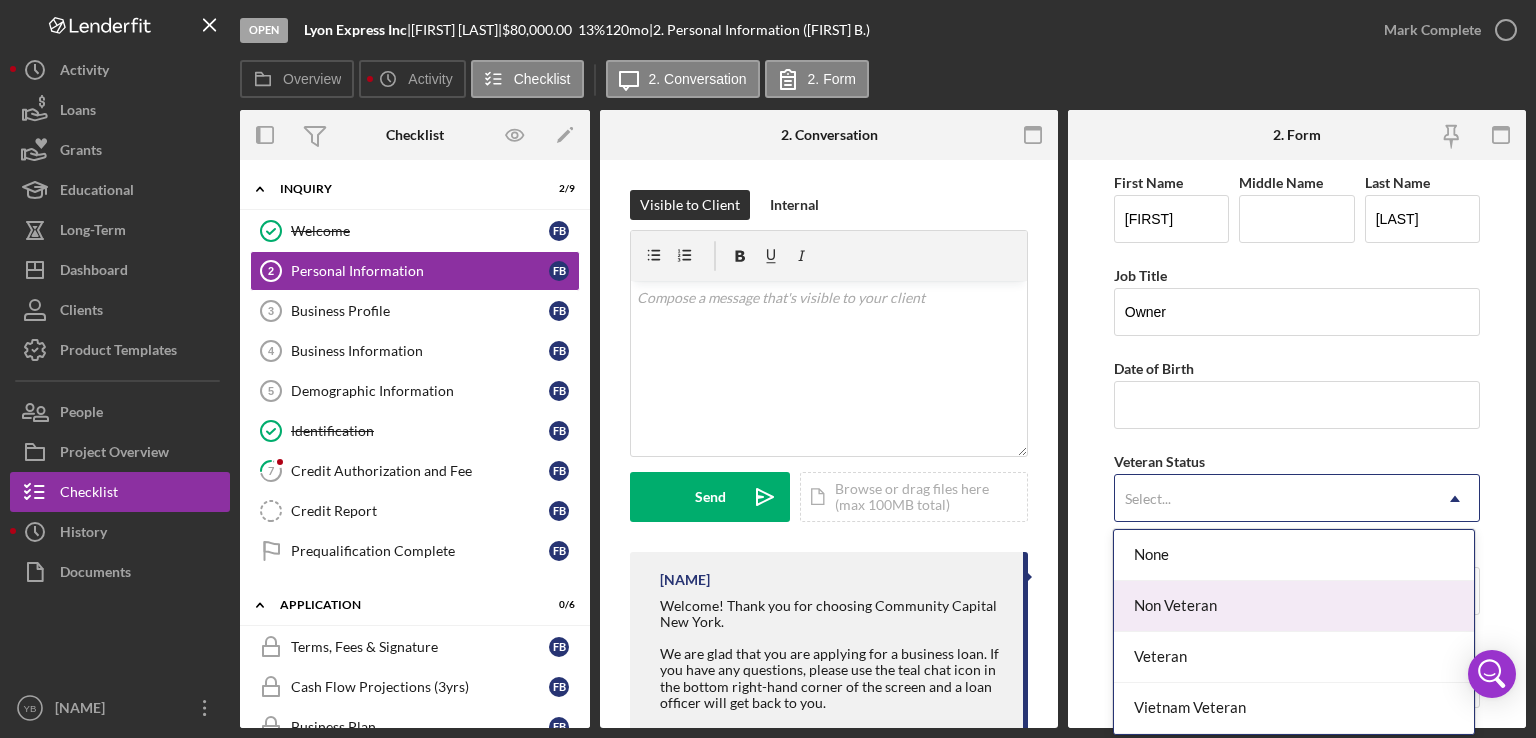 click on "Non Veteran" at bounding box center [1294, 606] 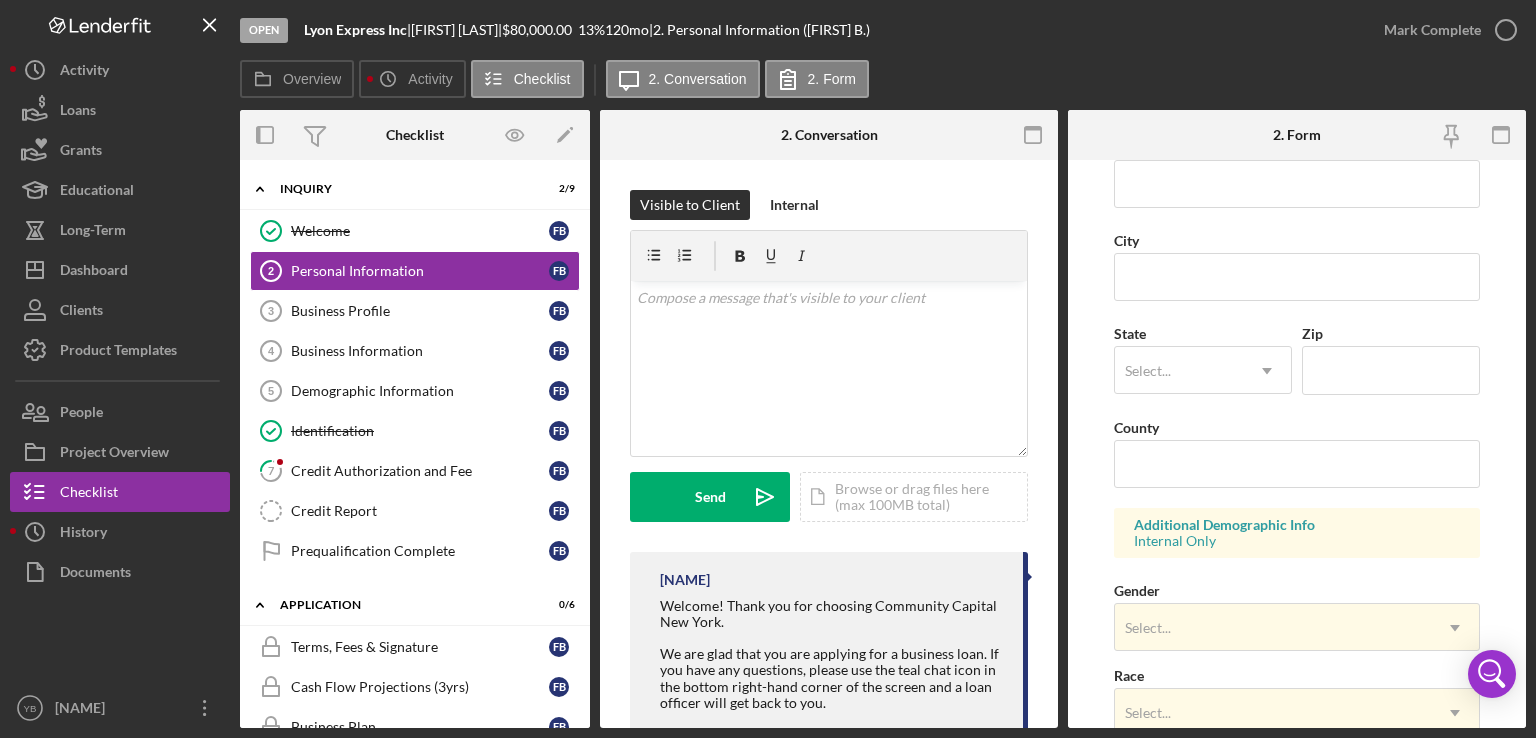 scroll, scrollTop: 412, scrollLeft: 0, axis: vertical 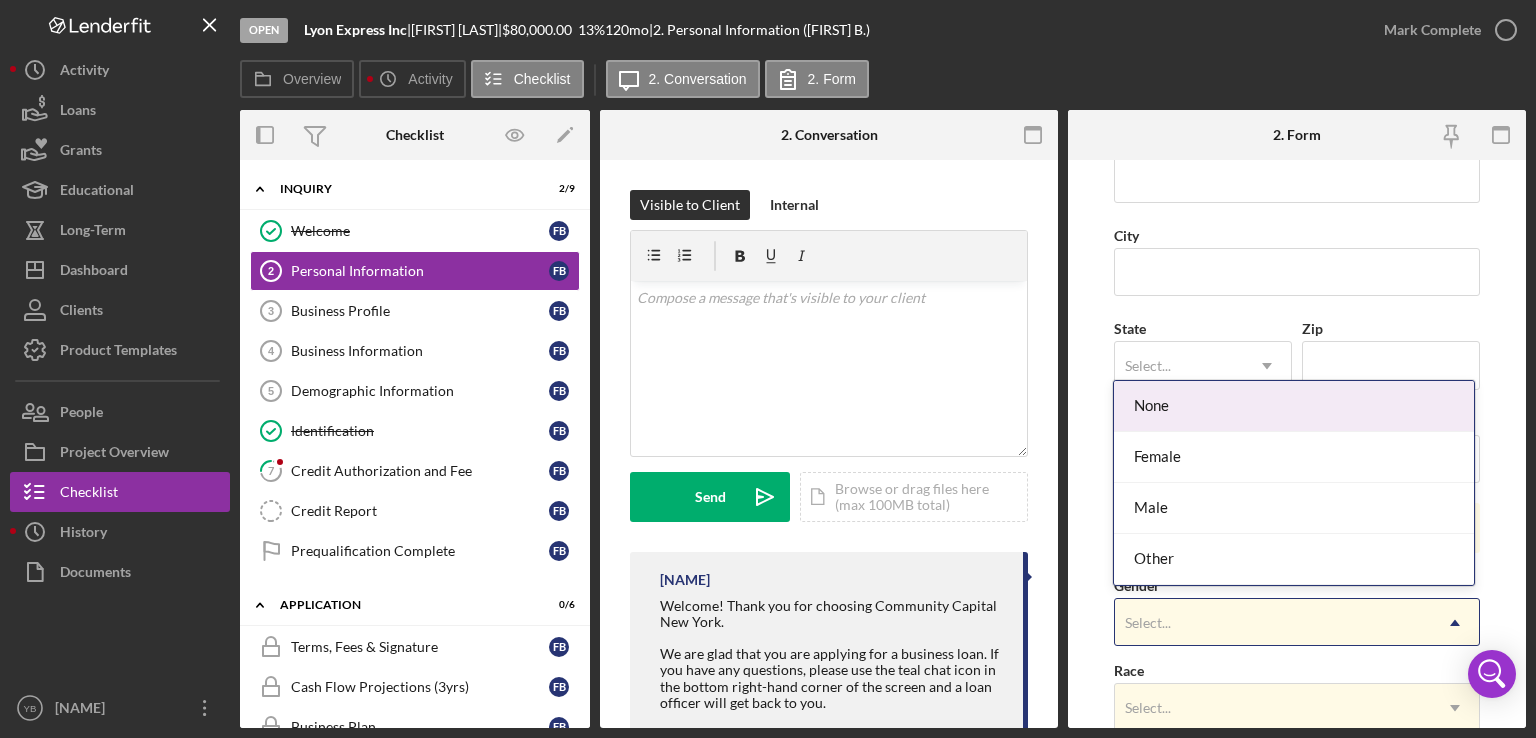 click on "Select..." at bounding box center [1273, 623] 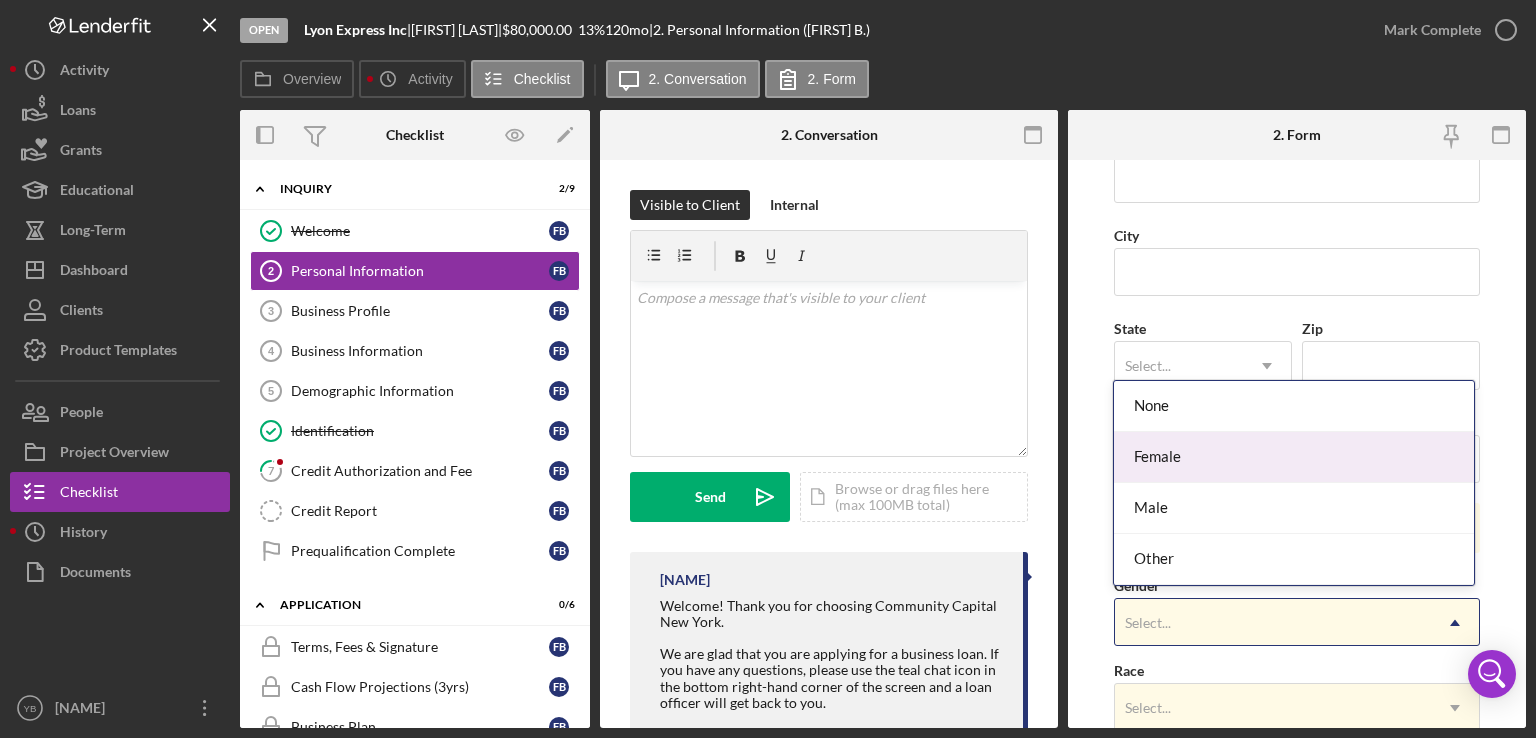 click on "Female" at bounding box center (1294, 457) 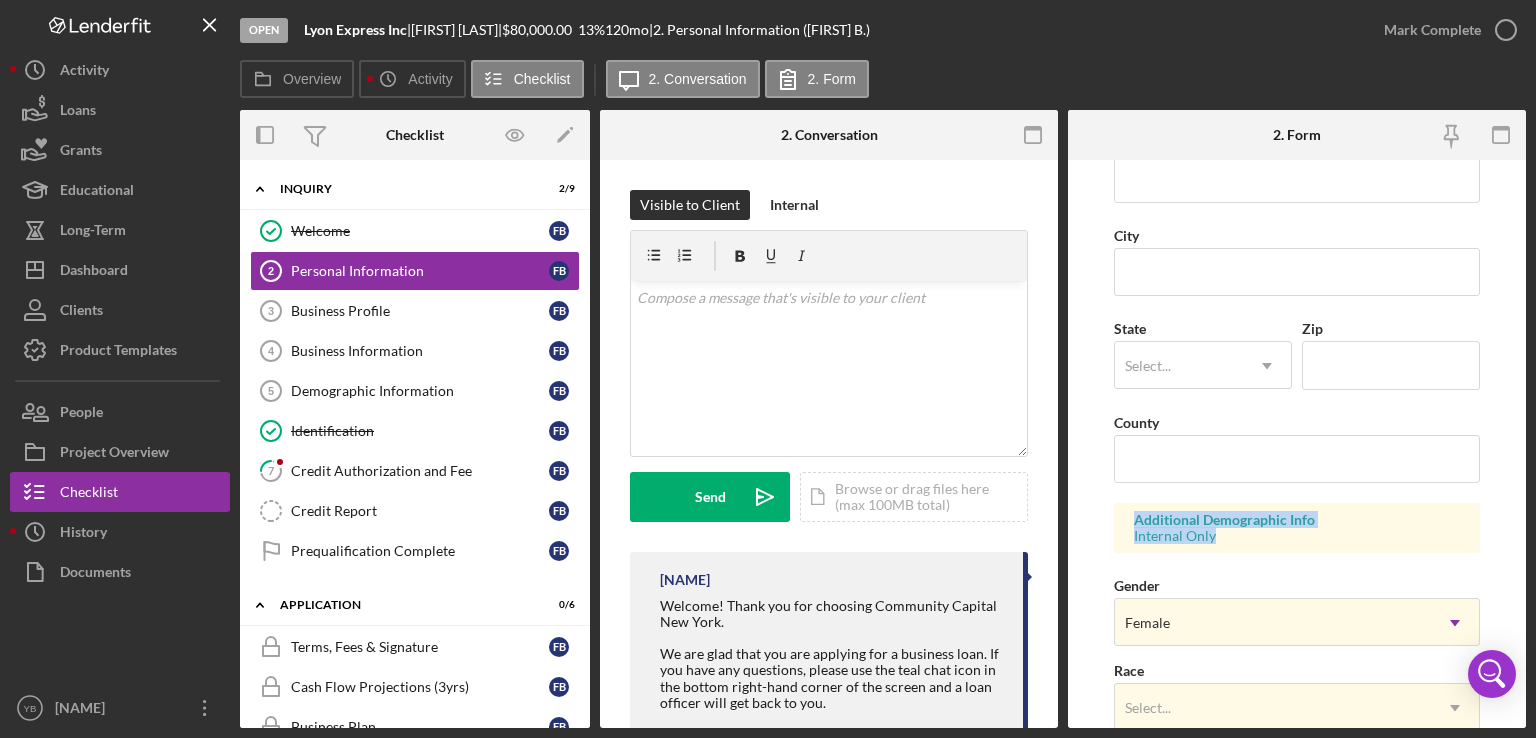drag, startPoint x: 1529, startPoint y: 472, endPoint x: 1523, endPoint y: 542, distance: 70.256676 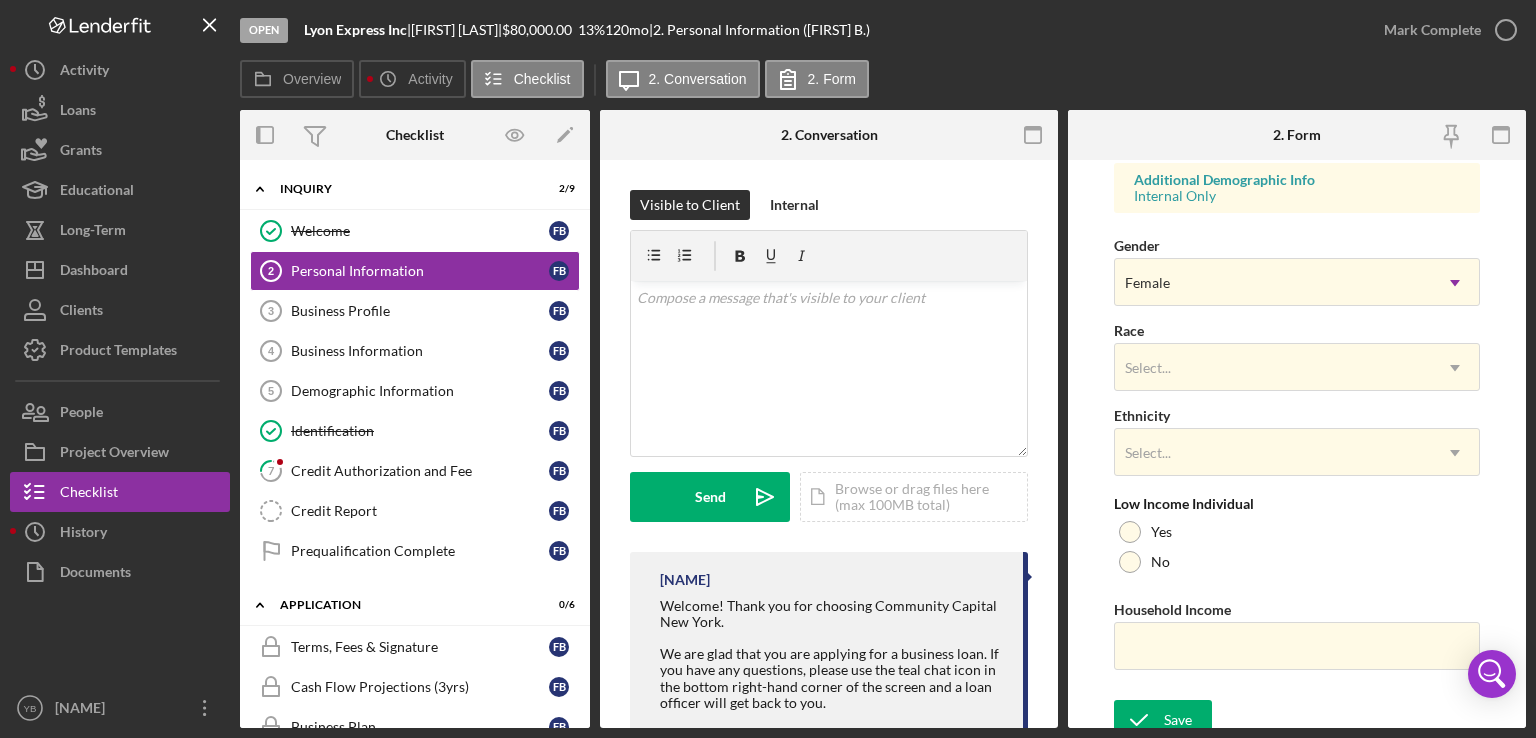 scroll, scrollTop: 764, scrollLeft: 0, axis: vertical 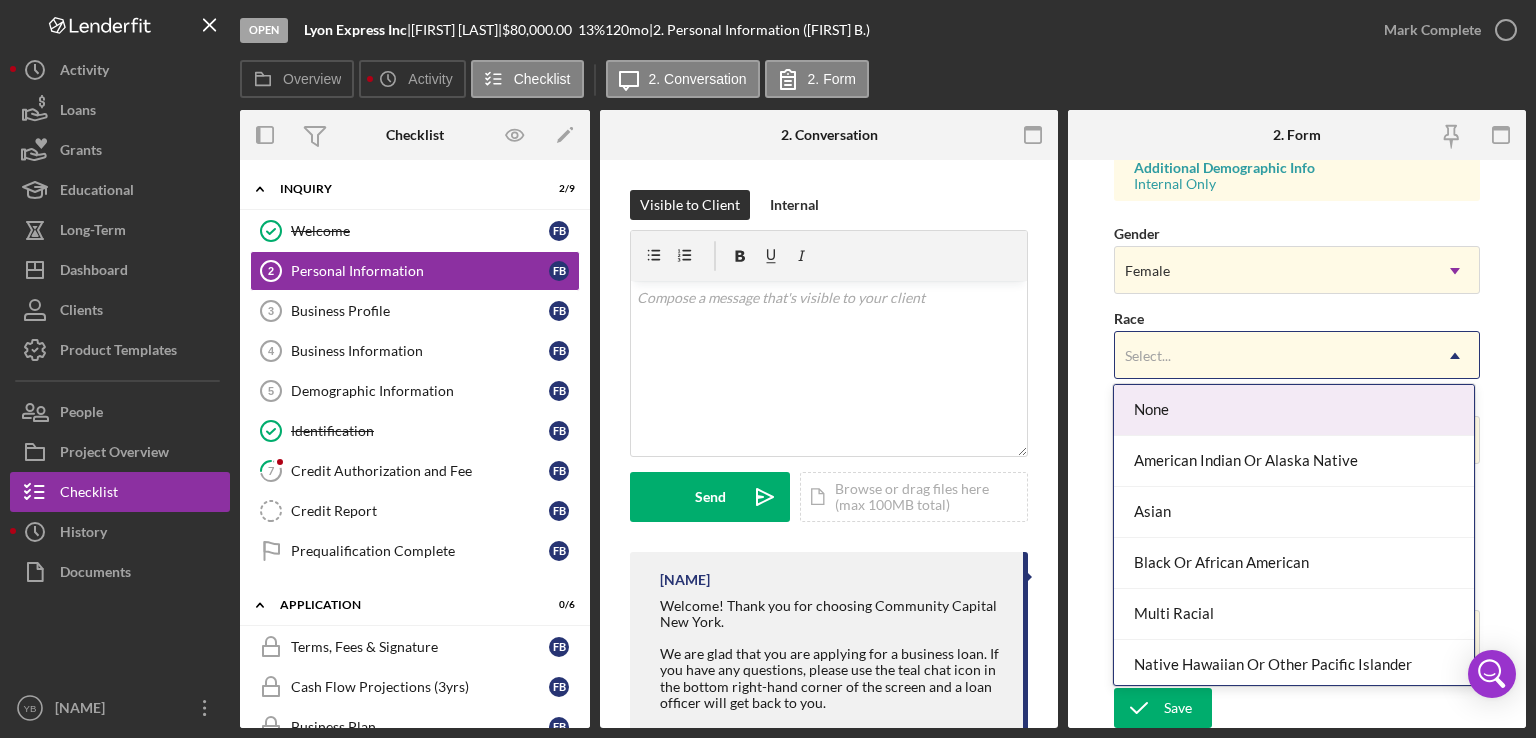 click on "Icon/Dropdown Arrow" 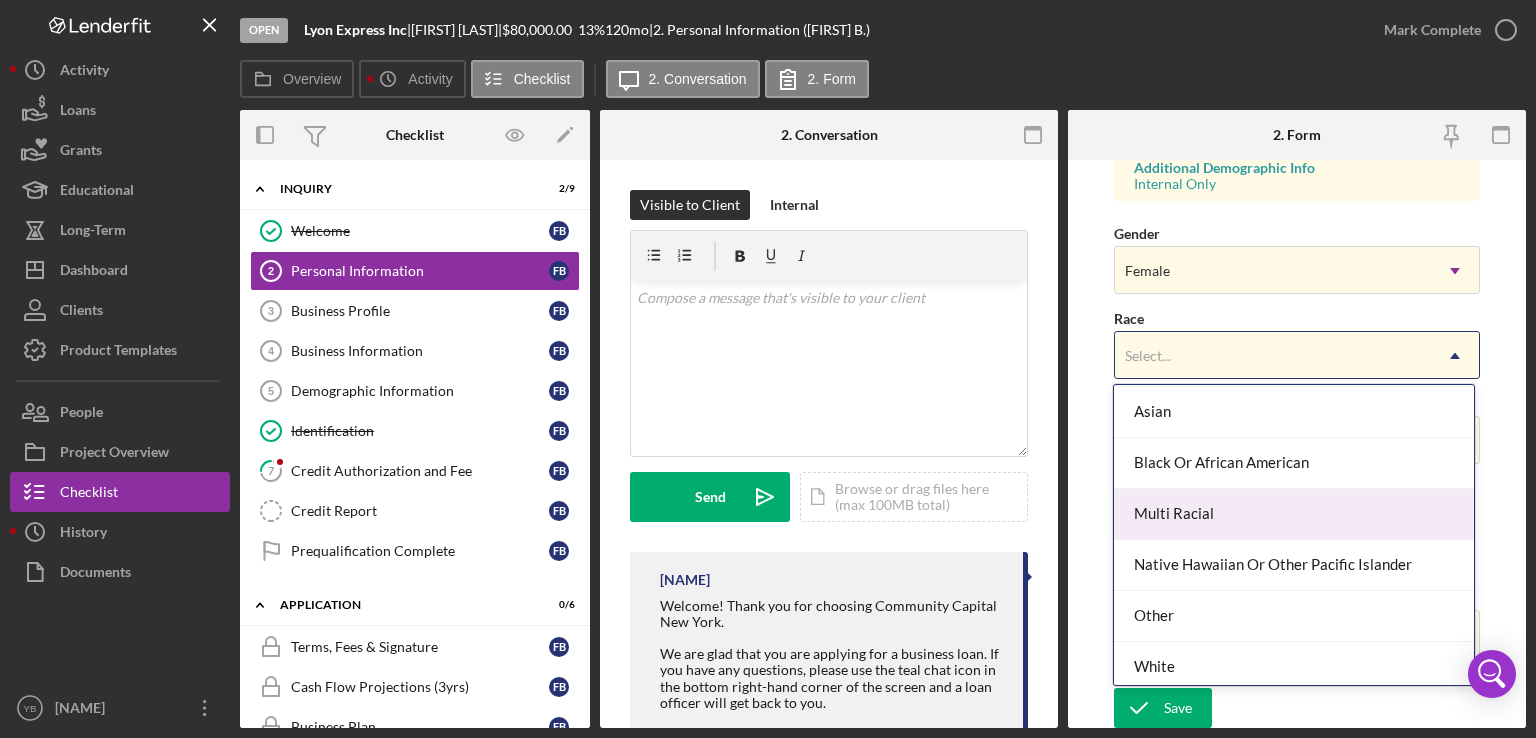 scroll, scrollTop: 106, scrollLeft: 0, axis: vertical 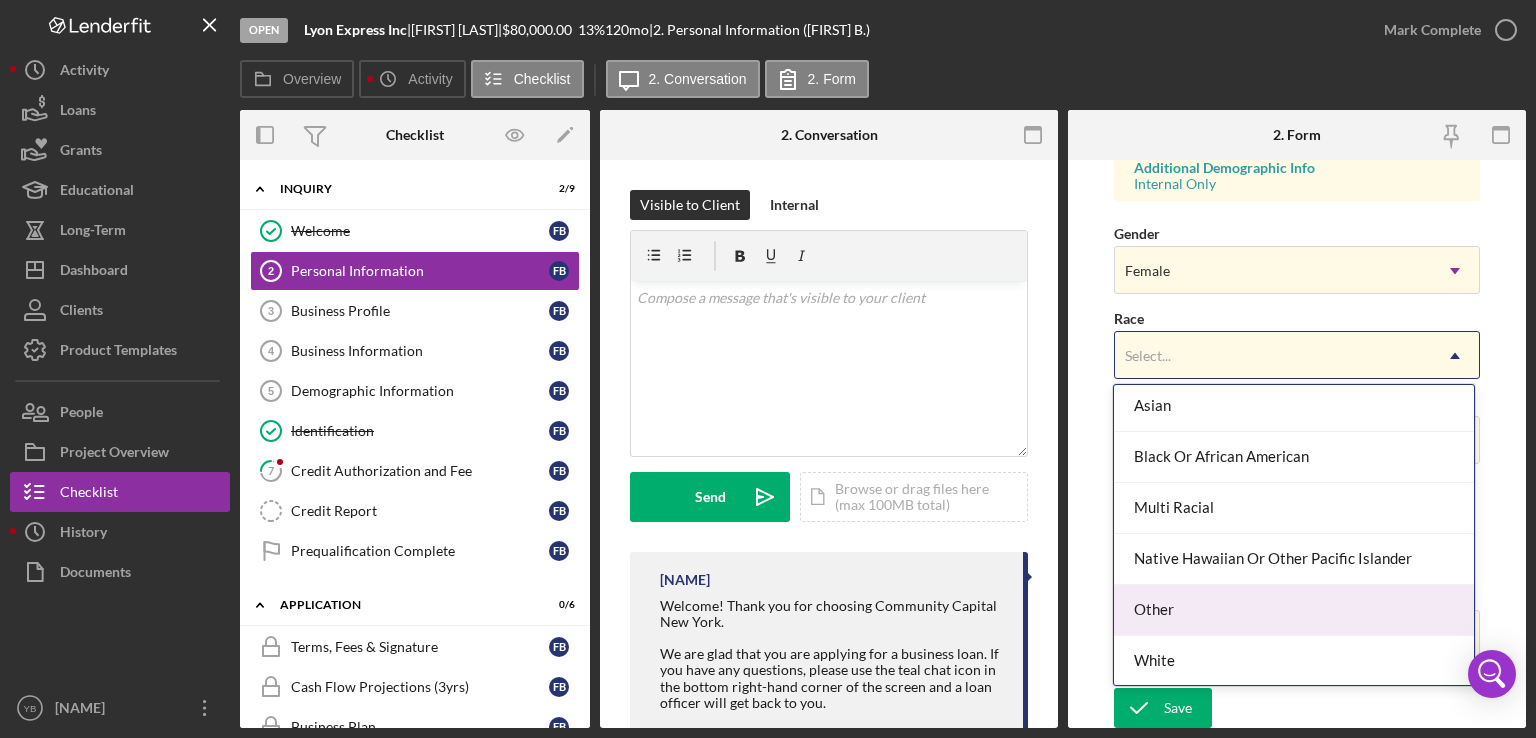 click on "Other" at bounding box center (1294, 610) 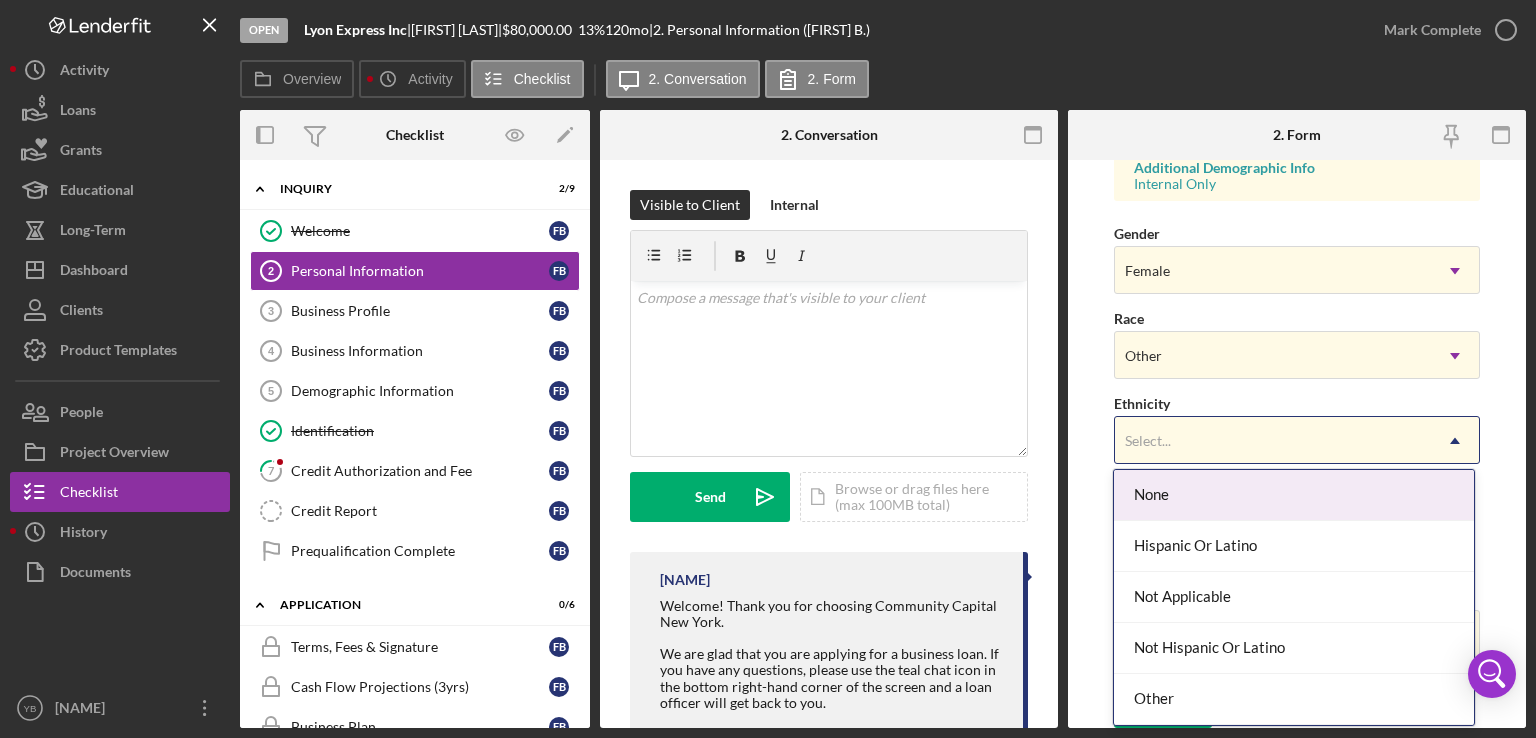 click on "Select..." at bounding box center (1273, 441) 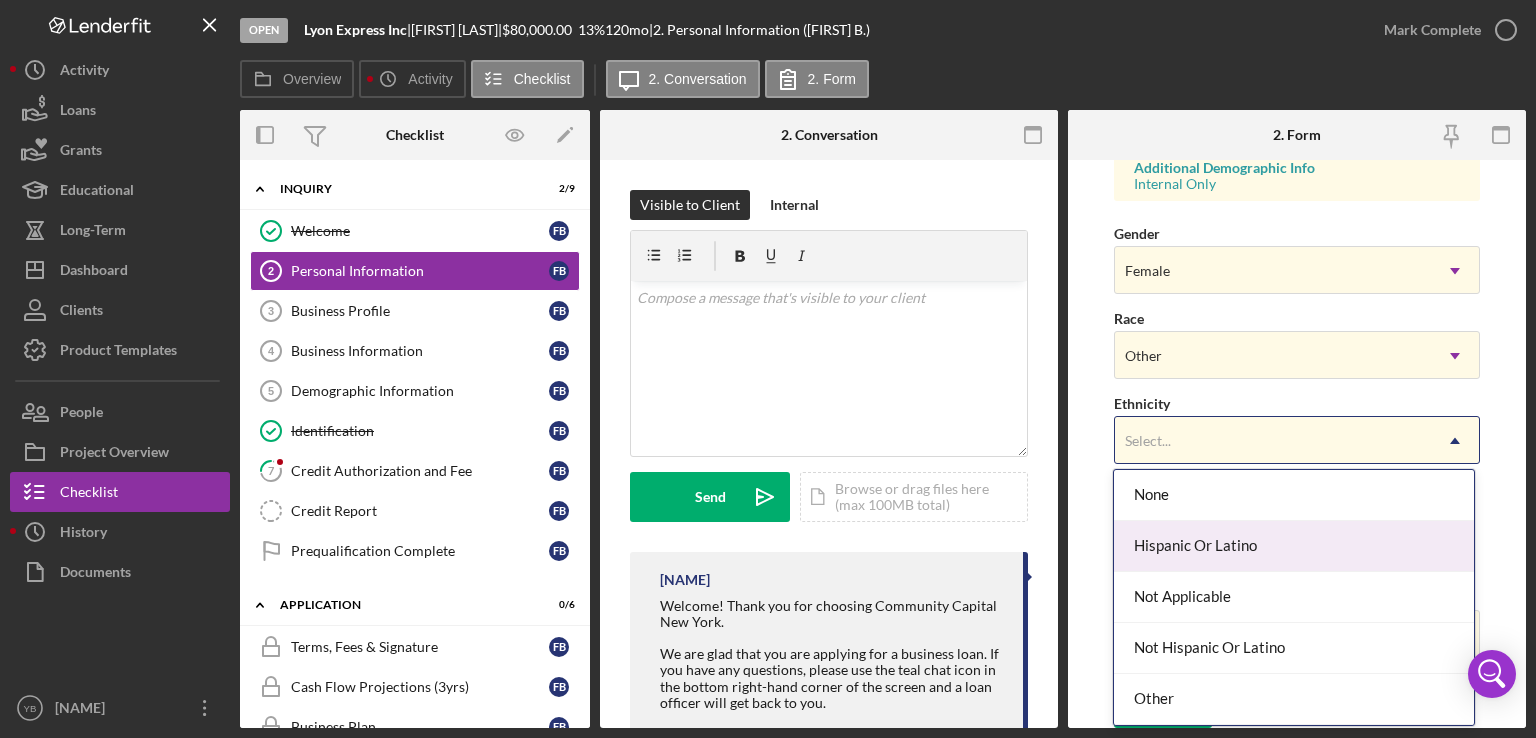 click on "Hispanic Or Latino" at bounding box center [1294, 546] 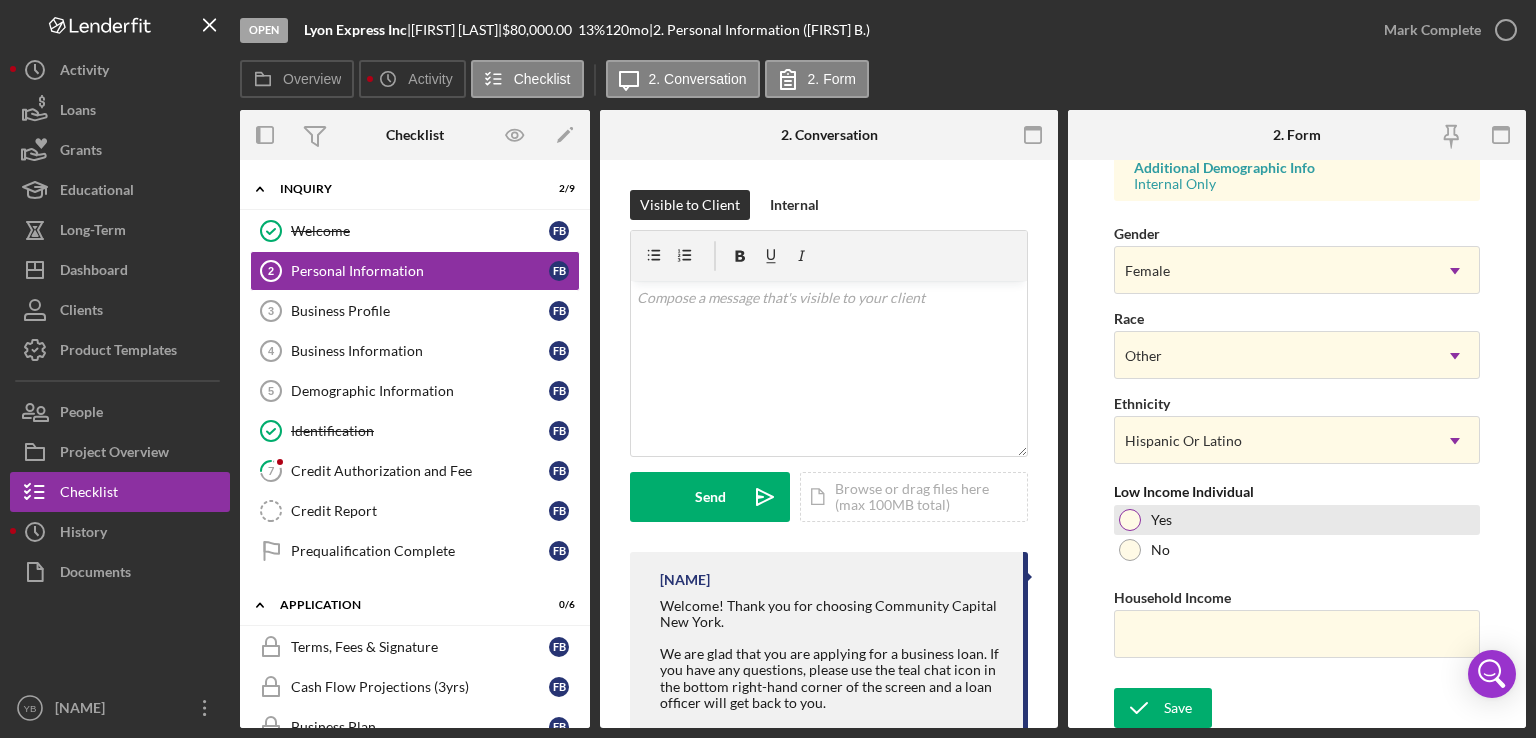 click at bounding box center (1130, 520) 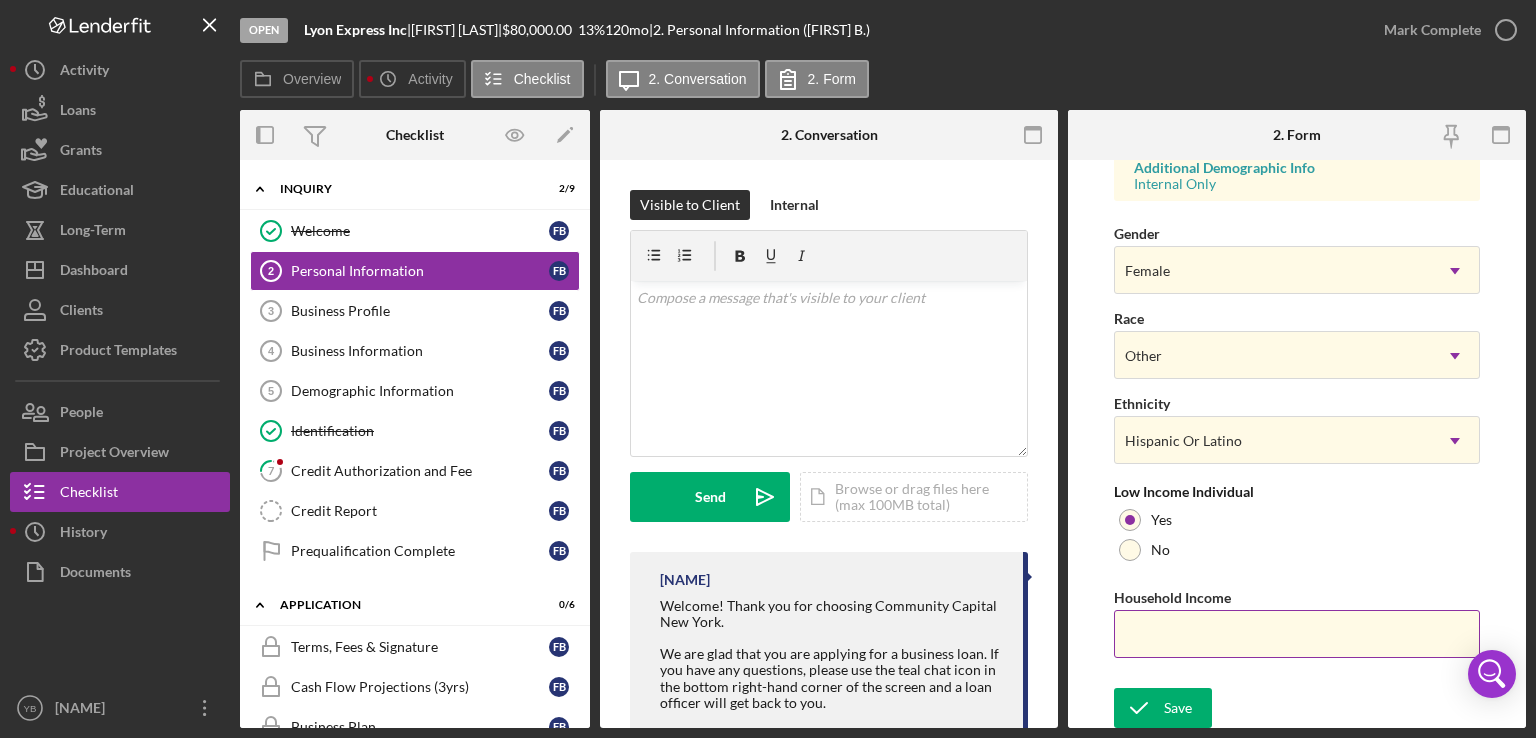 click on "Household Income" at bounding box center (1297, 634) 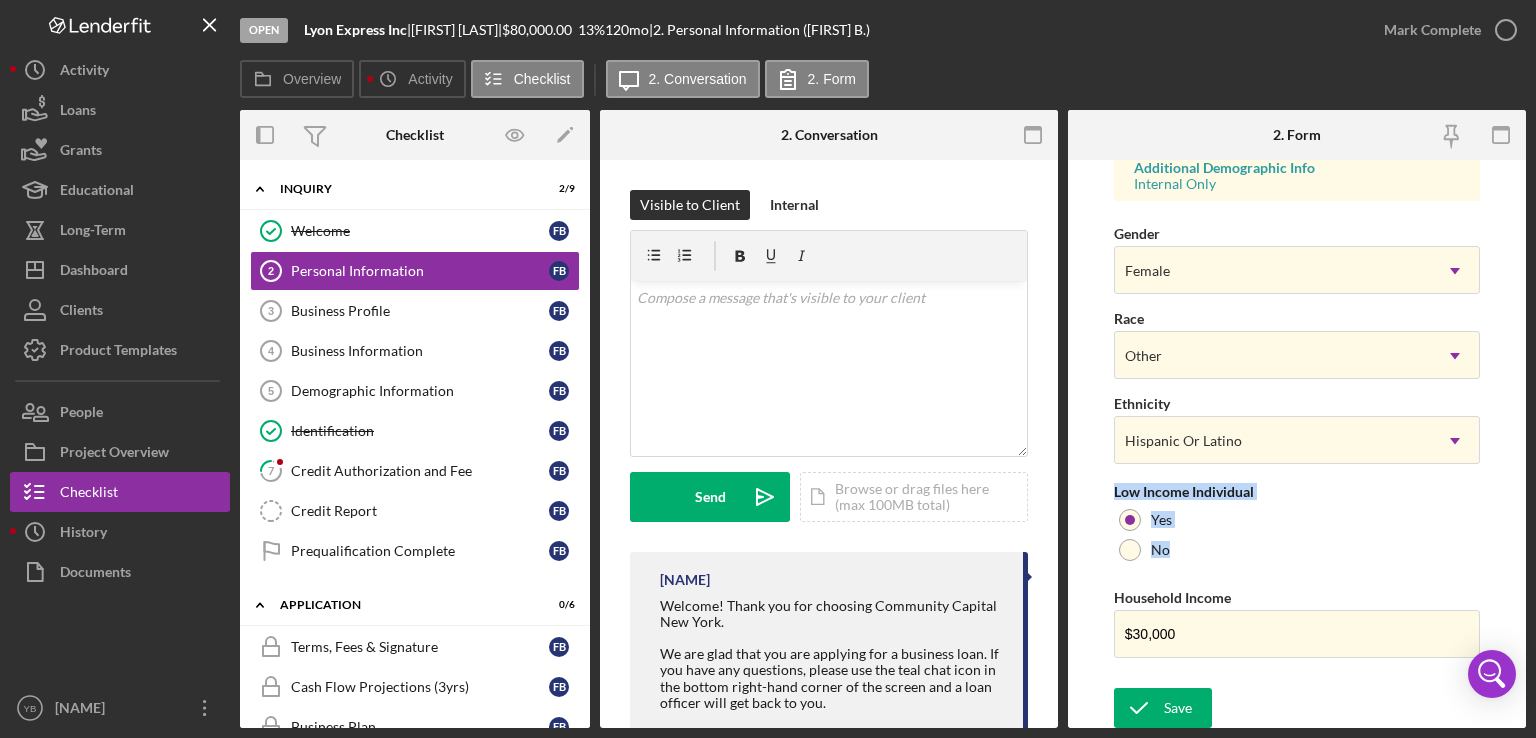 drag, startPoint x: 1530, startPoint y: 536, endPoint x: 1535, endPoint y: 445, distance: 91.13726 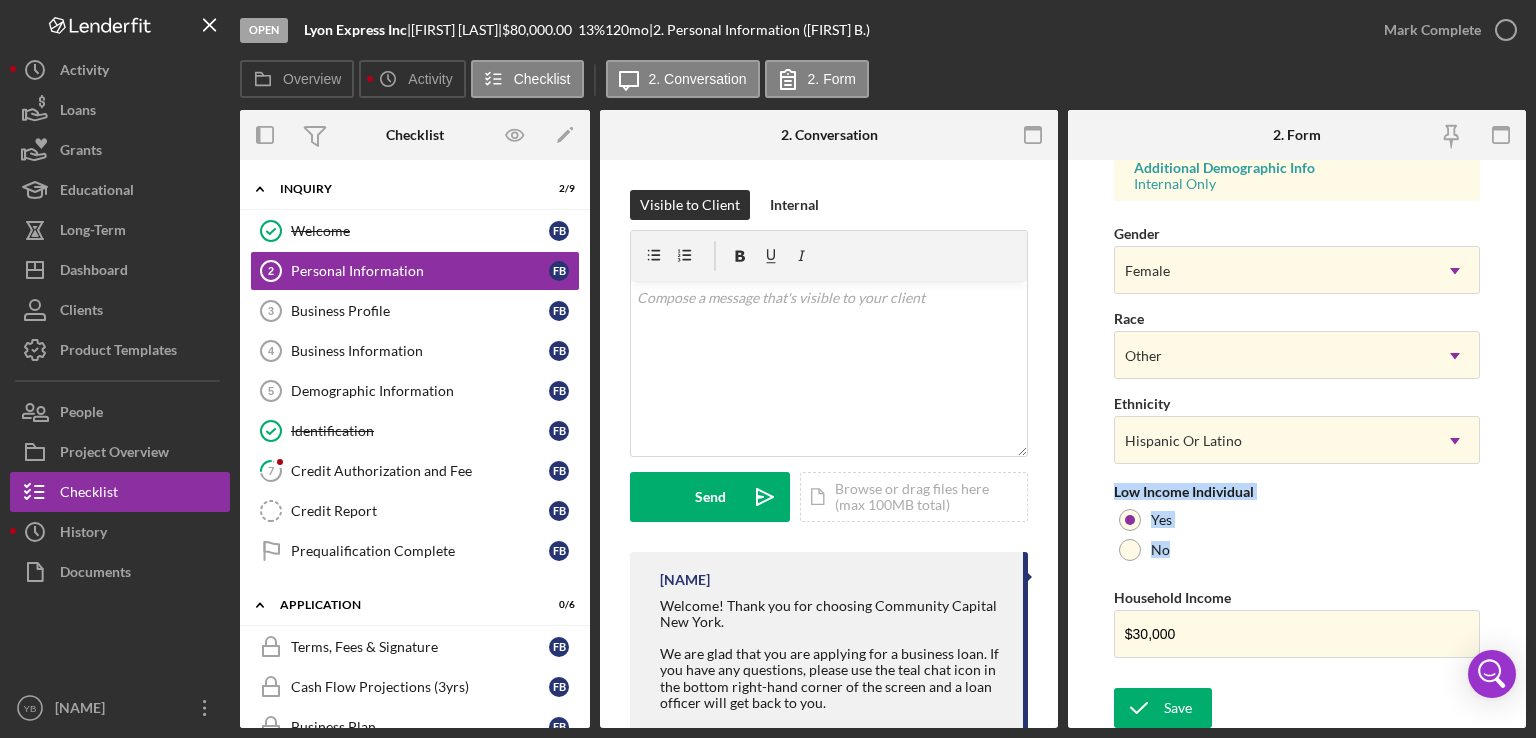 click on "Open Lyon Express Inc    |   [FIRST] [LAST]   |   $80,000.00    13 %   120  mo   |   2. Personal Information ([FIRST]  B.) Mark Complete Overview Icon/History Activity Checklist Icon/Message 2. Conversation 2. Form Overview Internal Workflow Stage Open Icon/Dropdown Arrow Archive (can unarchive later if needed) Overview Edit Icon/Edit Status Ongoing Risk Rating Sentiment Rating 5 Product Name Community Advantage Loan Created Date 08/06/2025 Started Date 08/06/2025 Closing Goal 09/20/2025 Contact YB Yedmy Batista Account Executive Weekly Status Update On Weekly Status Update Message Here's a snapshot of information that has been fully approved, as well as the items we still need.
If you've worked up to a milestone (purple) item, then the ball is our court. We'll respond as soon as we can. Inactivity Alerts On Send if the client is inactive for... 5 Inactivity Reminder Message Initial Request Edit Icon/Edit Amount $80,000.00 Standard Rate 13.000% Standard Term 120 months Key Ratios 2" at bounding box center (768, 369) 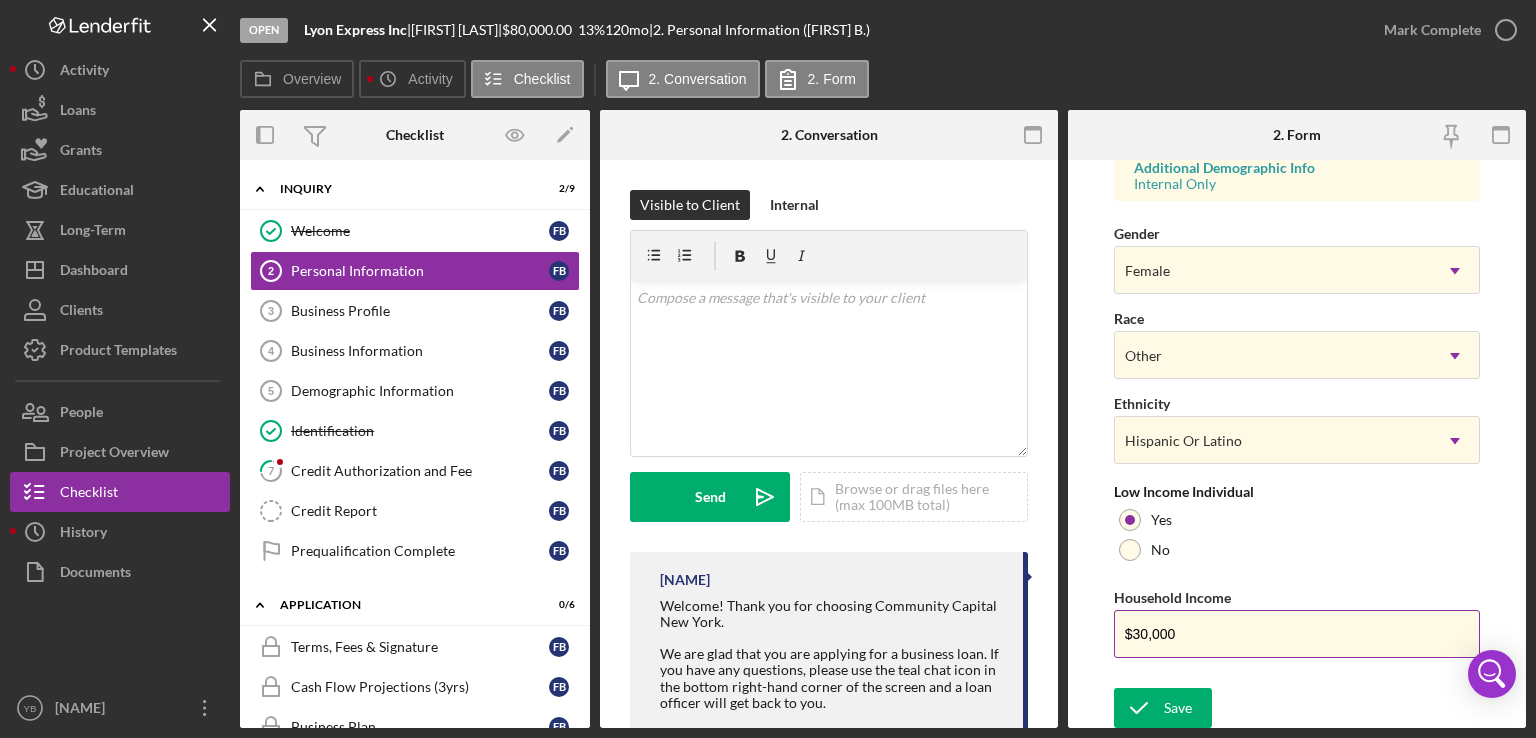 click on "$30,000" at bounding box center [1297, 634] 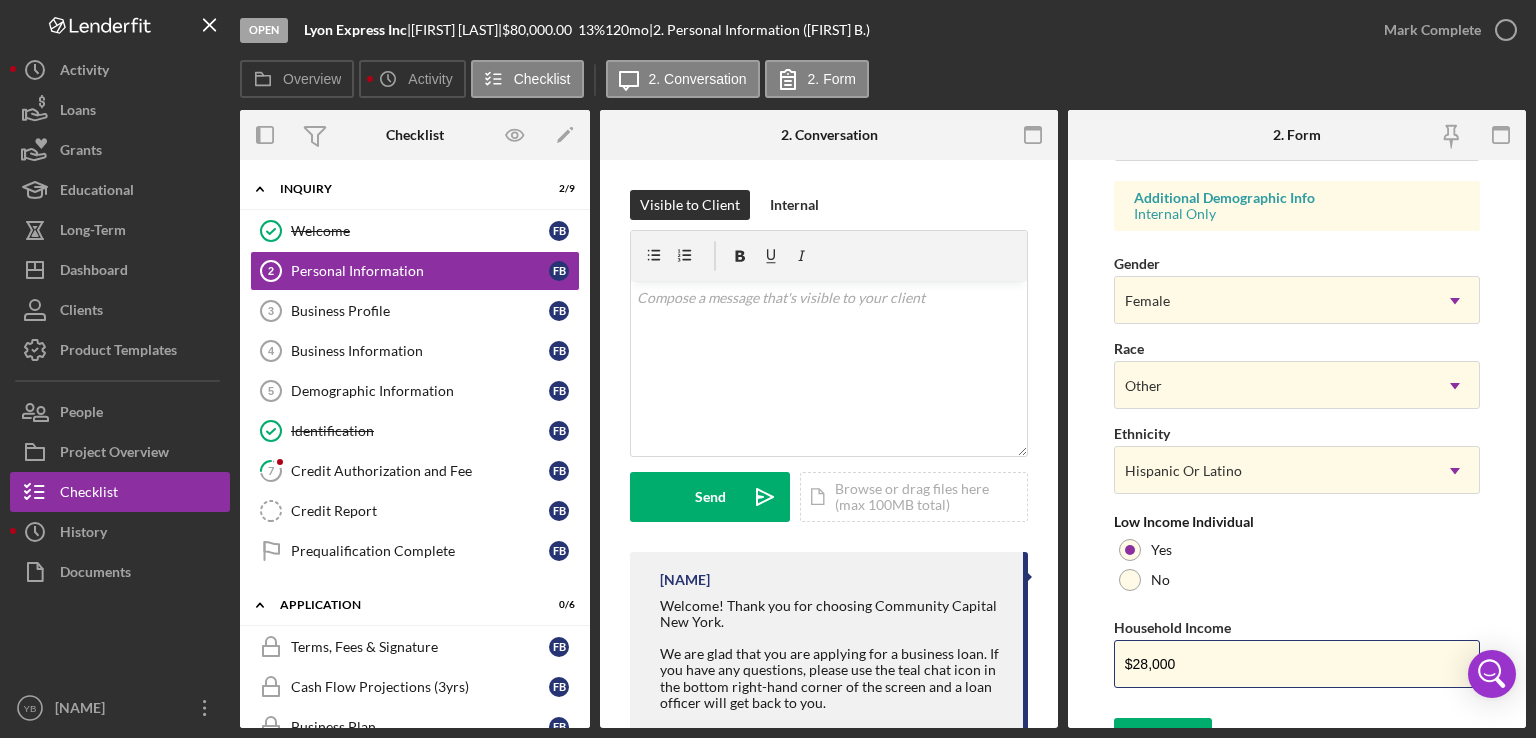 scroll, scrollTop: 764, scrollLeft: 0, axis: vertical 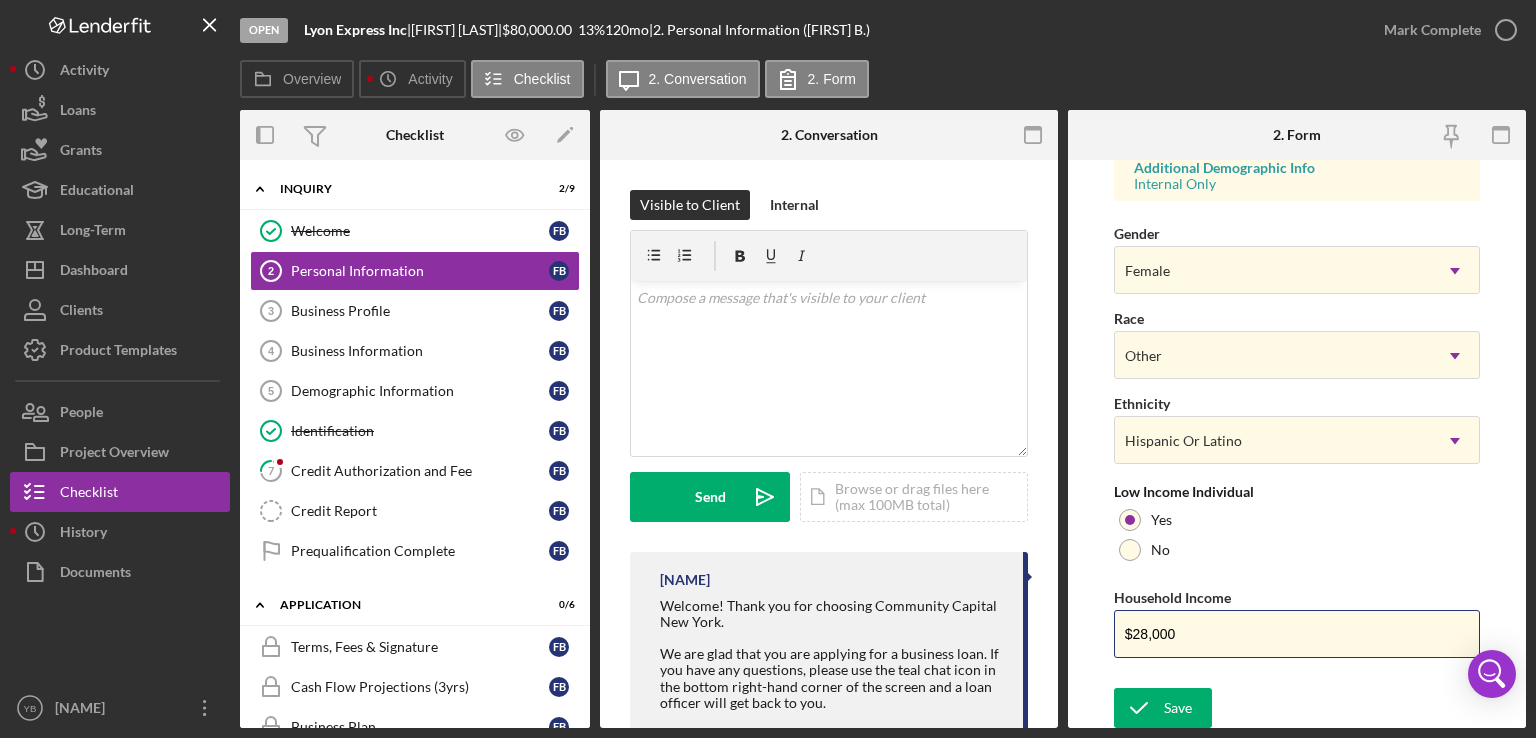 type on "$28,000" 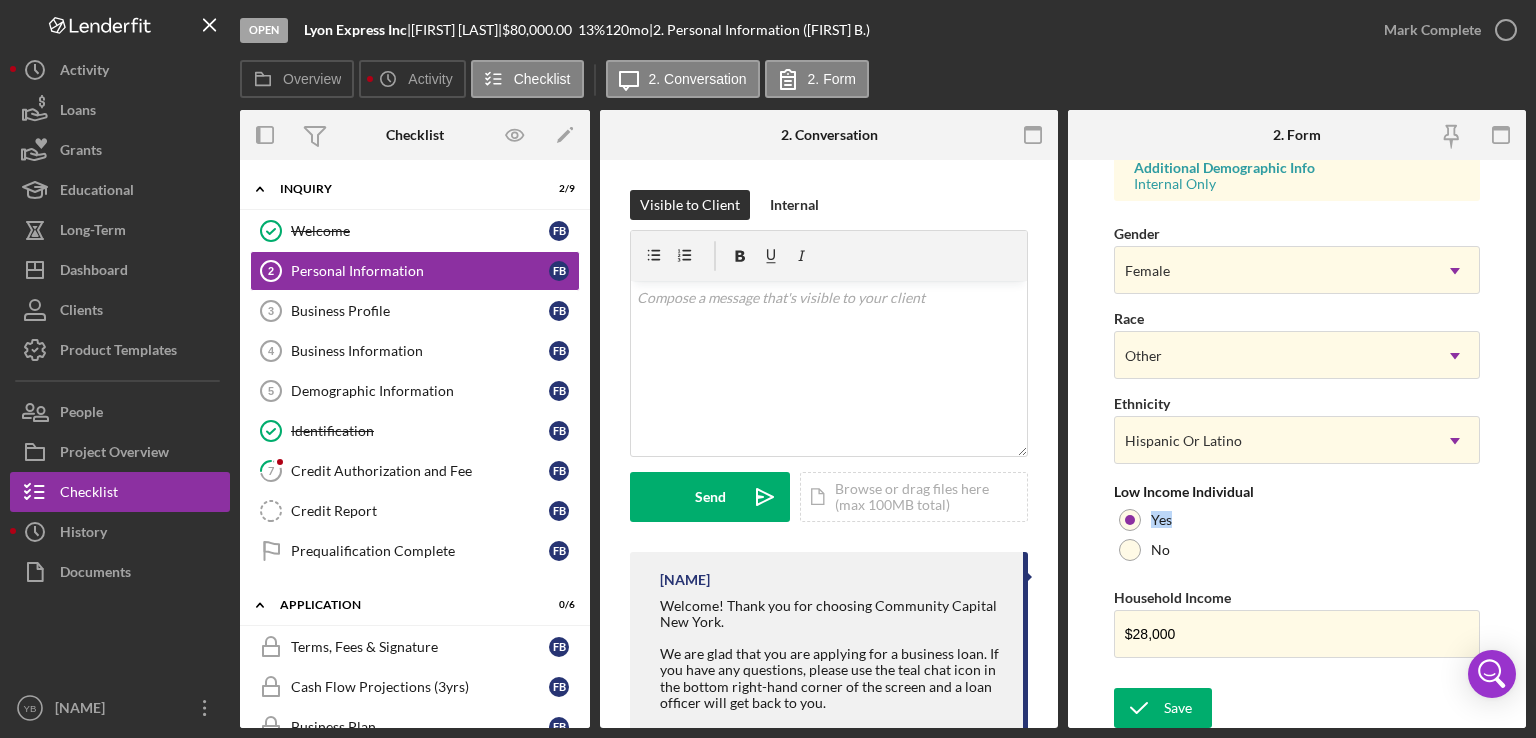drag, startPoint x: 1531, startPoint y: 524, endPoint x: 1519, endPoint y: 489, distance: 37 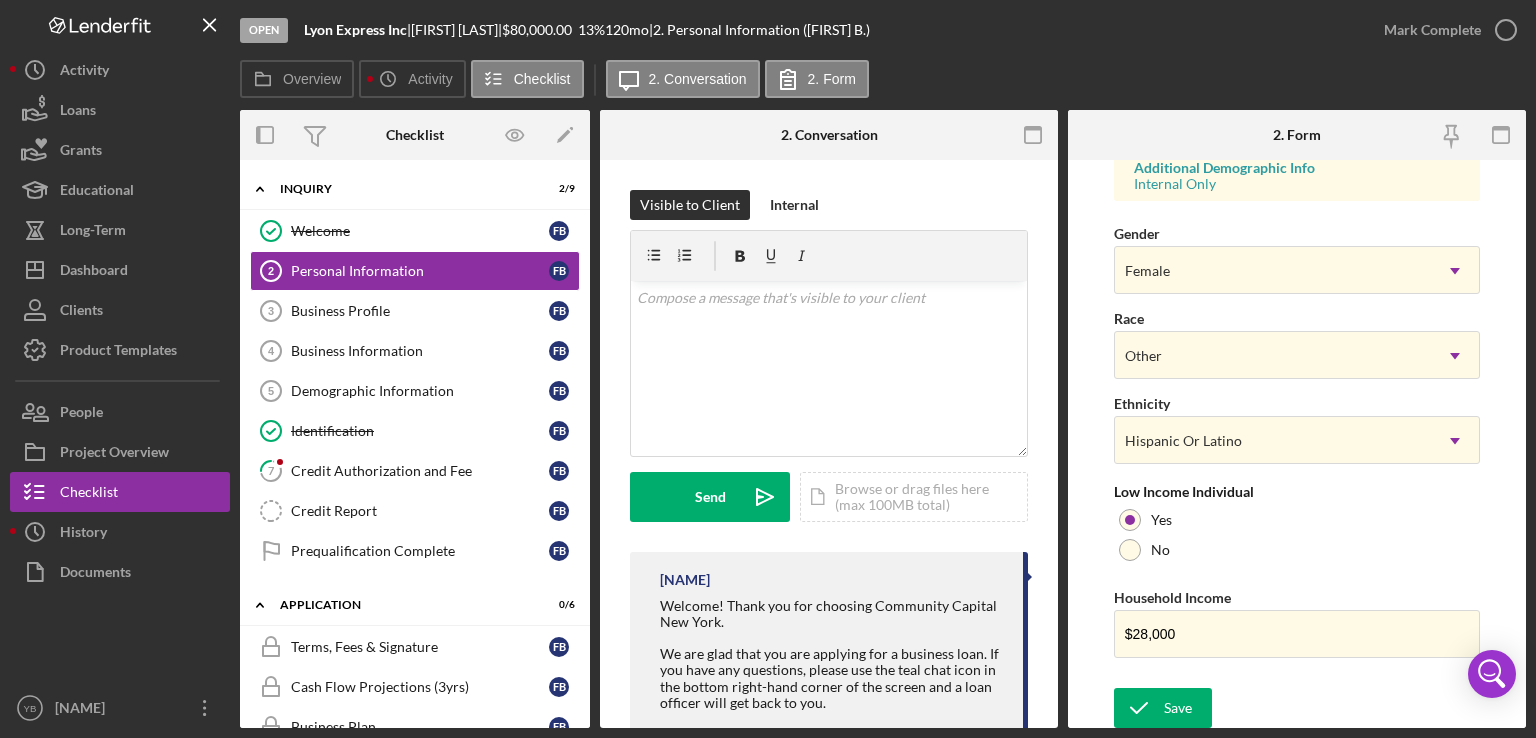 click on "First Name [FIRST] Middle Name Last Name [LAST] Job Title Owner Date of Birth Veteran Status Non Veteran Icon/Dropdown Arrow Home Street Address City State Select... Icon/Dropdown Arrow Zip County Additional Demographic Info Internal Only Gender Female Icon/Dropdown Arrow Race Other Icon/Dropdown Arrow Ethnicity Hispanic Or Latino Icon/Dropdown Arrow Low Income Individual Yes No Household Income $28,000 Save Save" at bounding box center [1297, 444] 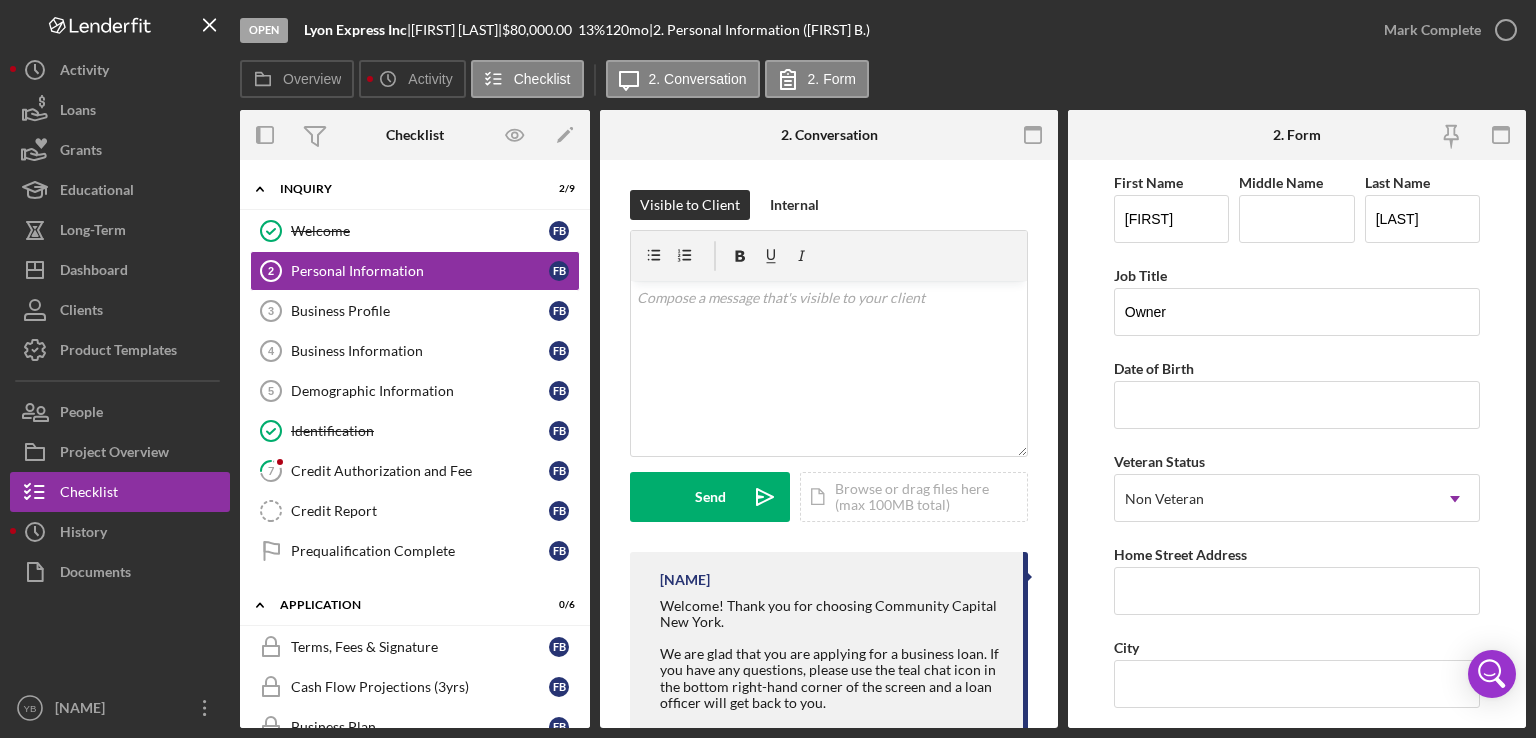 scroll, scrollTop: 0, scrollLeft: 0, axis: both 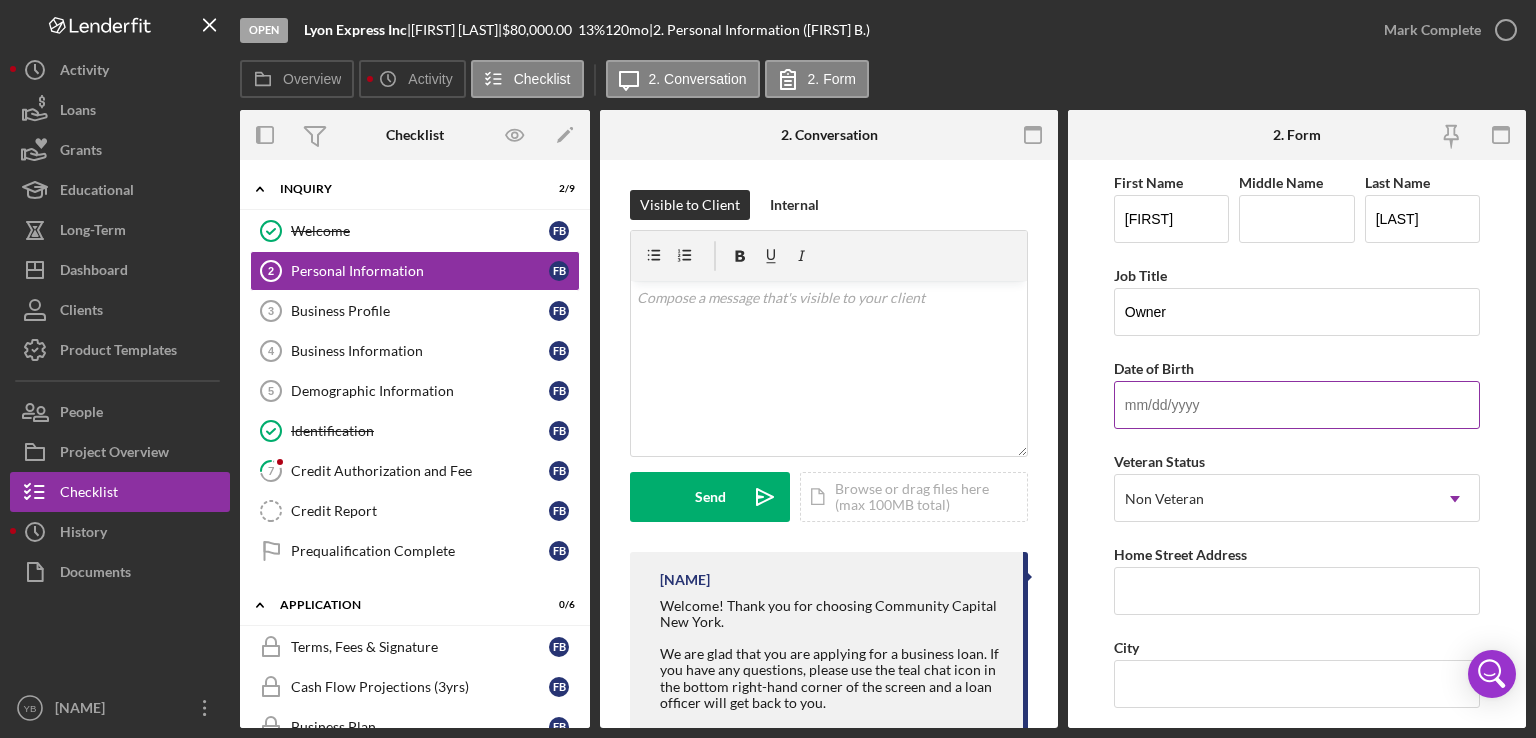 click on "Date of Birth" at bounding box center (1297, 405) 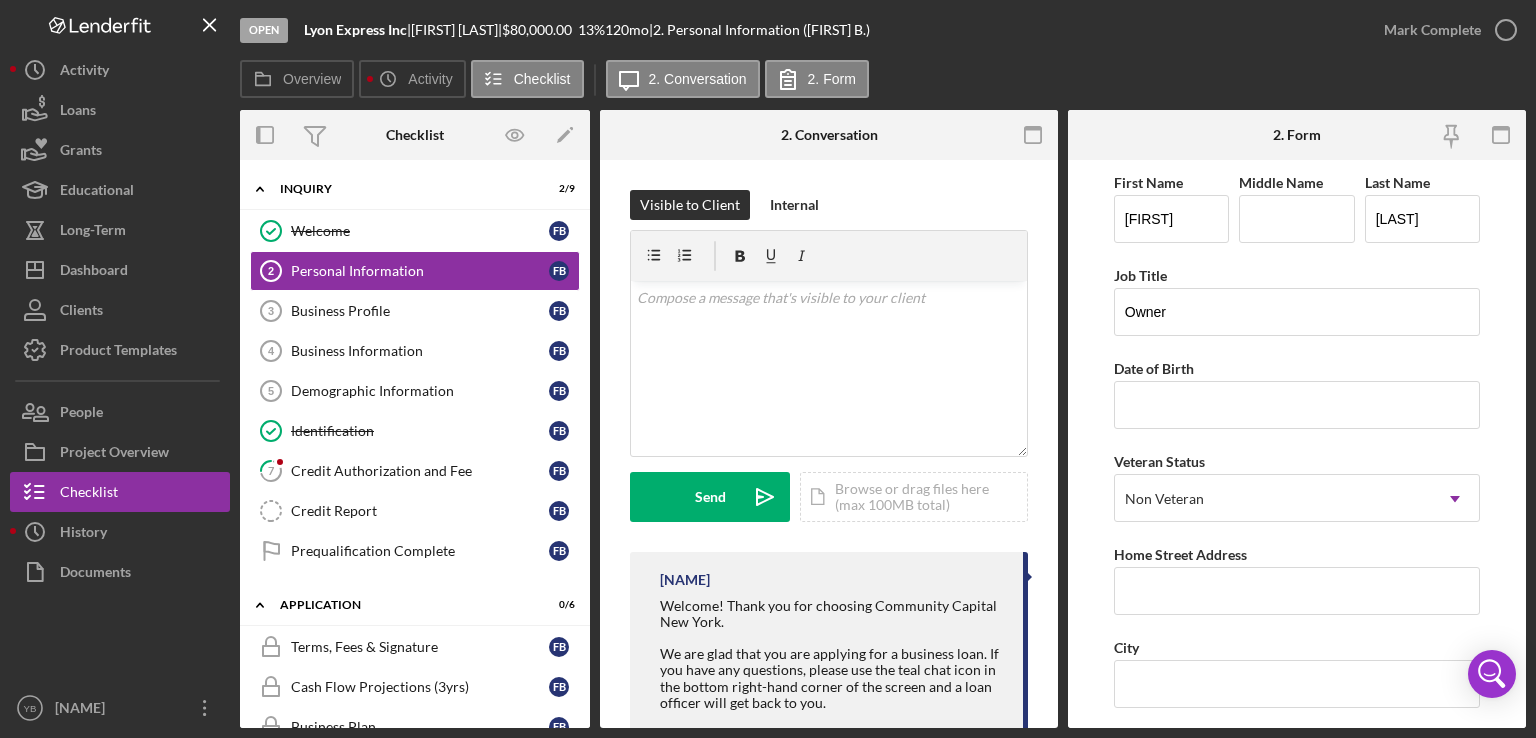 click on "First Name [FIRST] Middle Name Last Name [LAST] Job Title Owner Date of Birth [DATE] Veteran Status Non Veteran Icon/Dropdown Arrow Home Street Address [STREET] City [CITY] State Select... Icon/Dropdown Arrow Zip [ZIP] County Additional Demographic Info Internal Only Gender Female Icon/Dropdown Arrow Race Other Icon/Dropdown Arrow Ethnicity Hispanic Or Latino Icon/Dropdown Arrow Low Income Individual Yes No Household Income $28,000" at bounding box center [1297, 806] 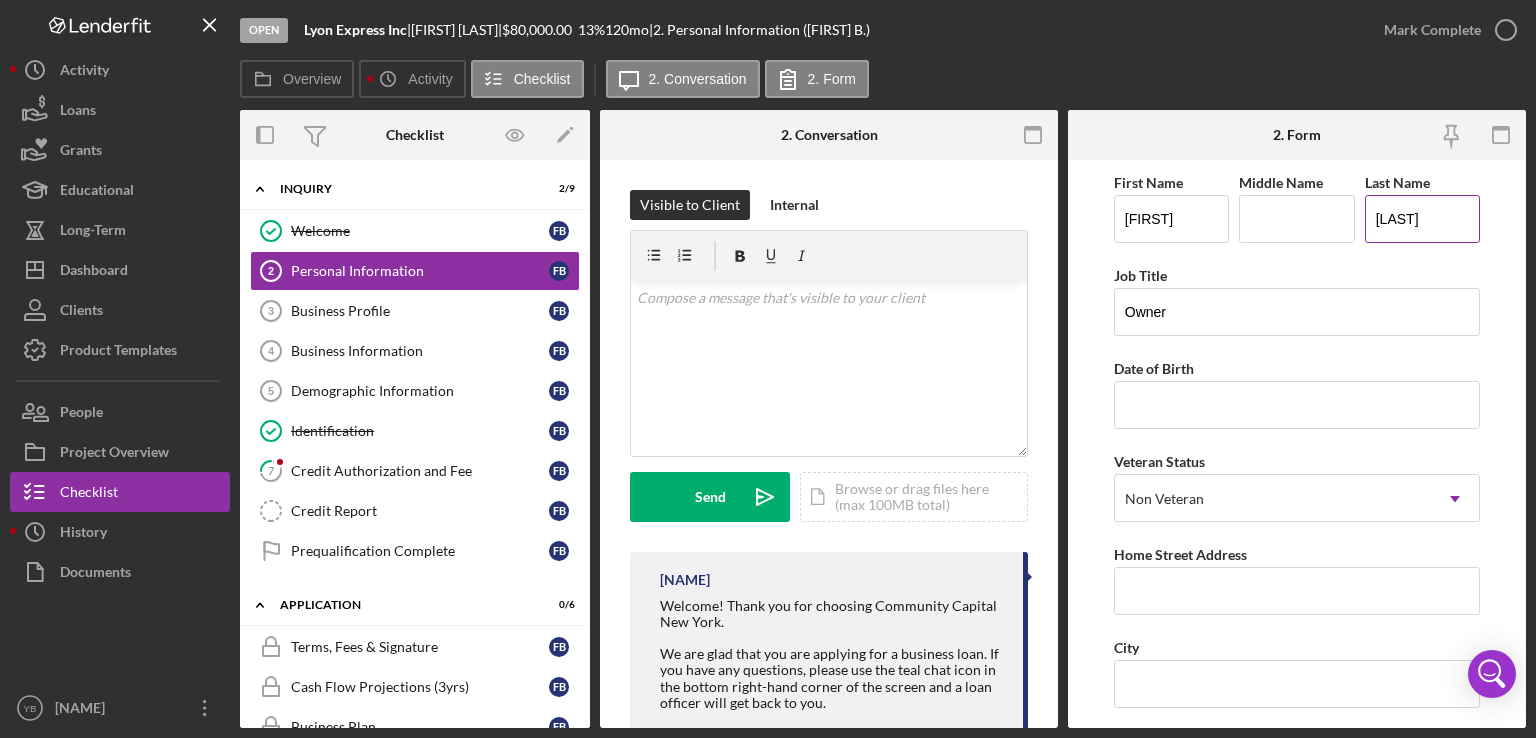 click on "[LAST]" at bounding box center (1422, 219) 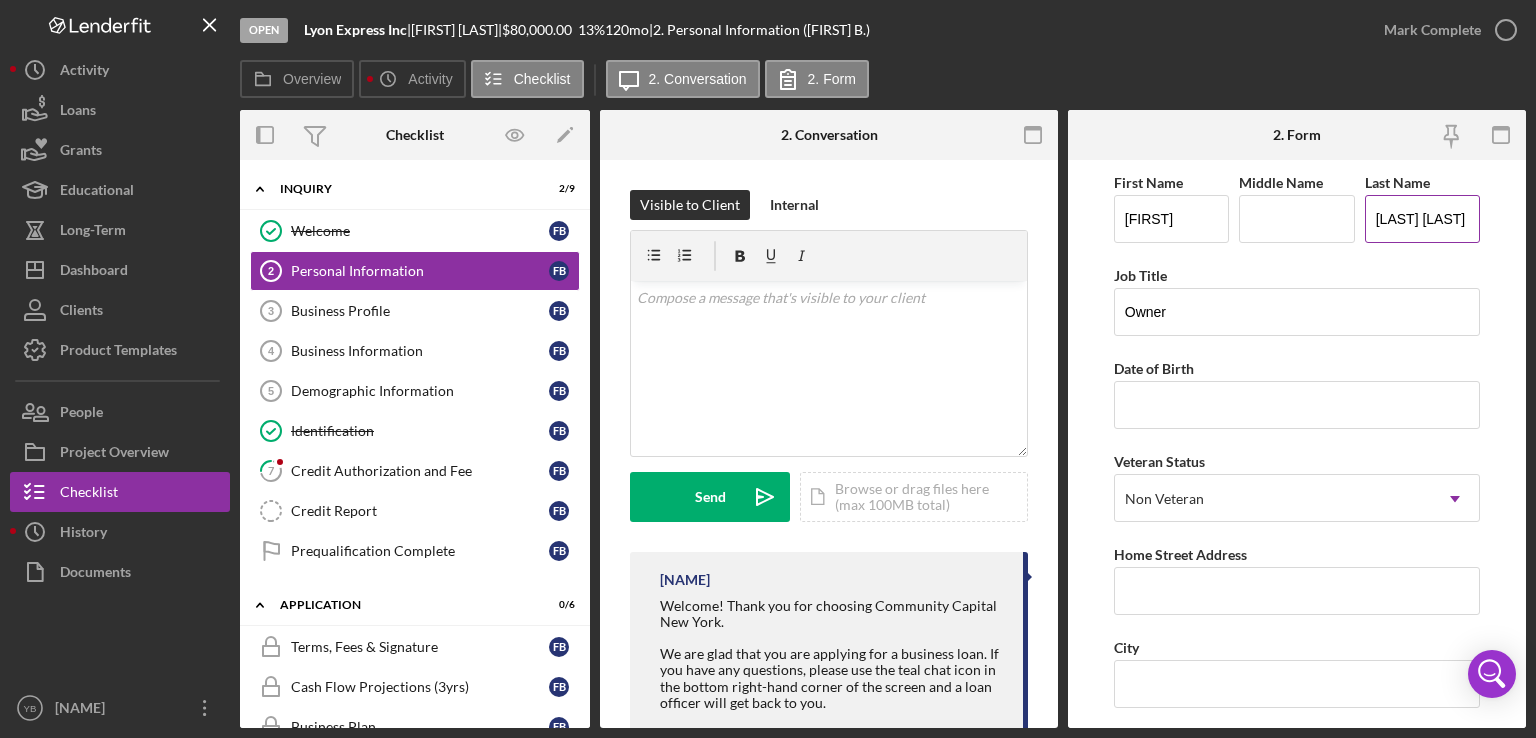 scroll, scrollTop: 0, scrollLeft: 32, axis: horizontal 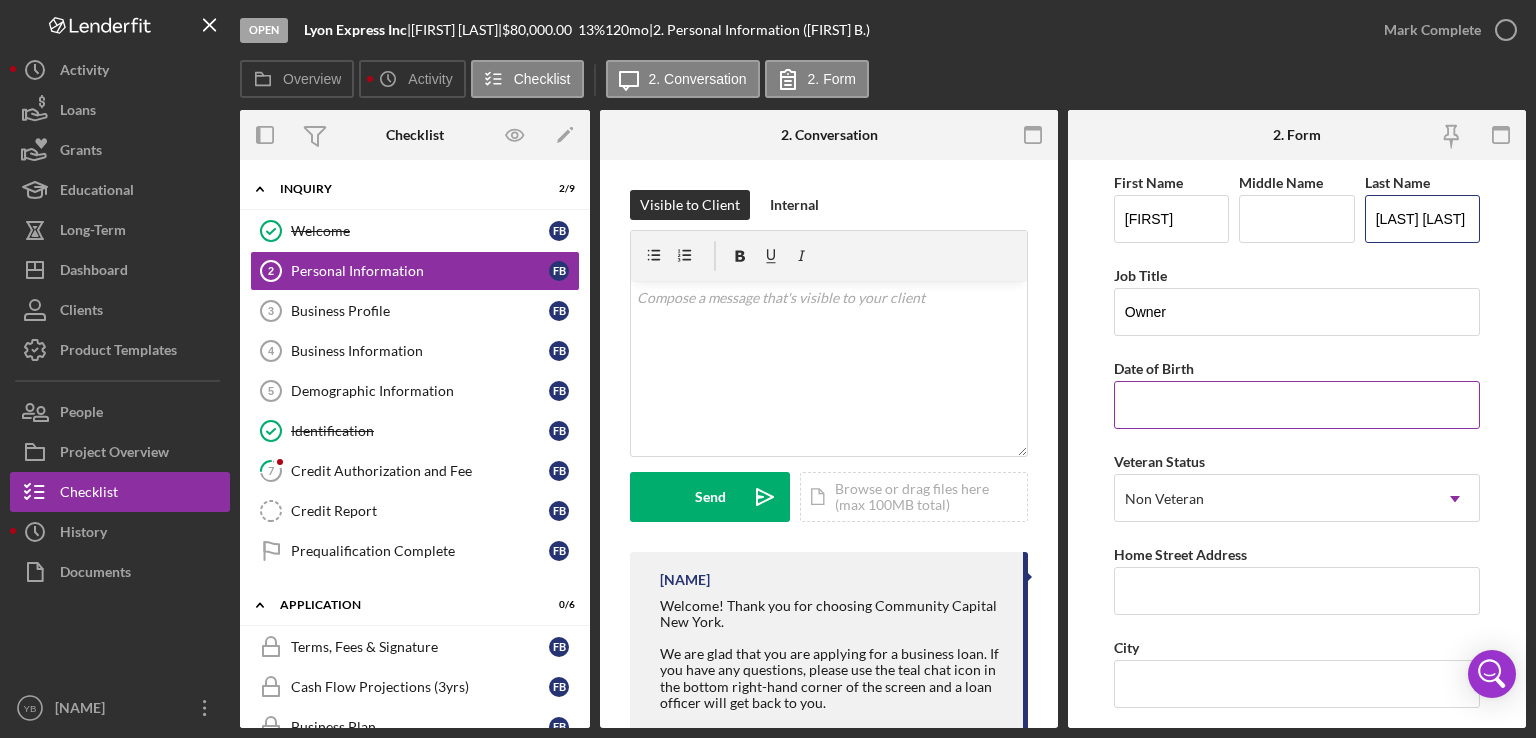 type on "[LAST] [LAST]" 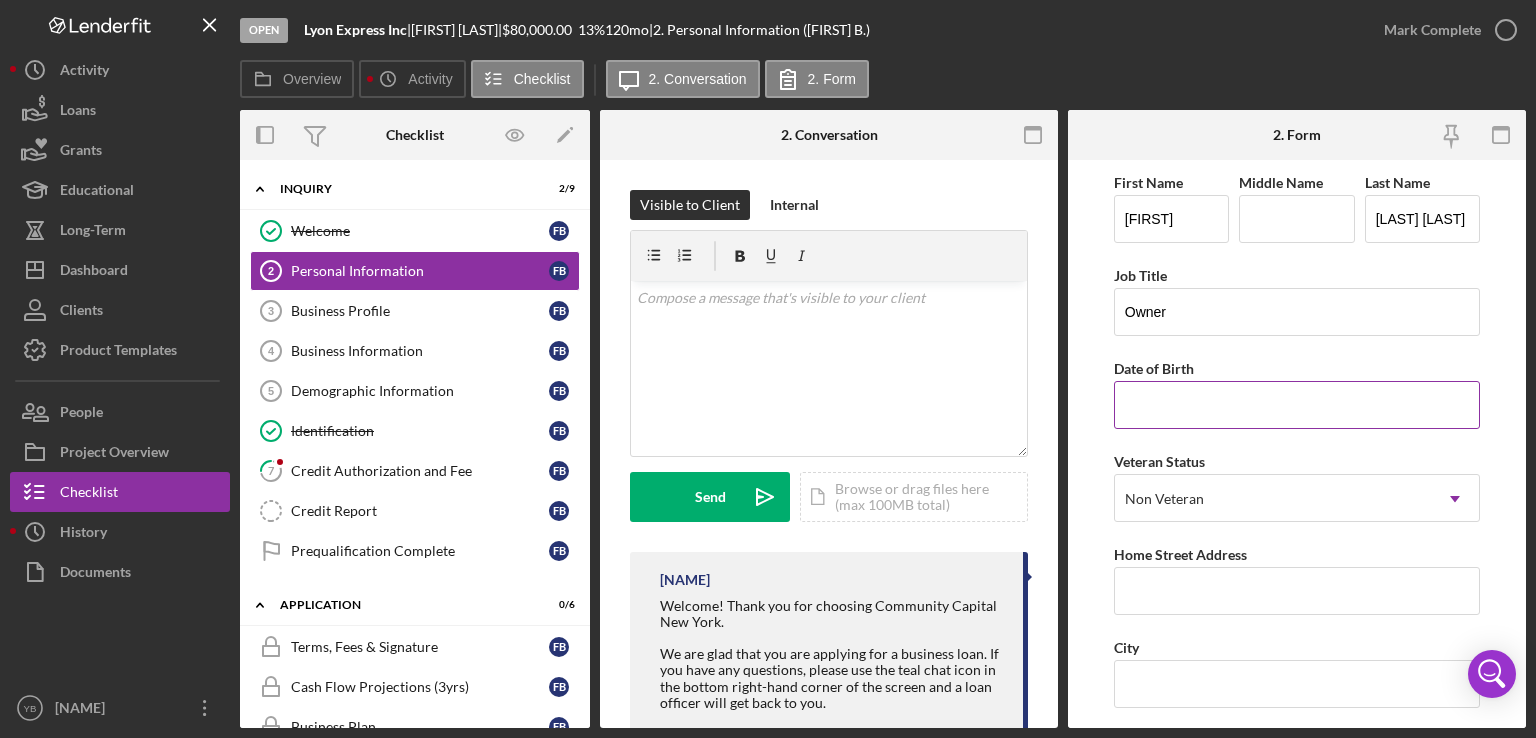 scroll, scrollTop: 0, scrollLeft: 0, axis: both 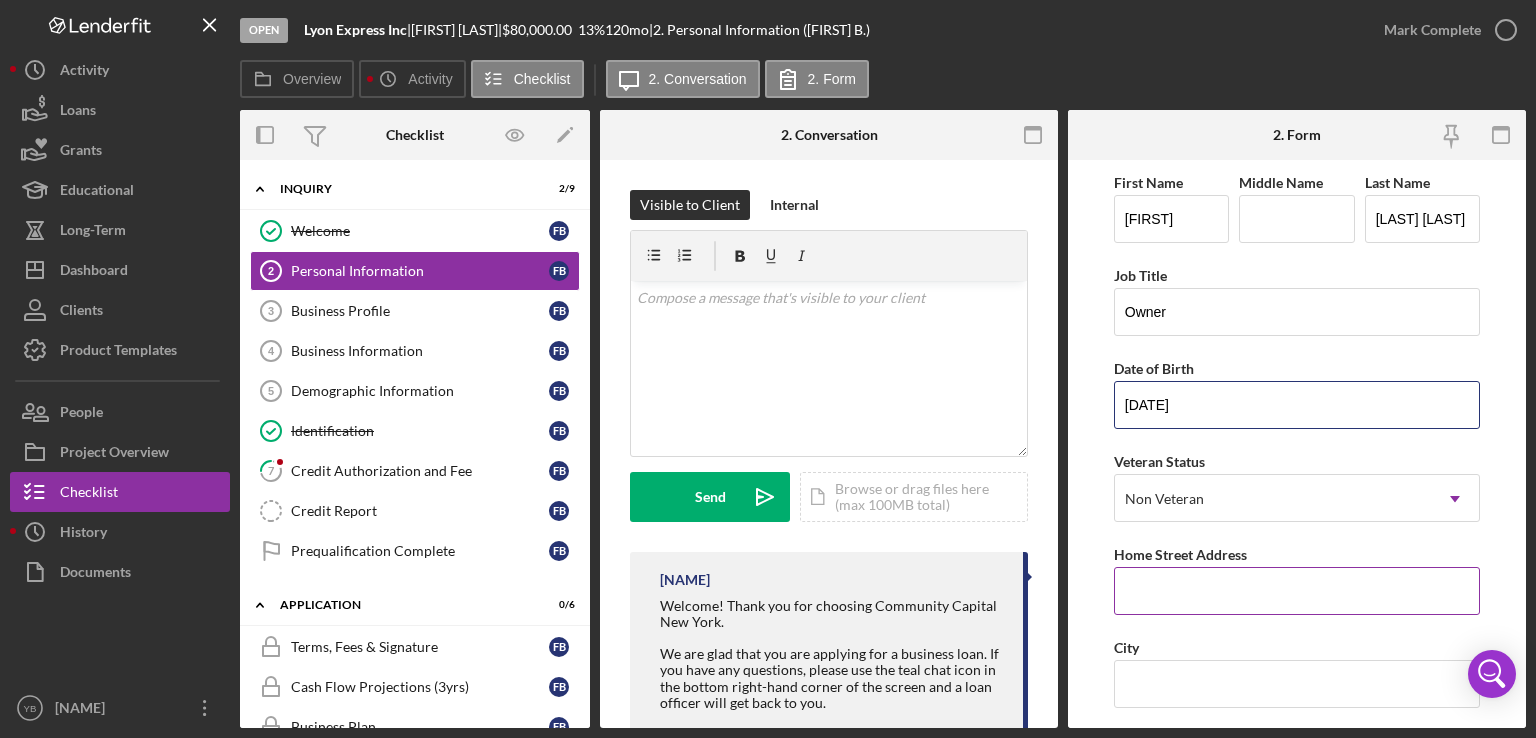 type on "[DATE]" 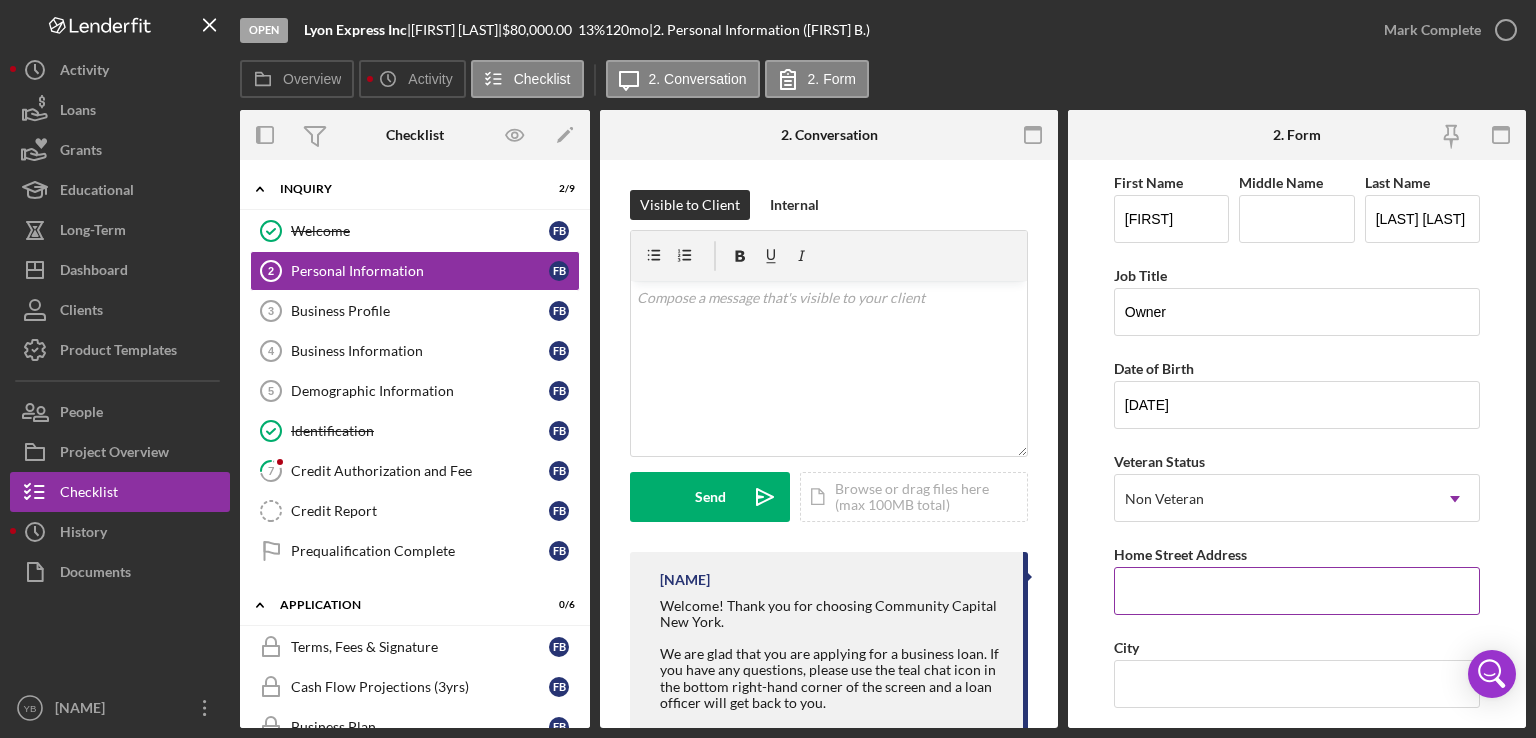 click on "Home Street Address" at bounding box center [1297, 591] 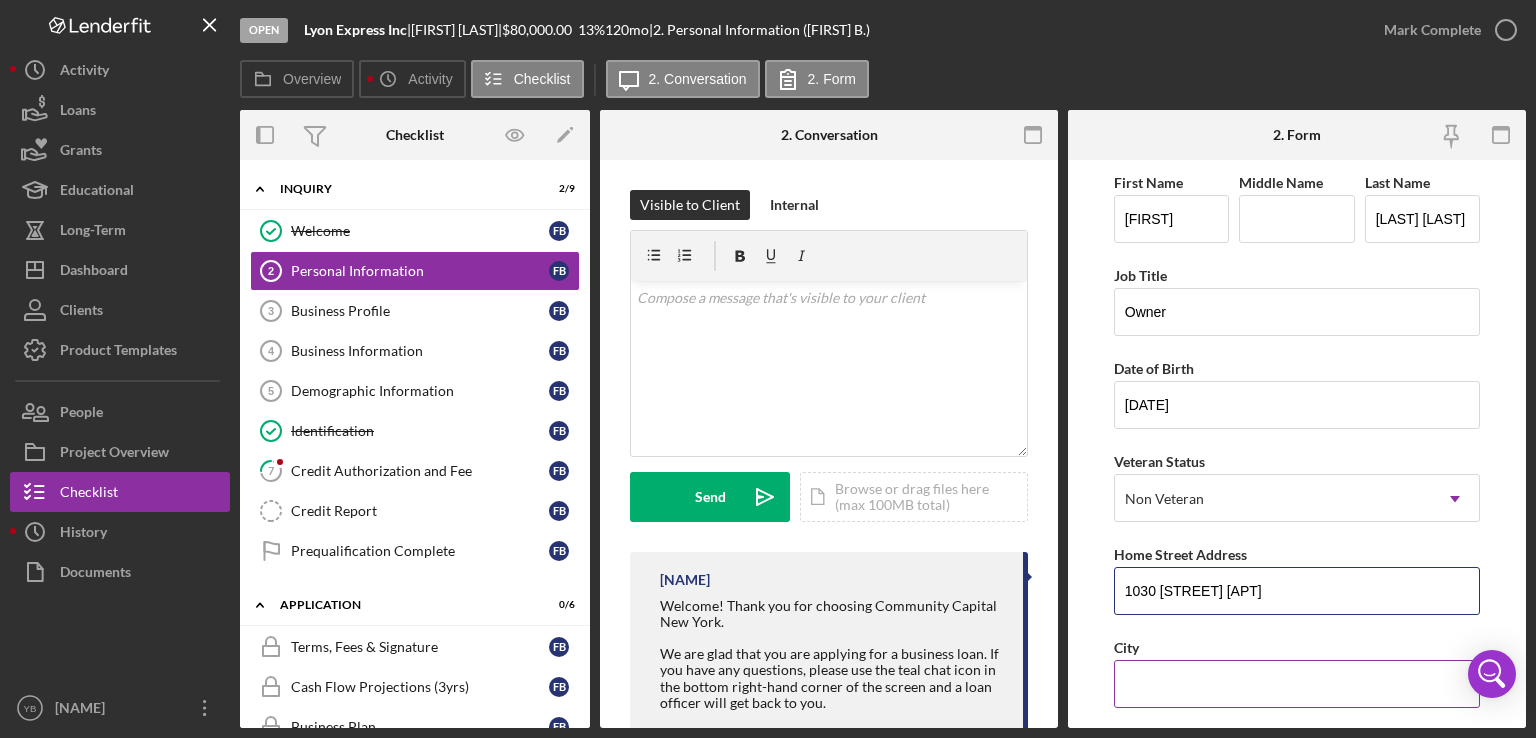 type on "1030 [STREET] [APT]" 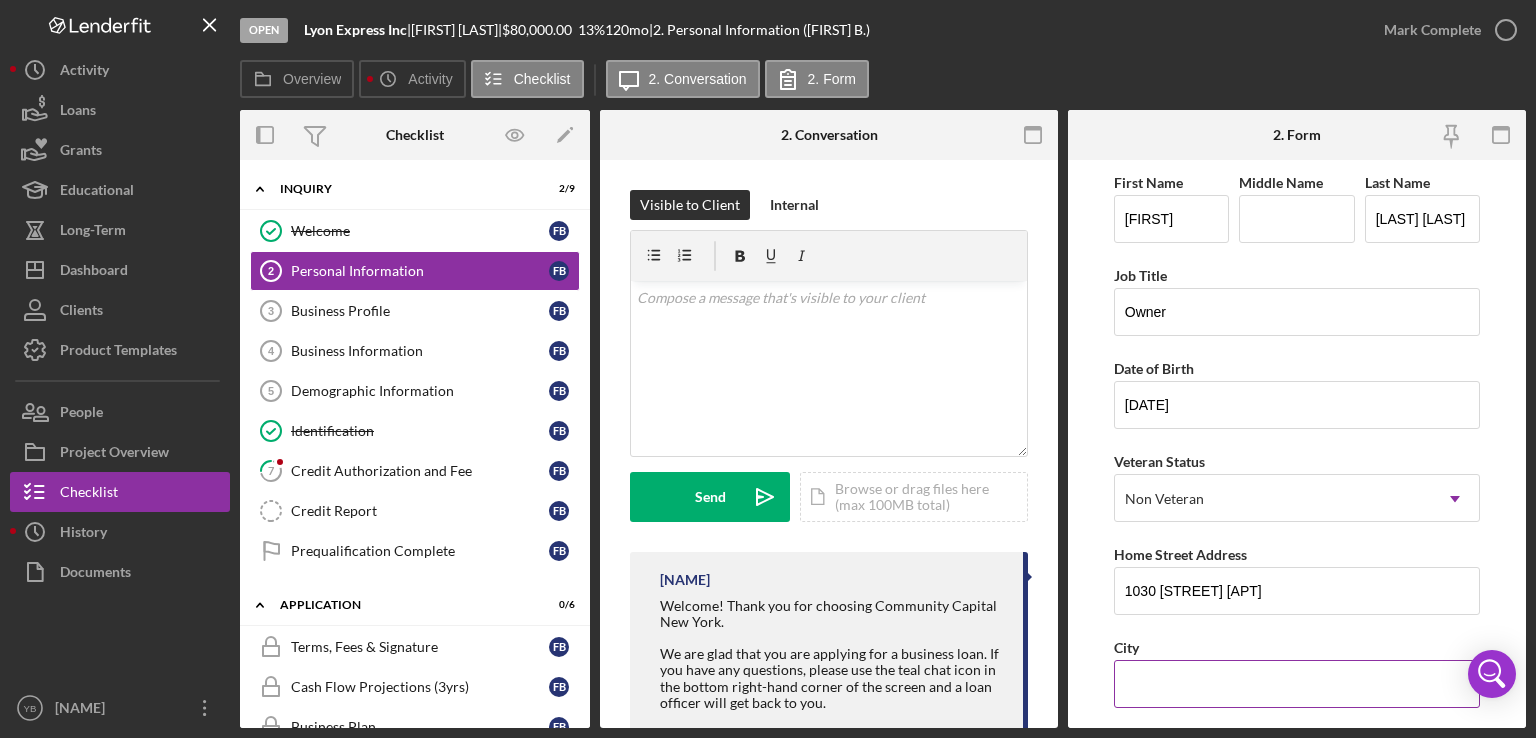 click on "City" at bounding box center [1297, 684] 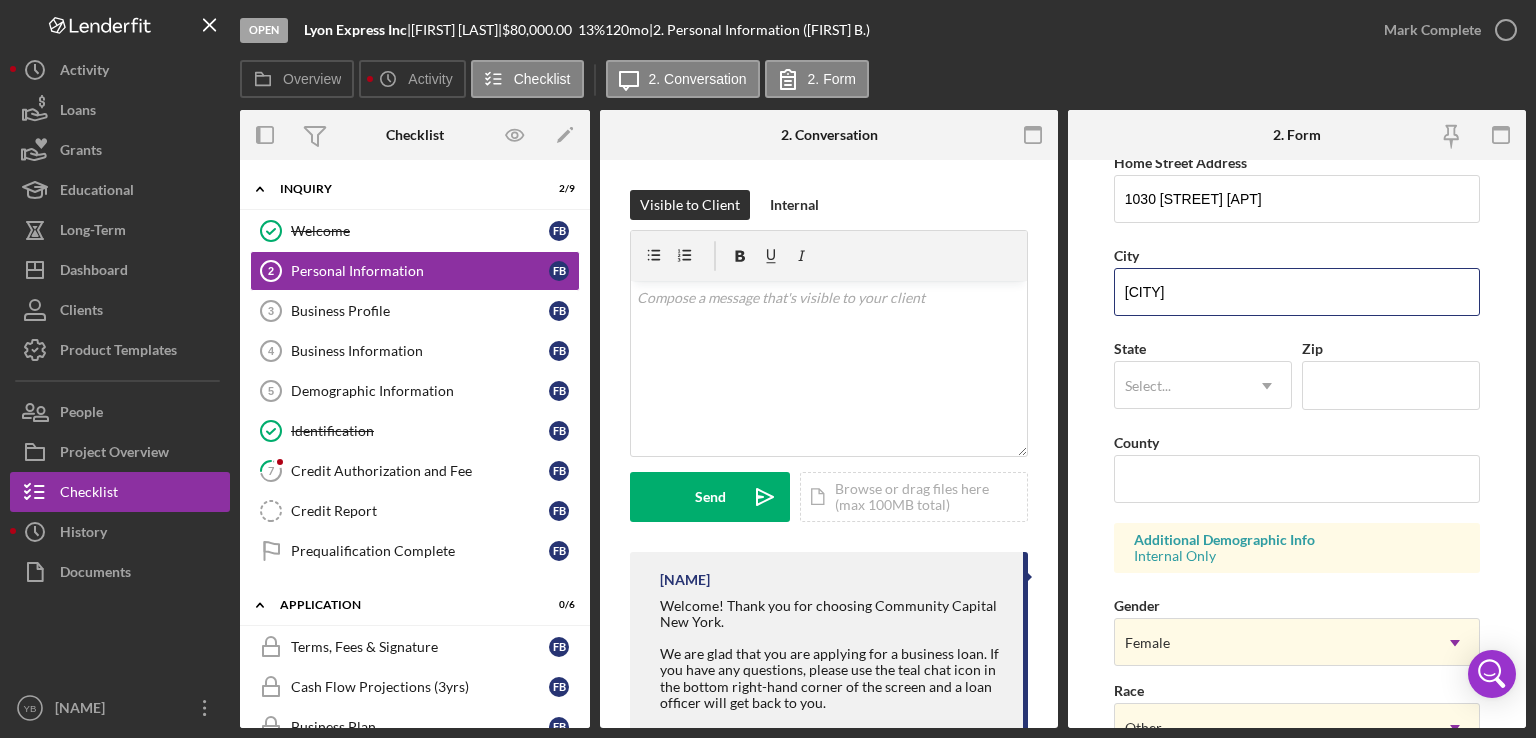 scroll, scrollTop: 396, scrollLeft: 0, axis: vertical 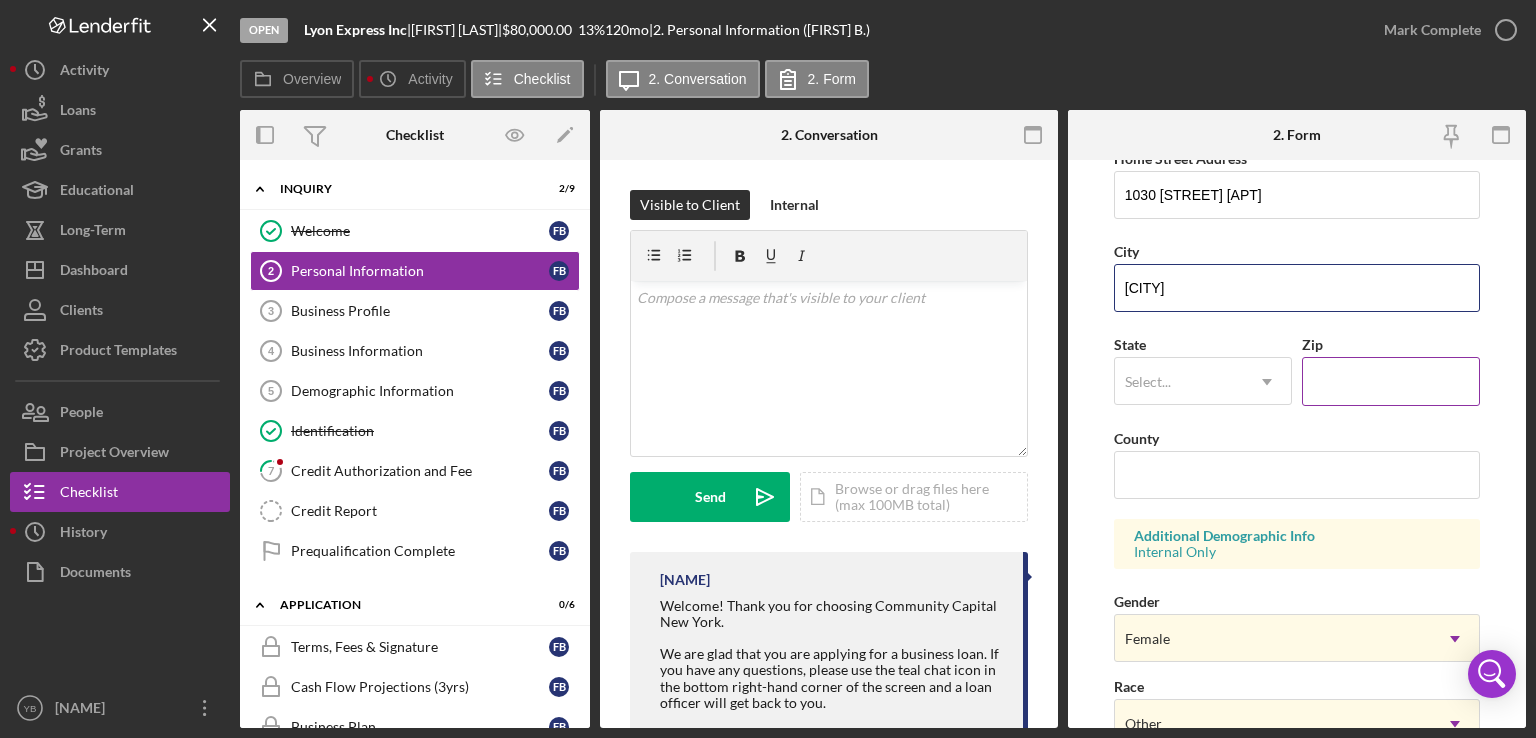 type on "[CITY]" 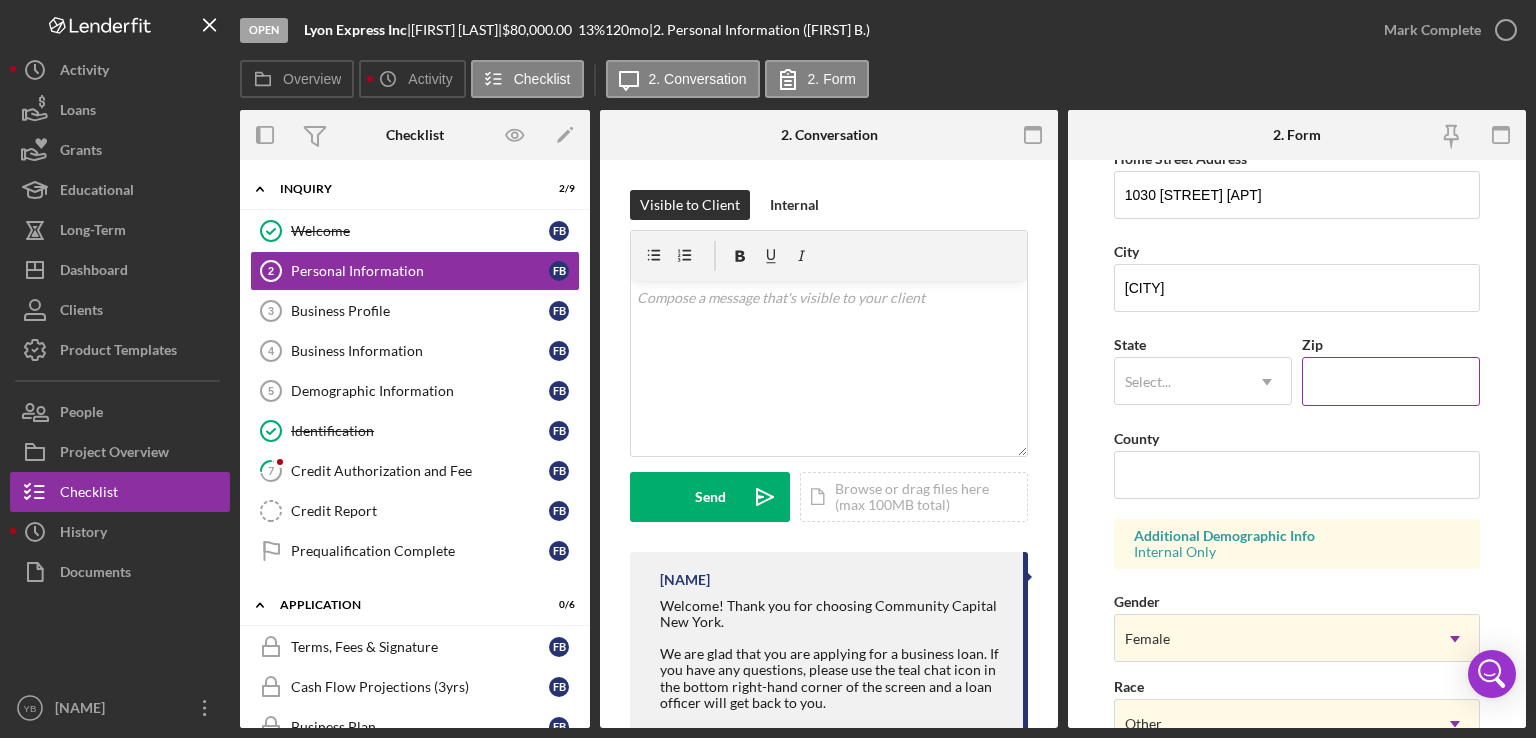click on "Zip" at bounding box center (1391, 381) 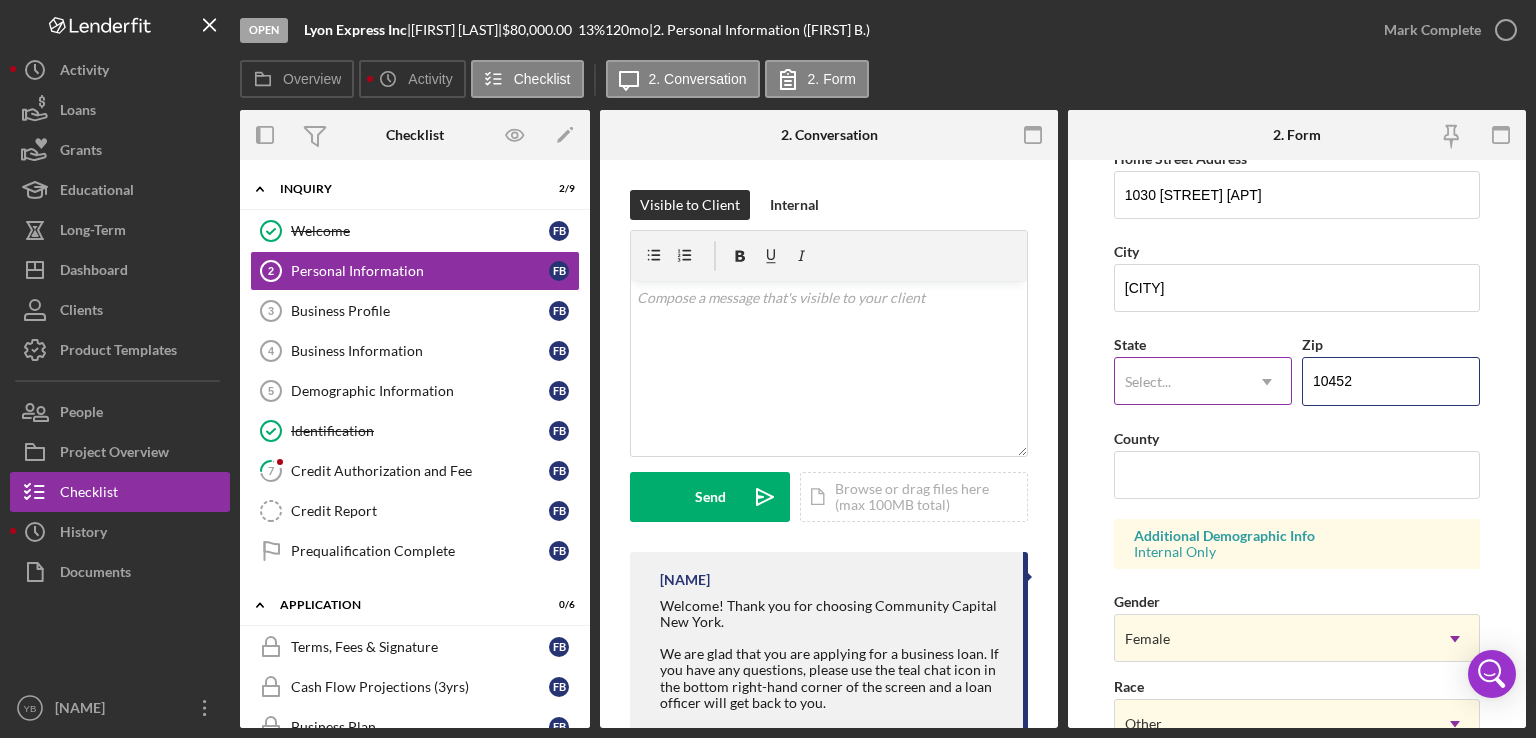 type on "10452" 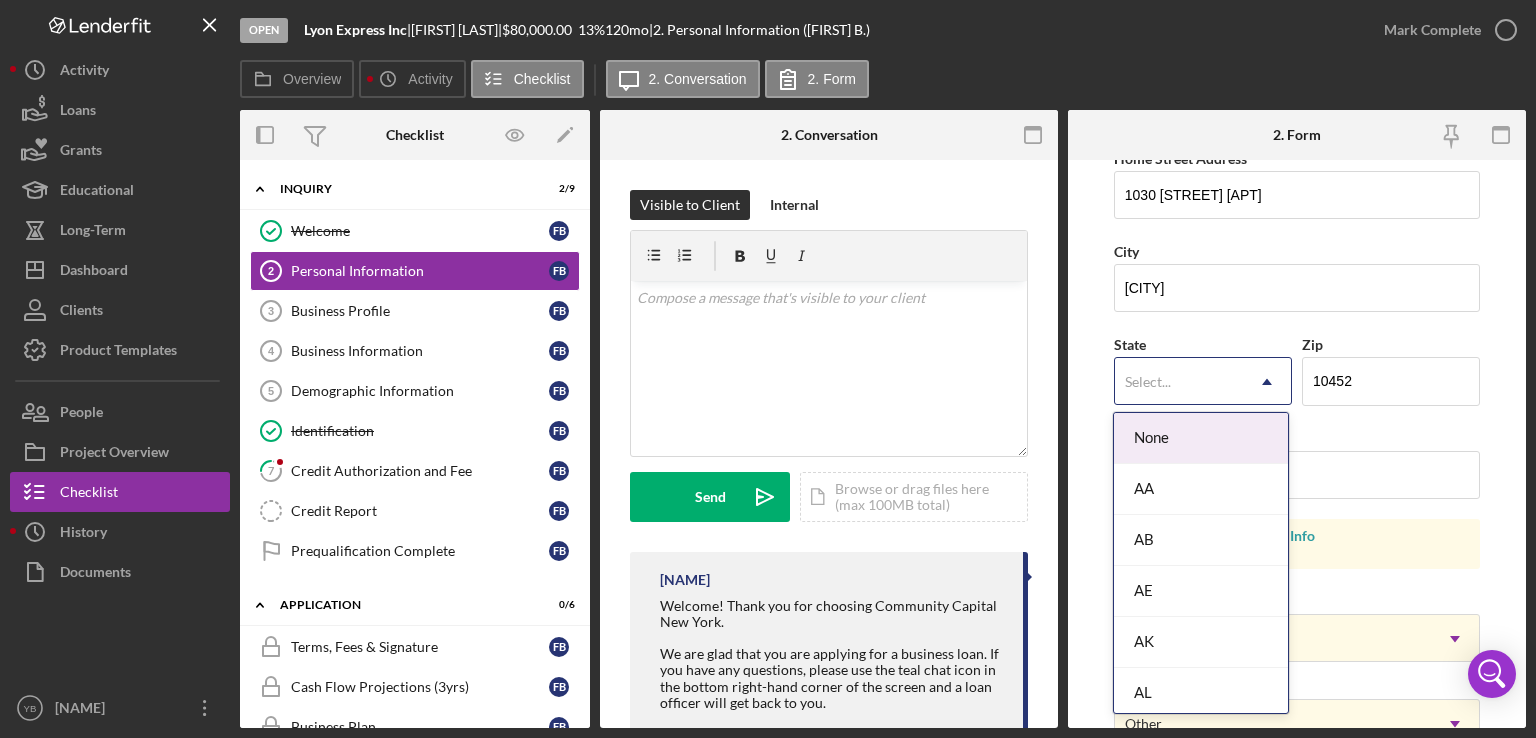 click on "Select..." at bounding box center [1179, 382] 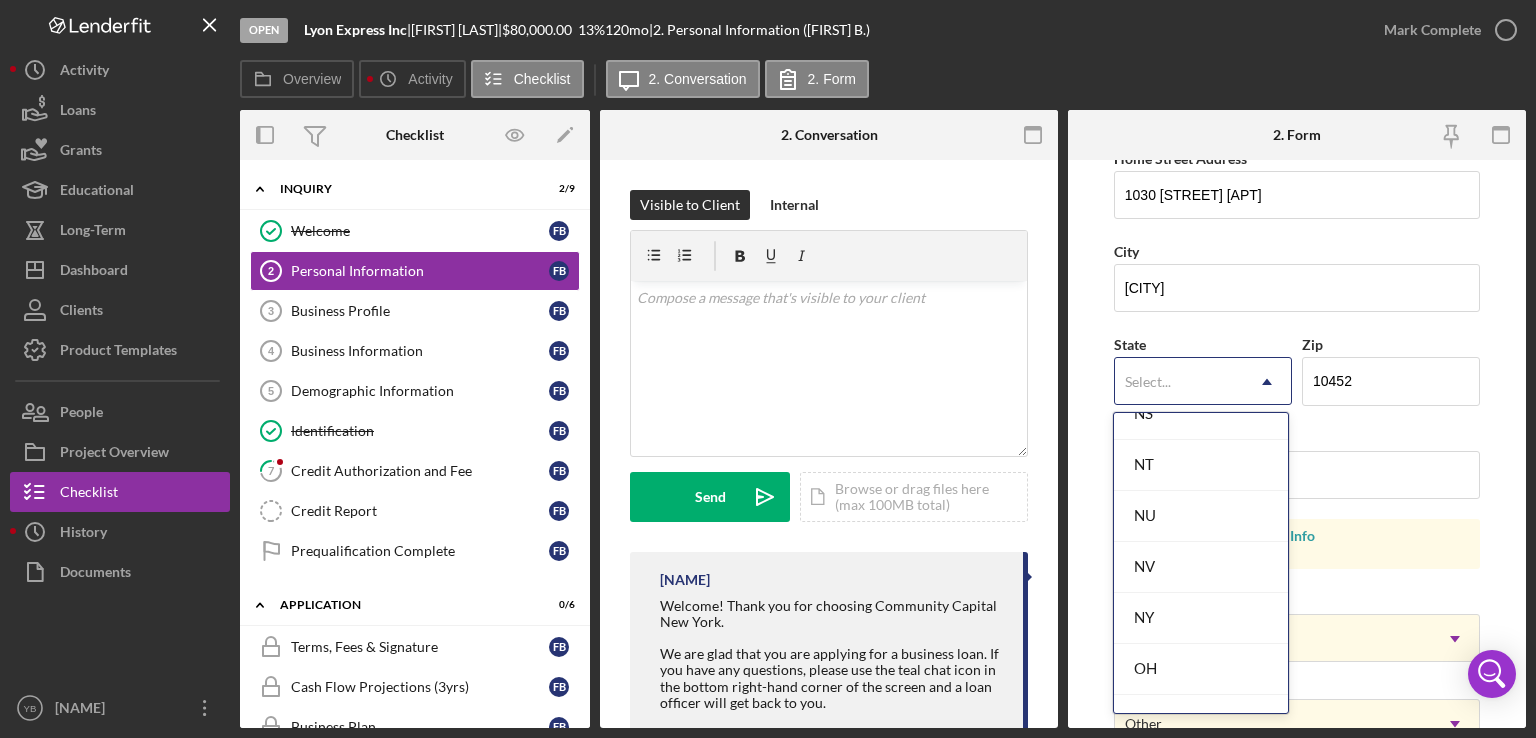 scroll, scrollTop: 2397, scrollLeft: 0, axis: vertical 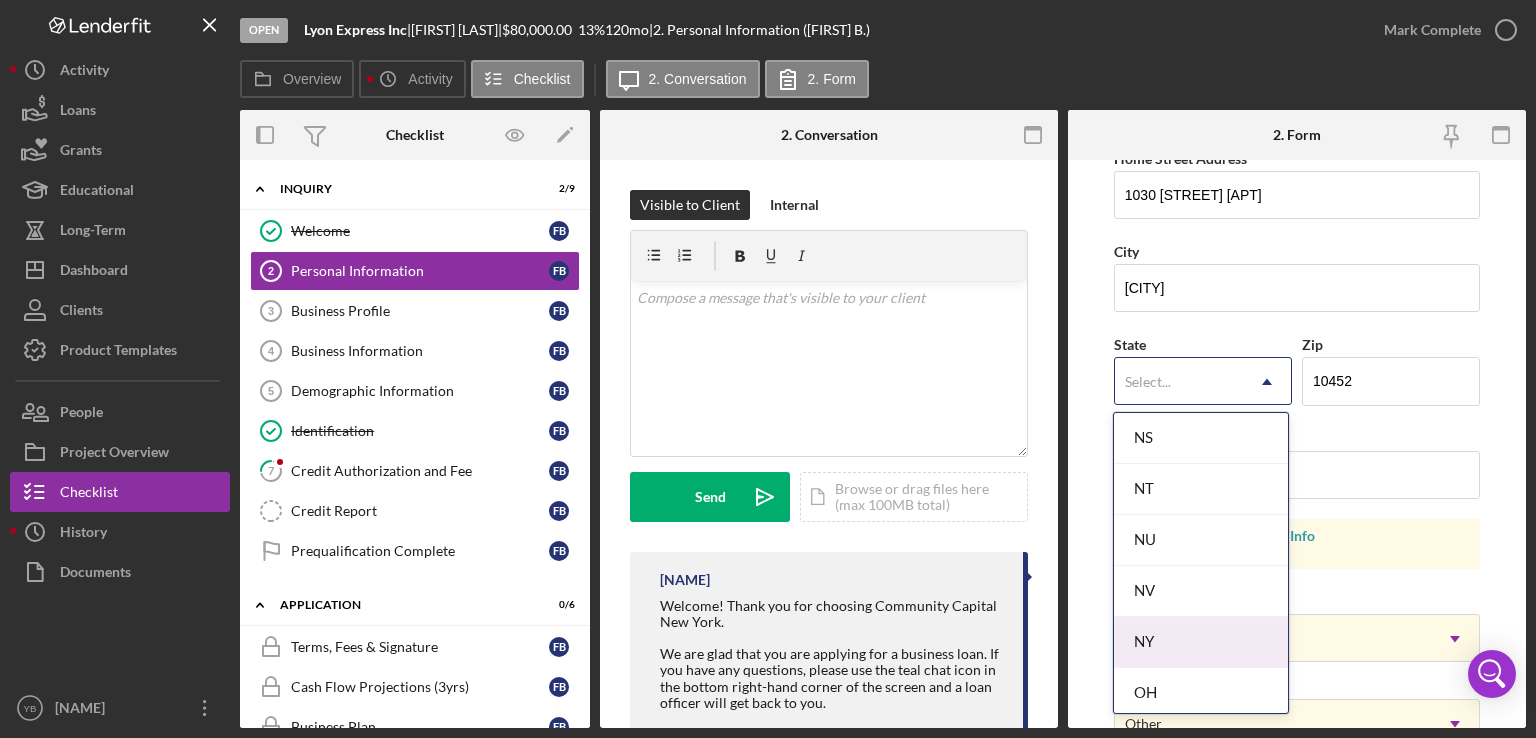 click on "NY" at bounding box center (1201, 642) 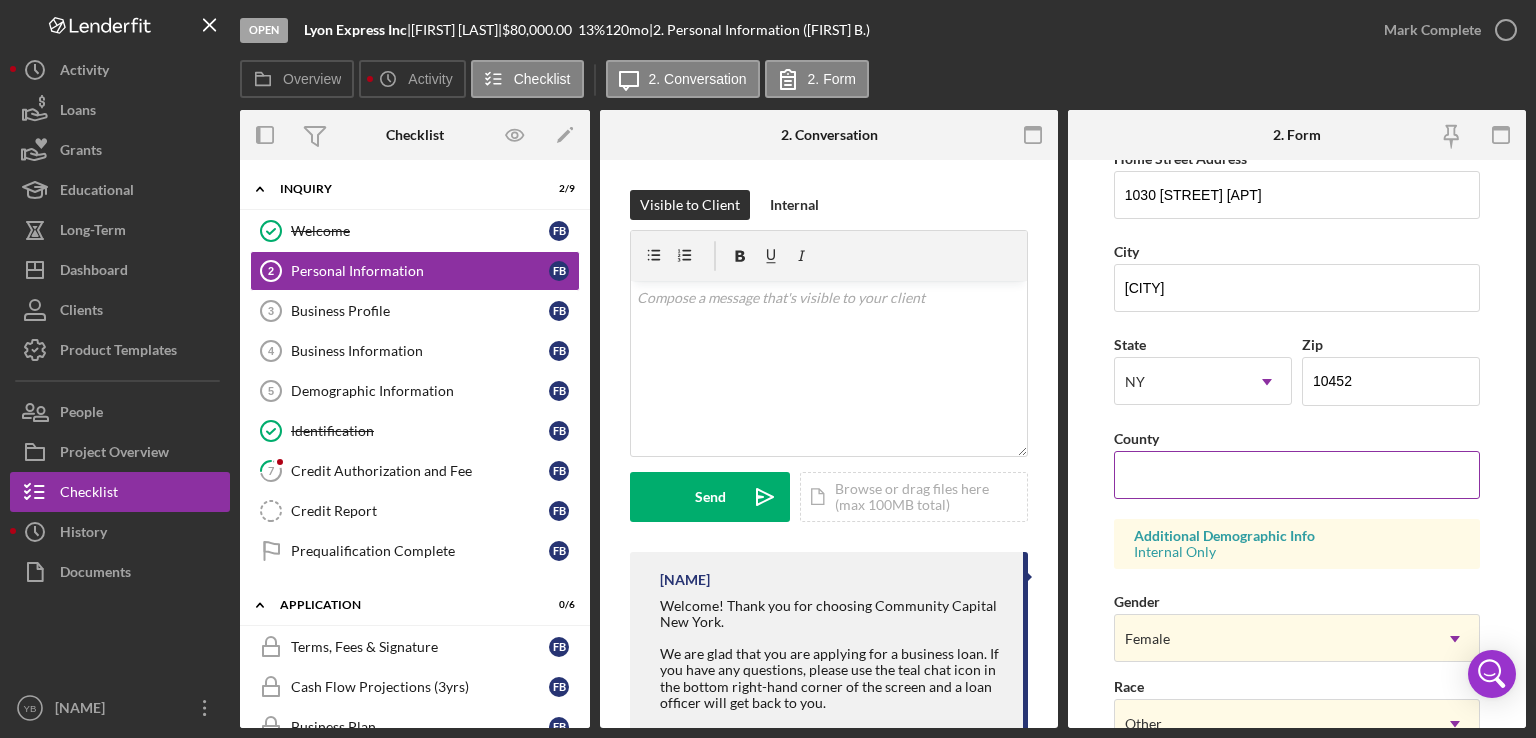 click on "County" at bounding box center (1297, 475) 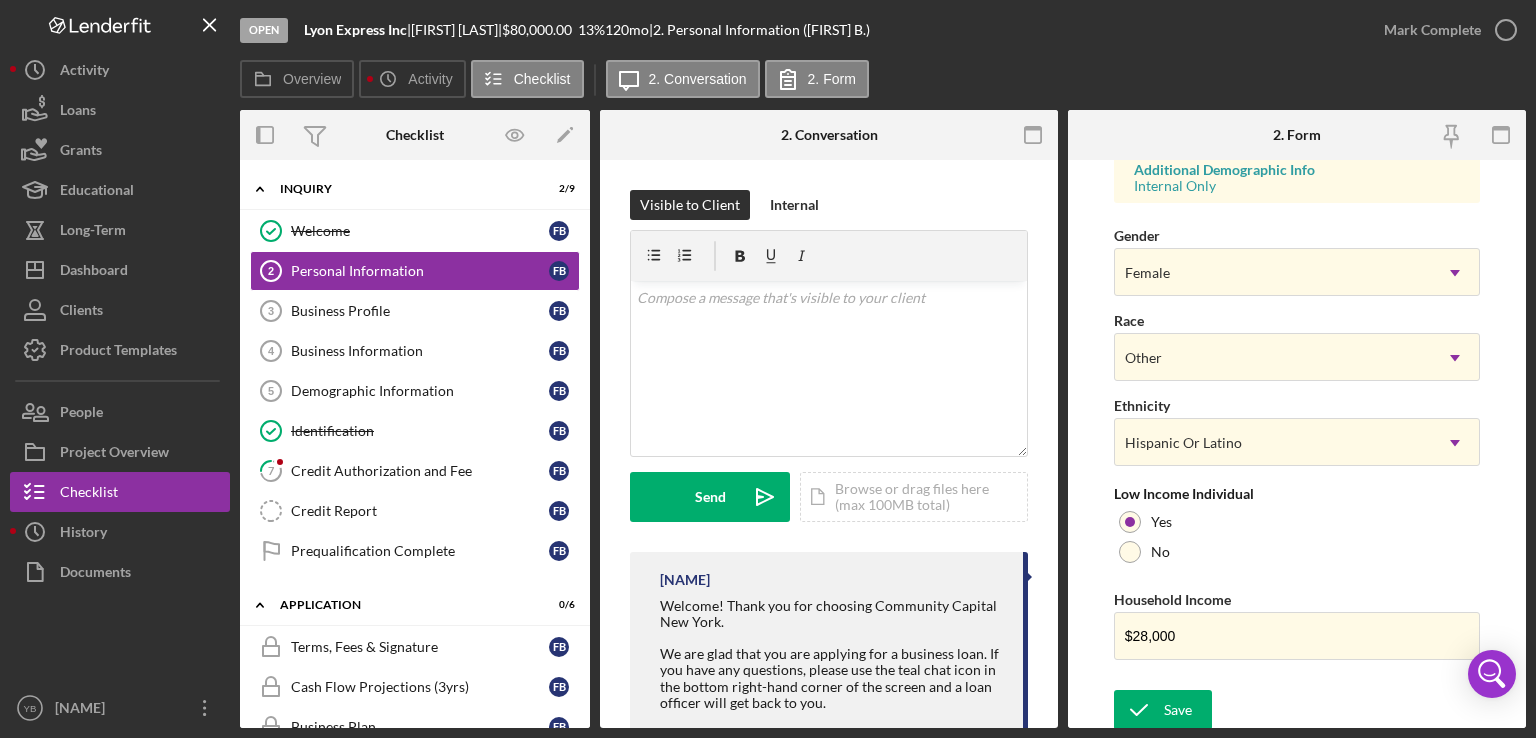scroll, scrollTop: 764, scrollLeft: 0, axis: vertical 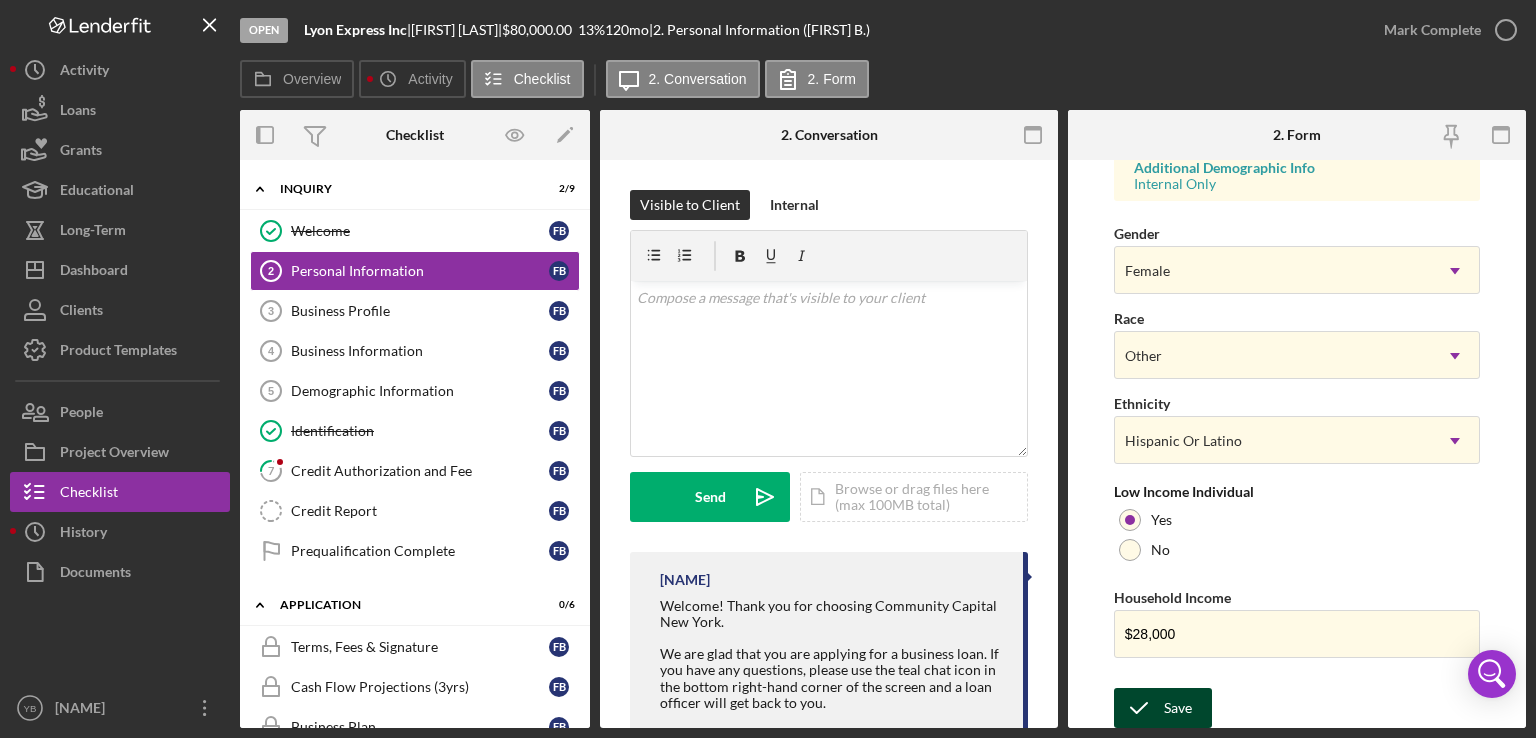 type on "[CITY]" 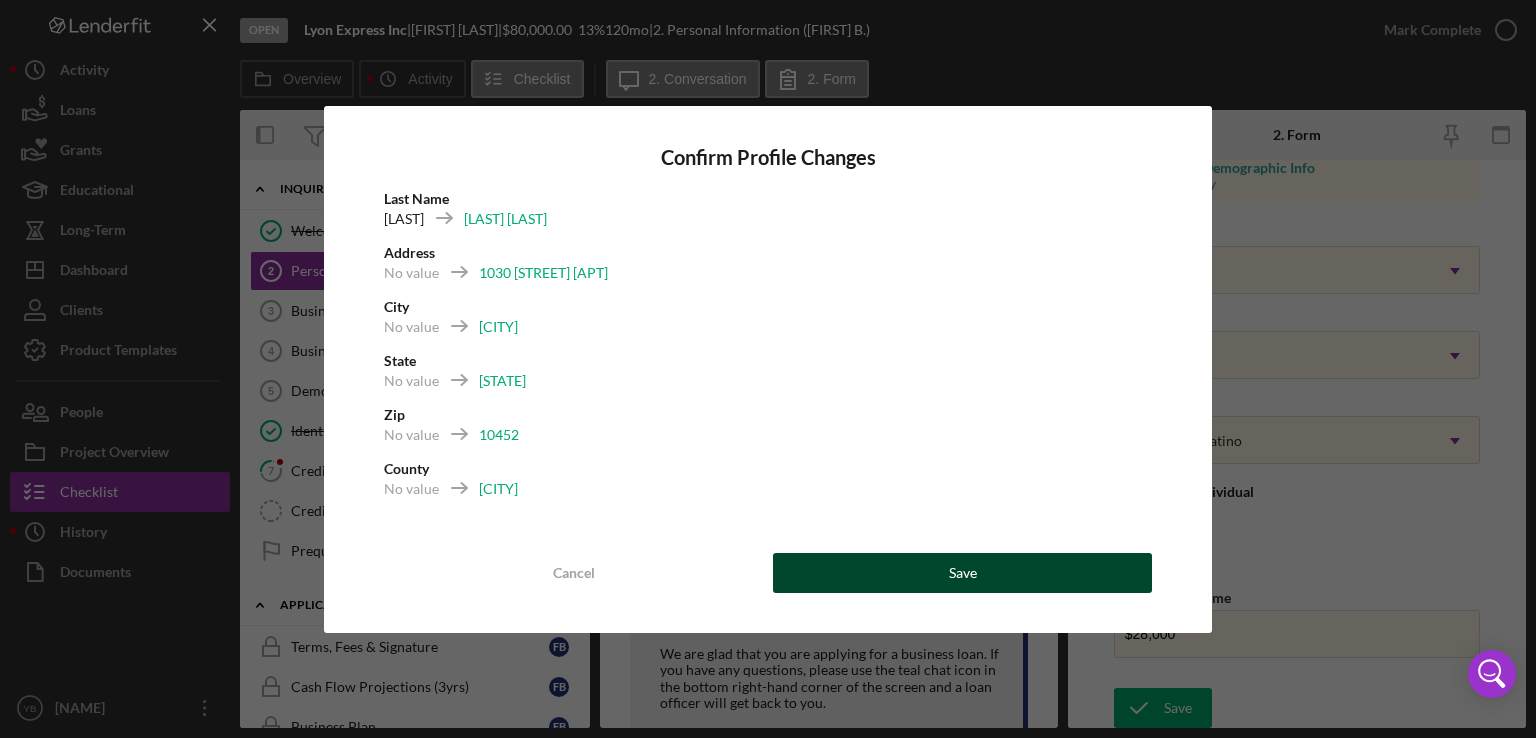 click on "Save" at bounding box center [962, 573] 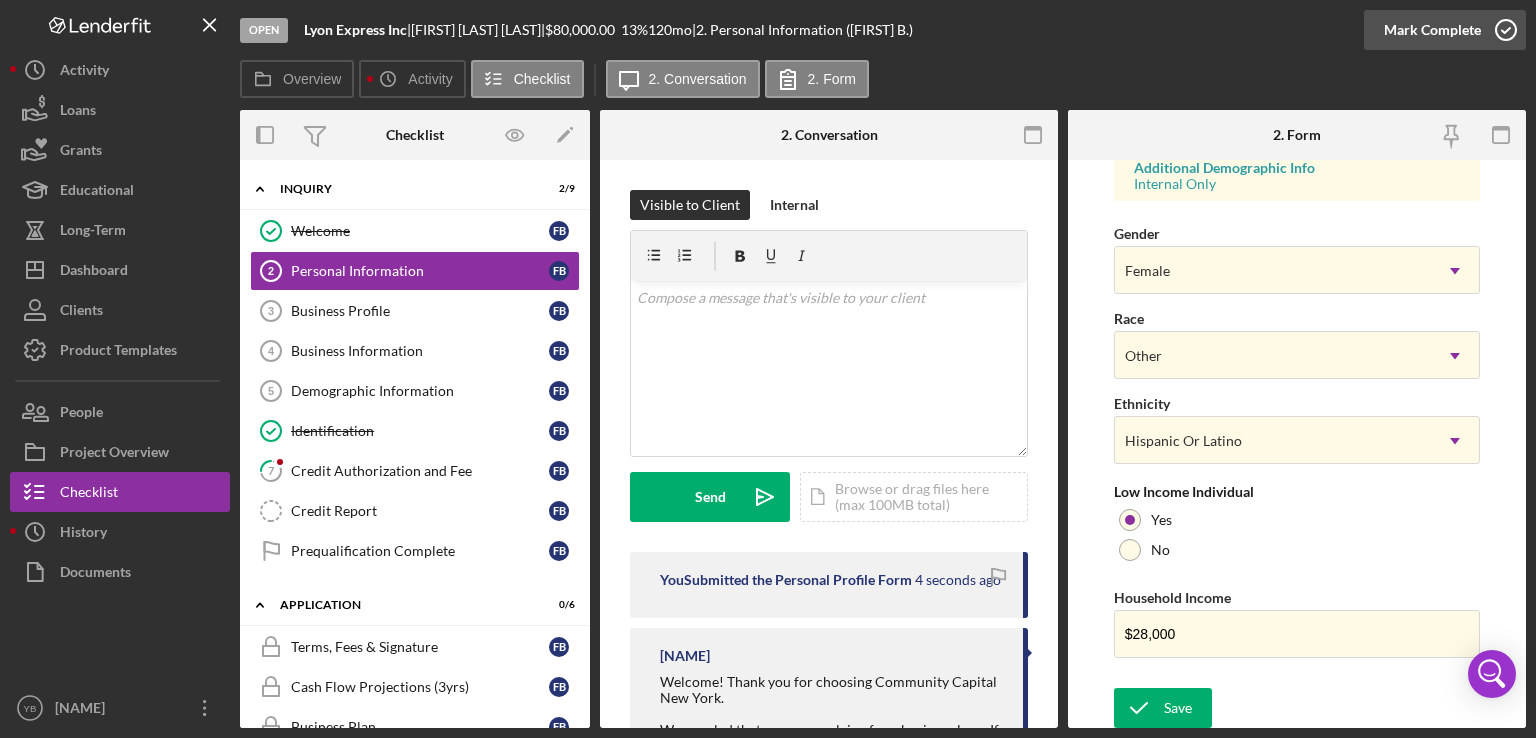 click on "Mark Complete" at bounding box center [1432, 30] 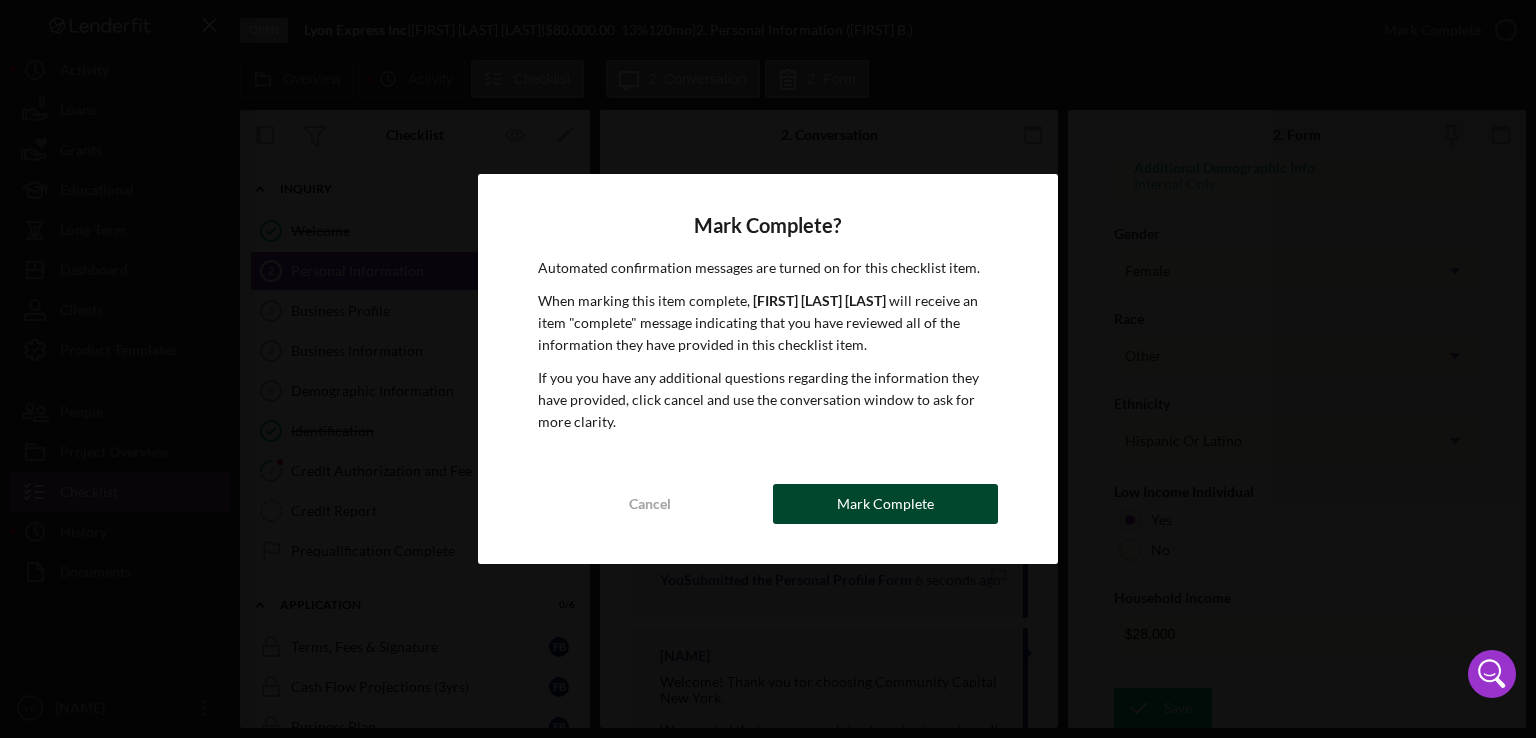 click on "Mark Complete" at bounding box center (885, 504) 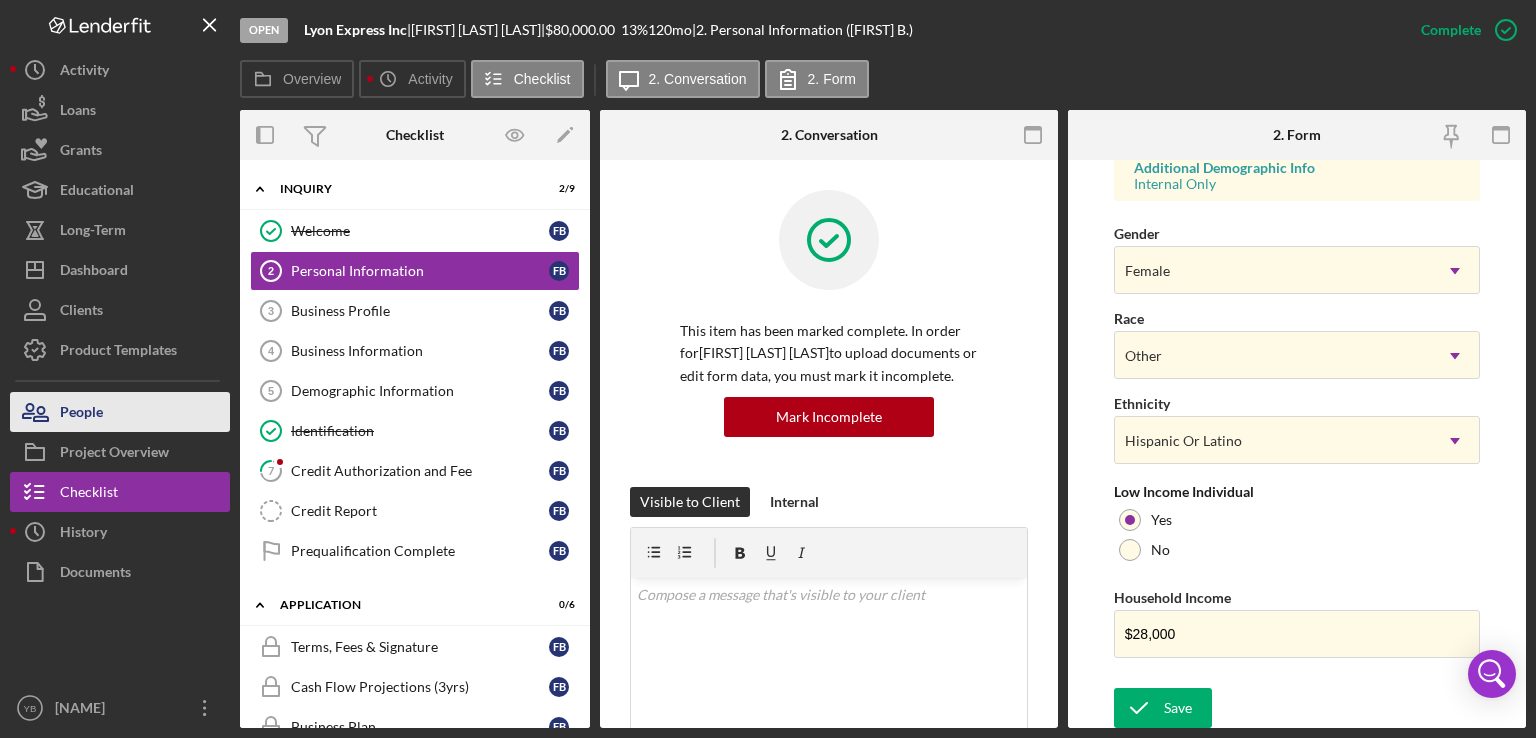 scroll, scrollTop: 381, scrollLeft: 0, axis: vertical 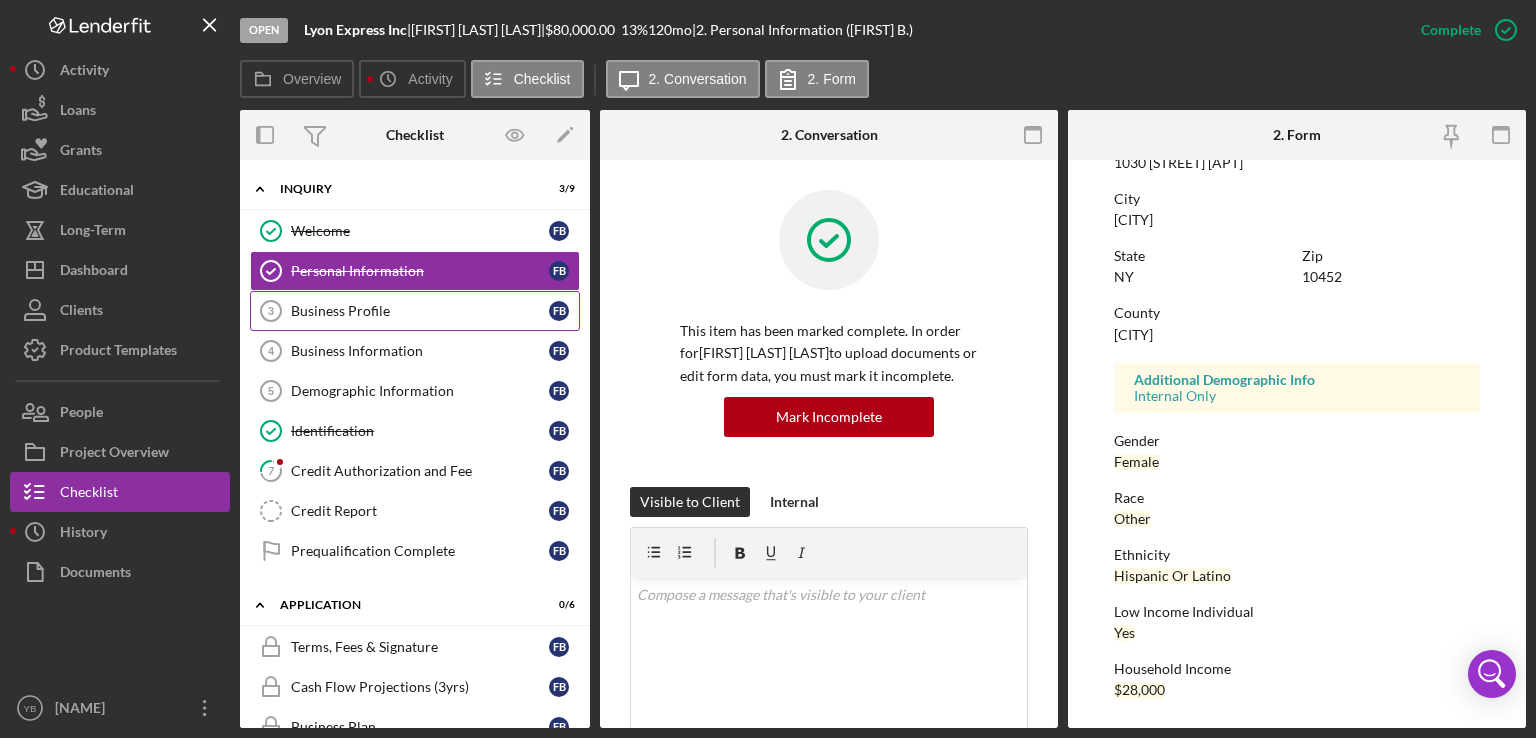 click on "Business Profile" at bounding box center [420, 311] 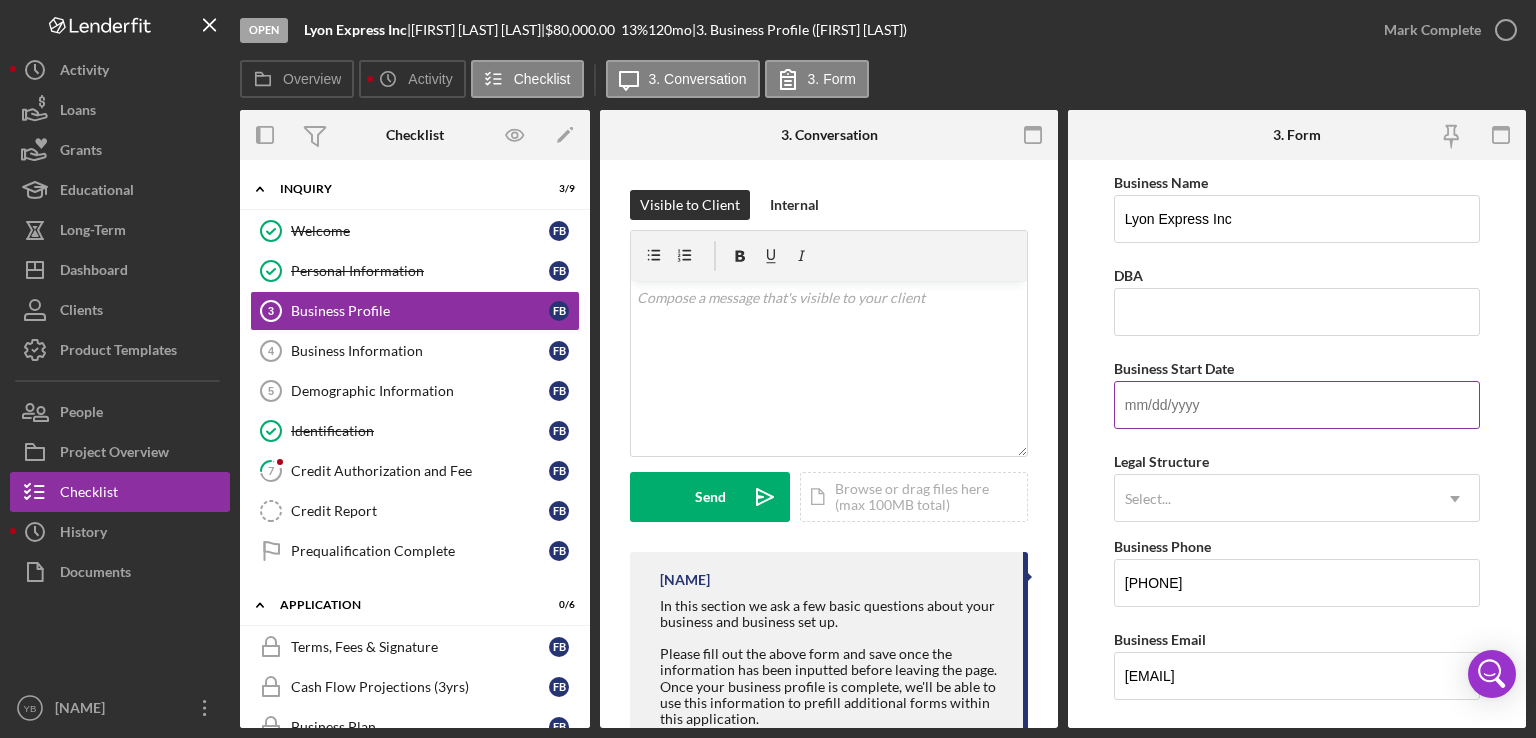click on "Business Start Date" at bounding box center (1297, 405) 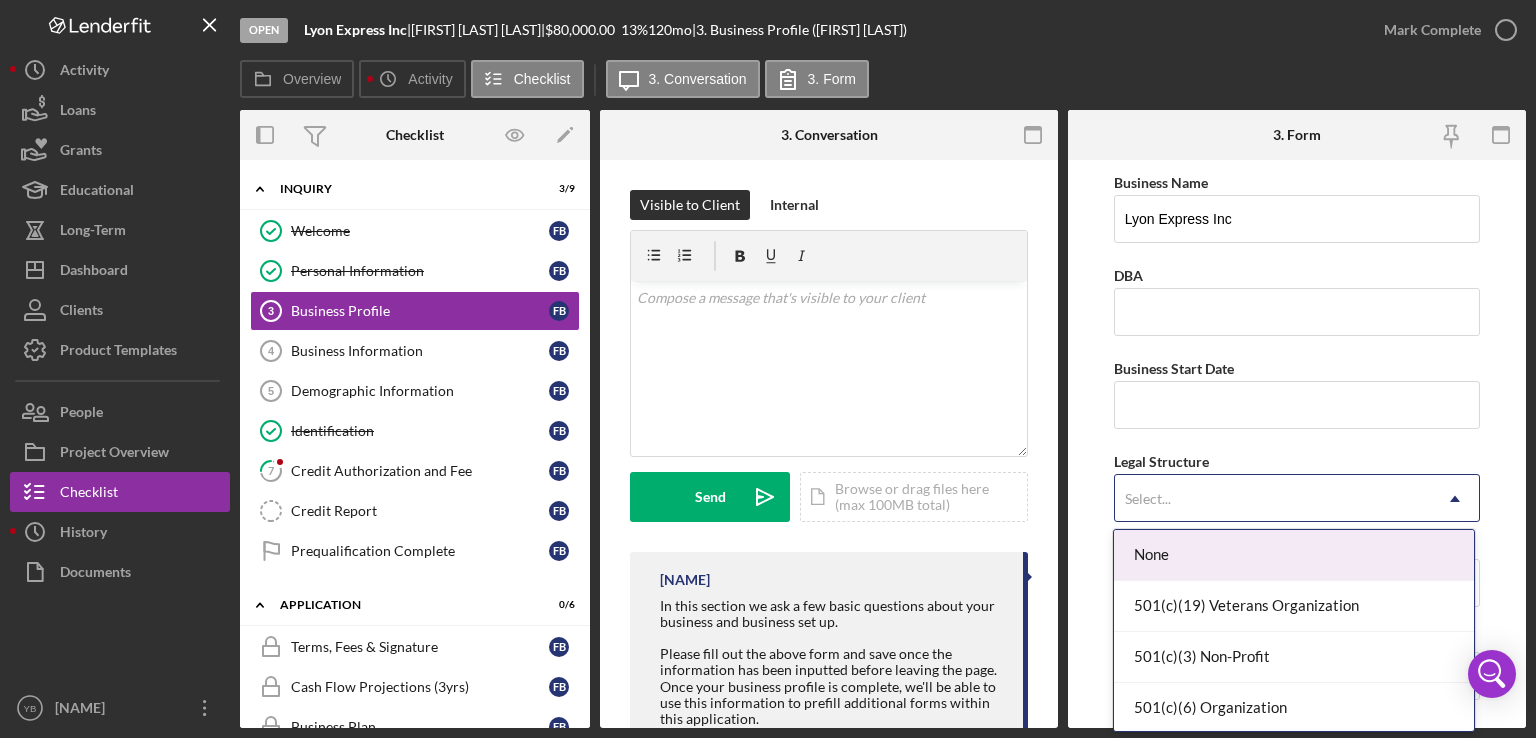 click on "Icon/Dropdown Arrow" 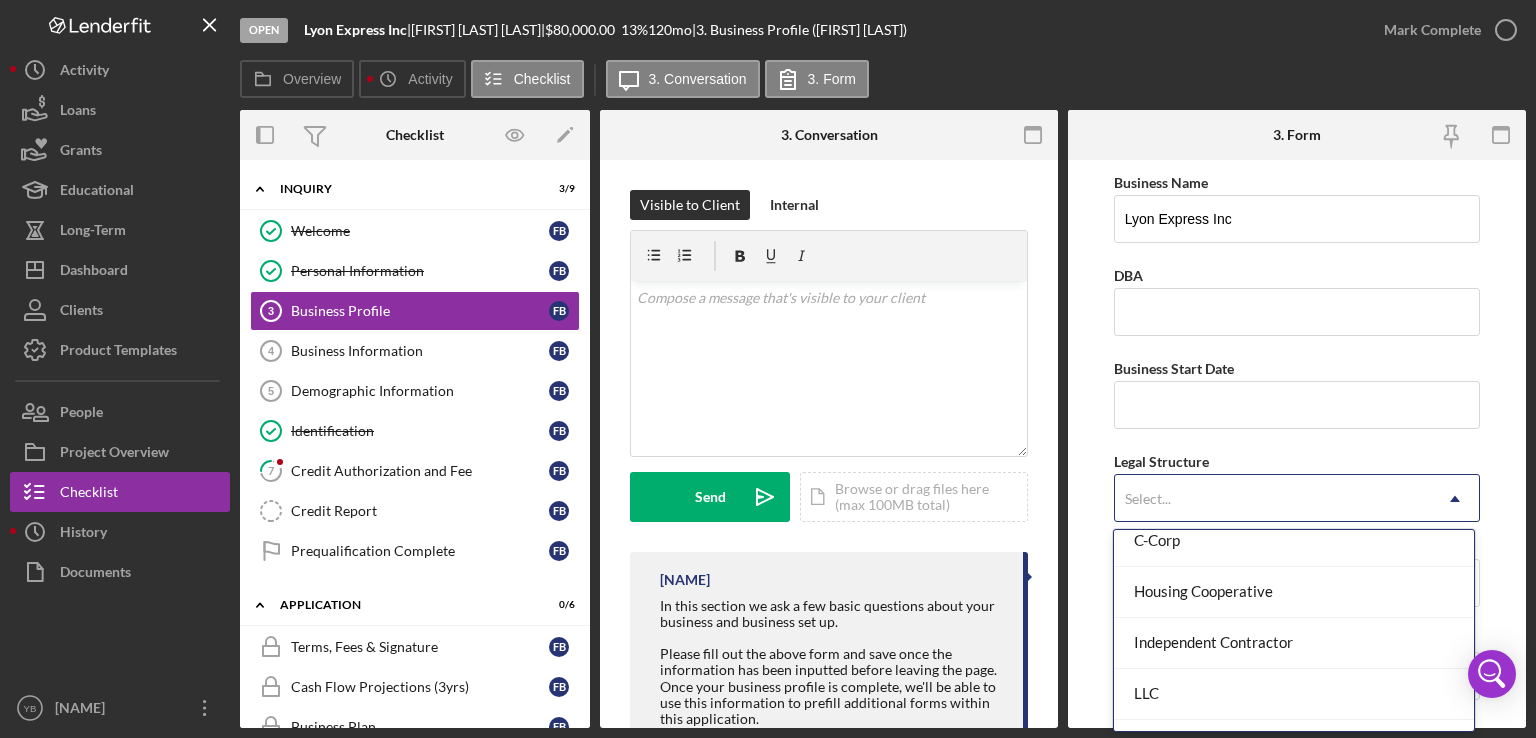 scroll, scrollTop: 240, scrollLeft: 0, axis: vertical 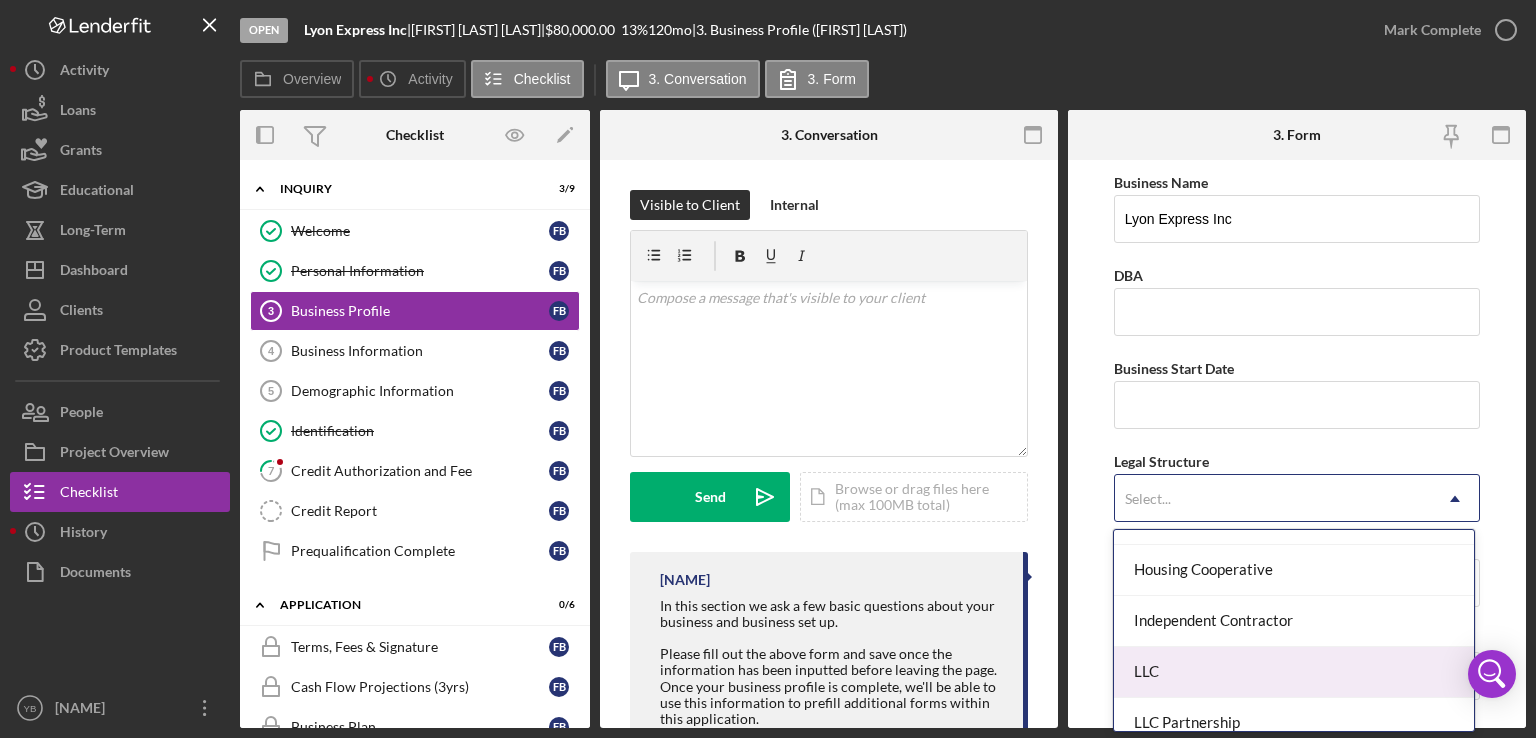 click on "LLC" at bounding box center (1294, 672) 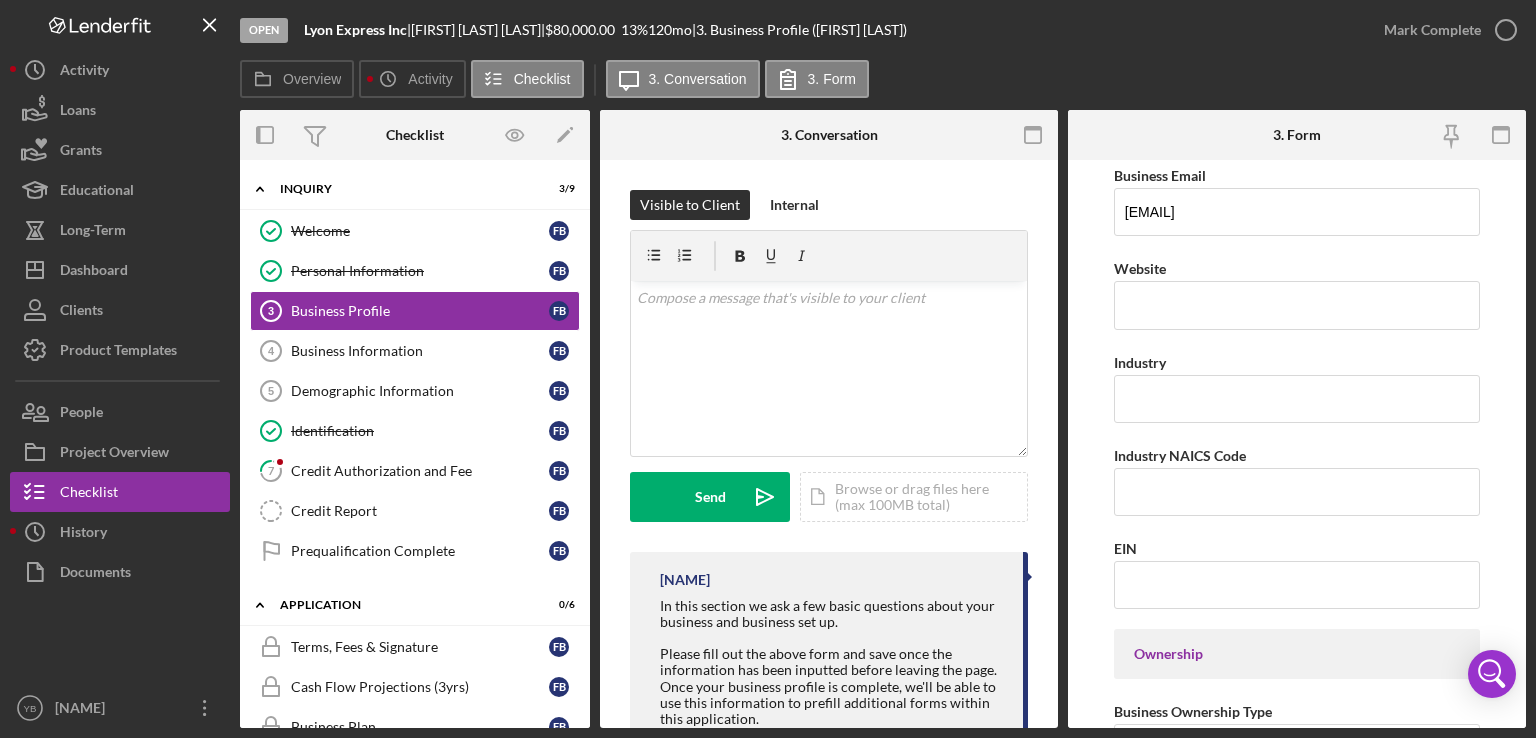 scroll, scrollTop: 474, scrollLeft: 0, axis: vertical 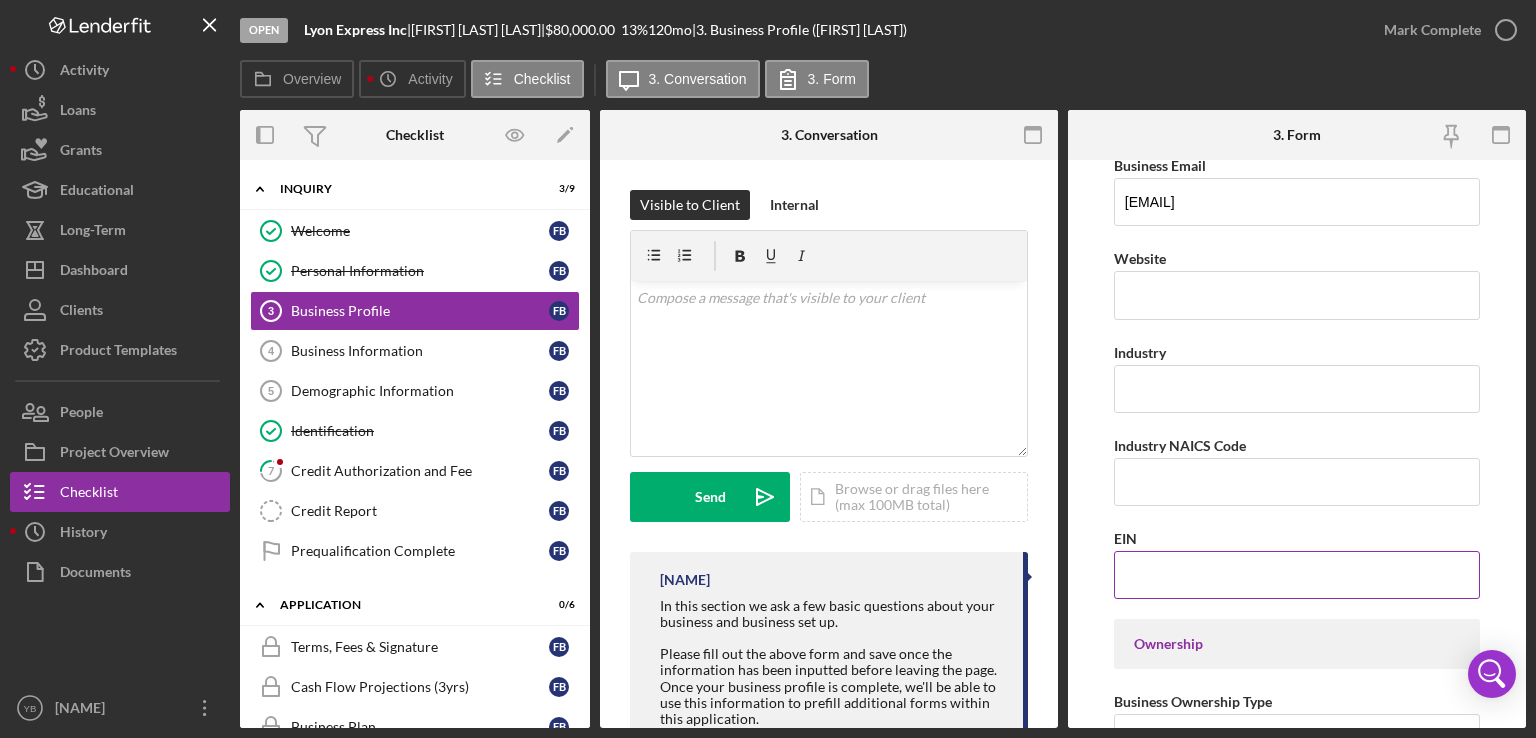 click on "EIN" at bounding box center [1297, 575] 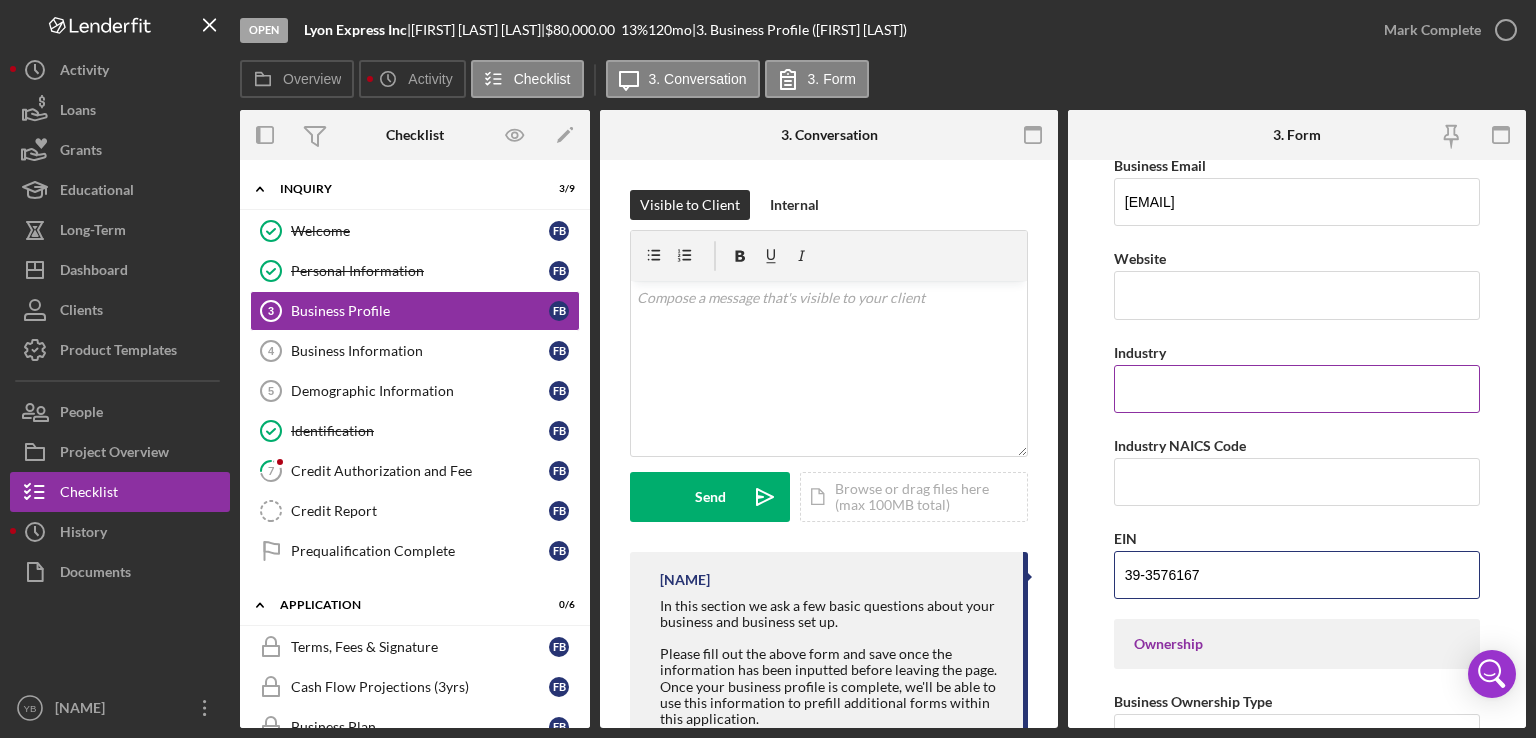 type on "39-3576167" 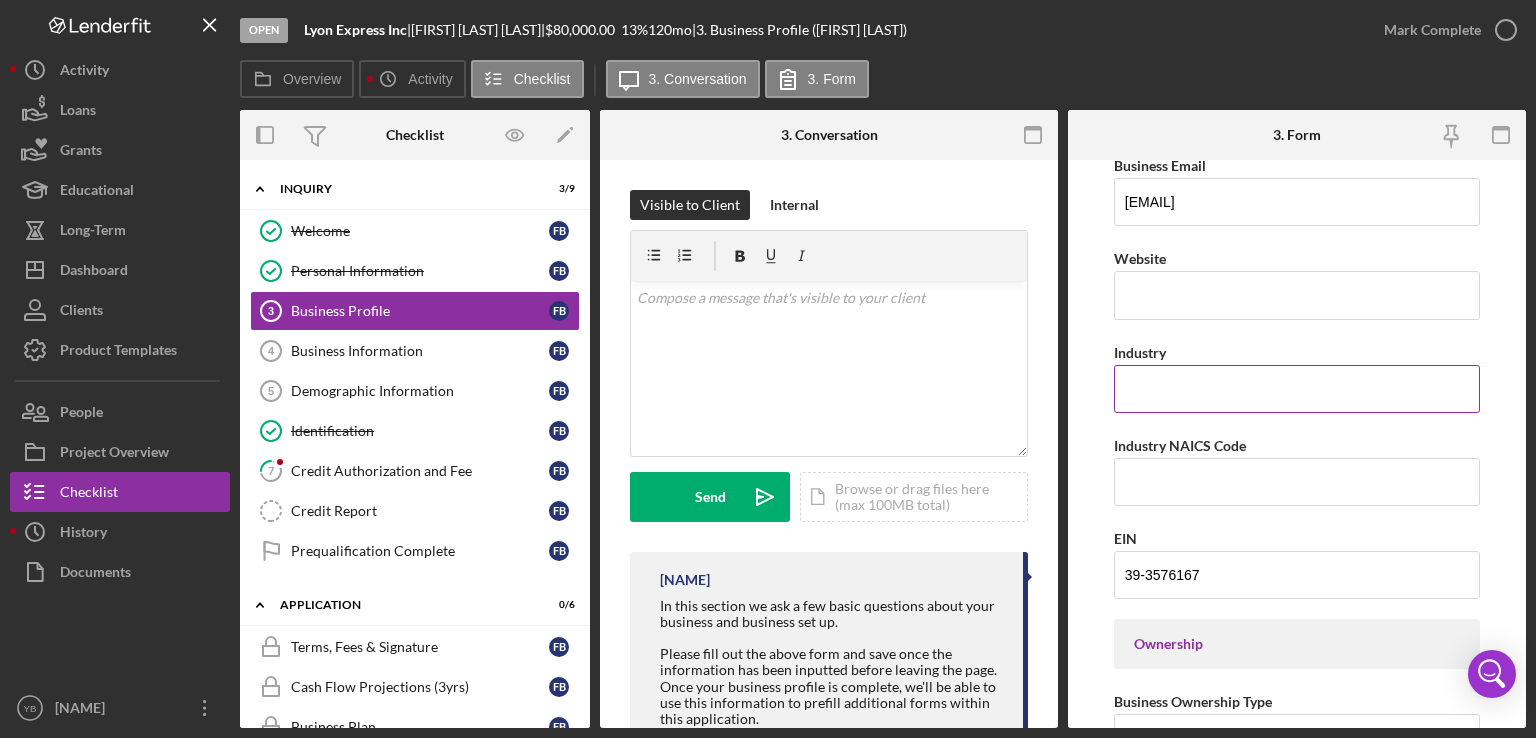 click on "Industry" at bounding box center (1297, 389) 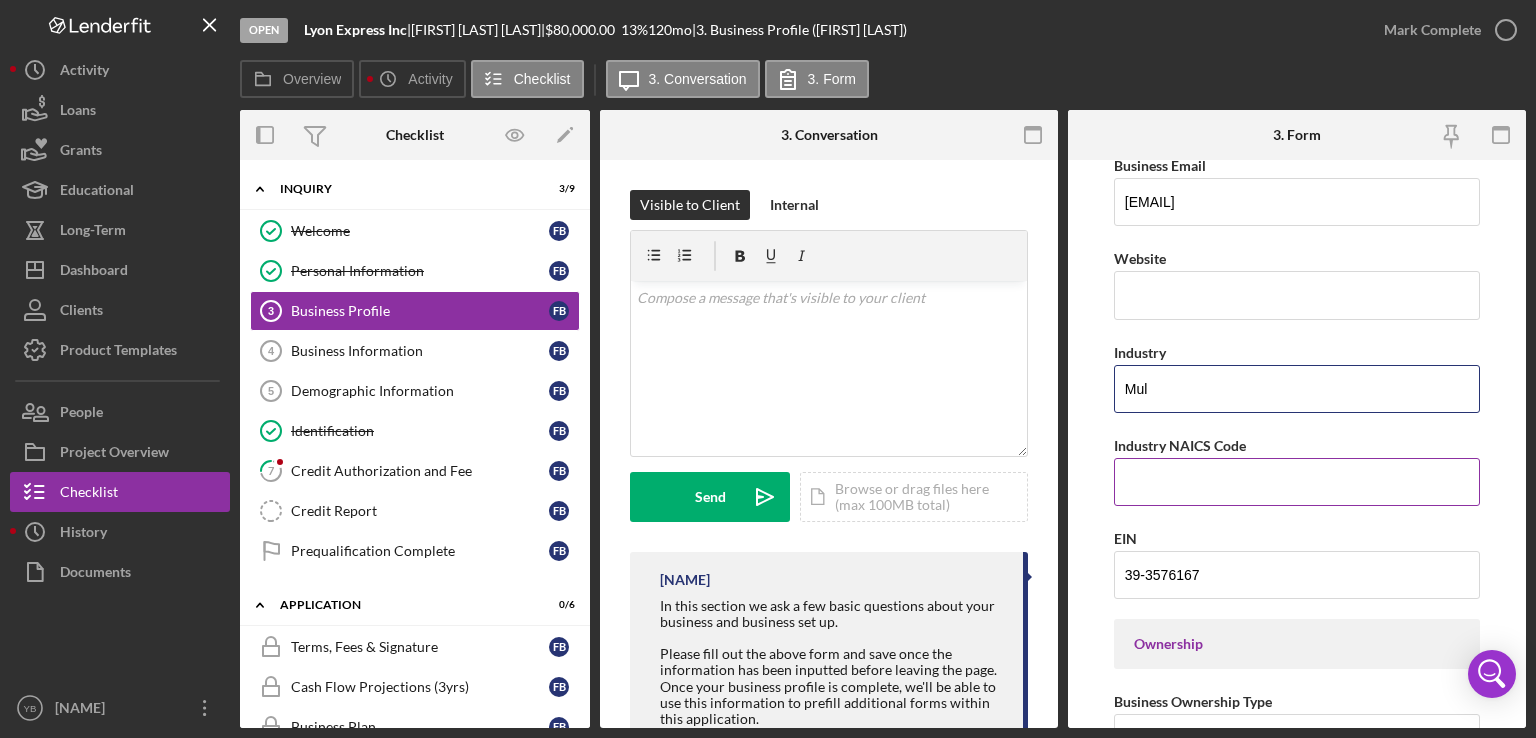 type on "Multisevices" 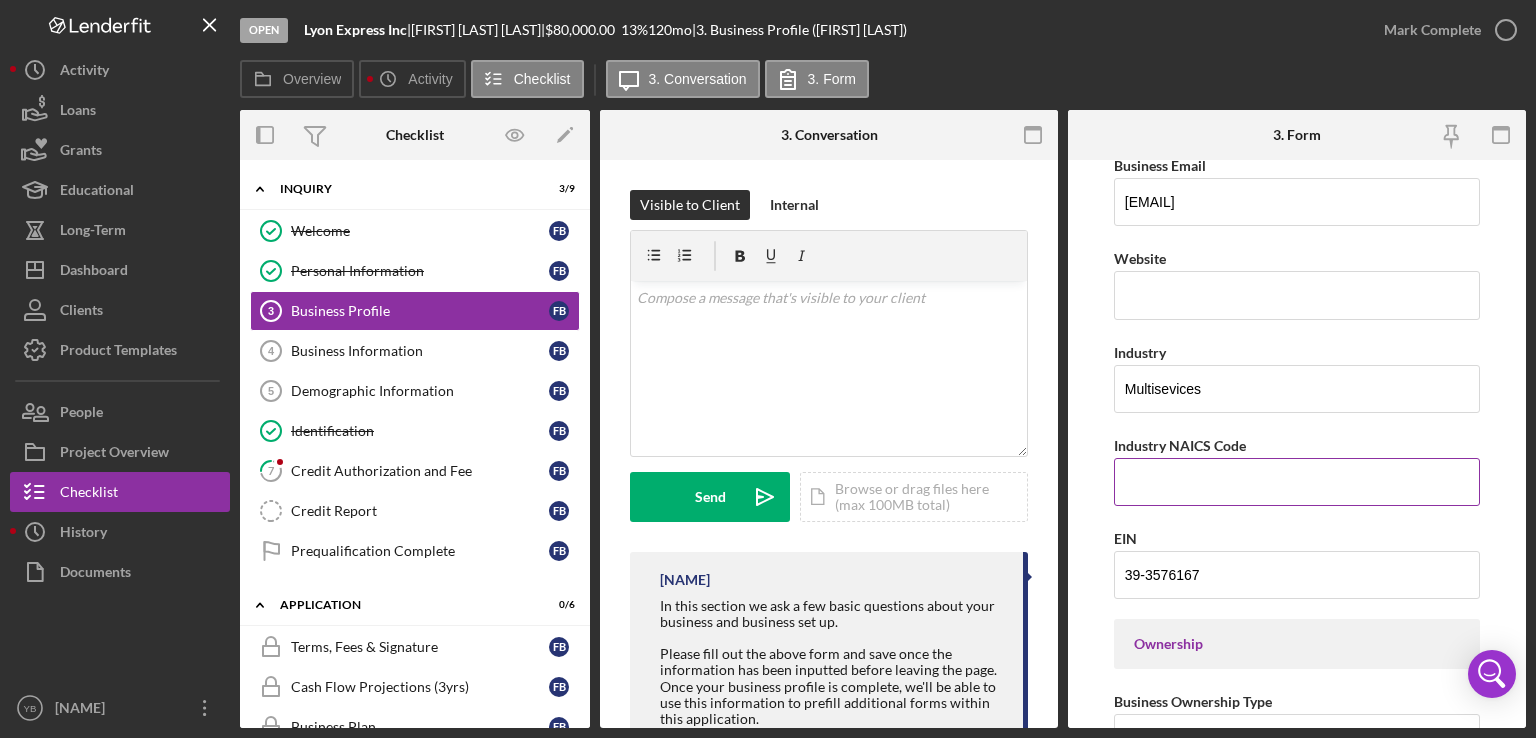 click on "Industry NAICS Code" at bounding box center (1297, 482) 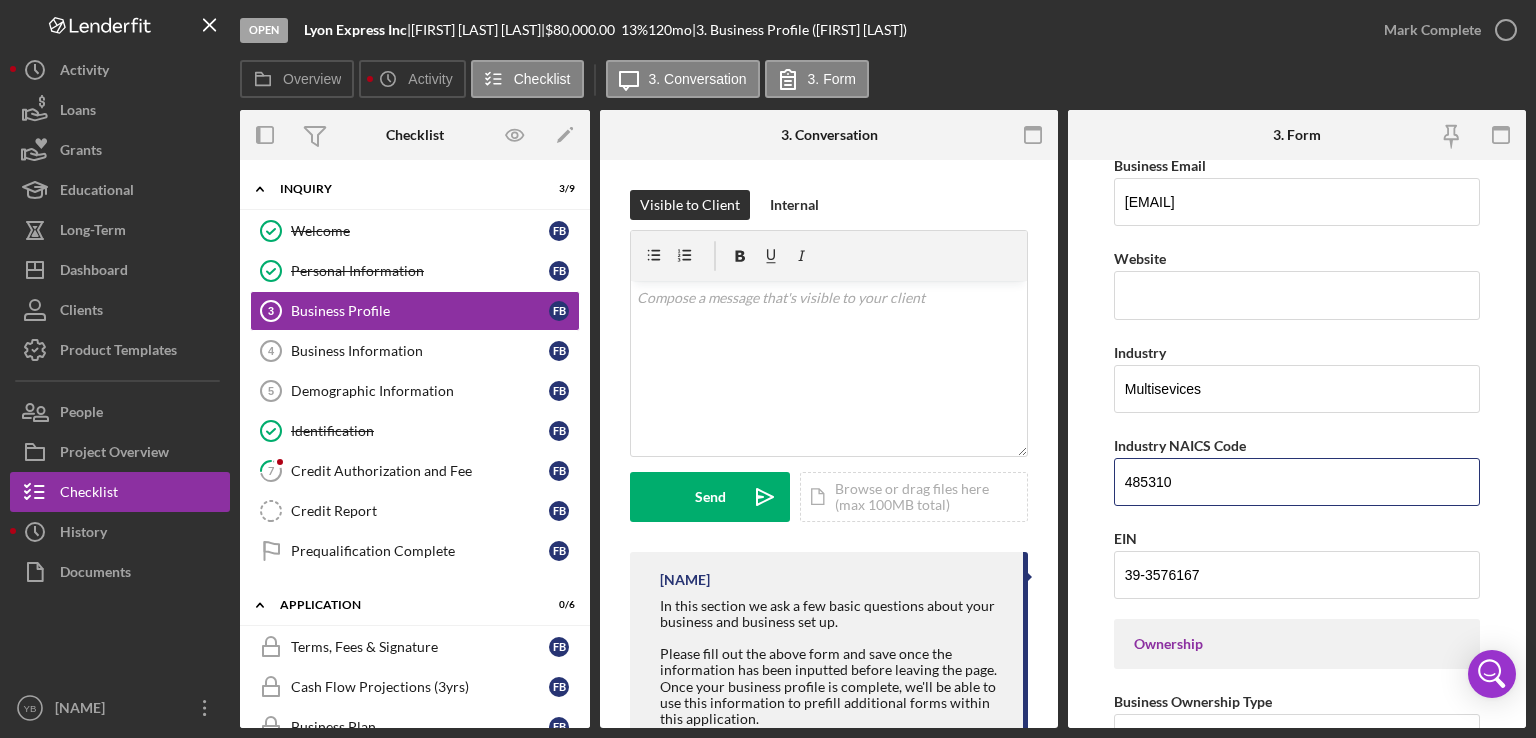 type on "485310" 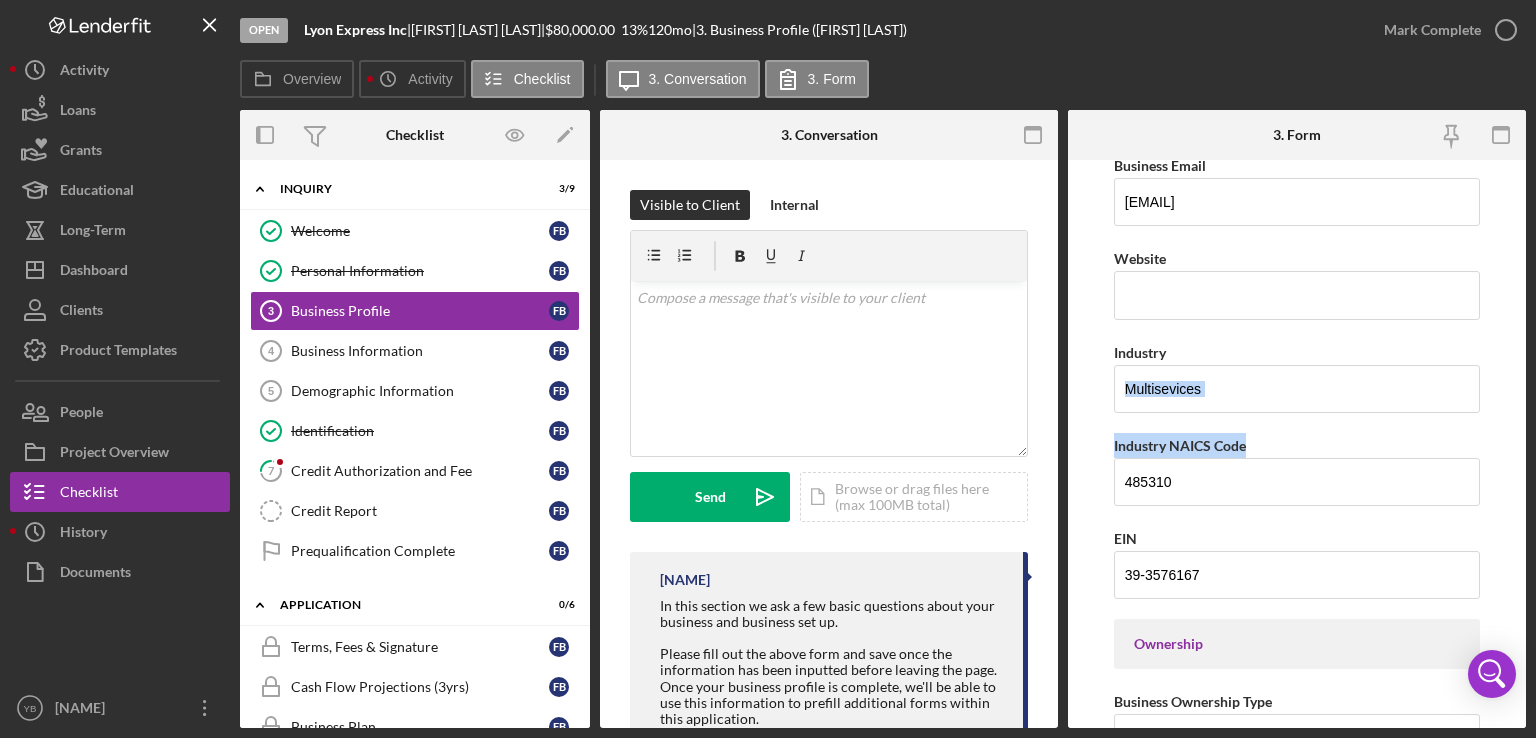 drag, startPoint x: 1528, startPoint y: 377, endPoint x: 1508, endPoint y: 428, distance: 54.781384 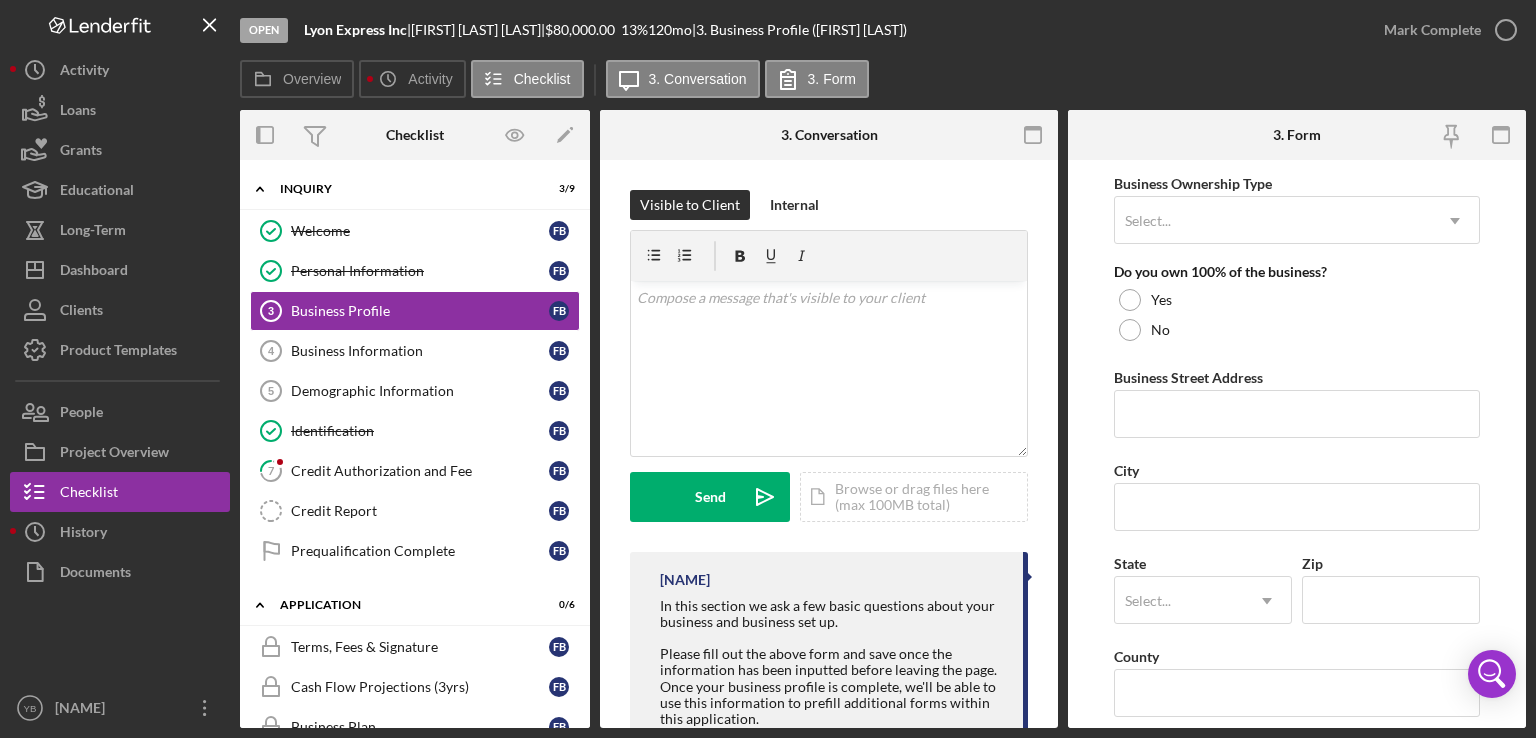 scroll, scrollTop: 994, scrollLeft: 0, axis: vertical 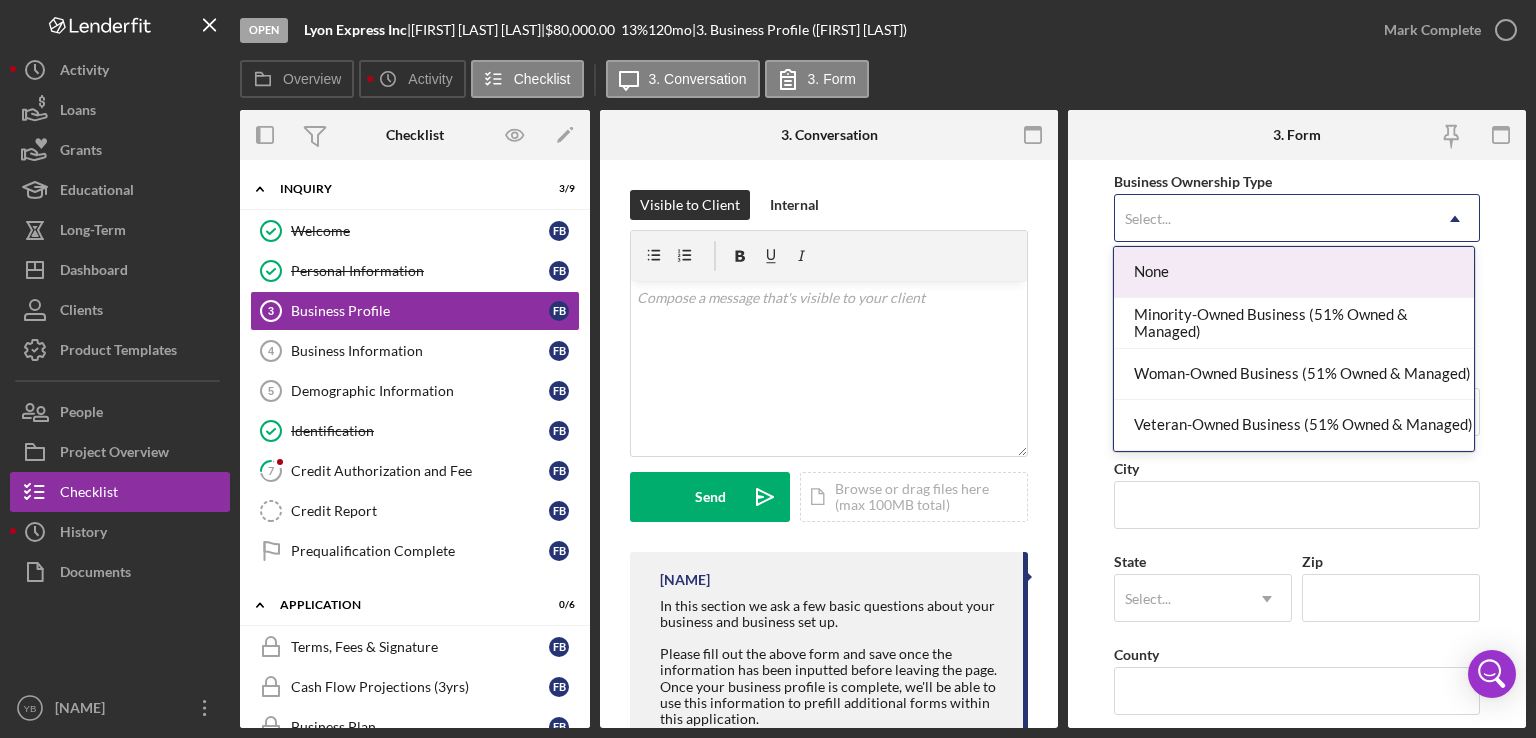 click on "Icon/Dropdown Arrow" 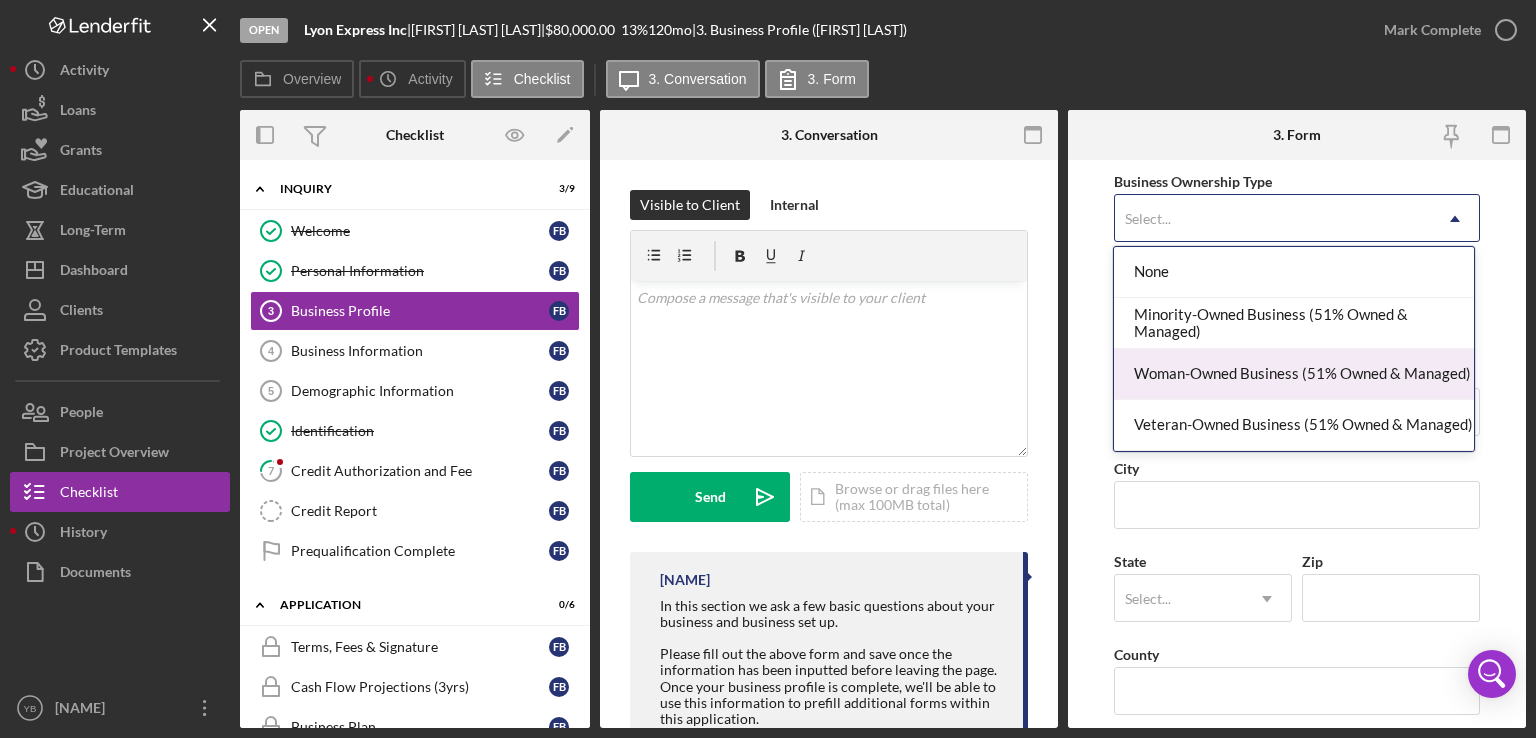 click on "Woman-Owned Business (51% Owned & Managed)" at bounding box center (1294, 374) 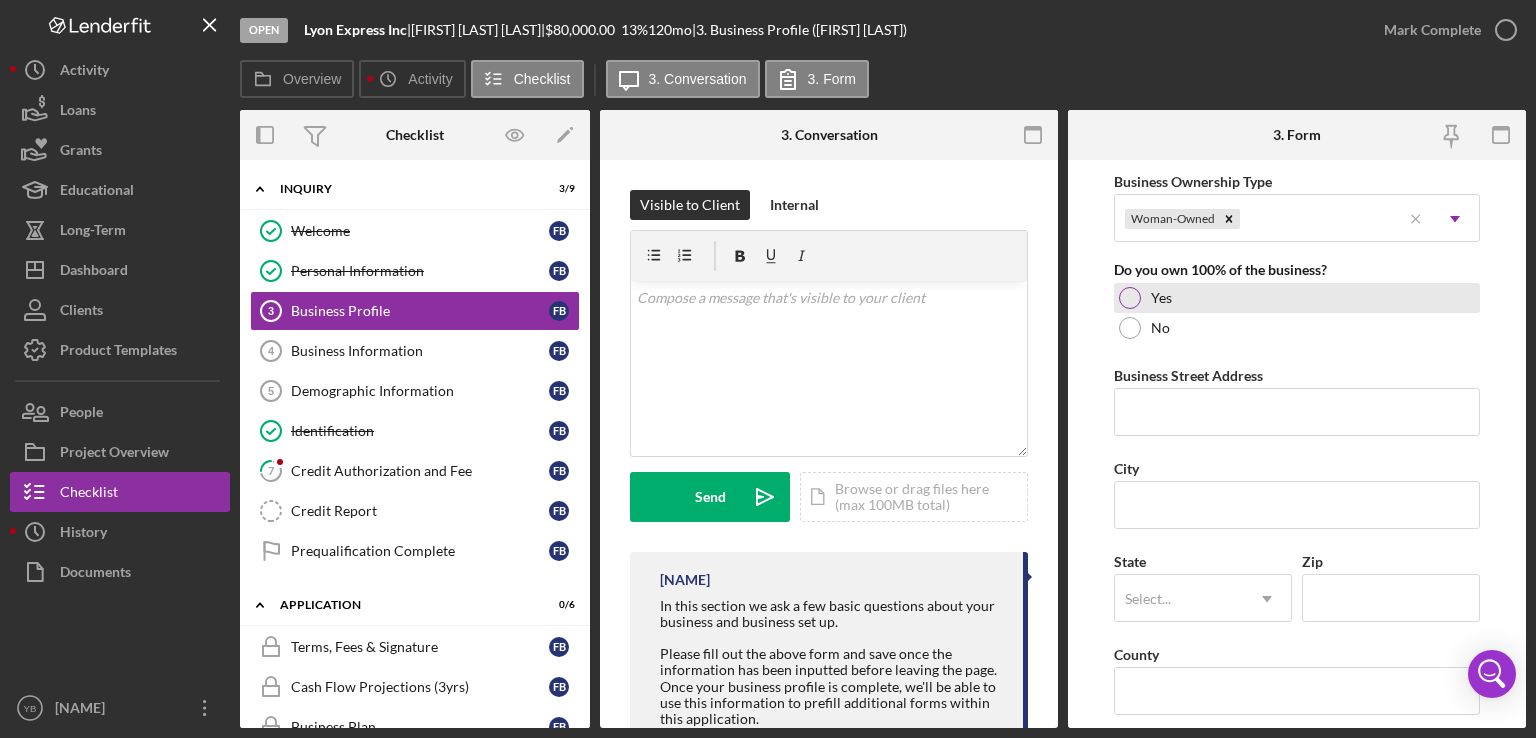 click at bounding box center (1130, 298) 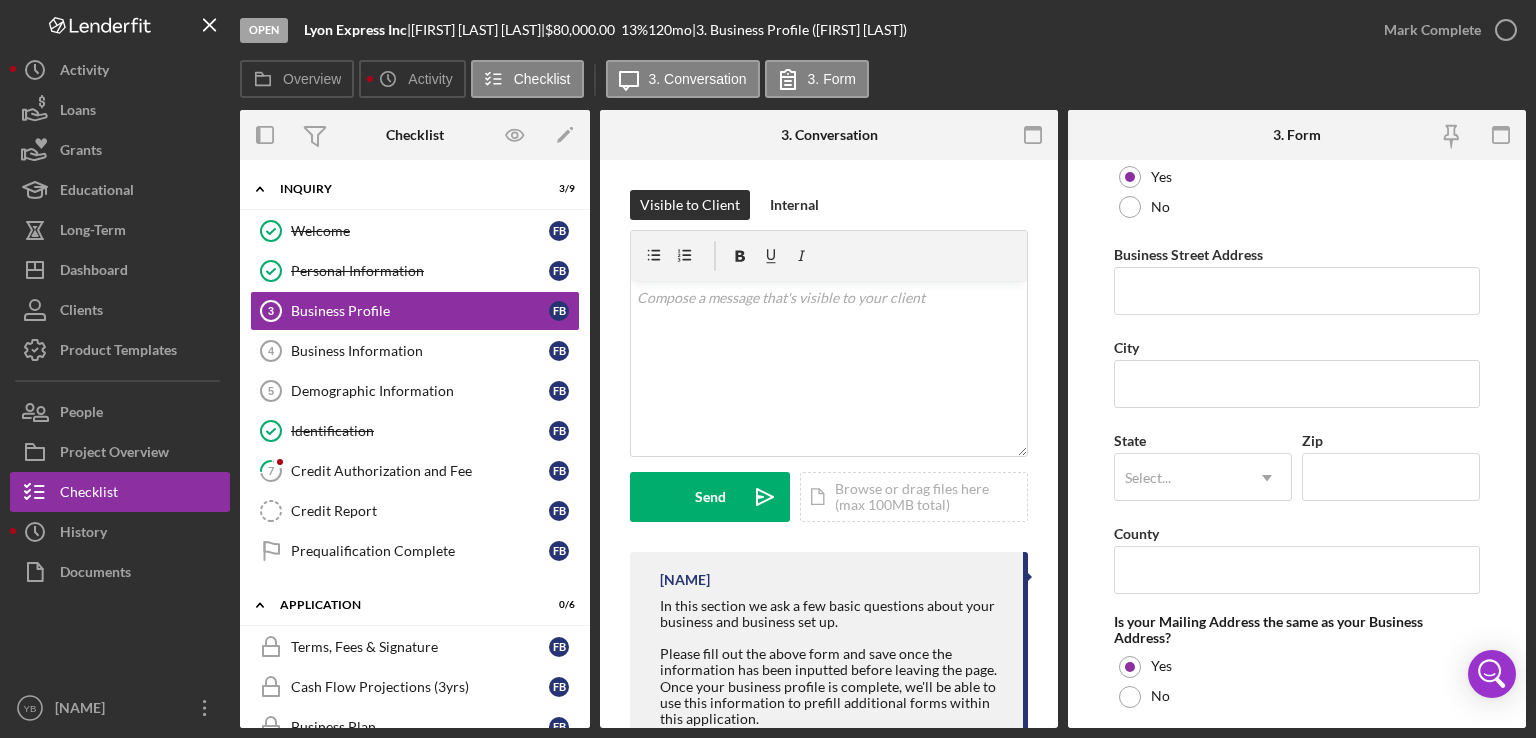 scroll, scrollTop: 1092, scrollLeft: 0, axis: vertical 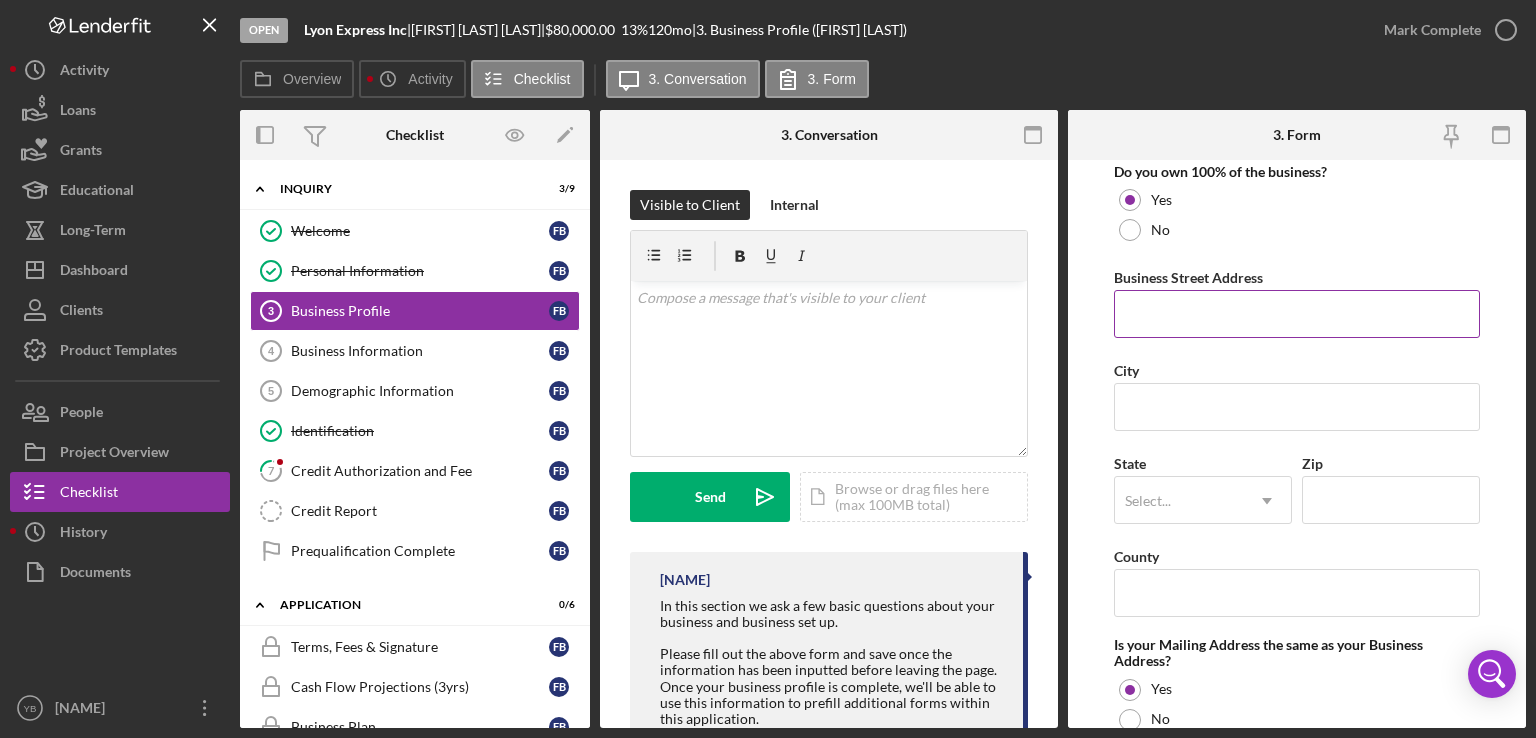 click on "Business Street Address" at bounding box center (1297, 314) 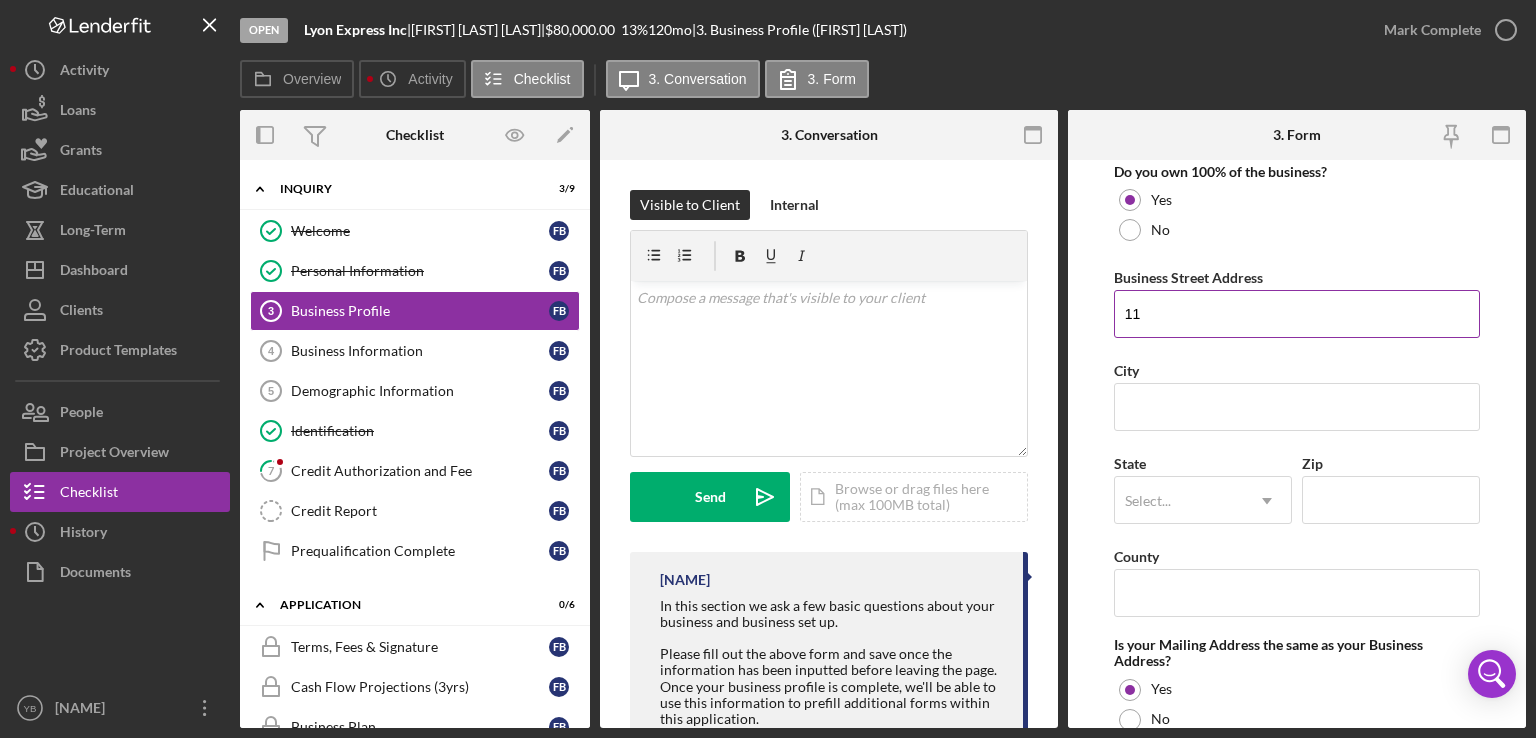 type on "1" 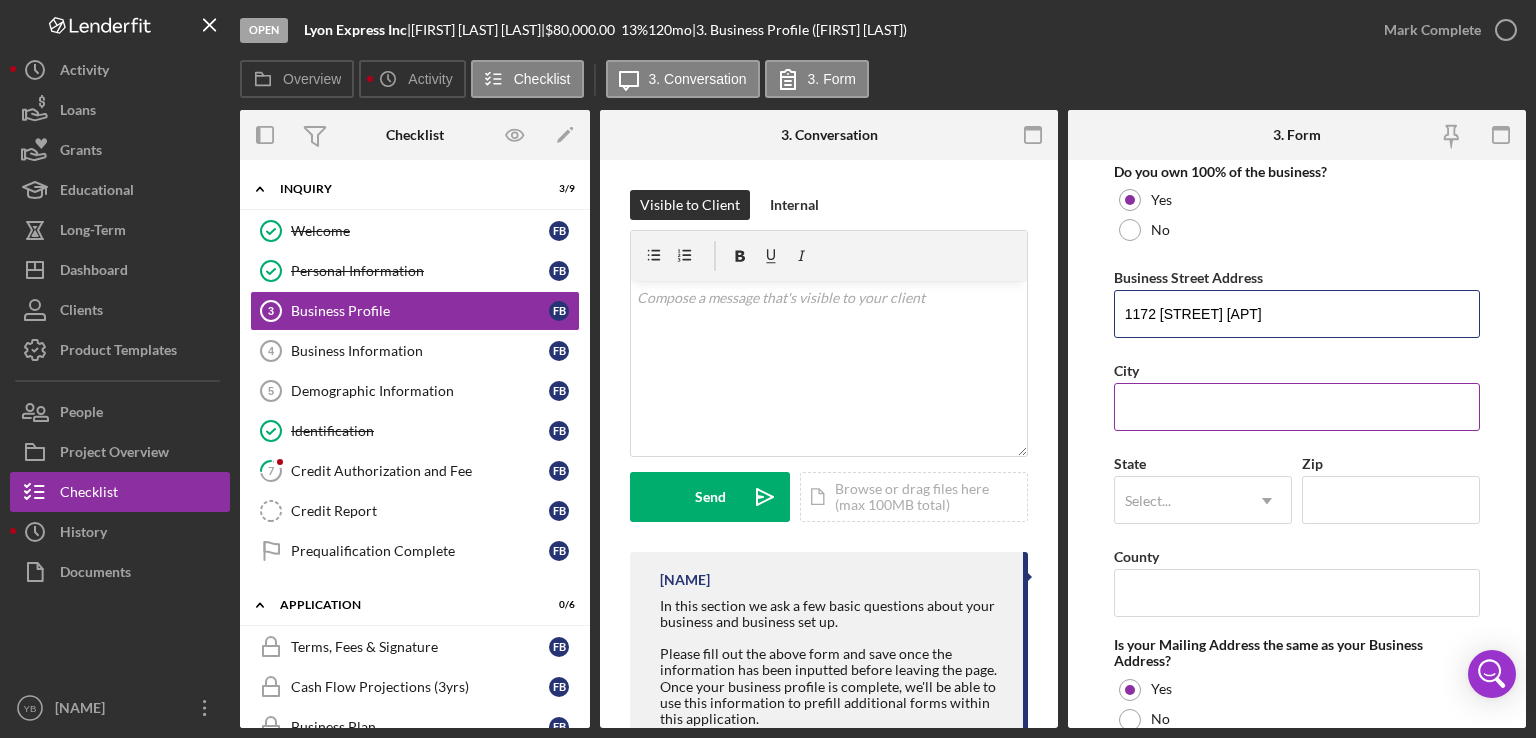 type on "1172 [STREET] [APT]" 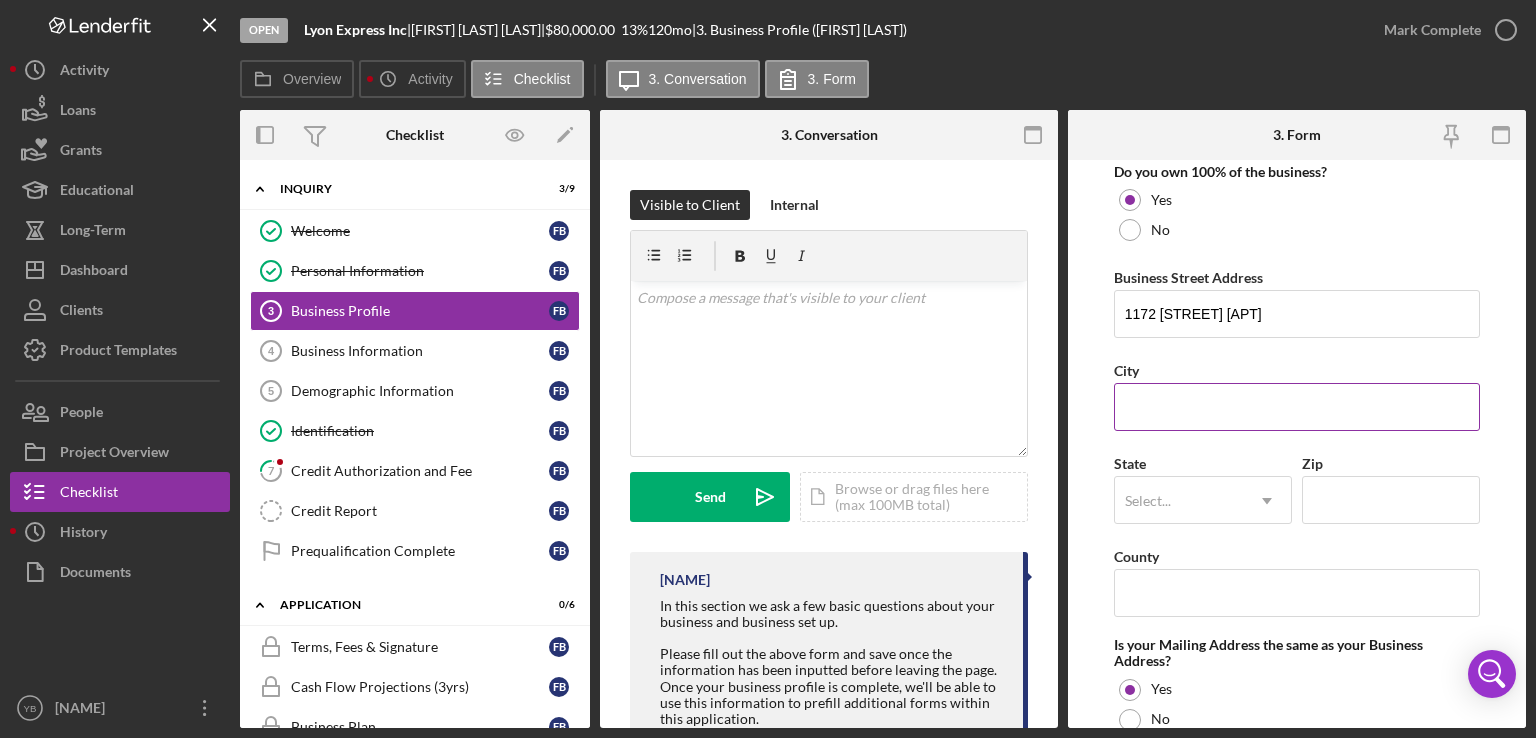 click on "City" at bounding box center (1297, 407) 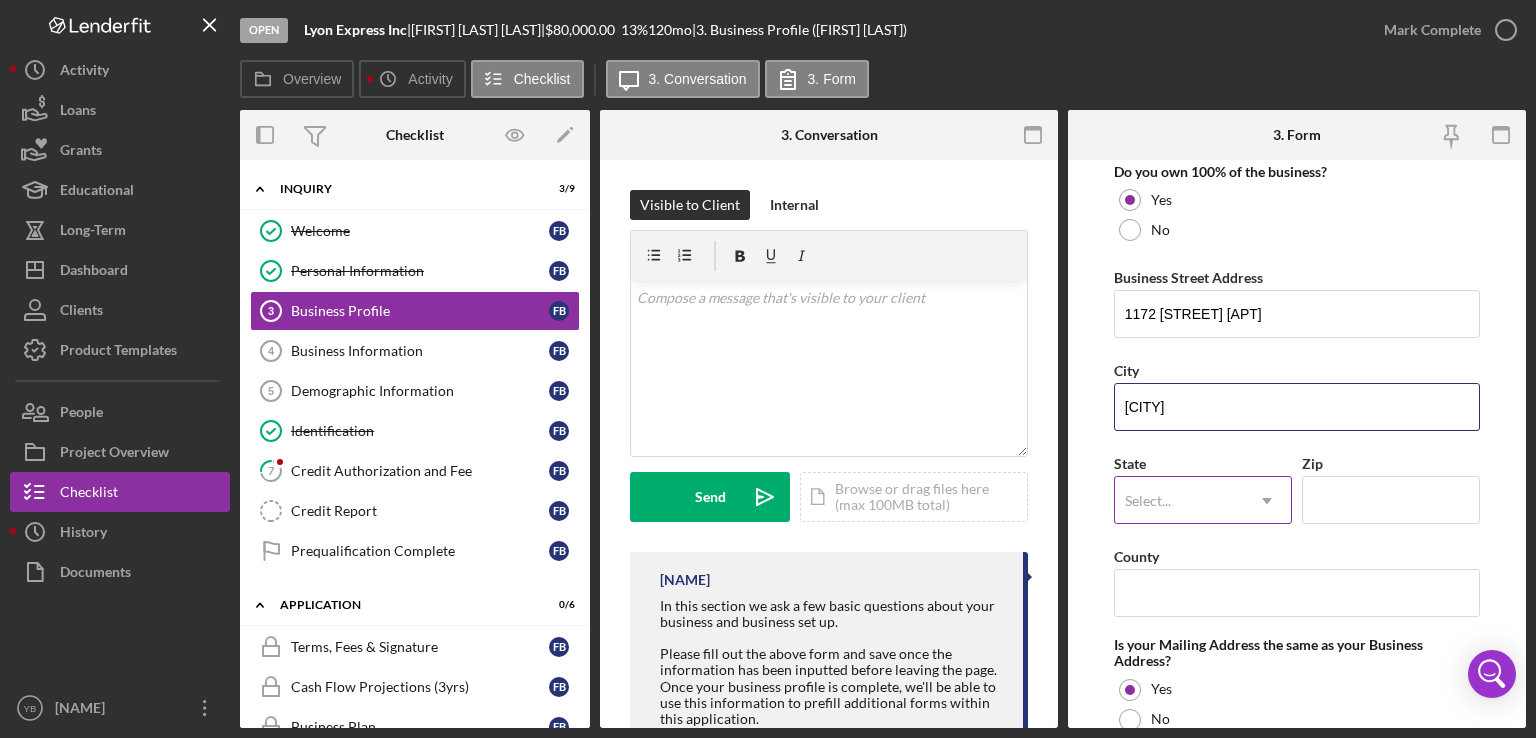 type on "[CITY]" 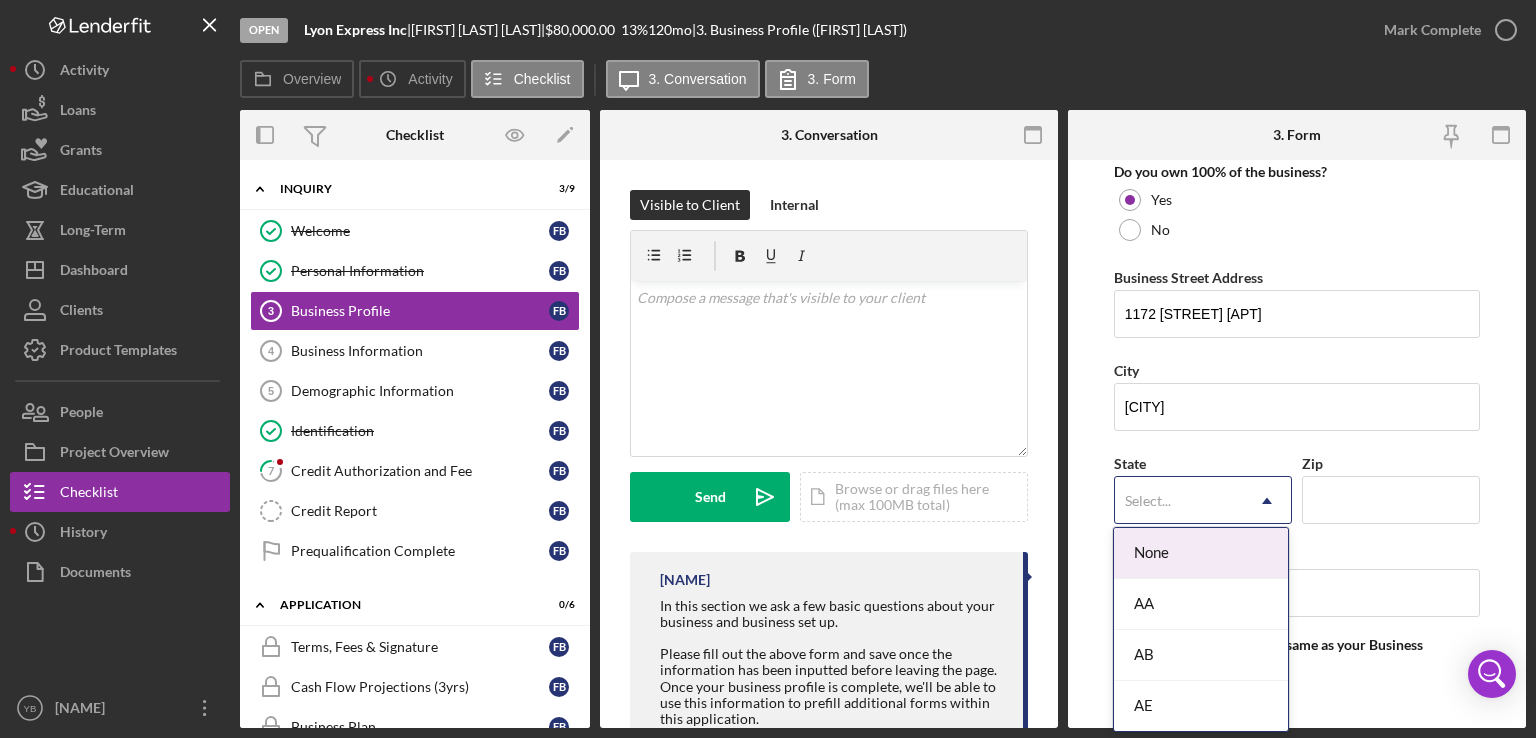 click on "Select..." at bounding box center [1148, 501] 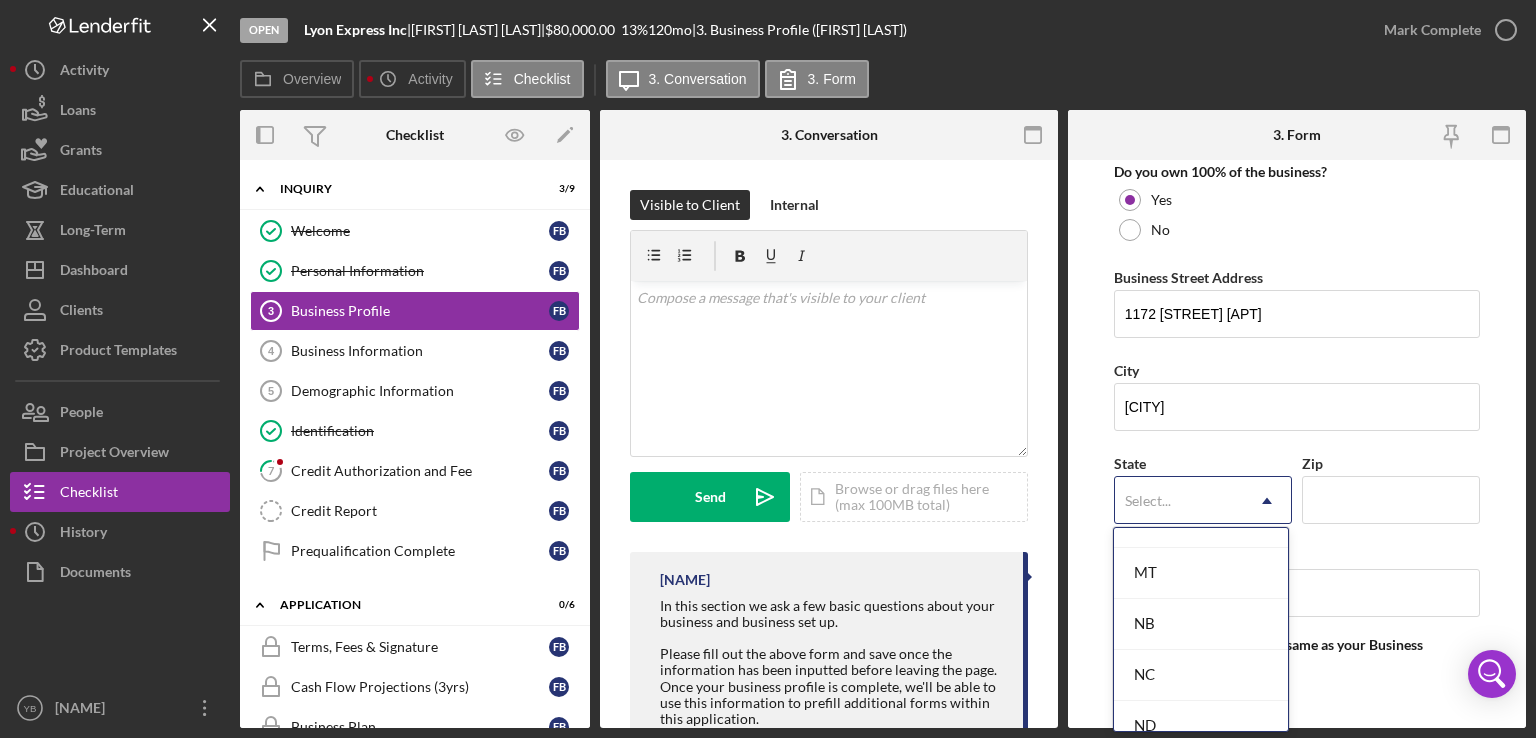 scroll, scrollTop: 1944, scrollLeft: 0, axis: vertical 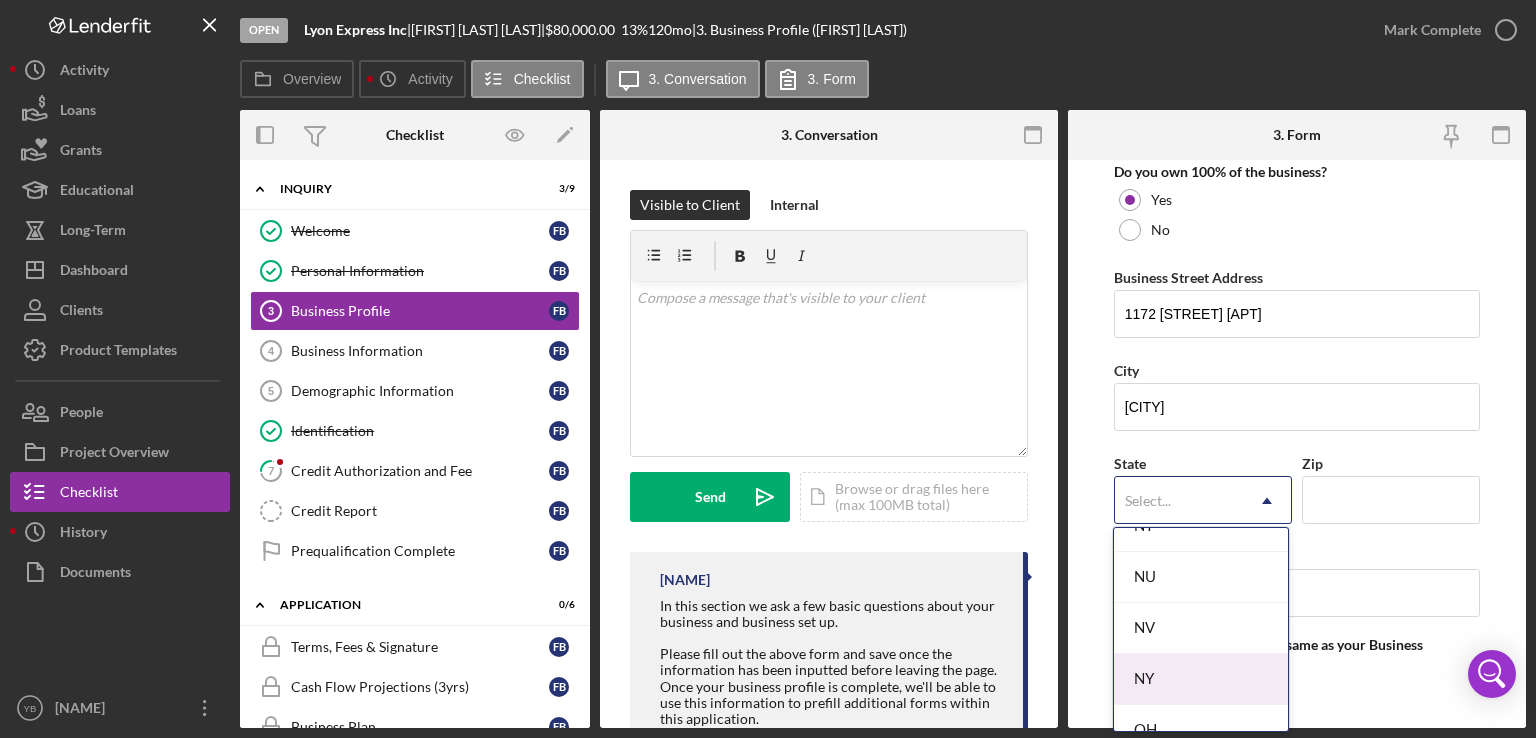 click on "NY" at bounding box center [1201, 679] 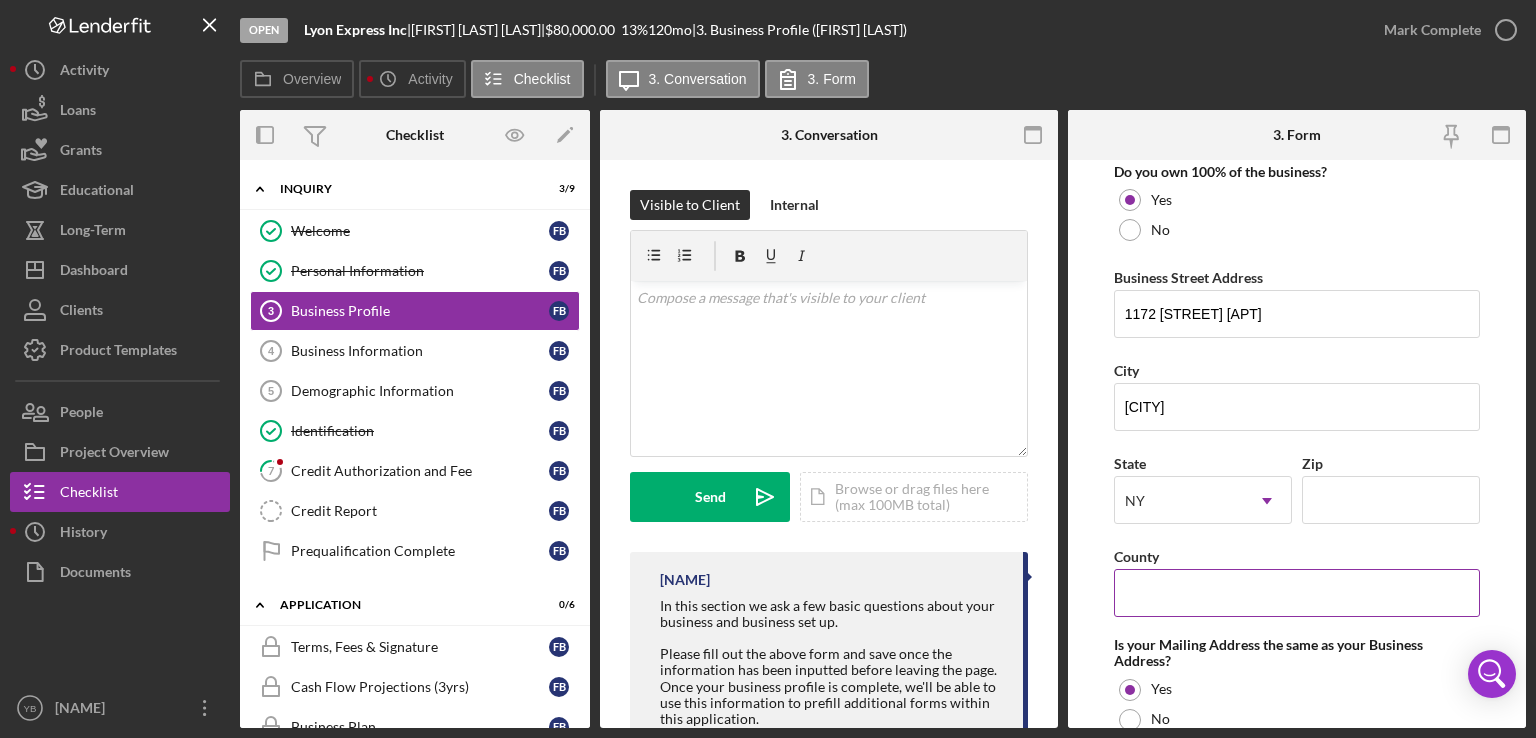 click on "County" at bounding box center [1297, 593] 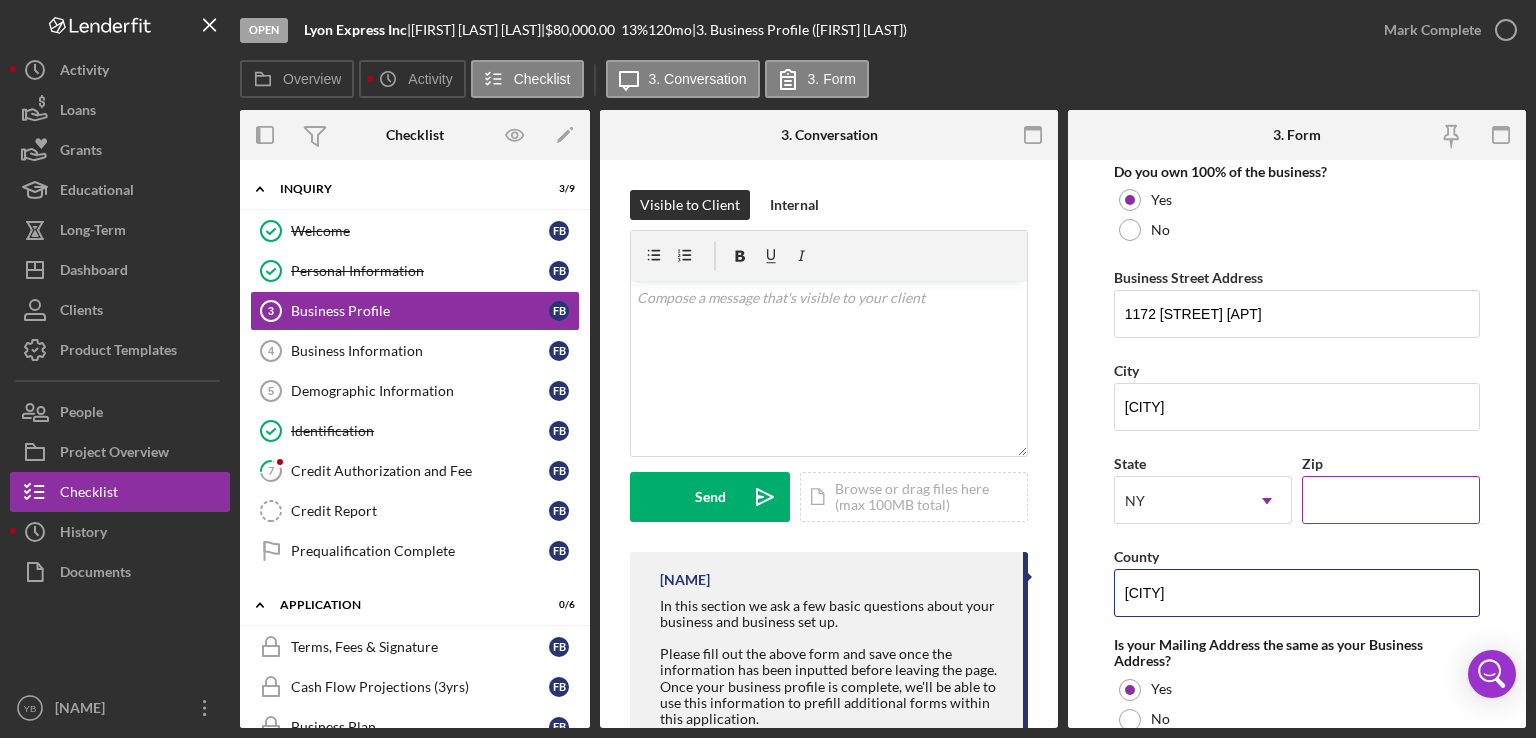 type on "[CITY]" 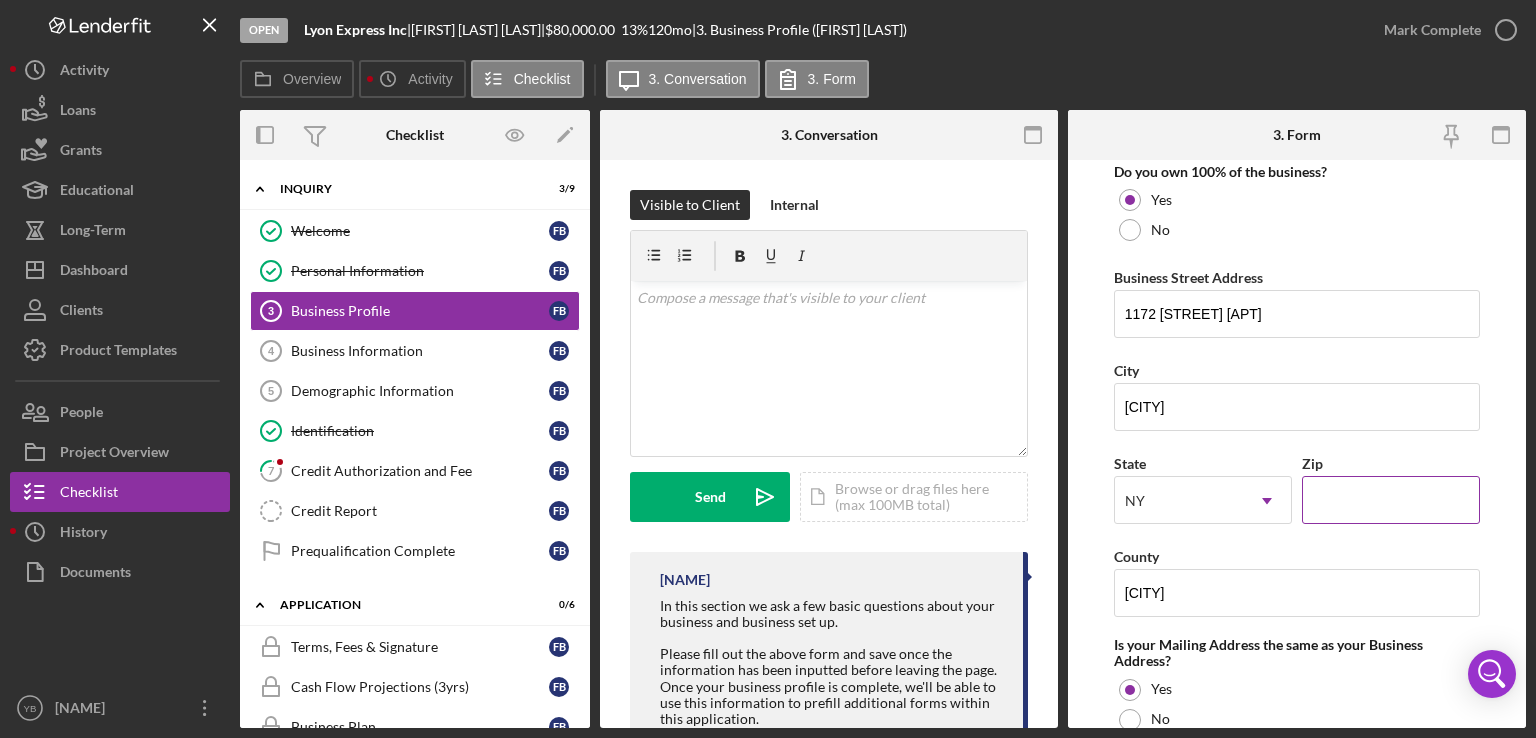 click on "Zip" at bounding box center (1391, 500) 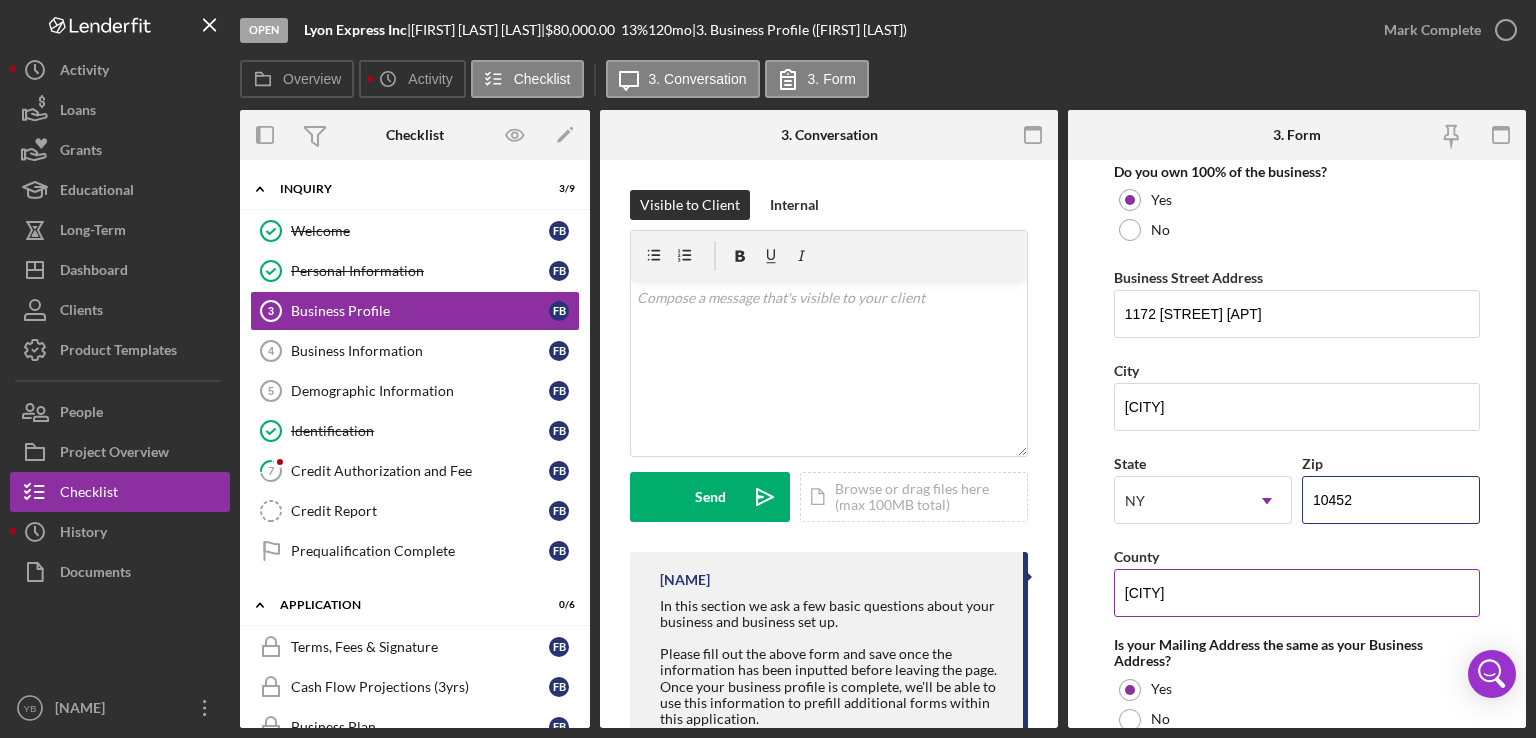 type on "10452" 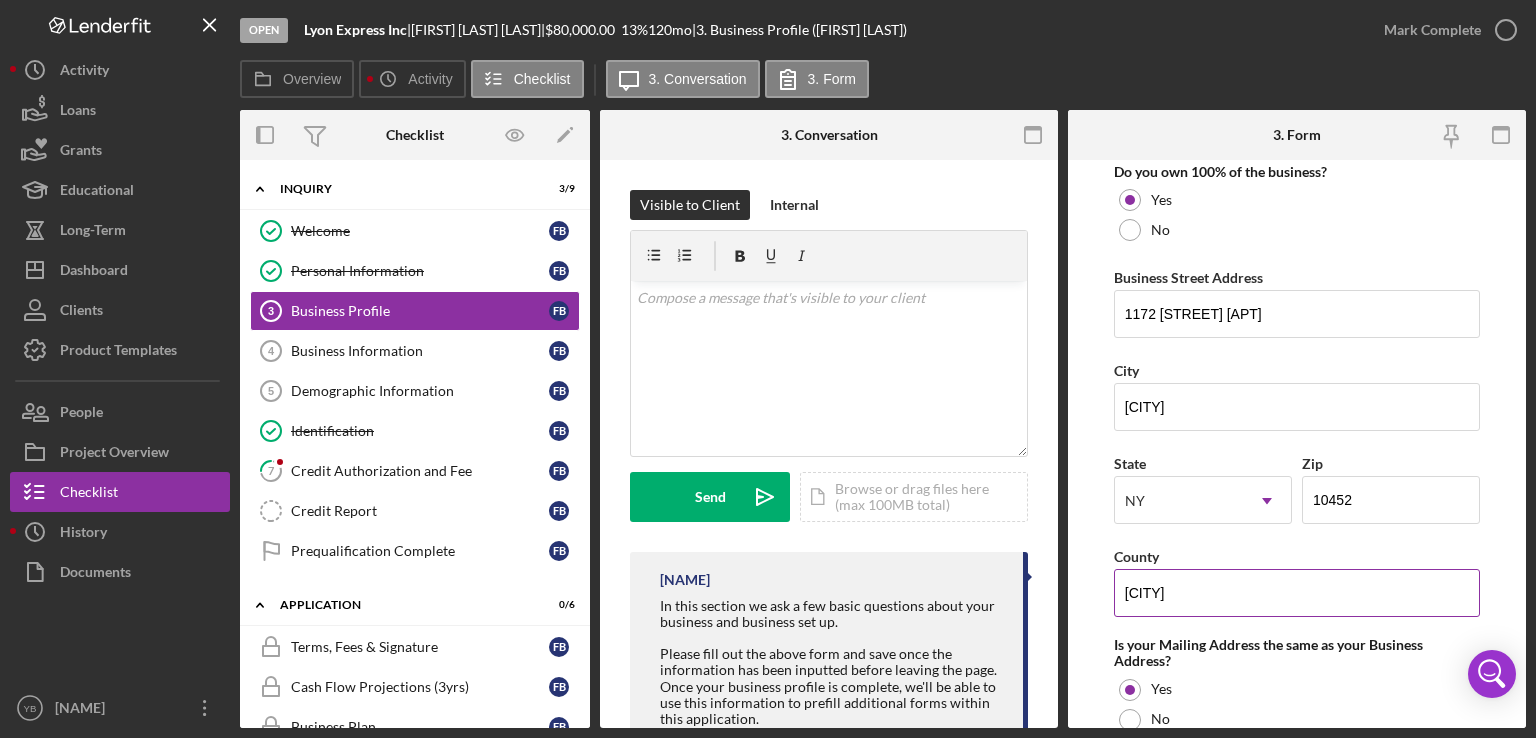 click on "County" at bounding box center (1297, 556) 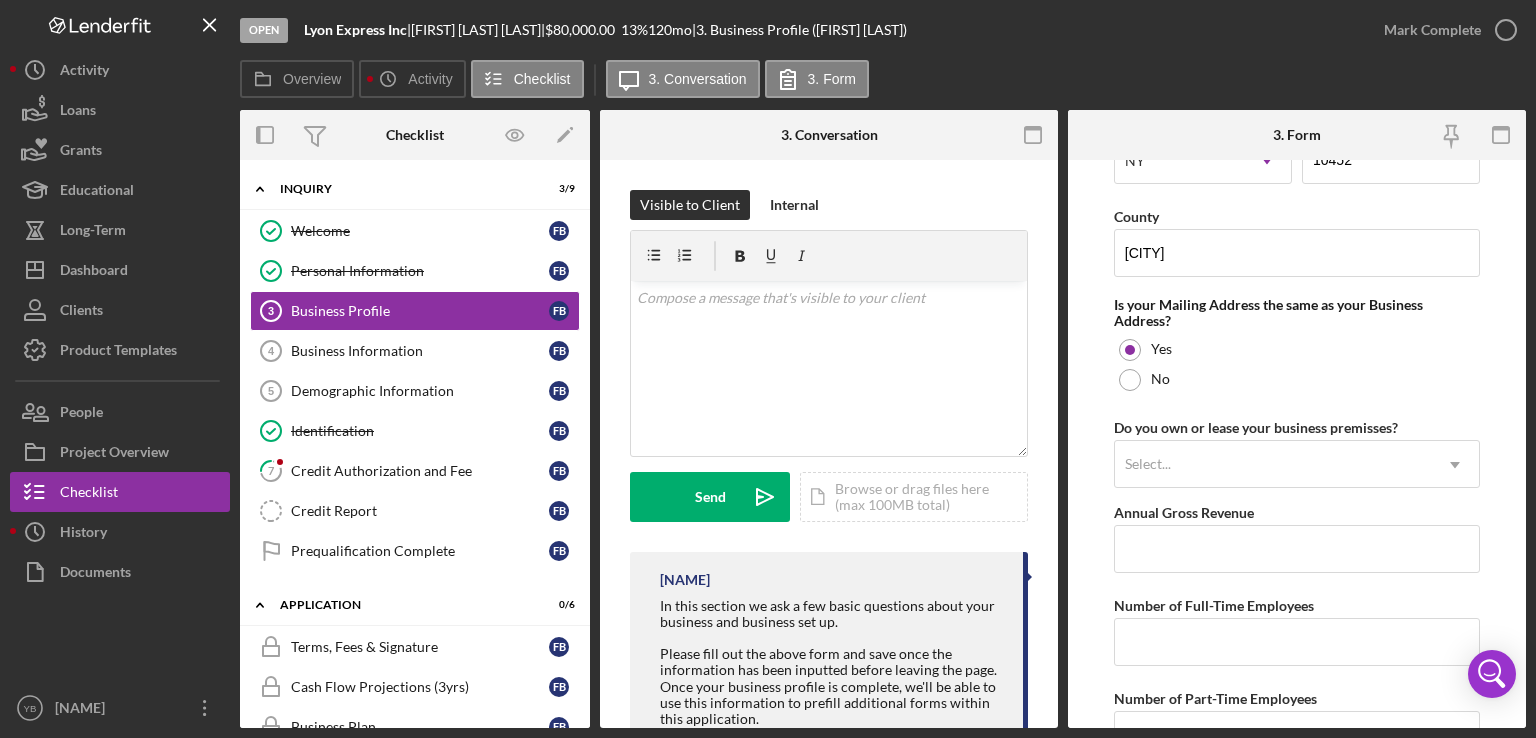 scroll, scrollTop: 1661, scrollLeft: 0, axis: vertical 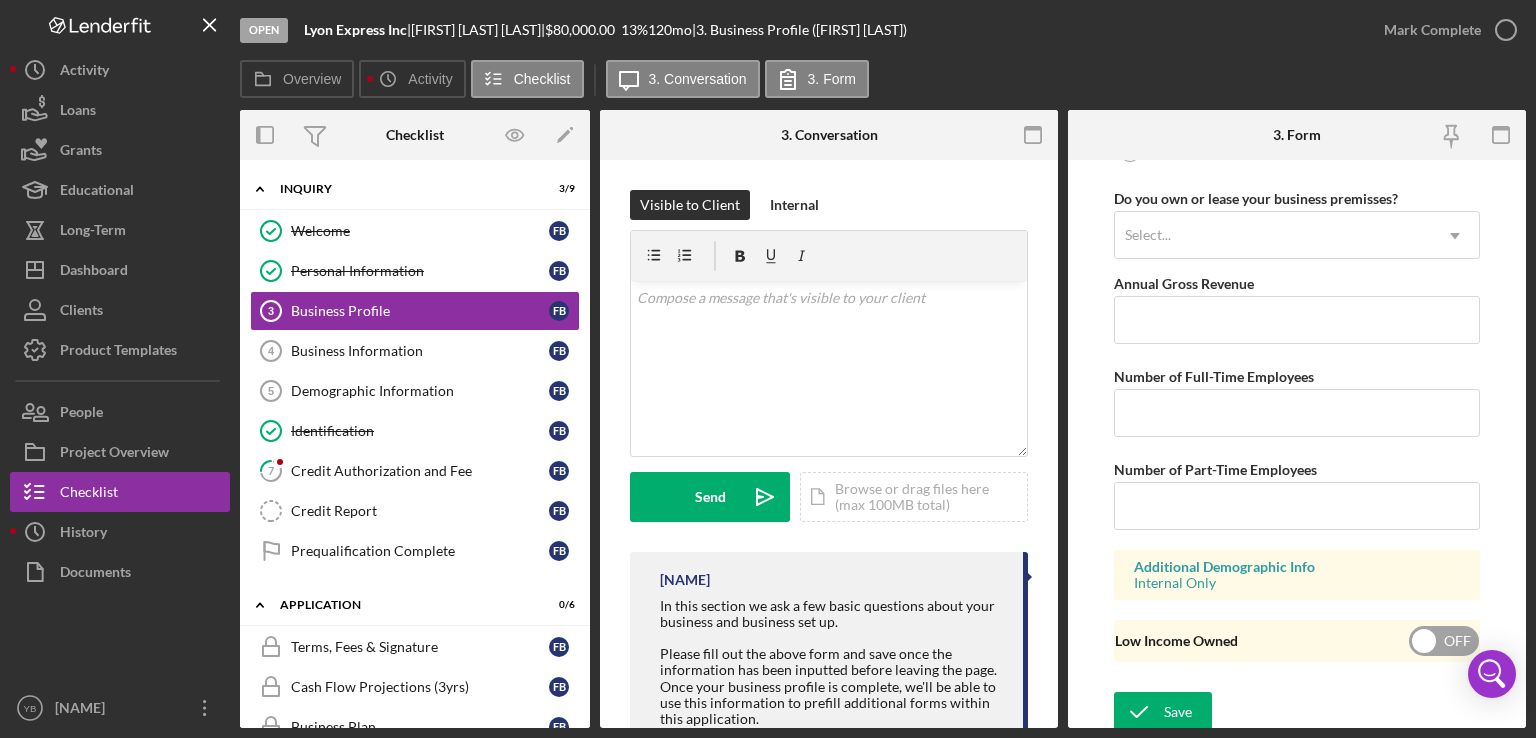 click at bounding box center [1444, 641] 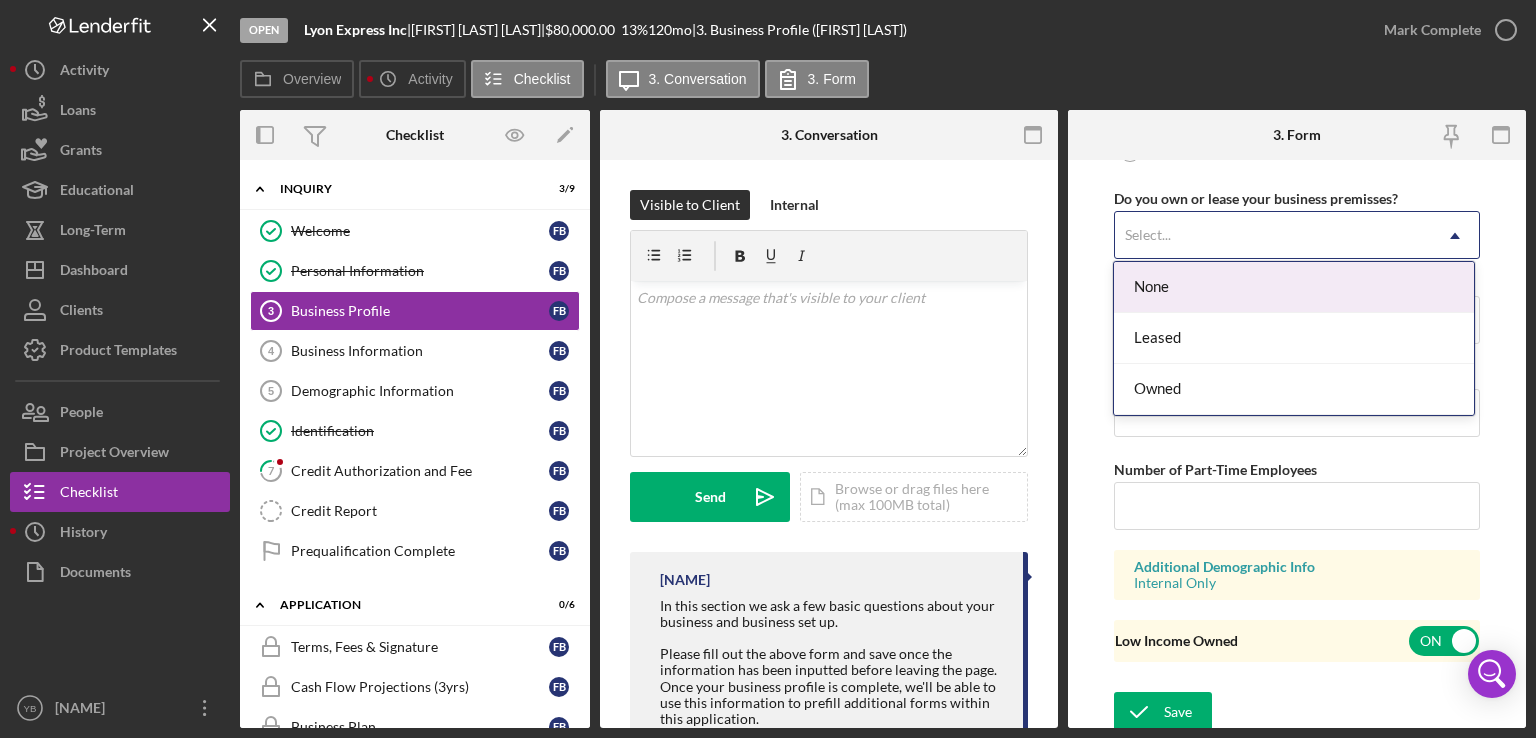 click on "Select..." at bounding box center [1273, 236] 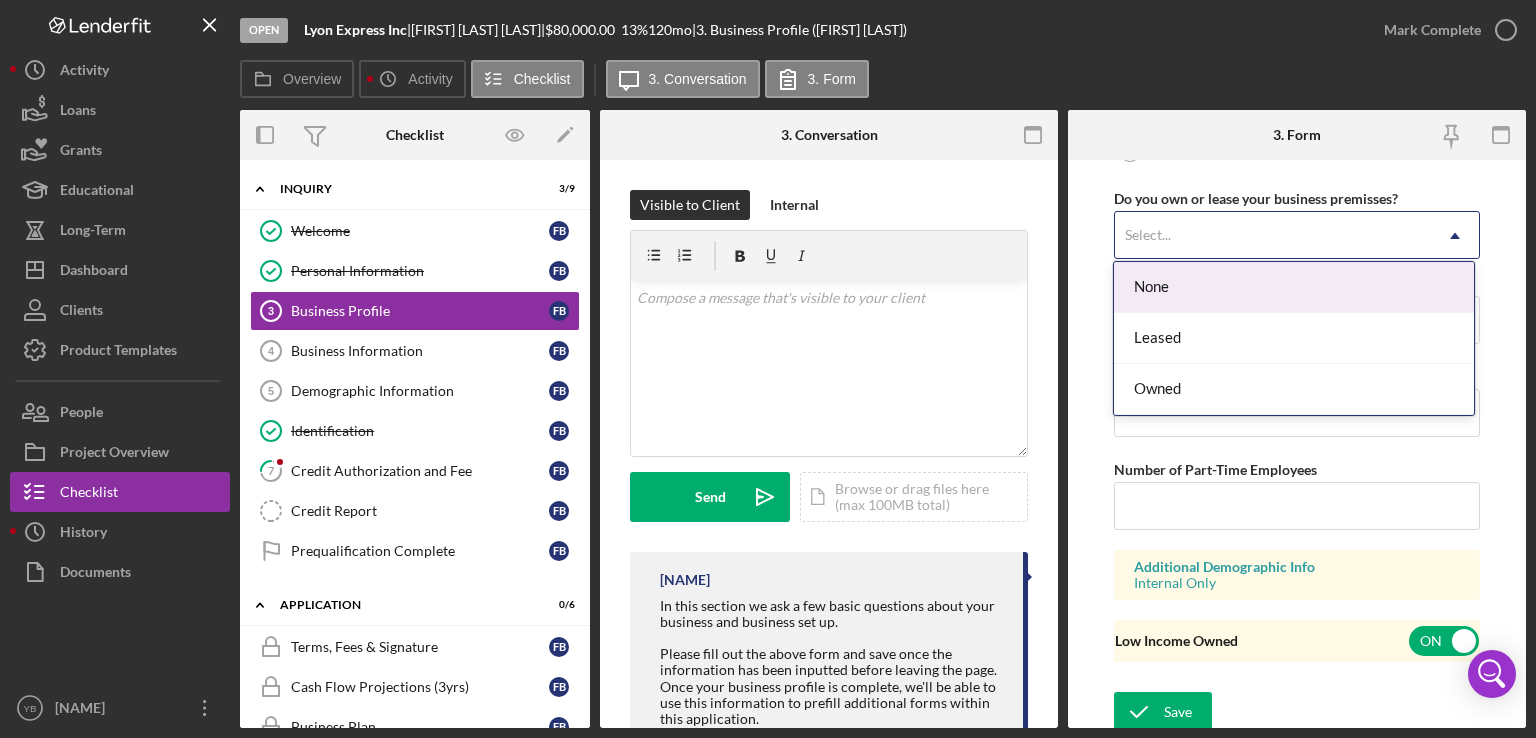 click on "None" at bounding box center (1294, 287) 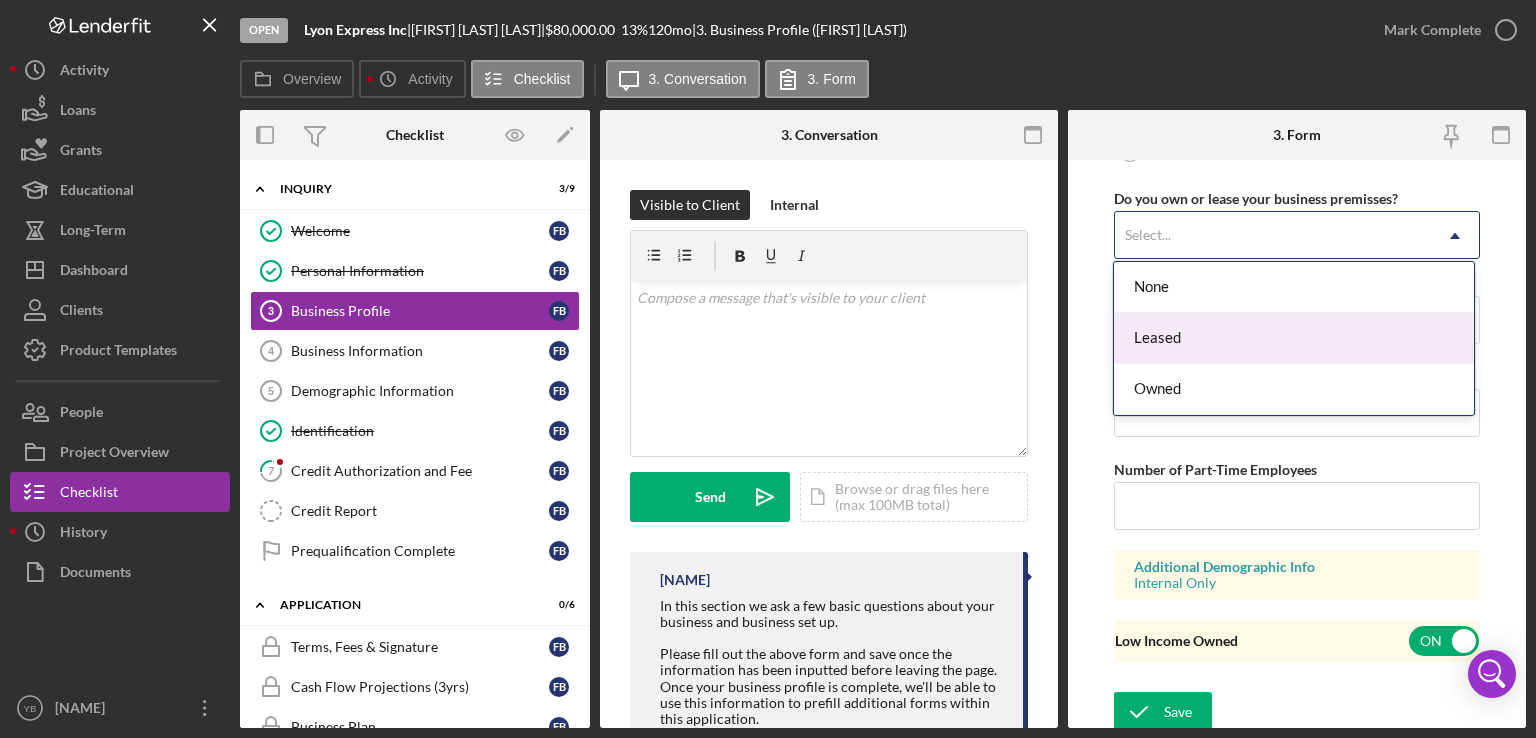 click on "Leased" at bounding box center [1294, 338] 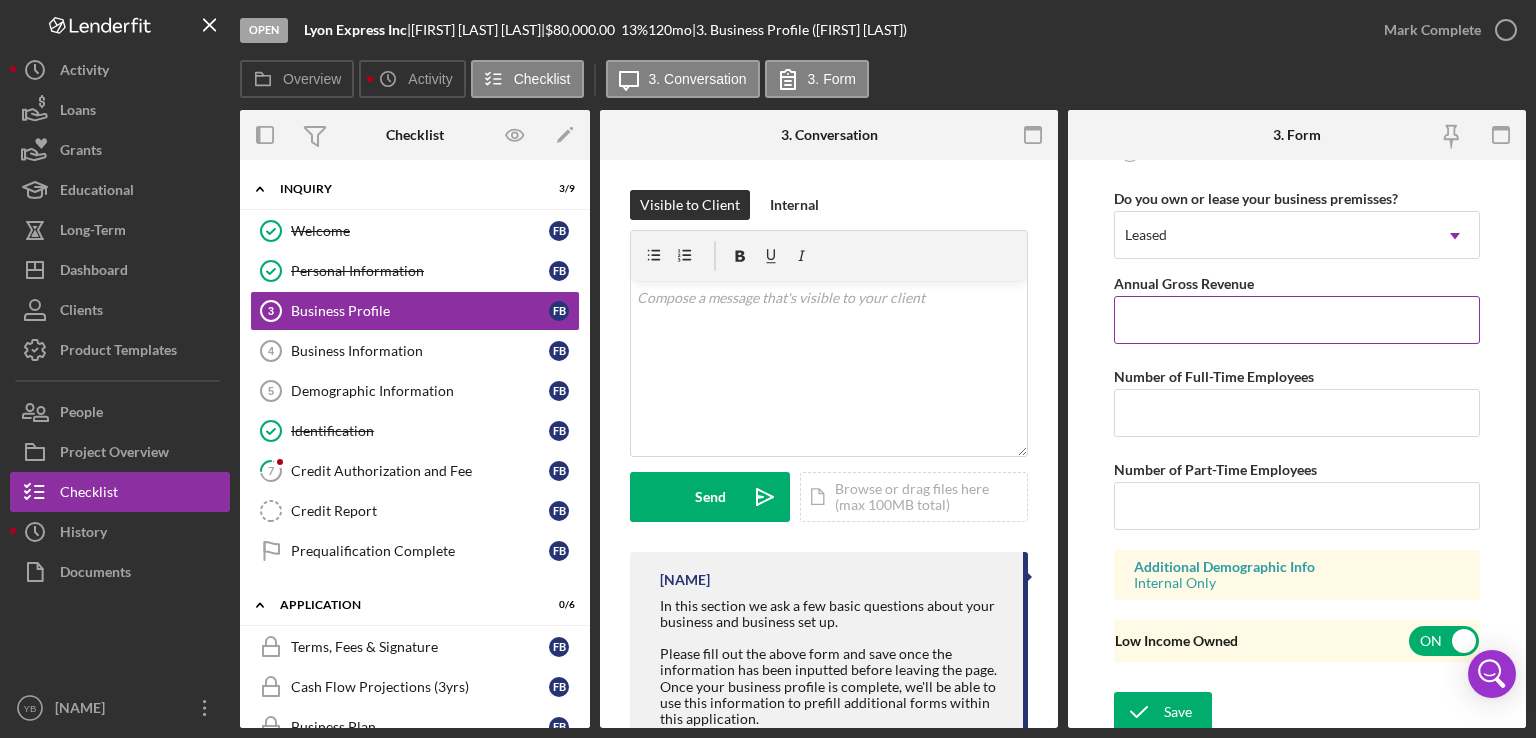 click on "Annual Gross Revenue" at bounding box center (1297, 320) 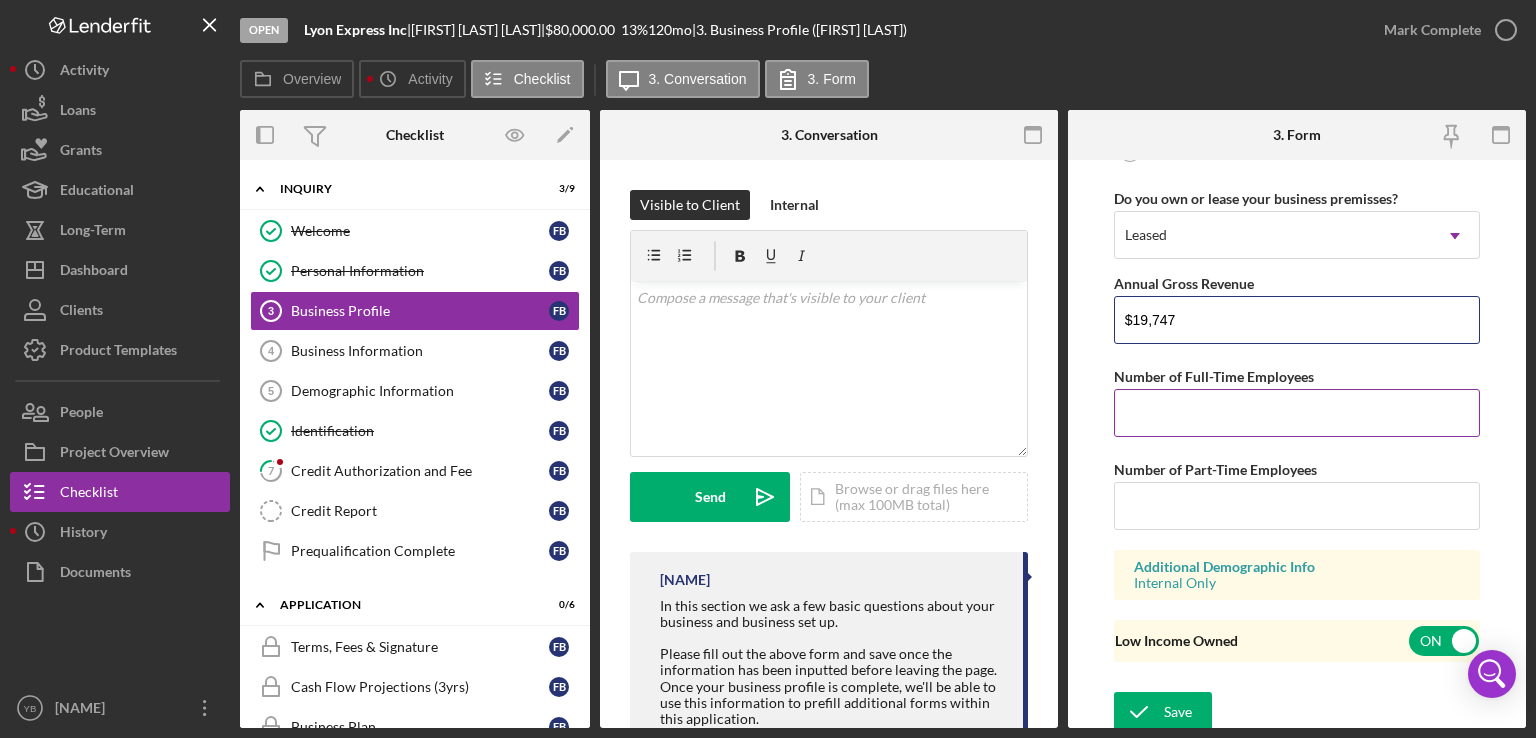 type on "$19,747" 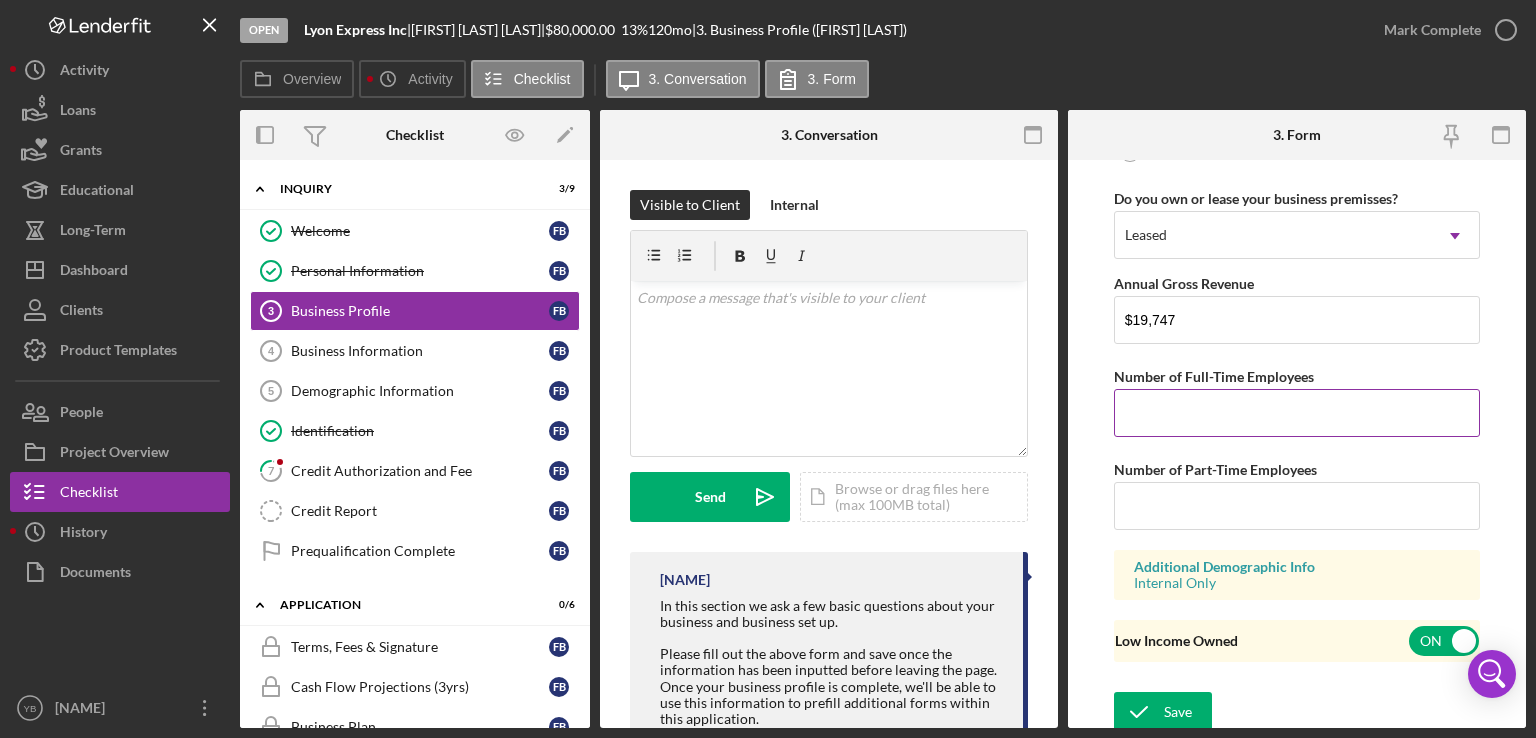 click on "Number of Full-Time Employees" at bounding box center (1297, 413) 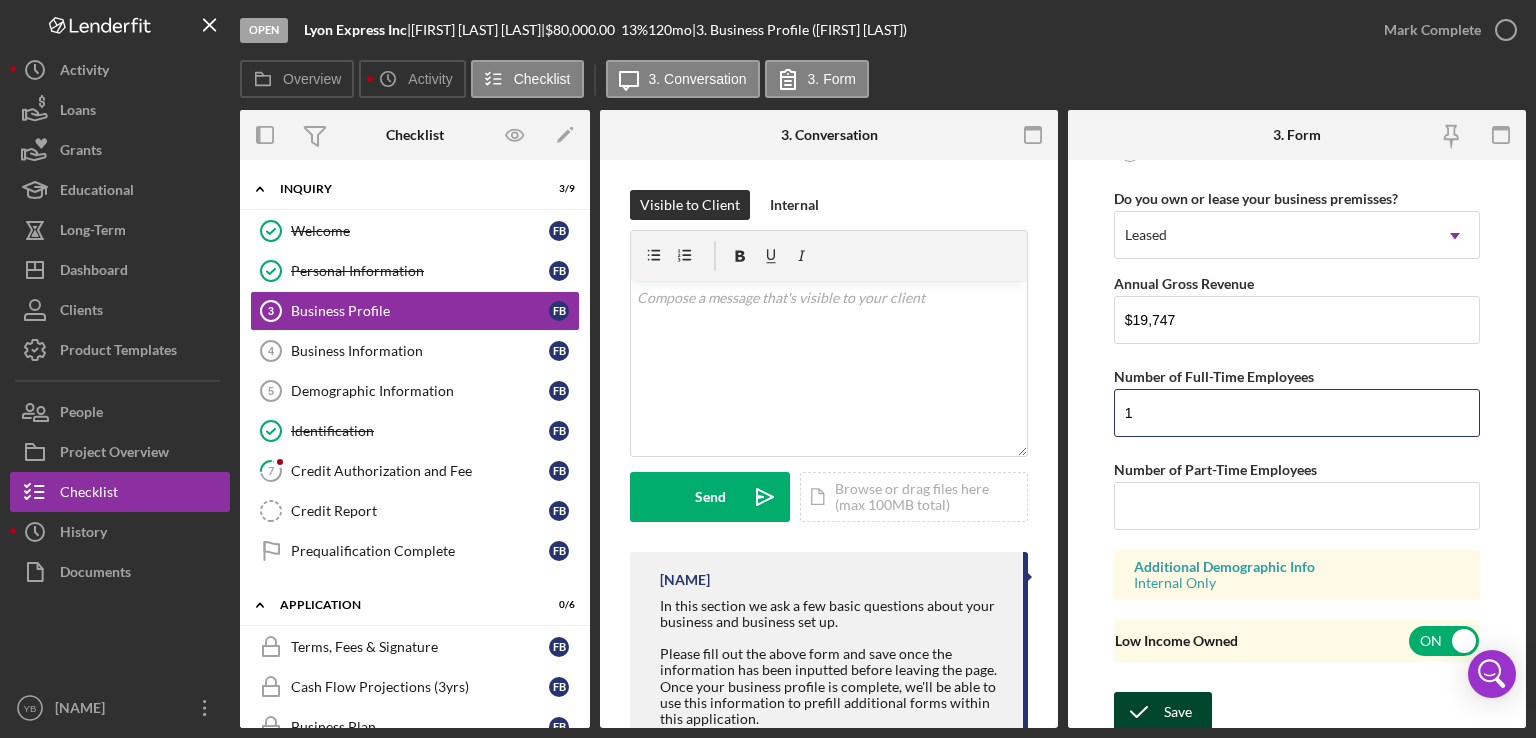 type on "1" 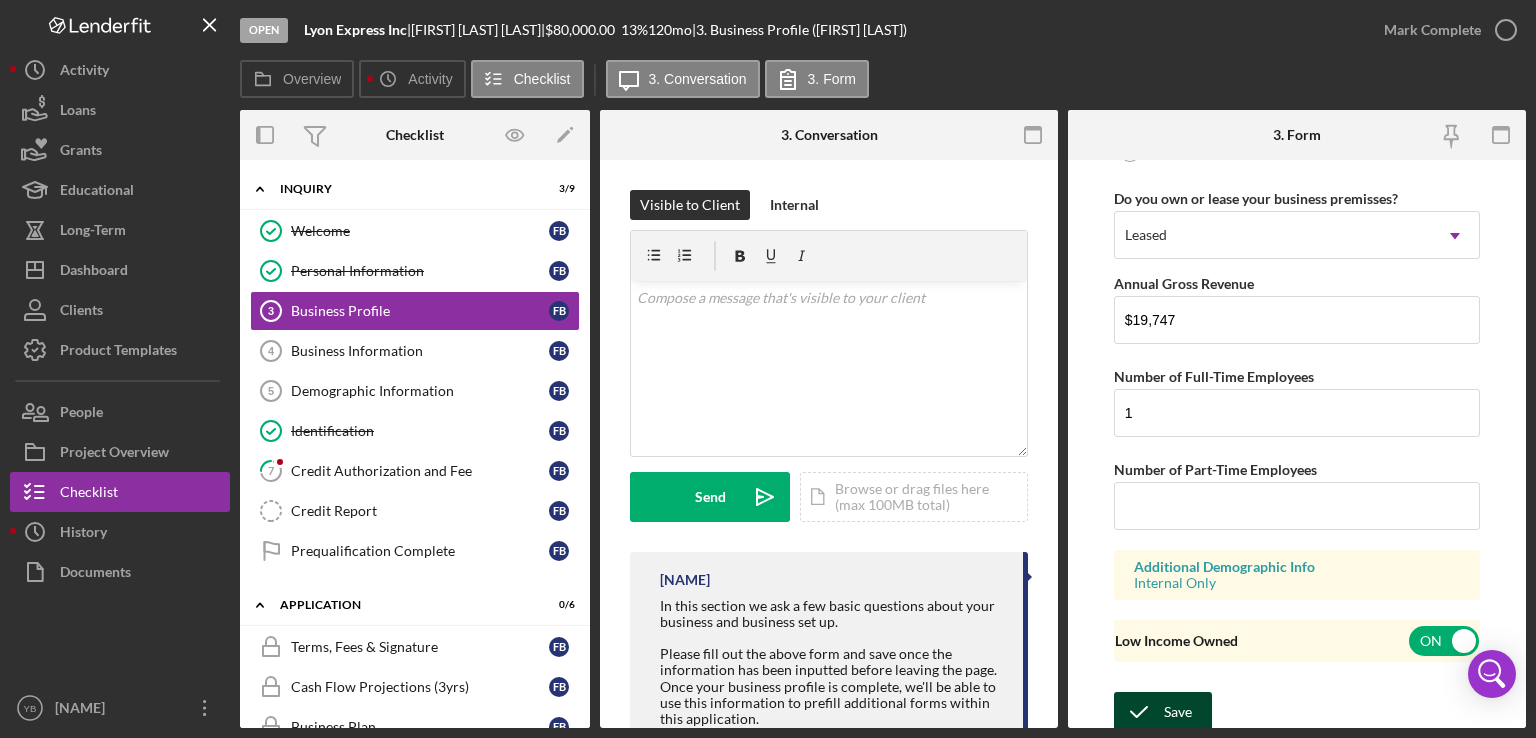 click 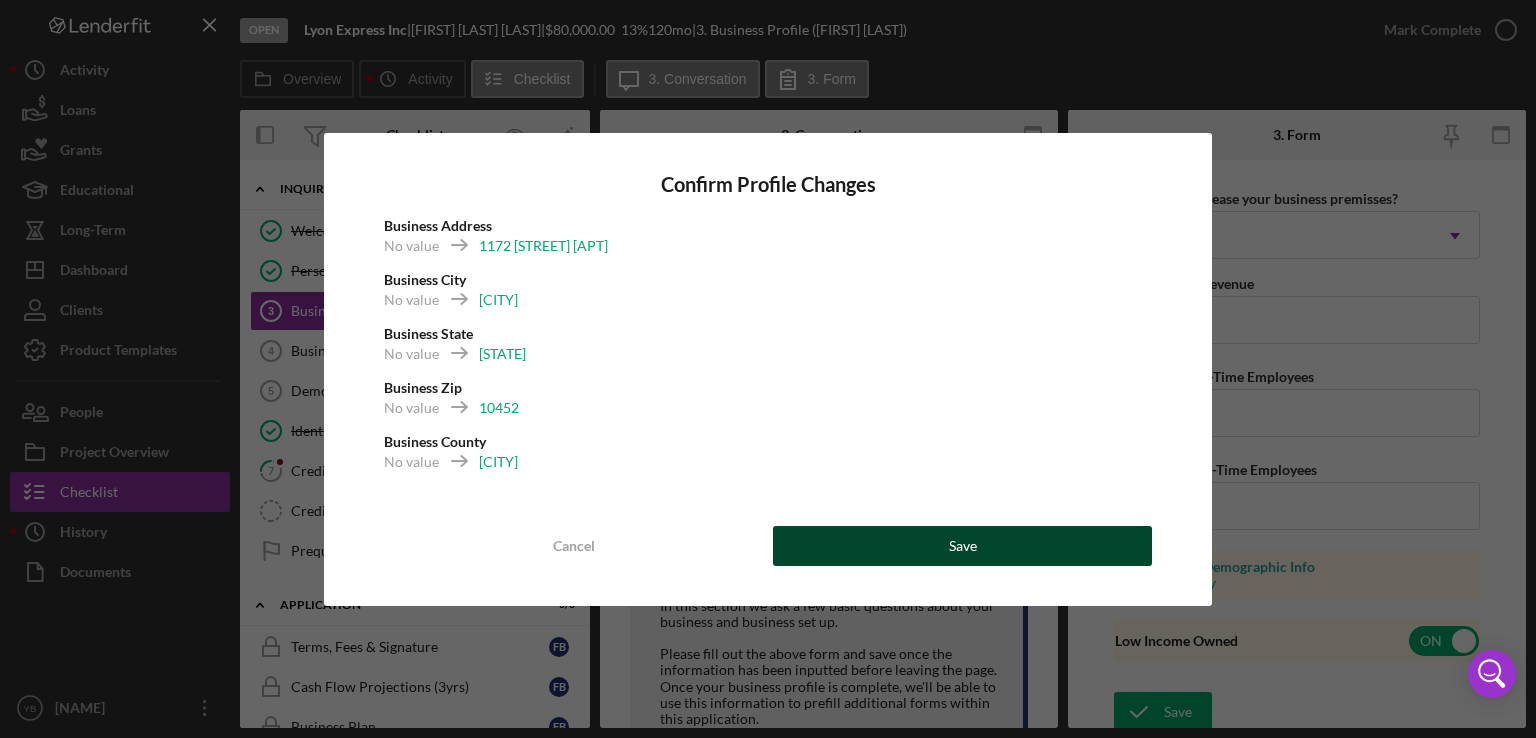 click on "Save" at bounding box center (962, 546) 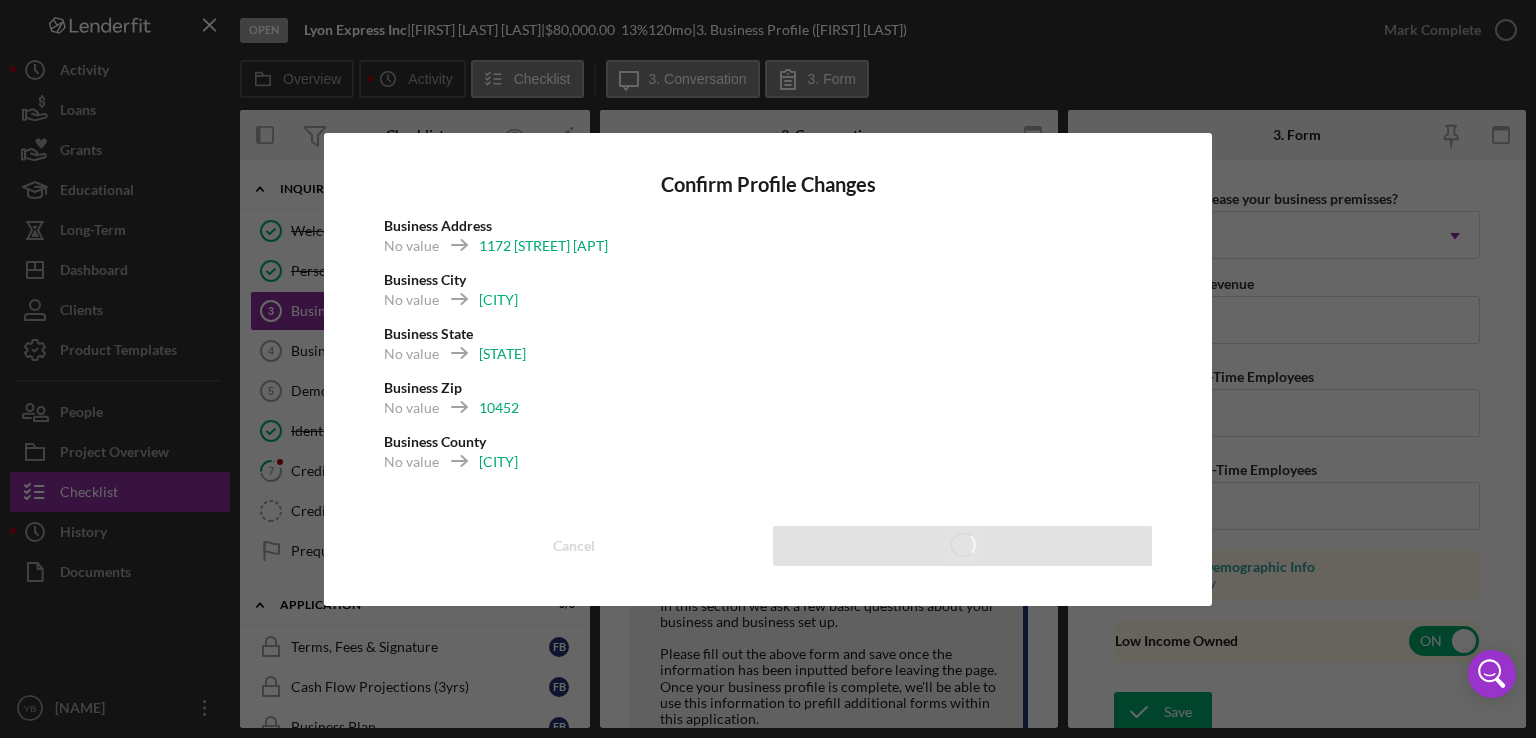 type 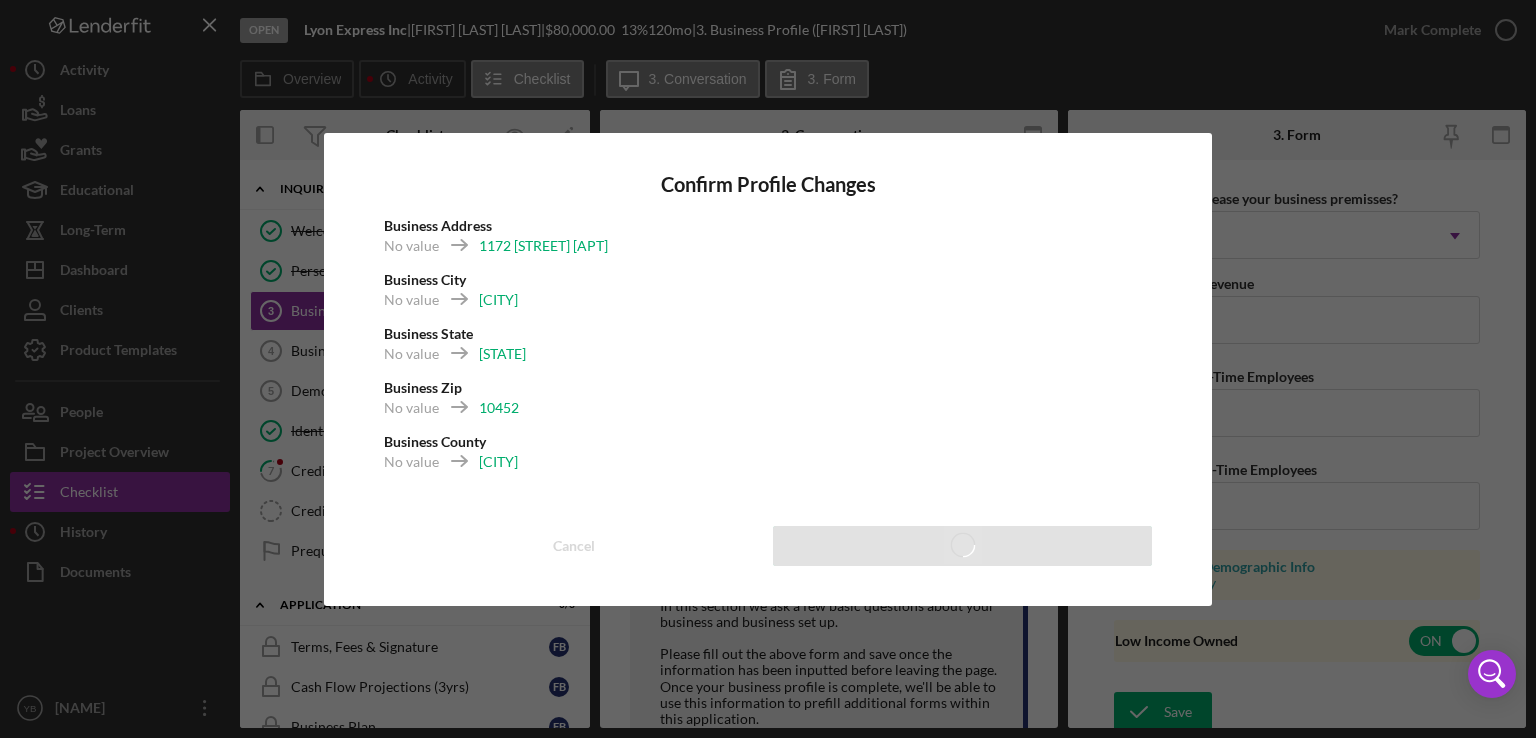 type 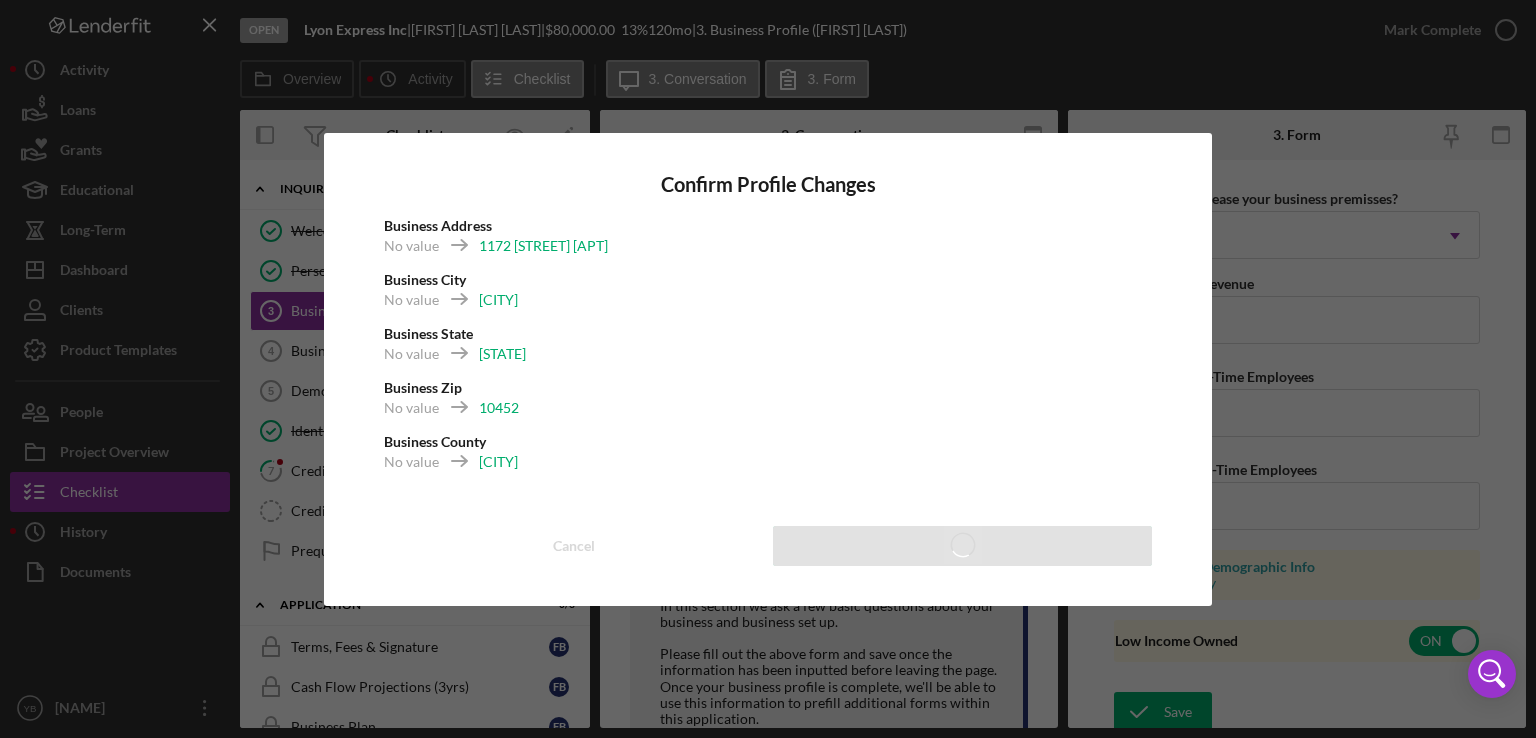 type 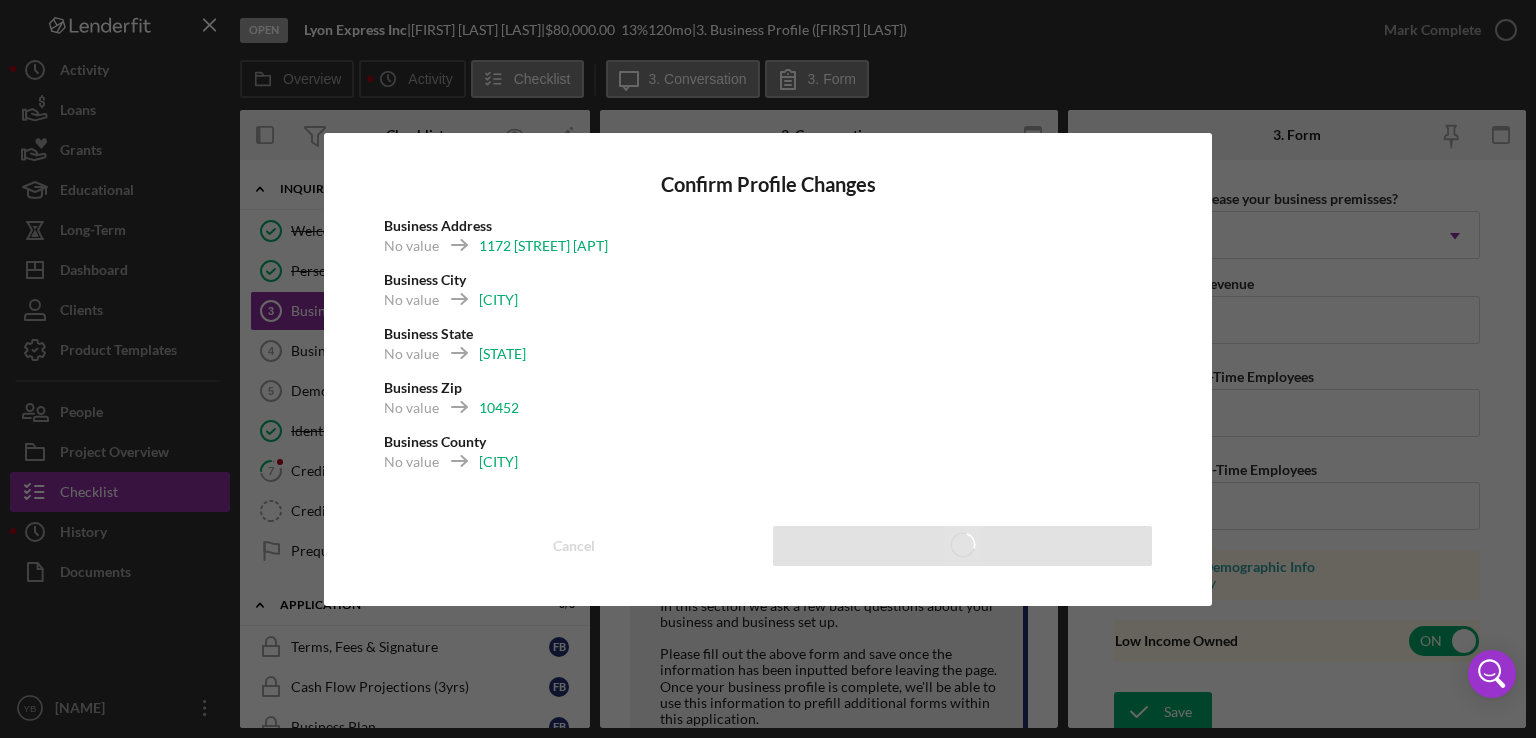 type 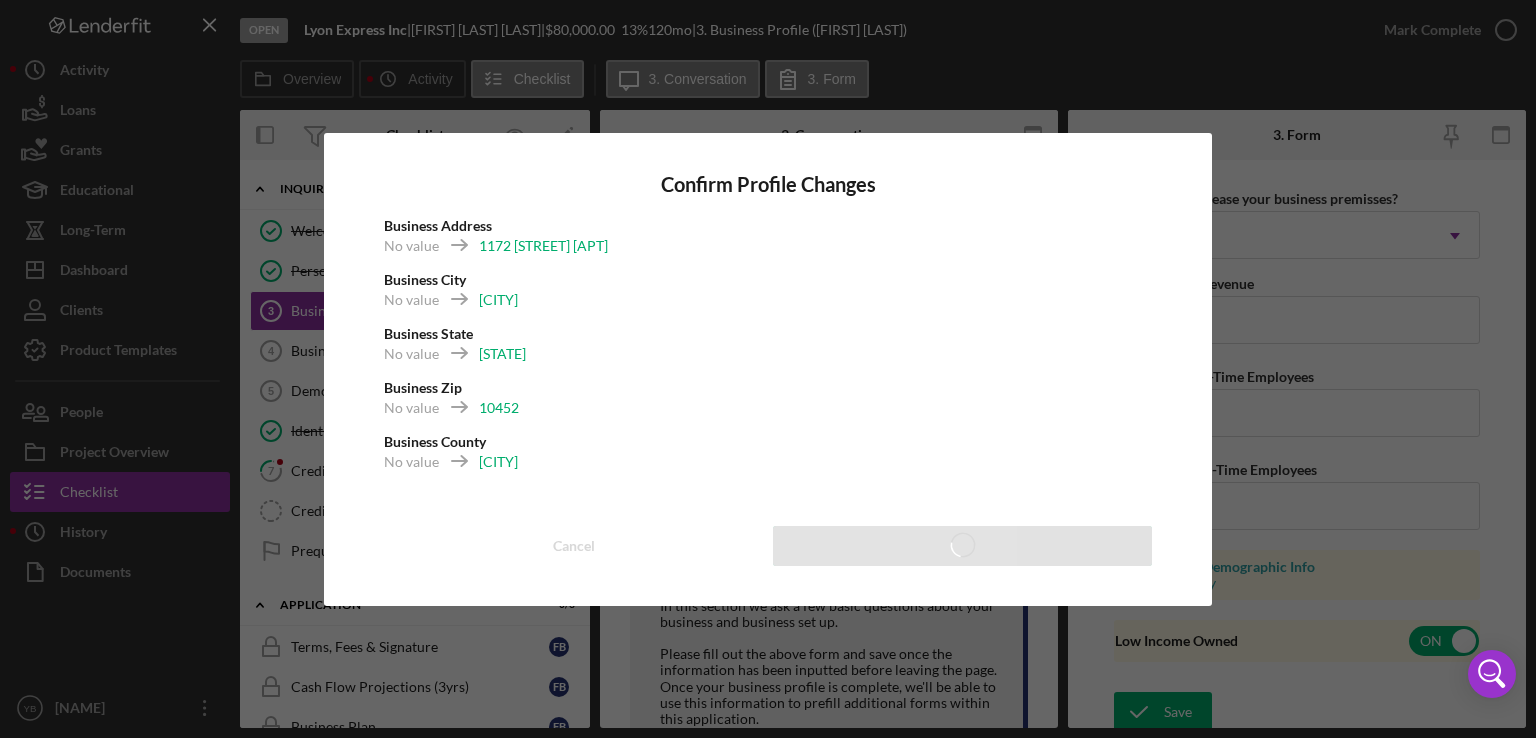 type 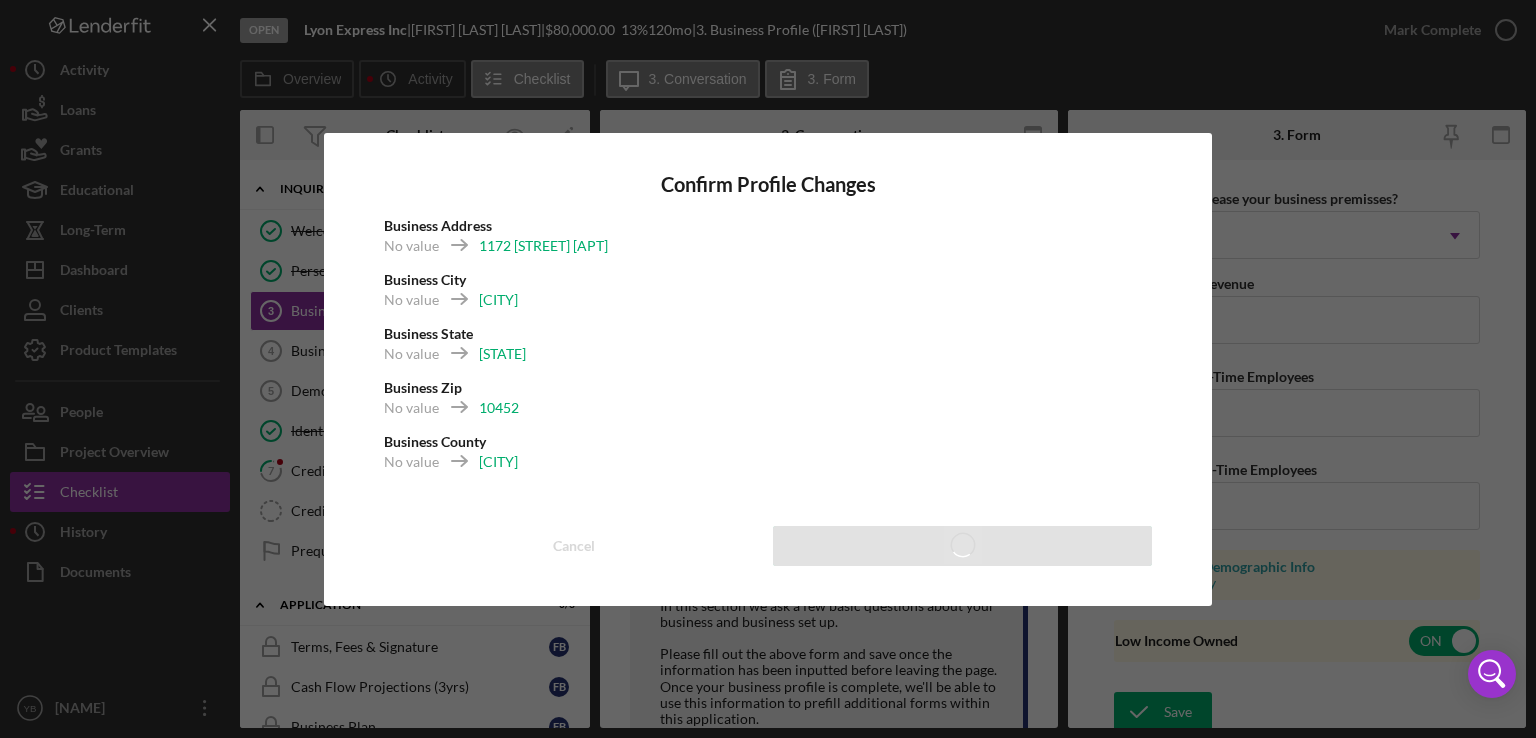 type 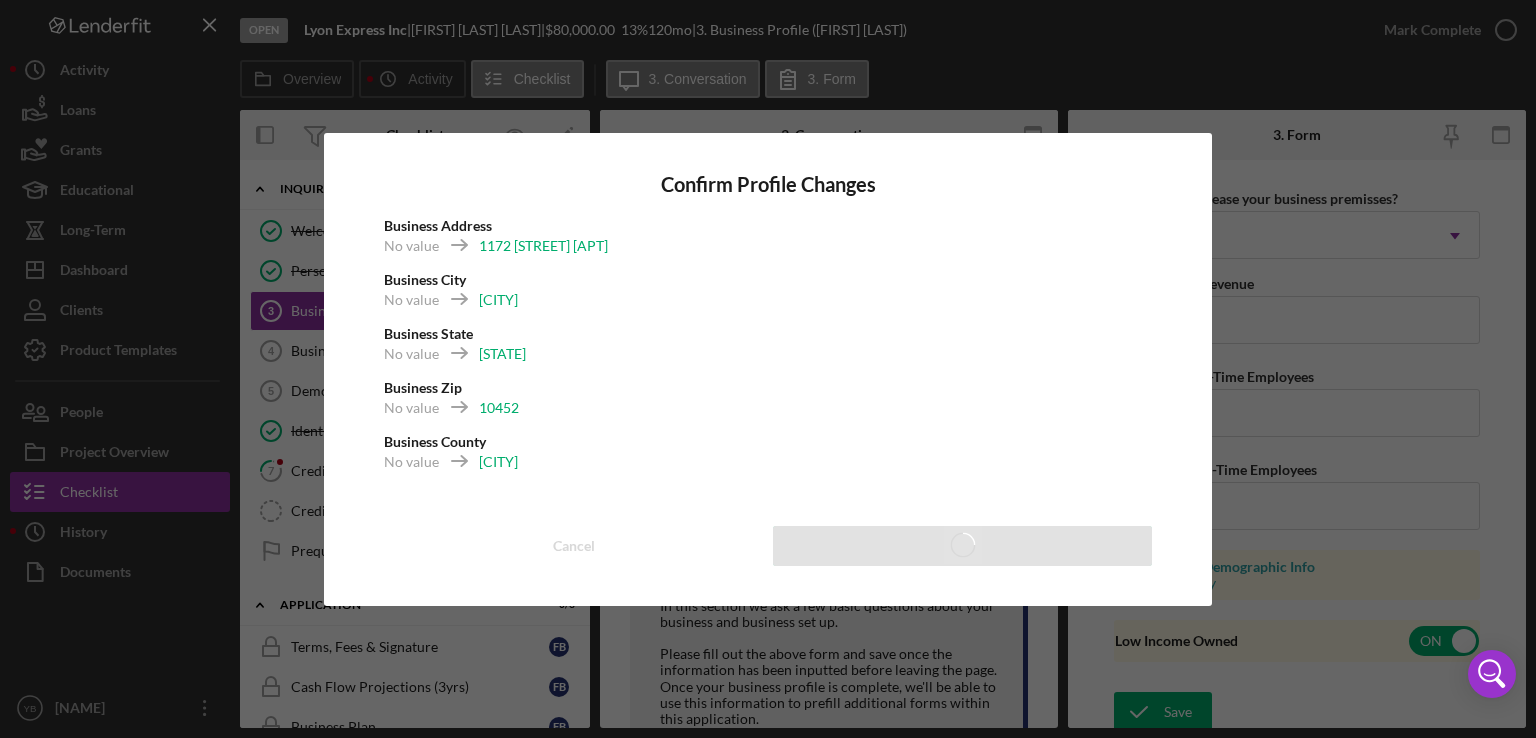 type 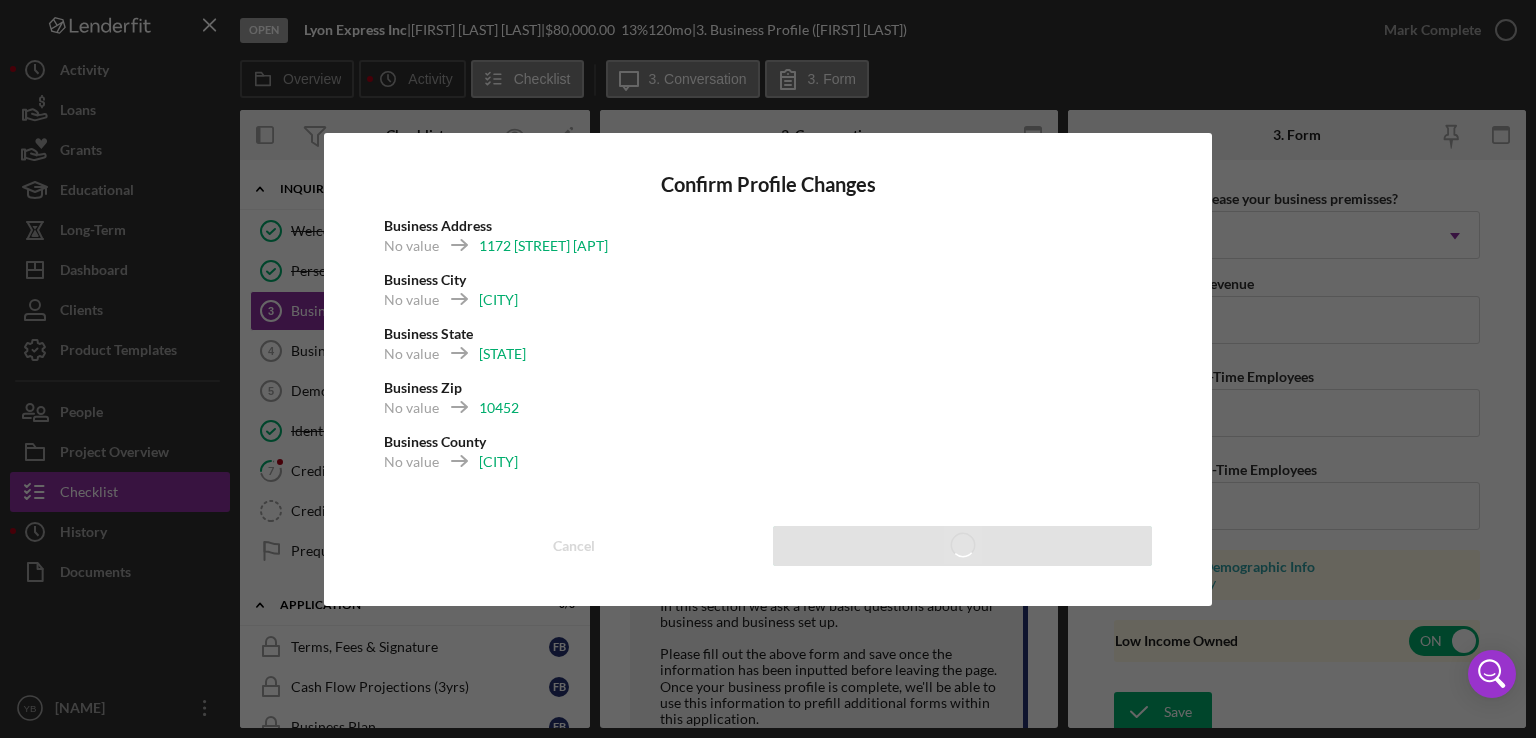 type 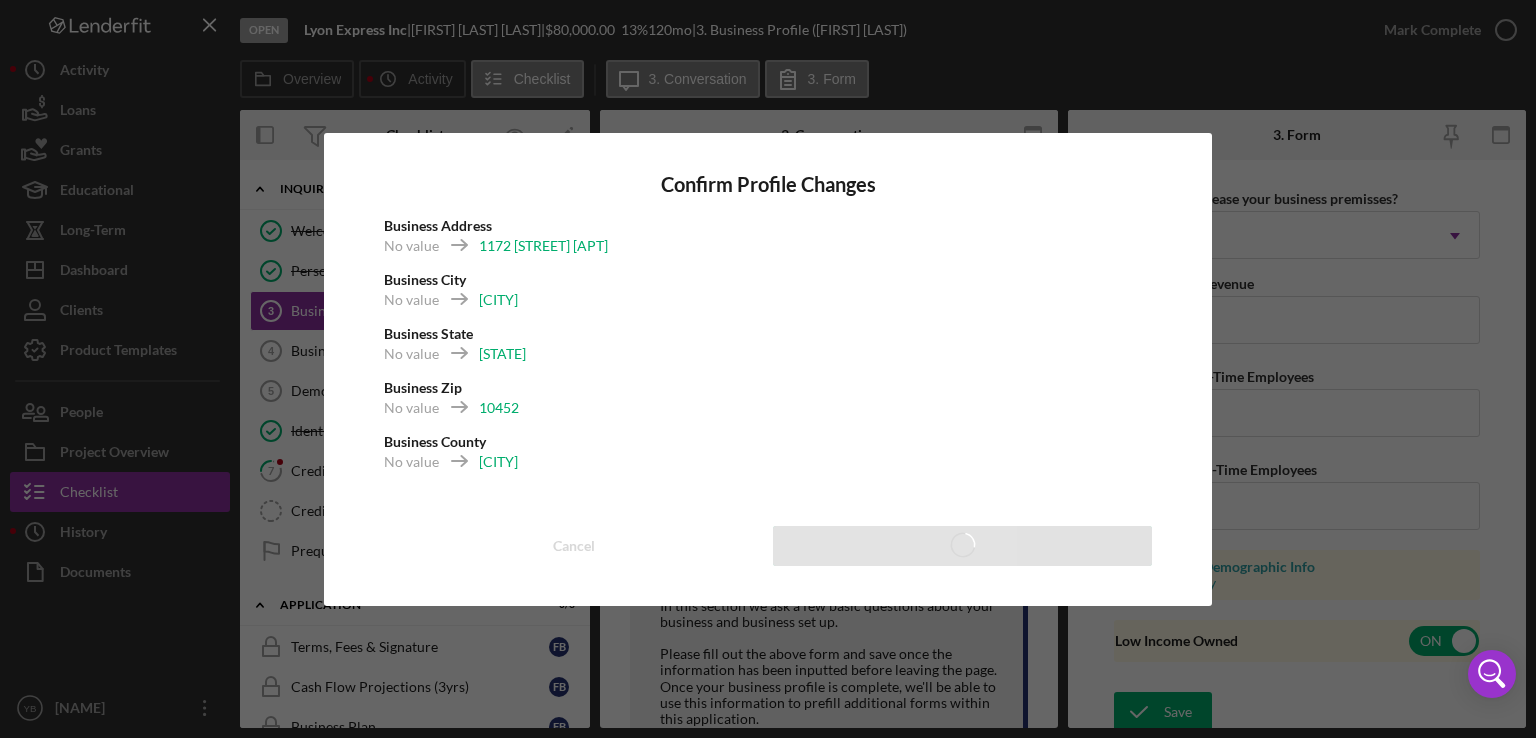 type 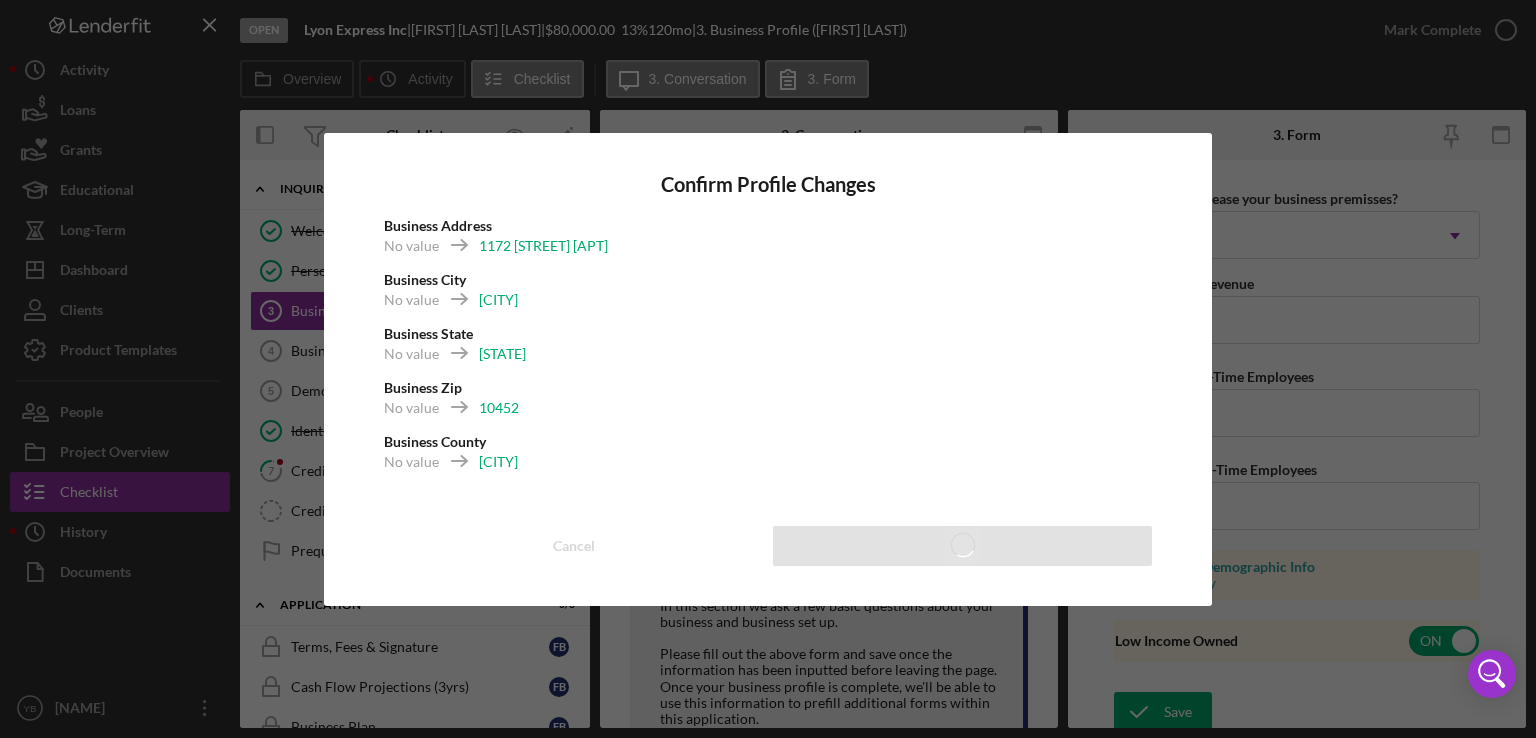 checkbox on "false" 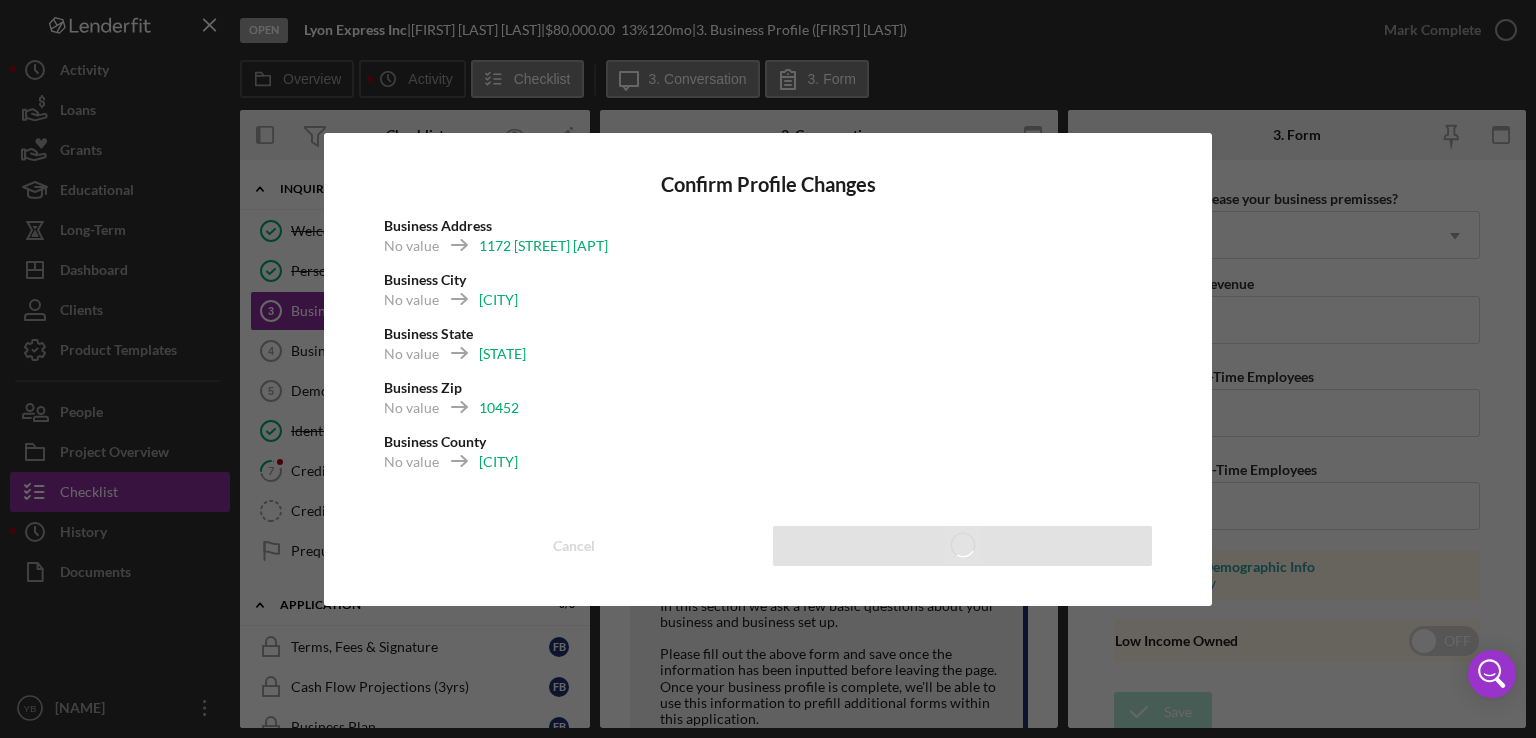 type on "Multisevices" 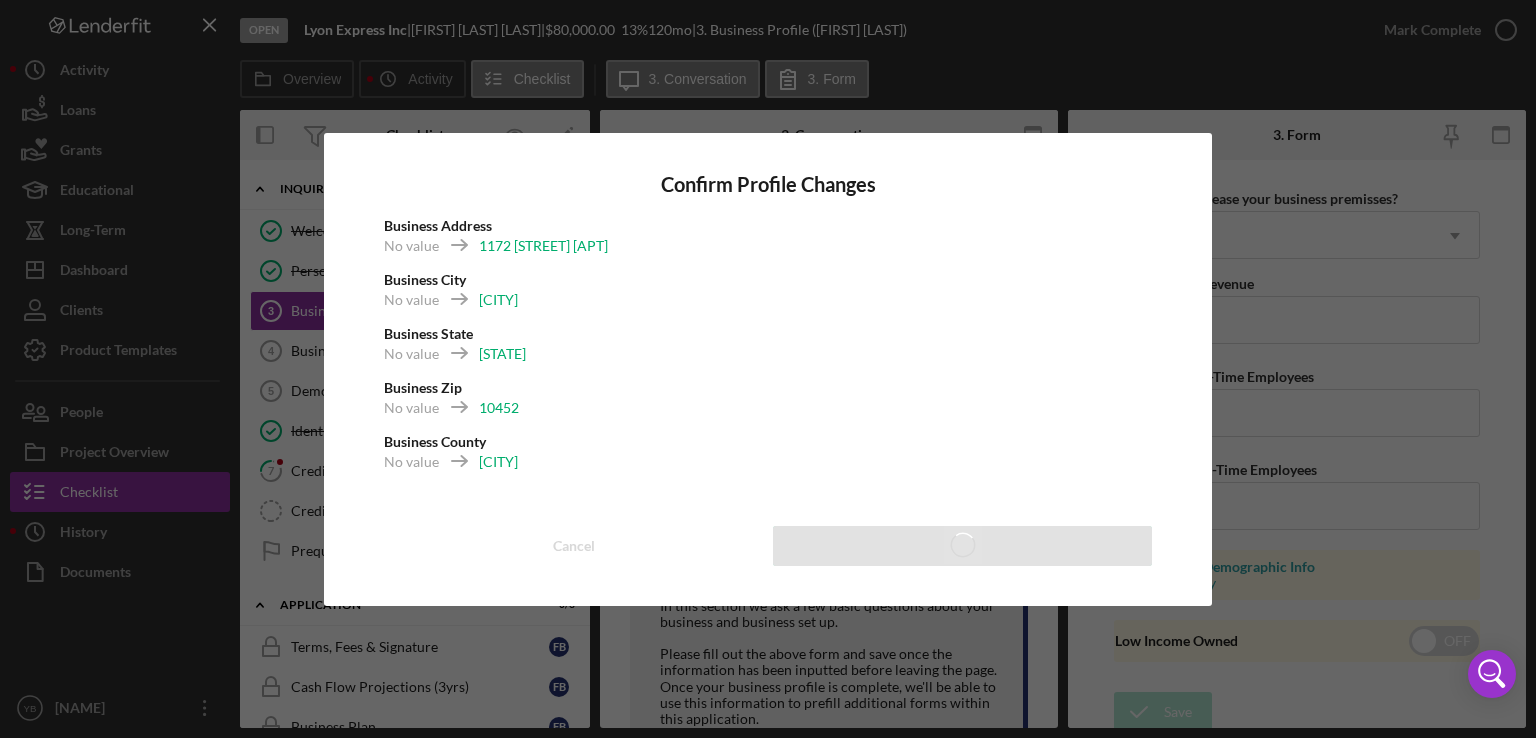 type on "485310" 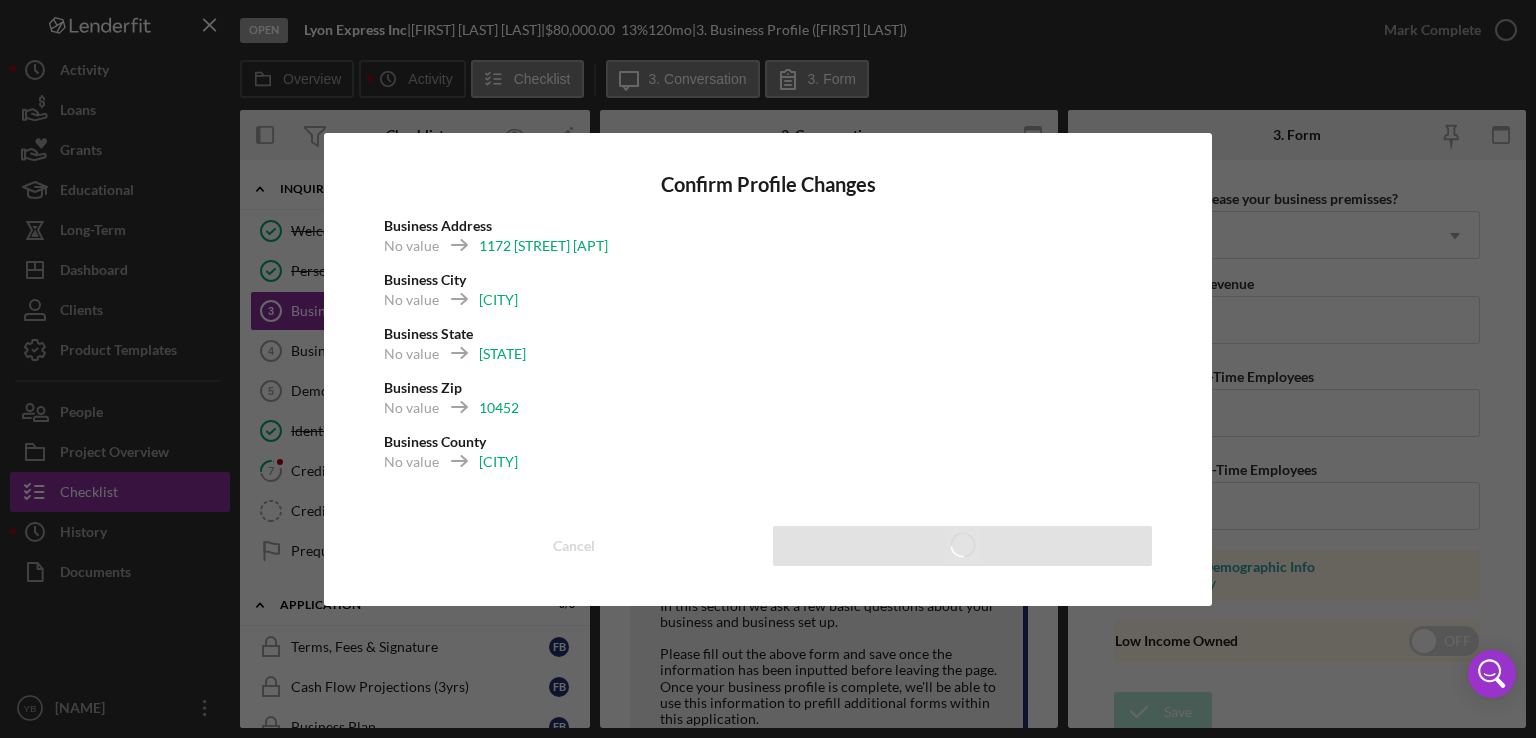type on "39-3576167" 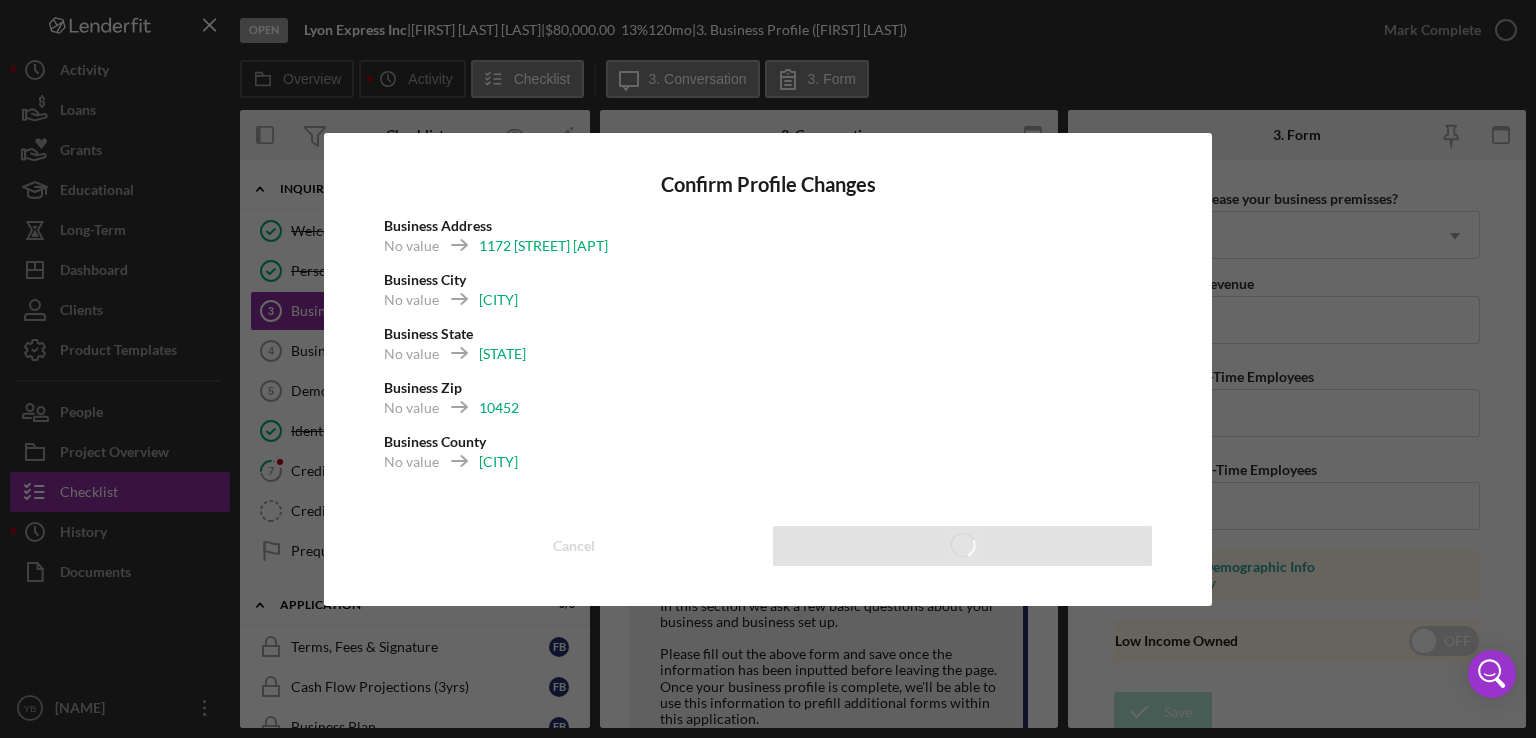 type on "1172 [STREET] [APT]" 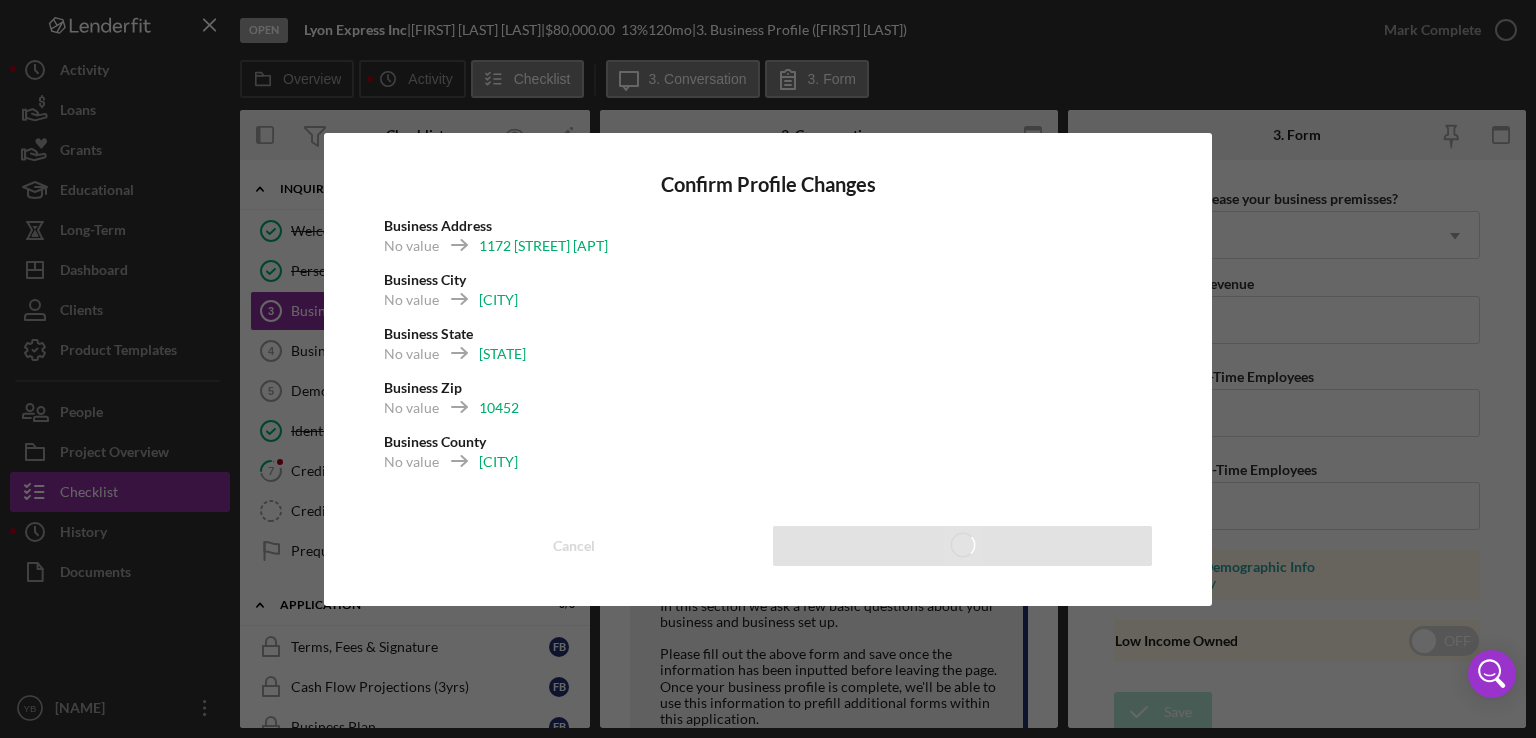 type on "[CITY]" 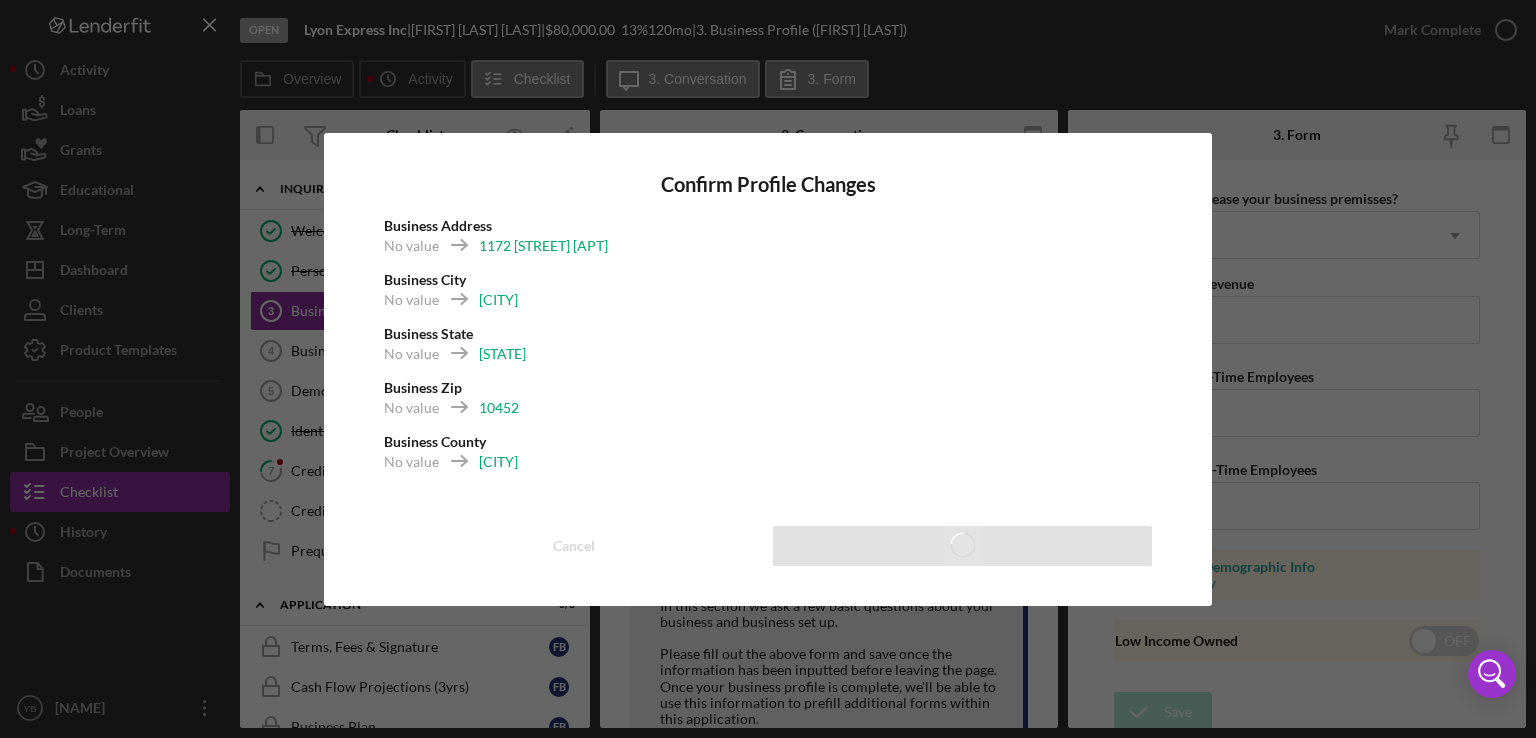 type on "10452" 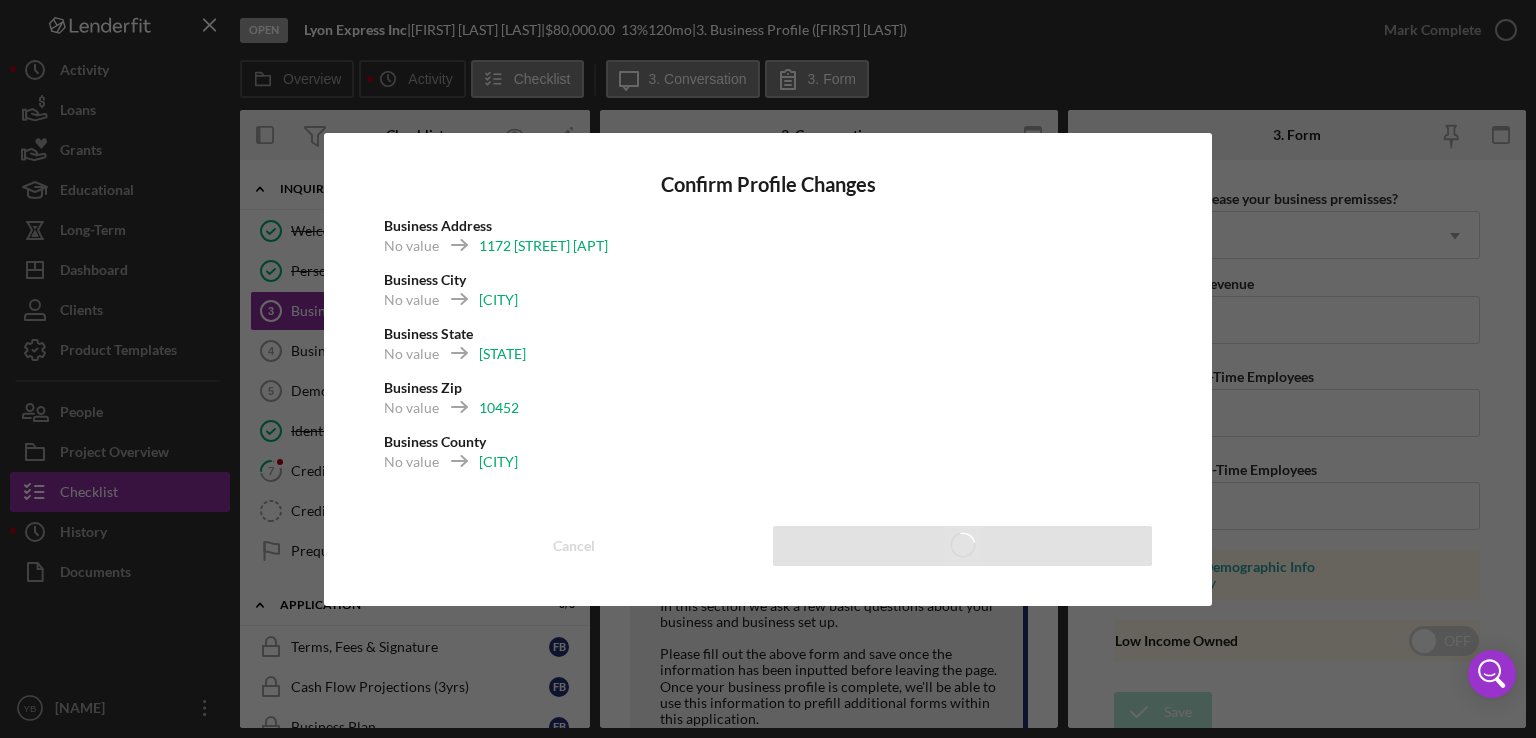 type on "[CITY]" 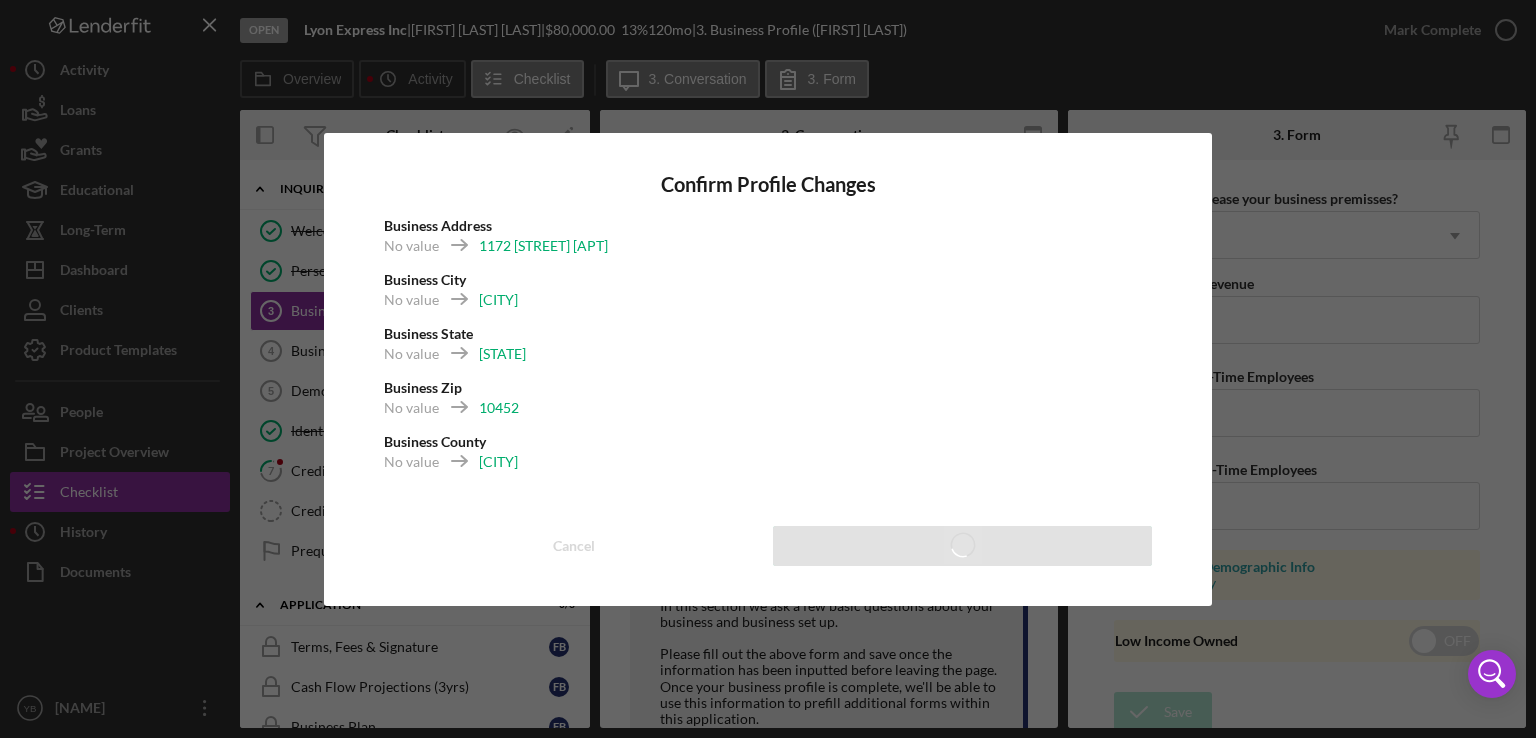 type on "$19,747" 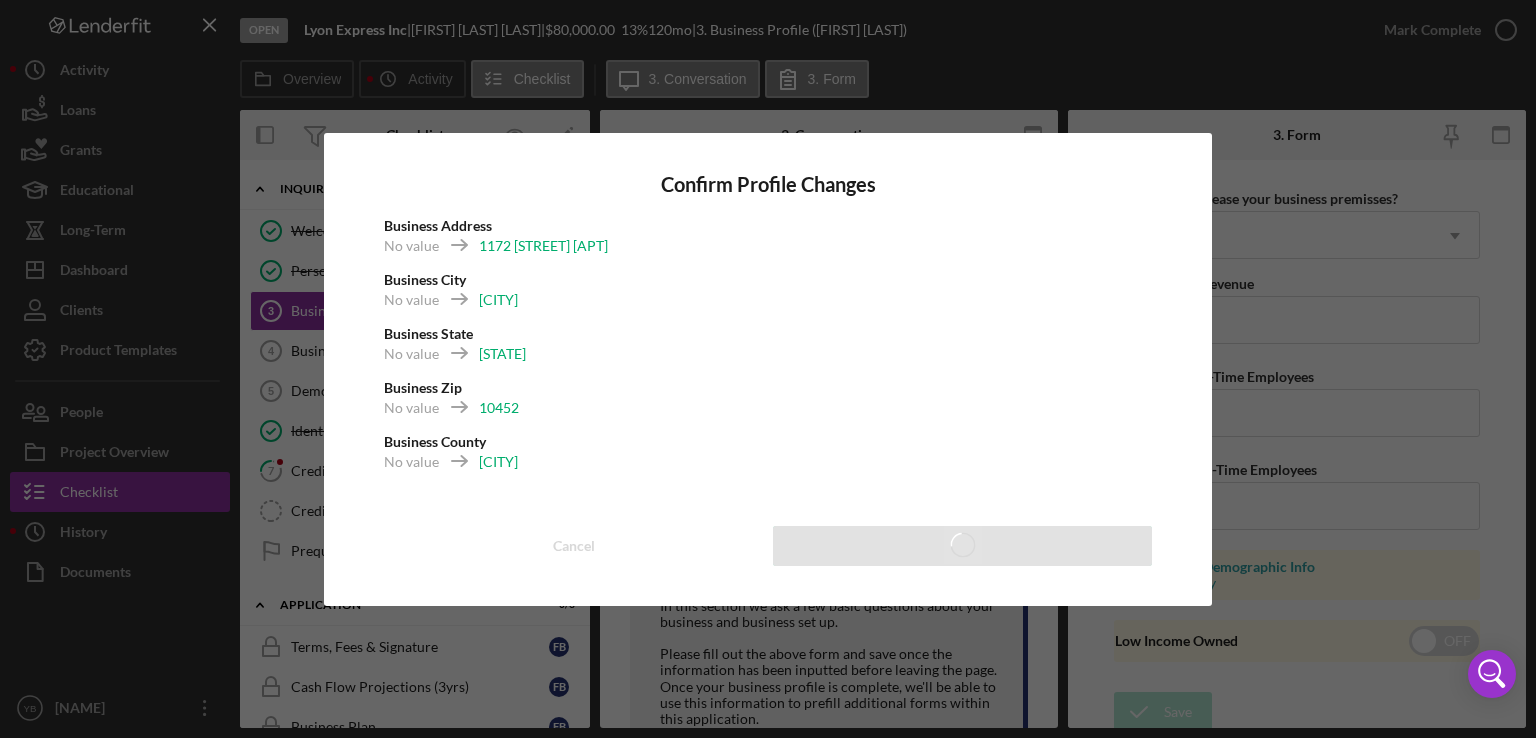 type on "1" 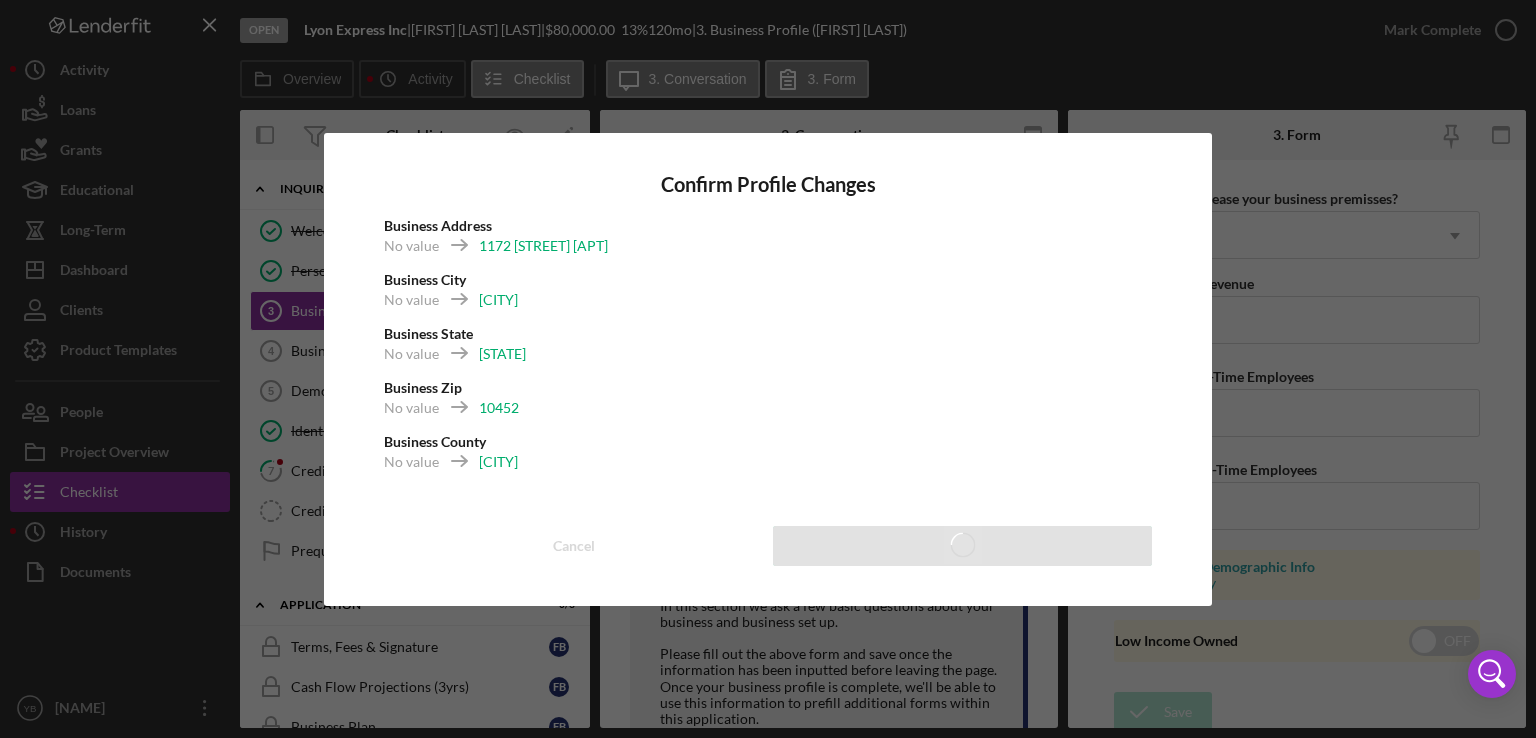checkbox on "true" 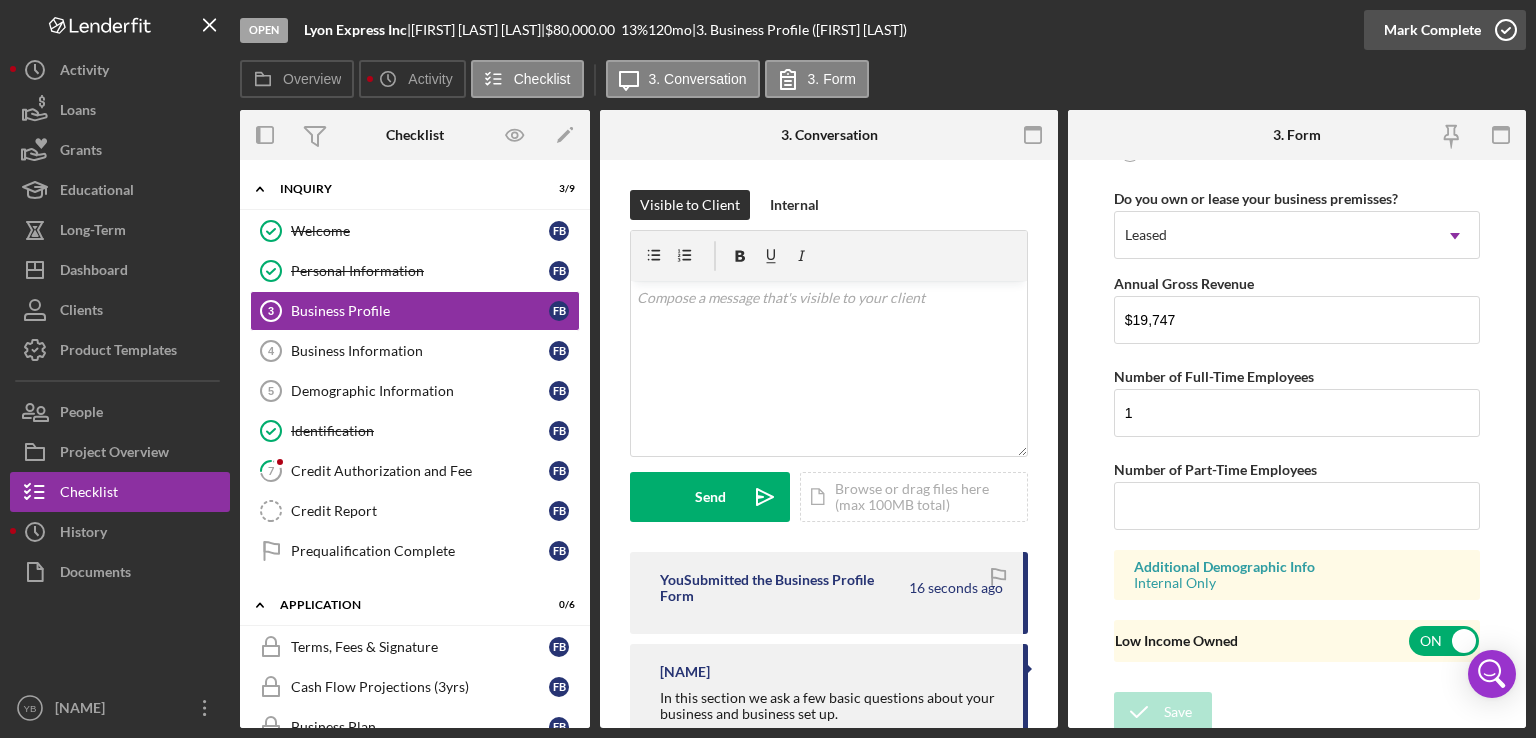 click on "Mark Complete" at bounding box center (1432, 30) 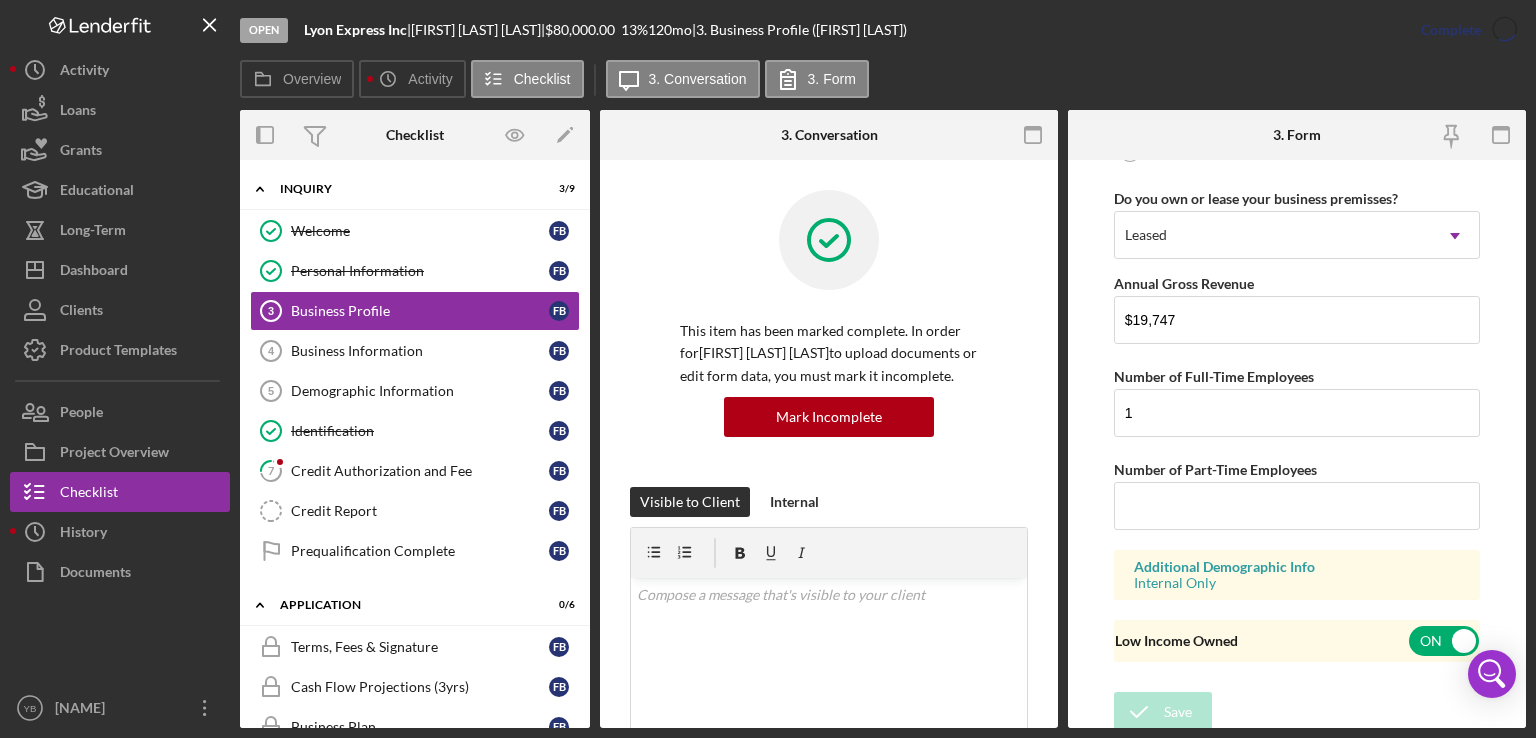 scroll, scrollTop: 956, scrollLeft: 0, axis: vertical 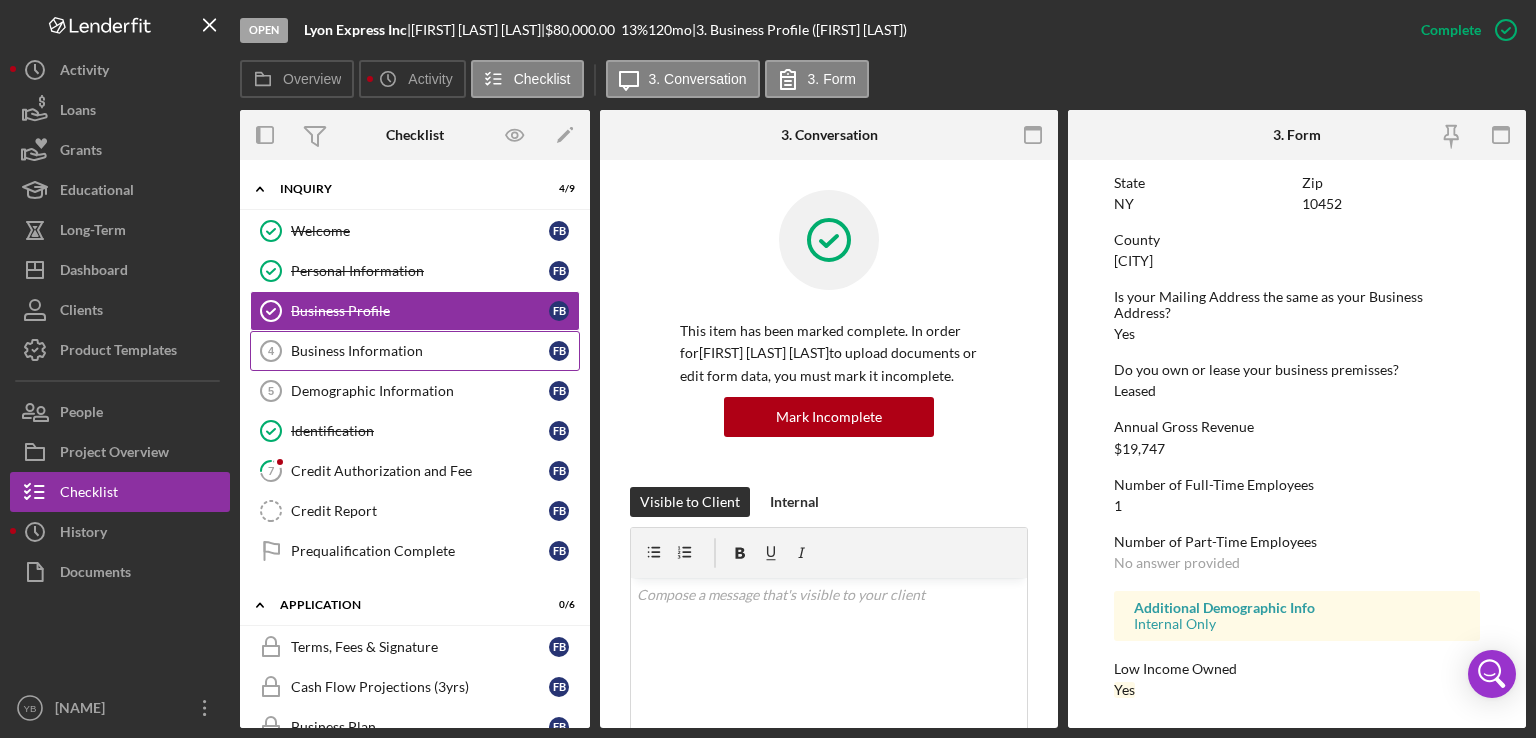 click on "Business Information 4 Business Information F B" at bounding box center [415, 351] 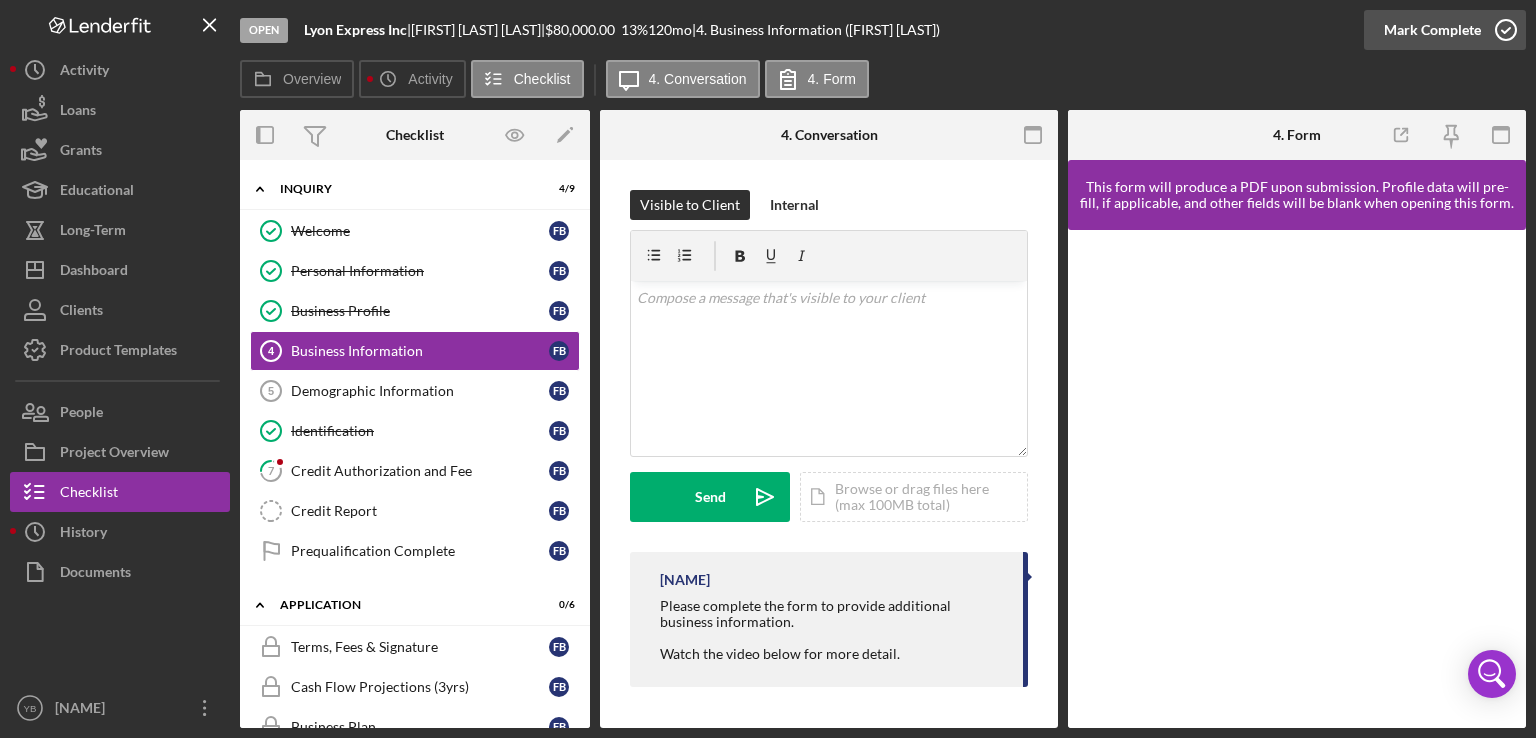 click on "Mark Complete" at bounding box center [1432, 30] 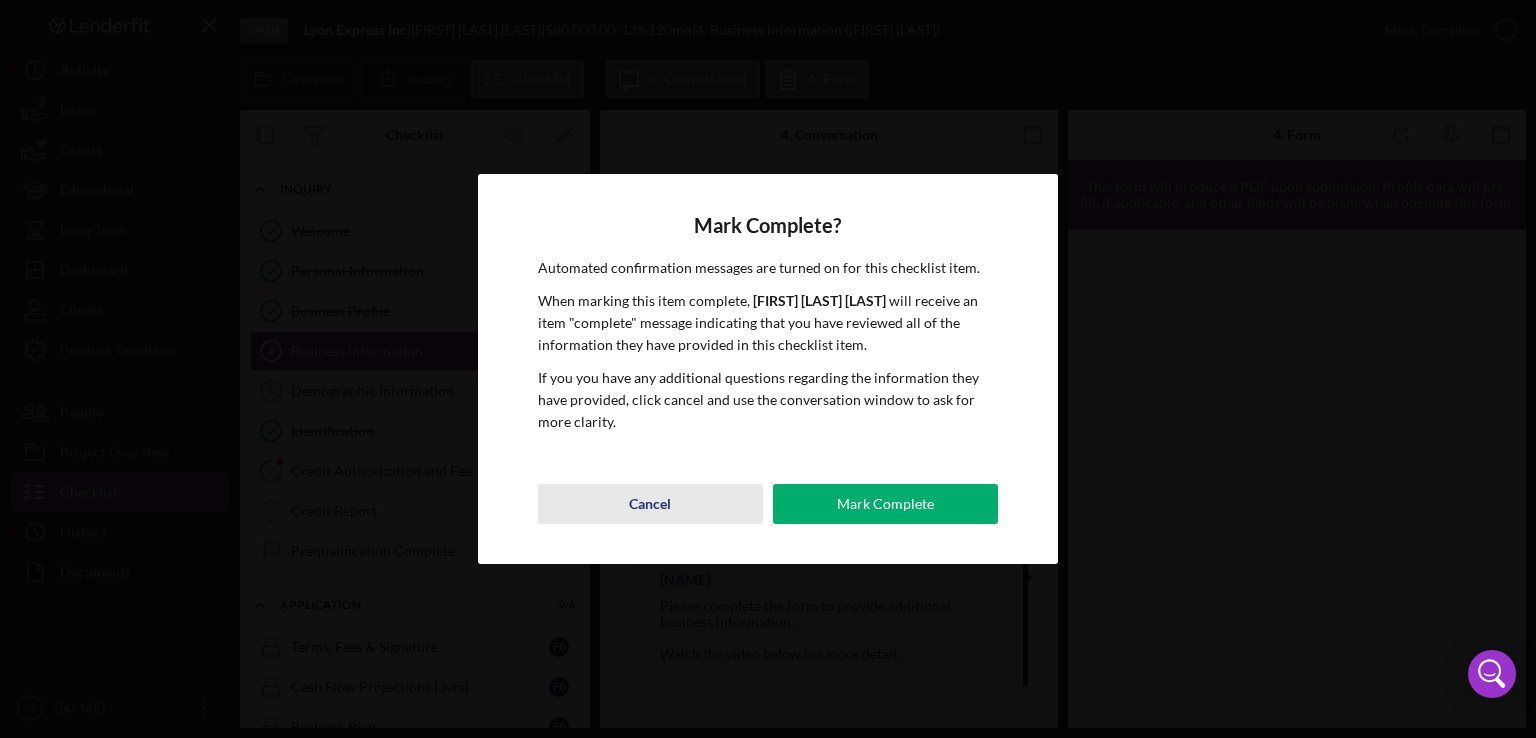 click on "Cancel" at bounding box center (650, 504) 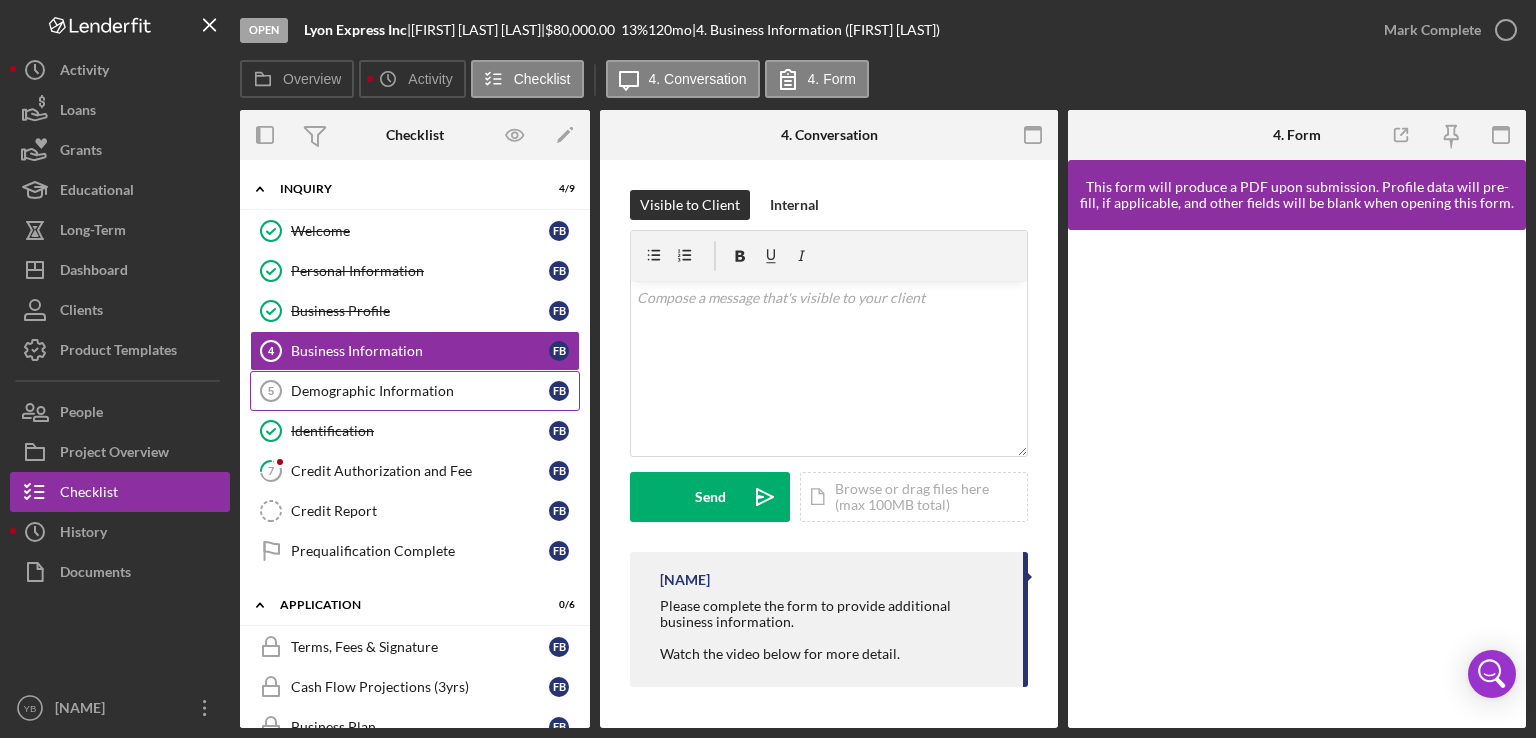 click on "Demographic Information" at bounding box center (420, 391) 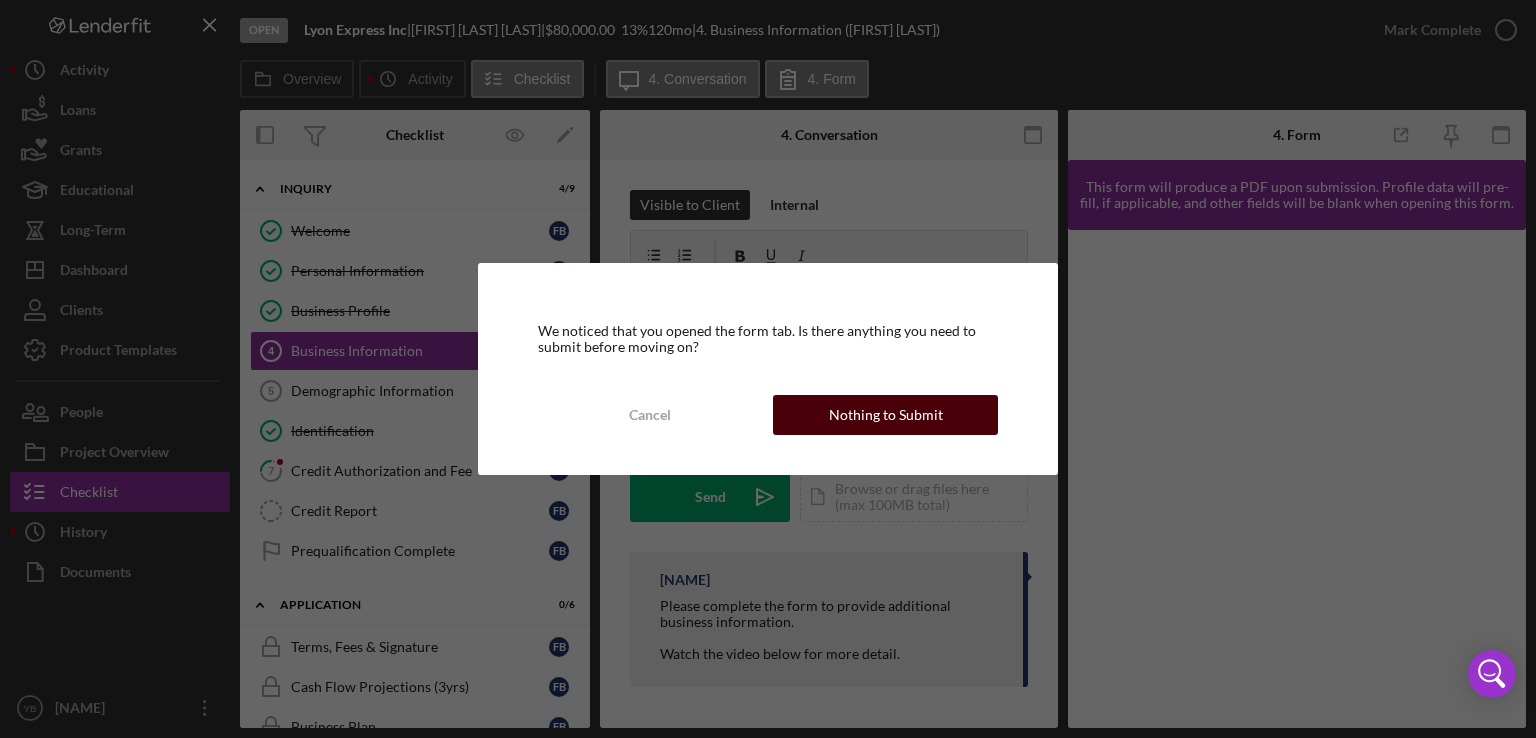 click on "Nothing to Submit" at bounding box center (886, 415) 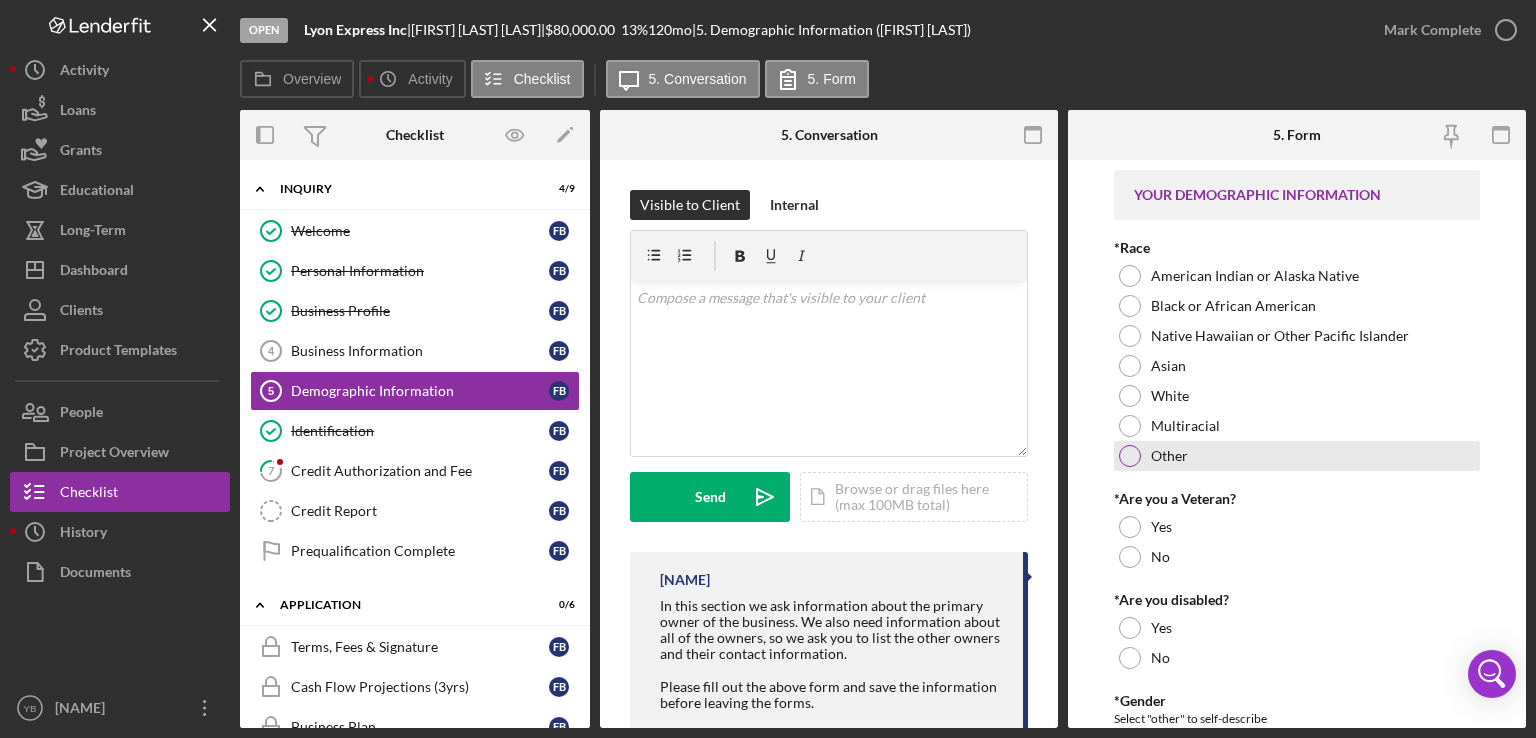 click on "Other" at bounding box center (1297, 456) 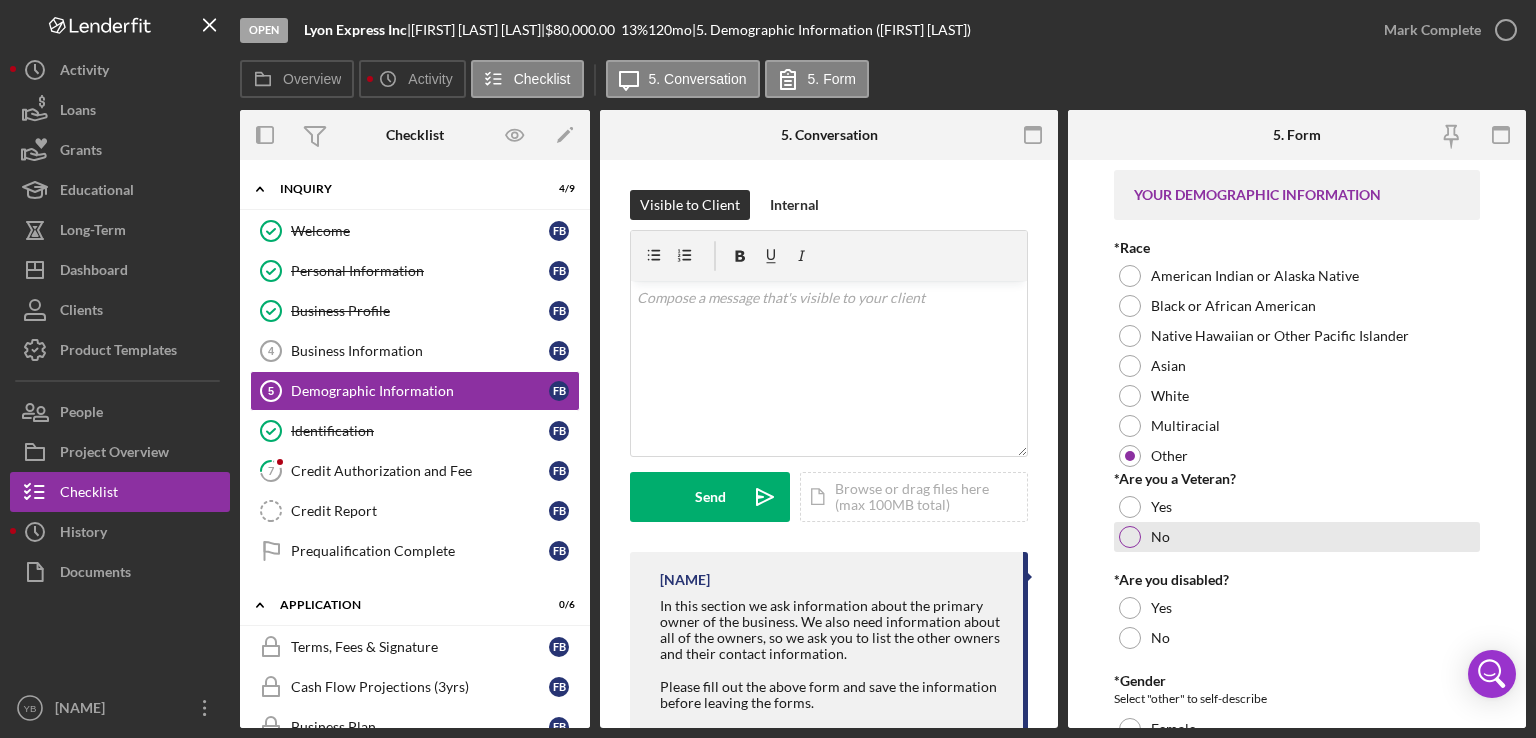 click at bounding box center [1130, 537] 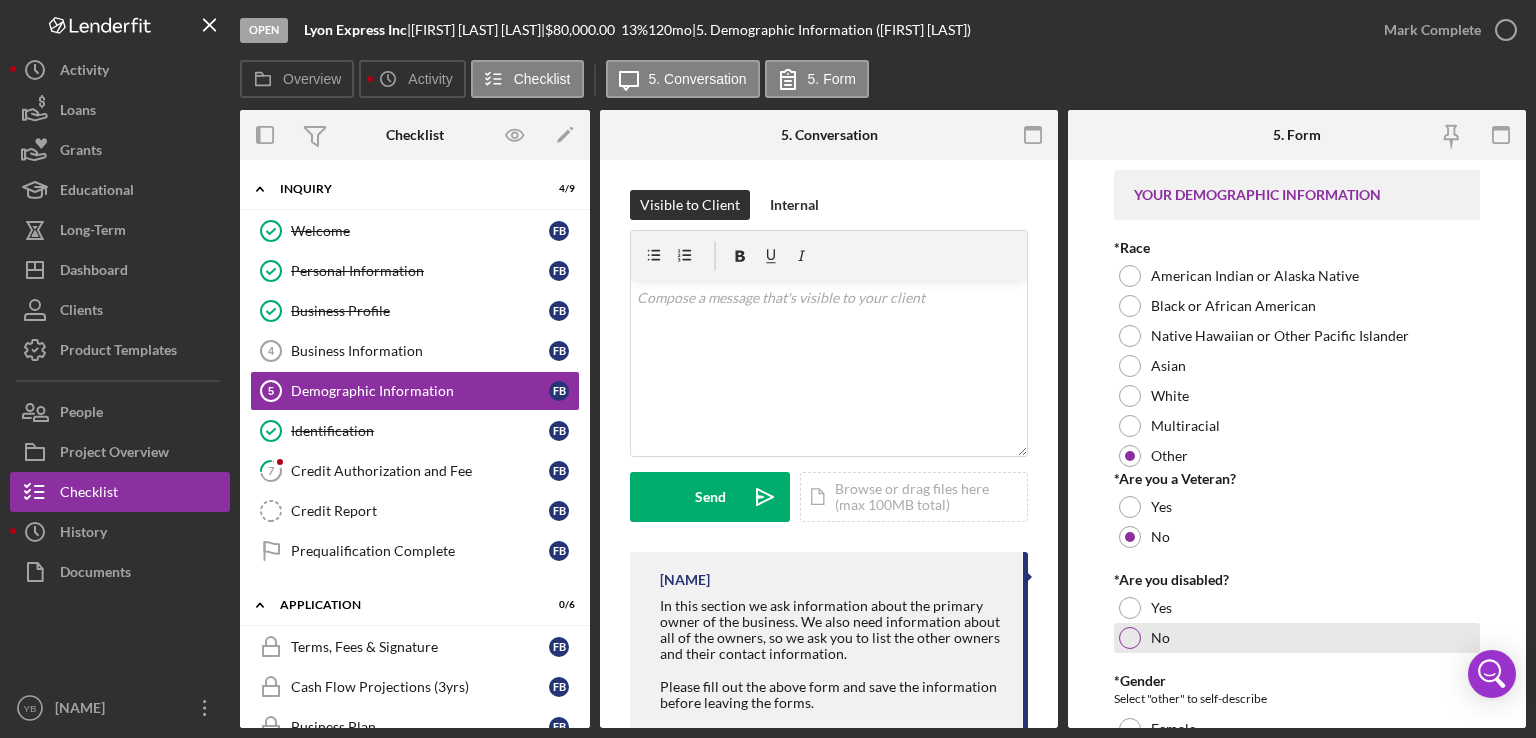 click at bounding box center (1130, 638) 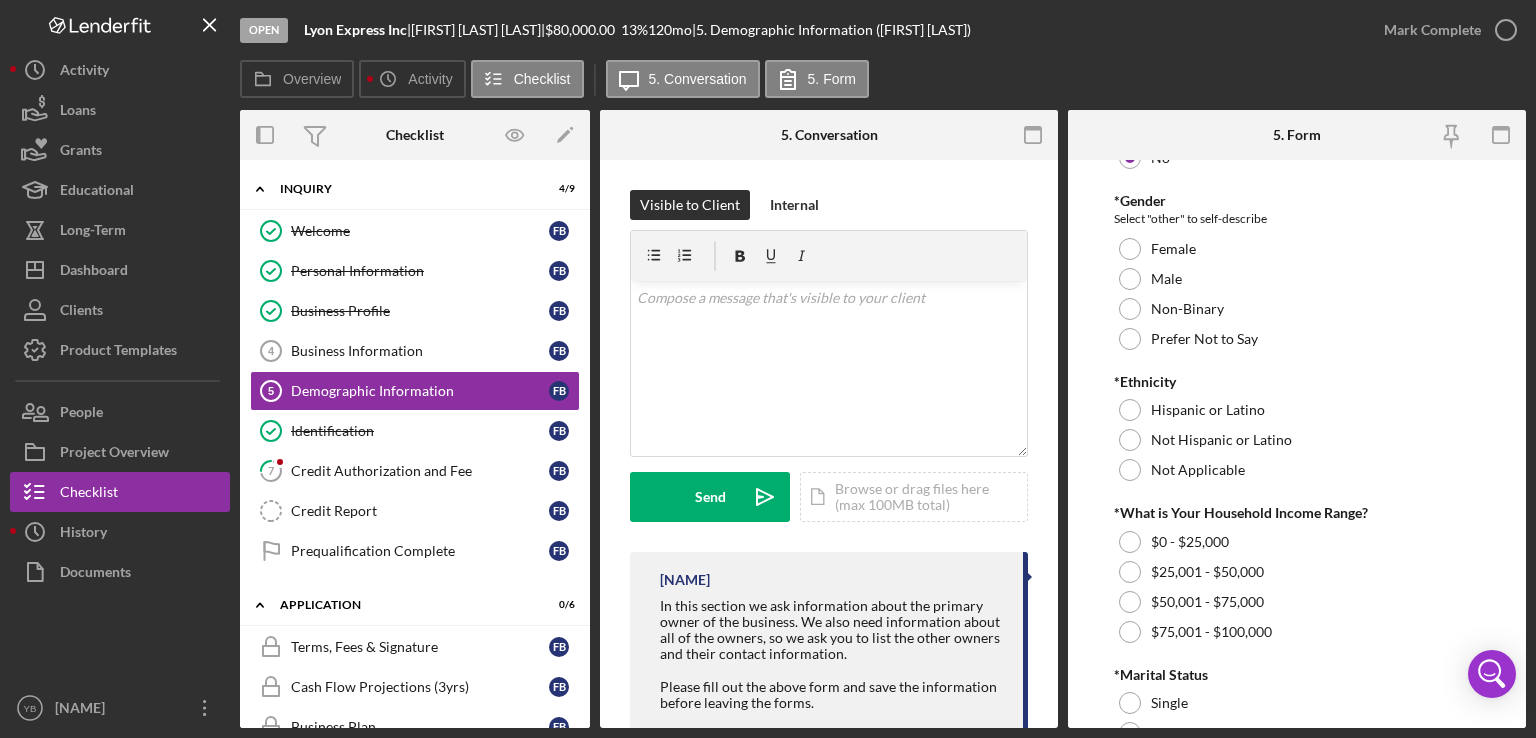 scroll, scrollTop: 484, scrollLeft: 0, axis: vertical 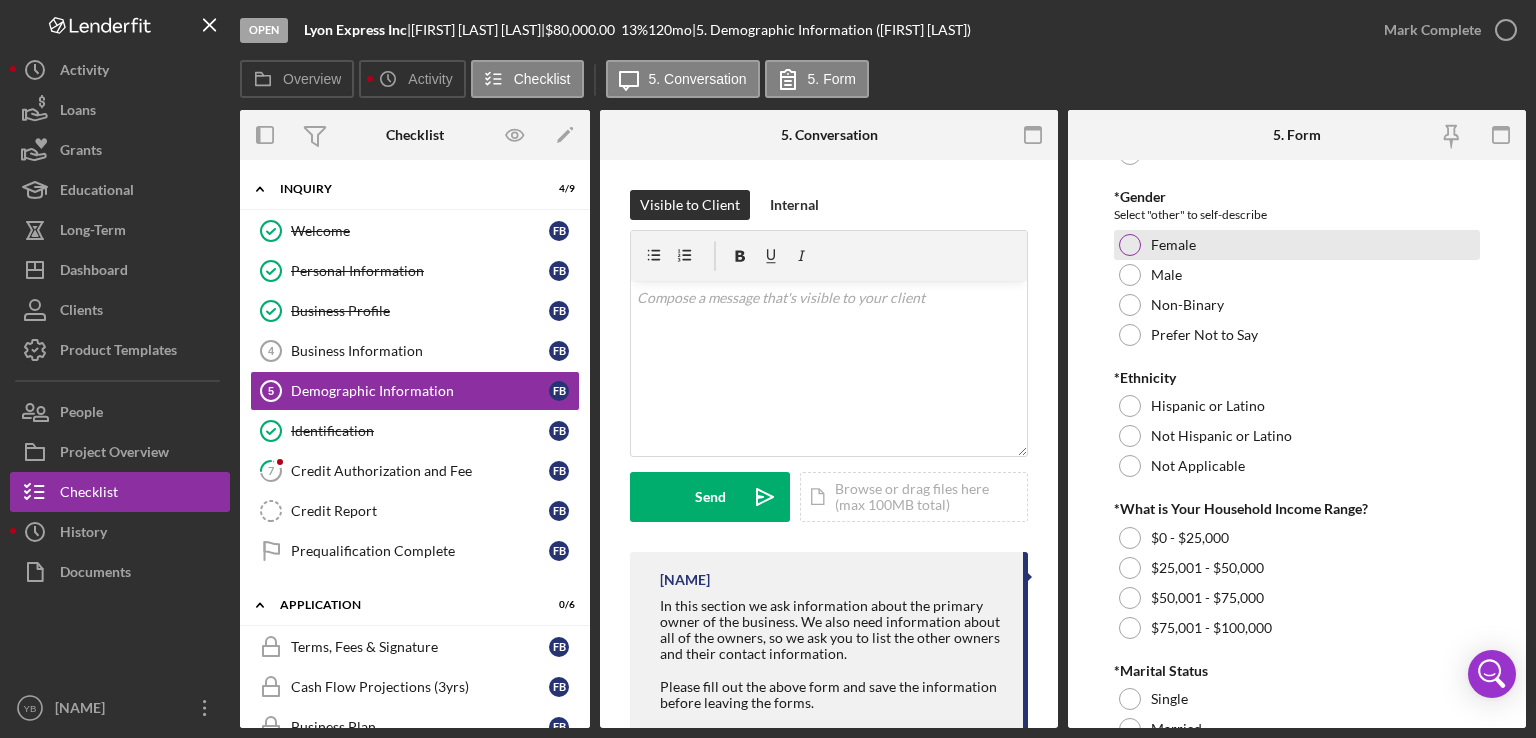 click at bounding box center [1130, 245] 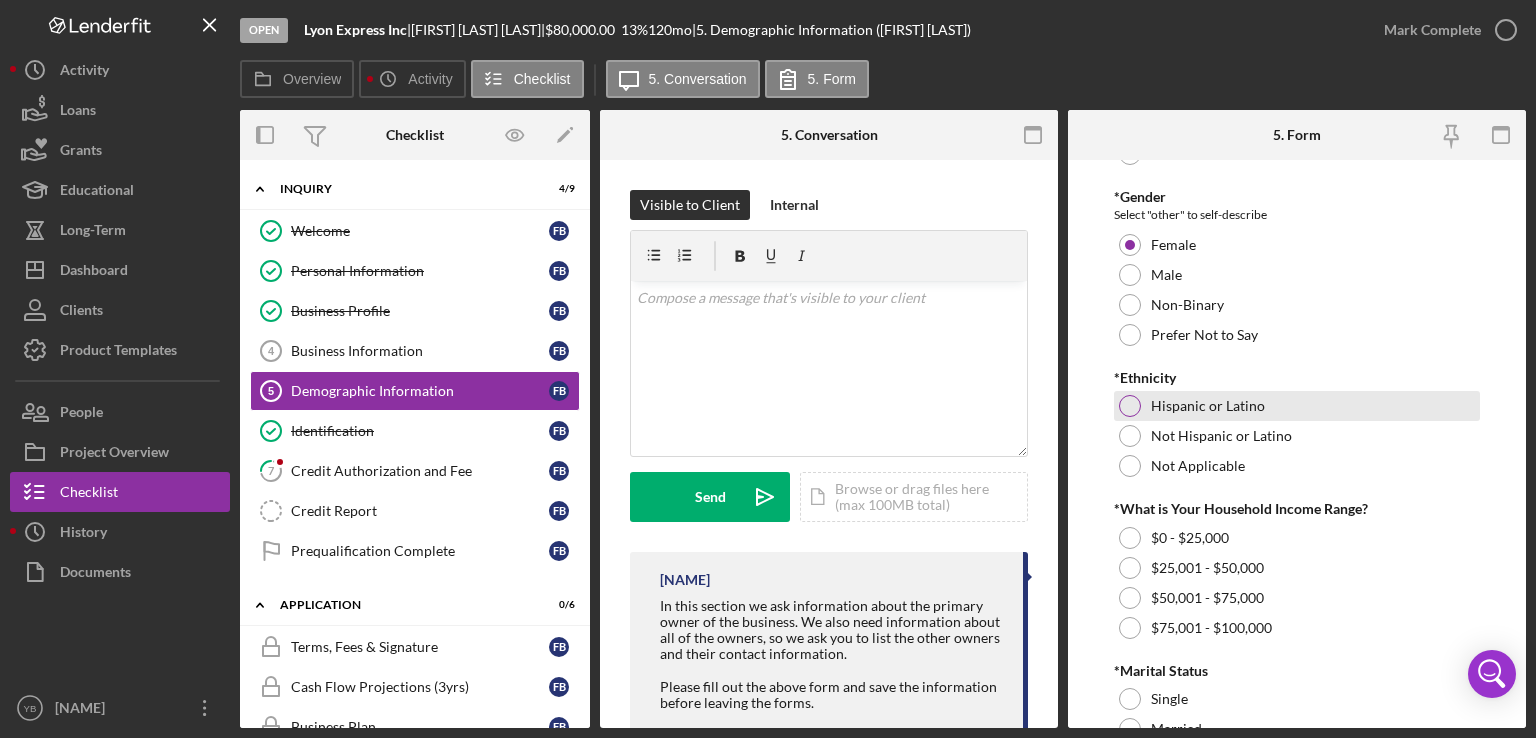 click at bounding box center (1130, 406) 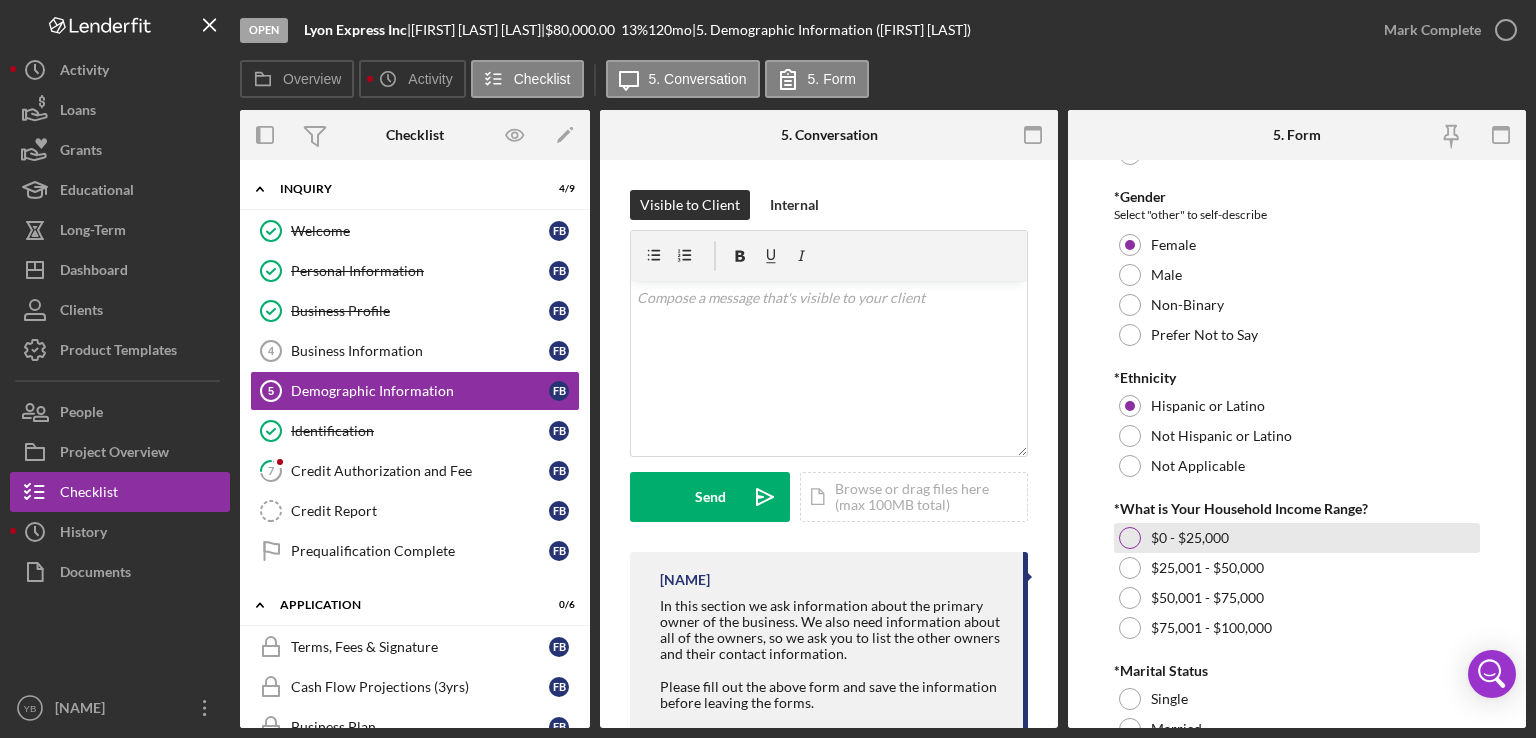click at bounding box center (1130, 538) 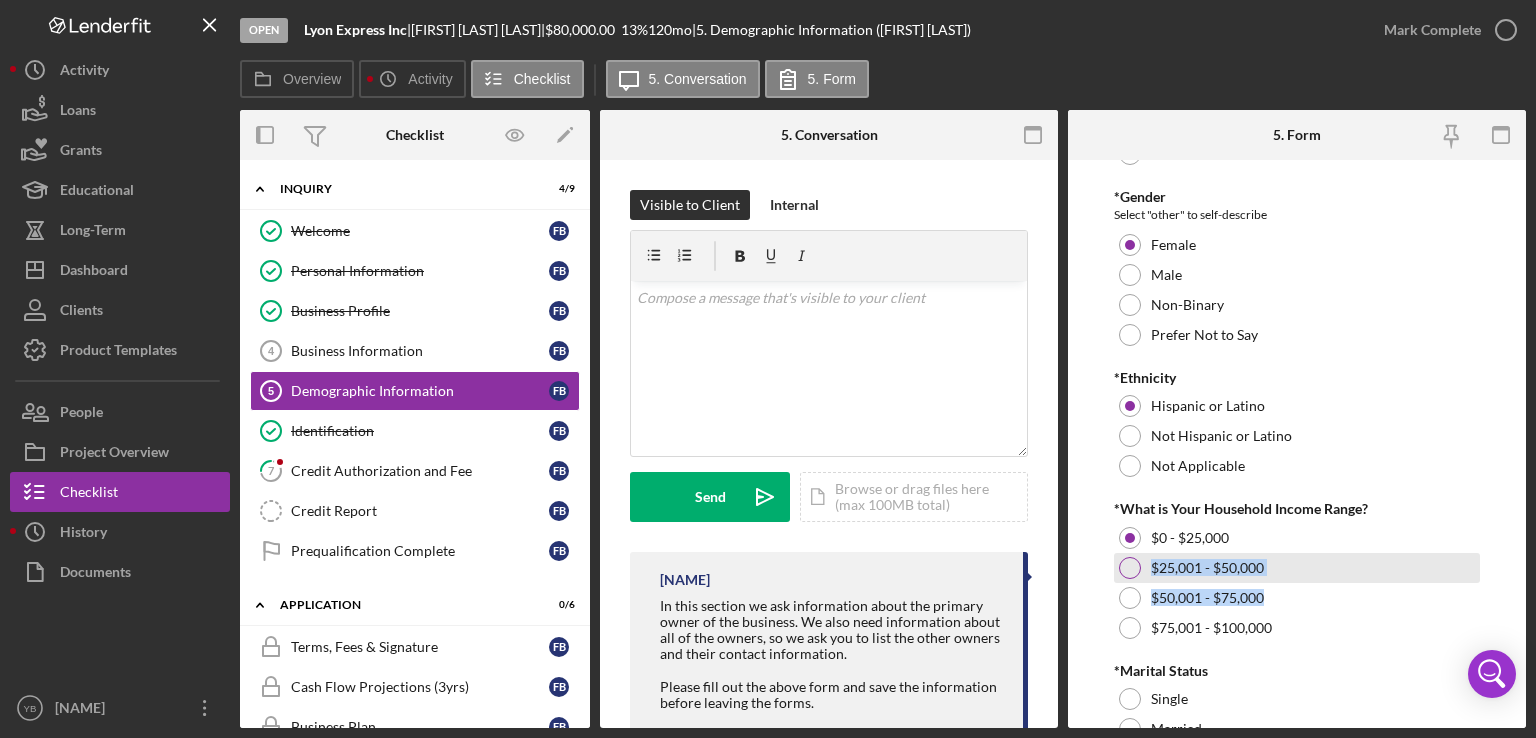 drag, startPoint x: 1526, startPoint y: 518, endPoint x: 1444, endPoint y: 581, distance: 103.40696 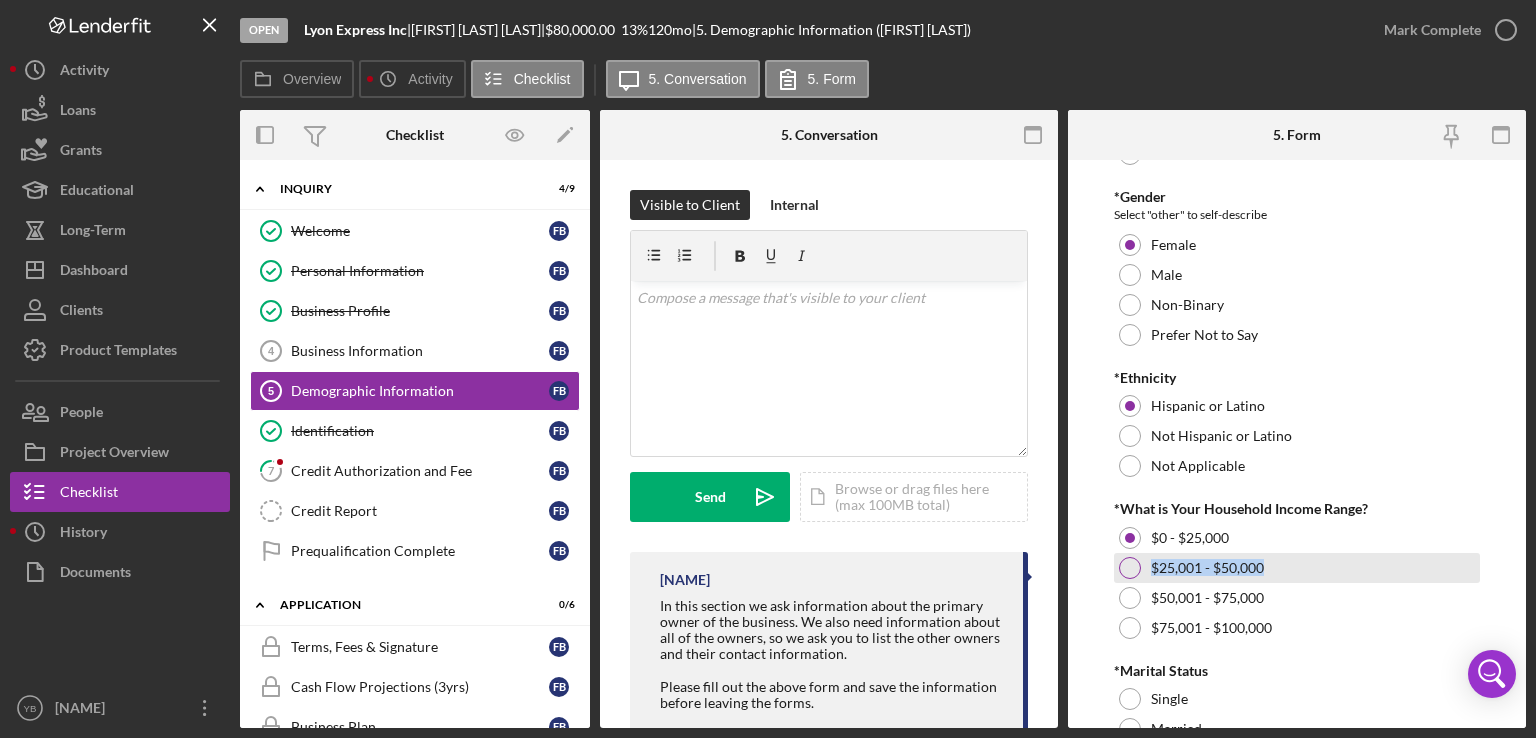 click on "$25,001 - $50,000" at bounding box center (1297, 568) 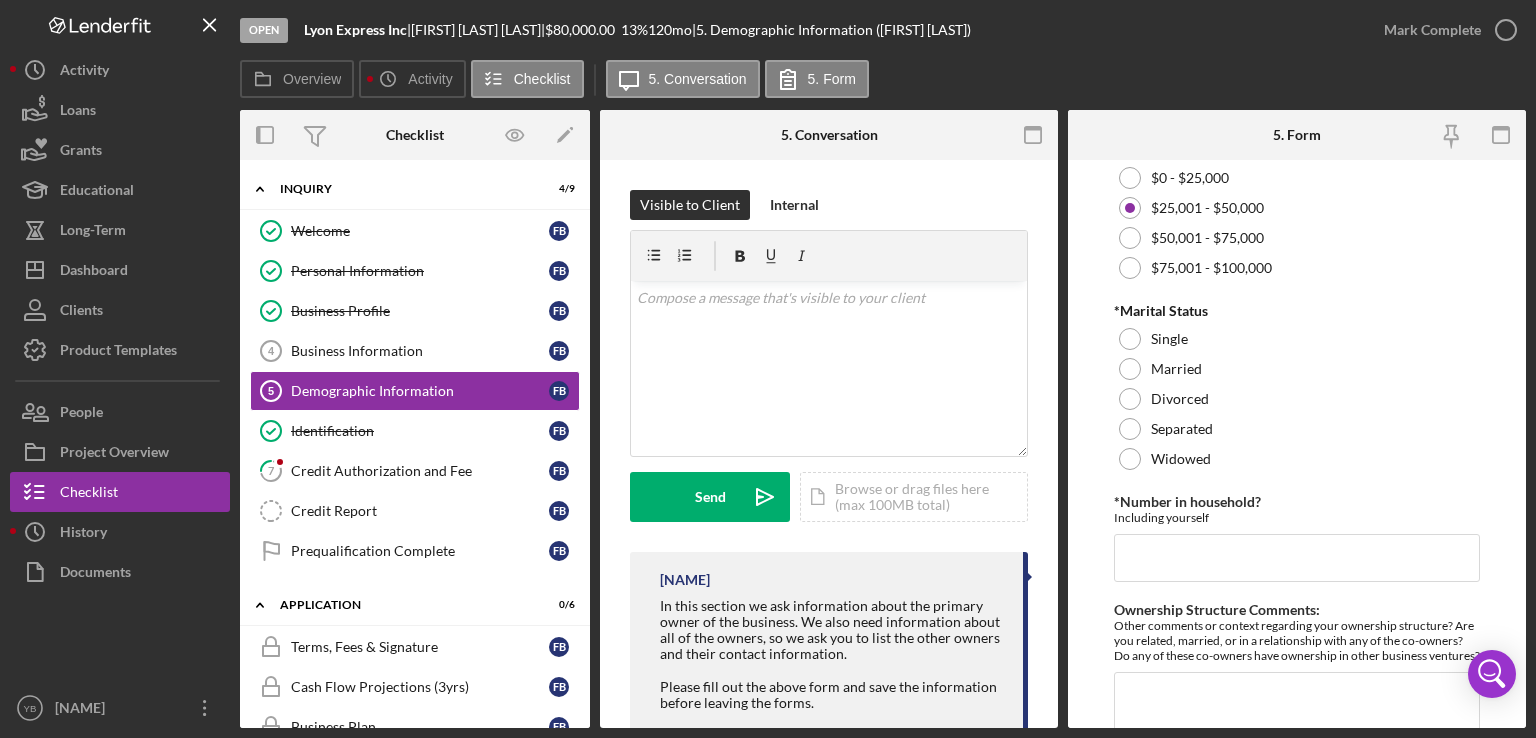 scroll, scrollTop: 847, scrollLeft: 0, axis: vertical 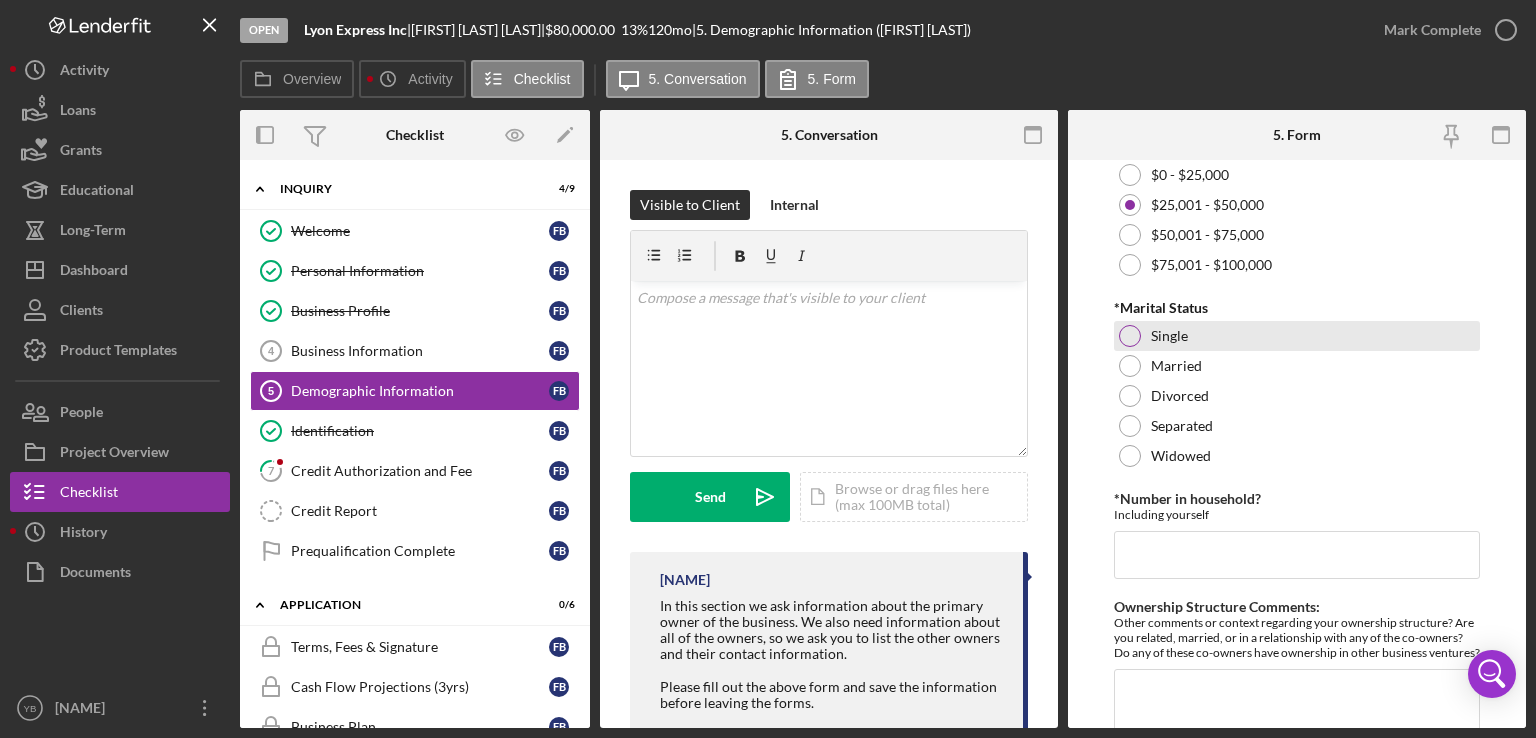 click at bounding box center [1130, 336] 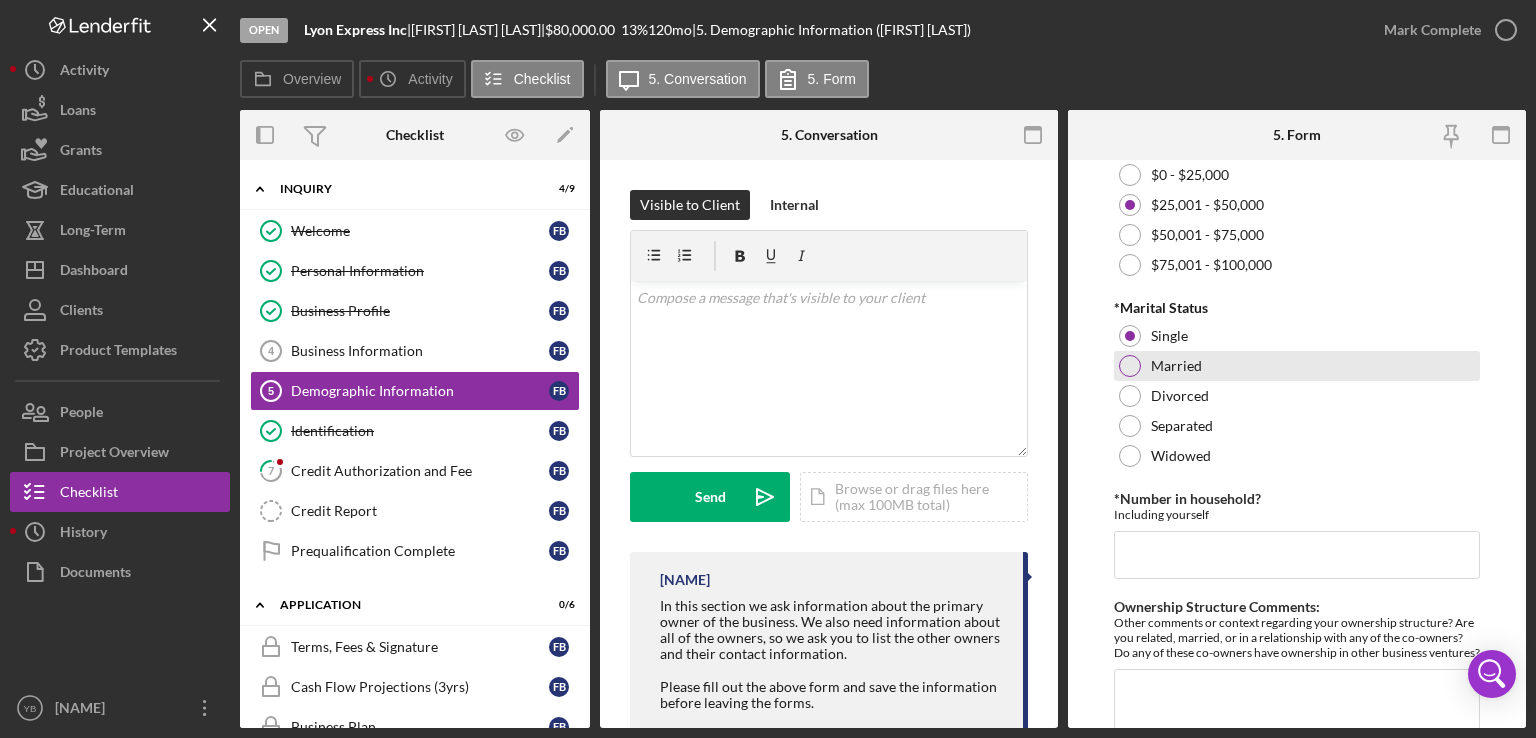 click at bounding box center (1130, 366) 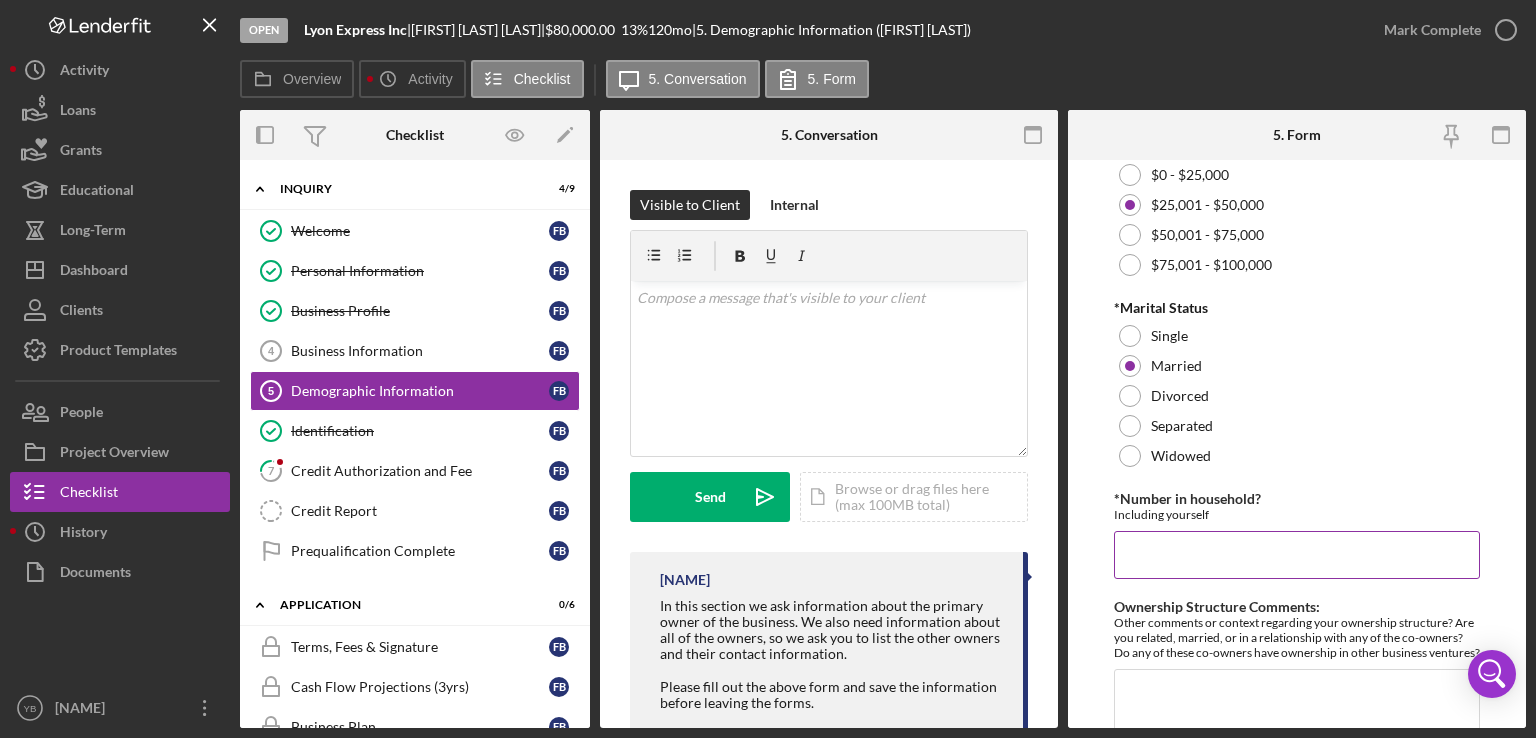 click on "*Number in household?" at bounding box center [1297, 555] 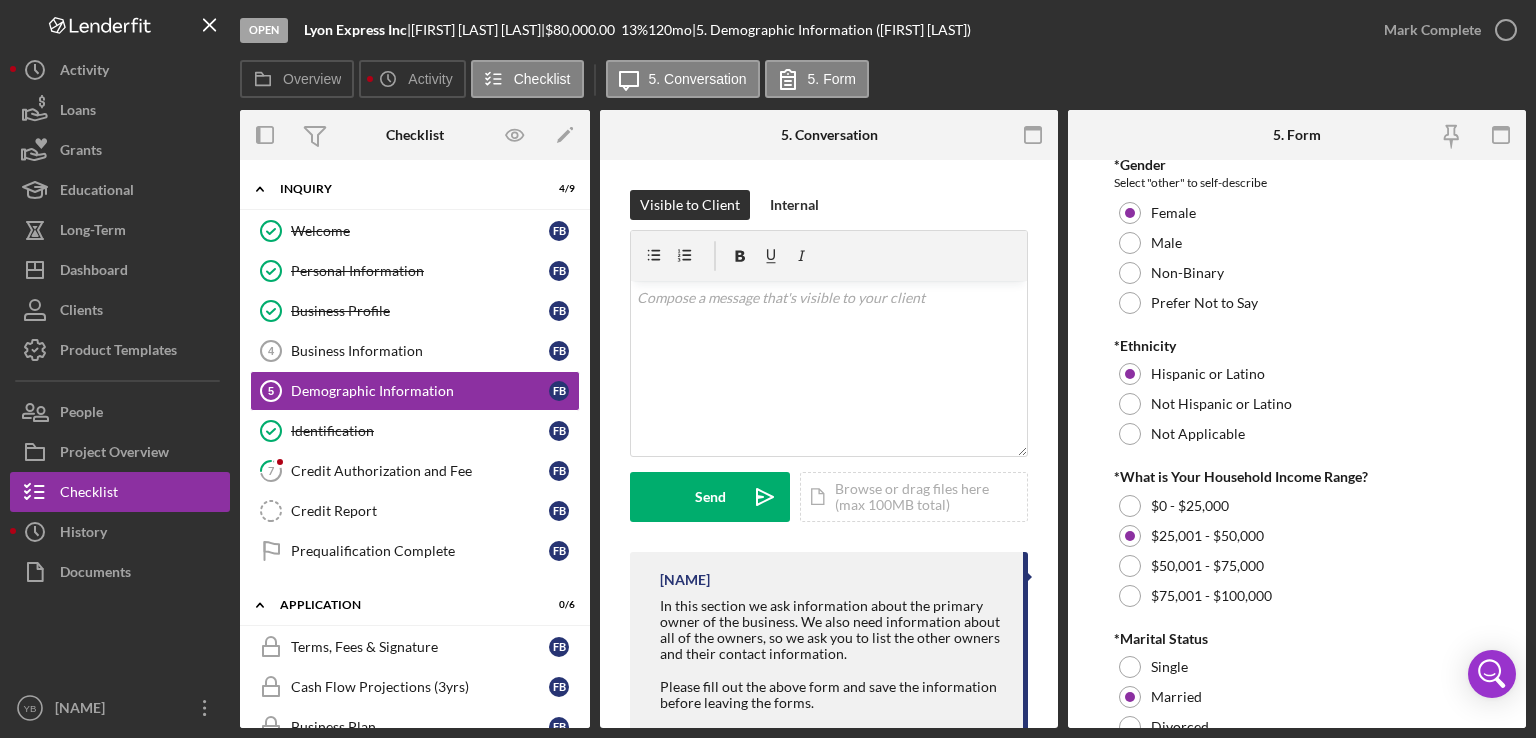 scroll, scrollTop: 517, scrollLeft: 0, axis: vertical 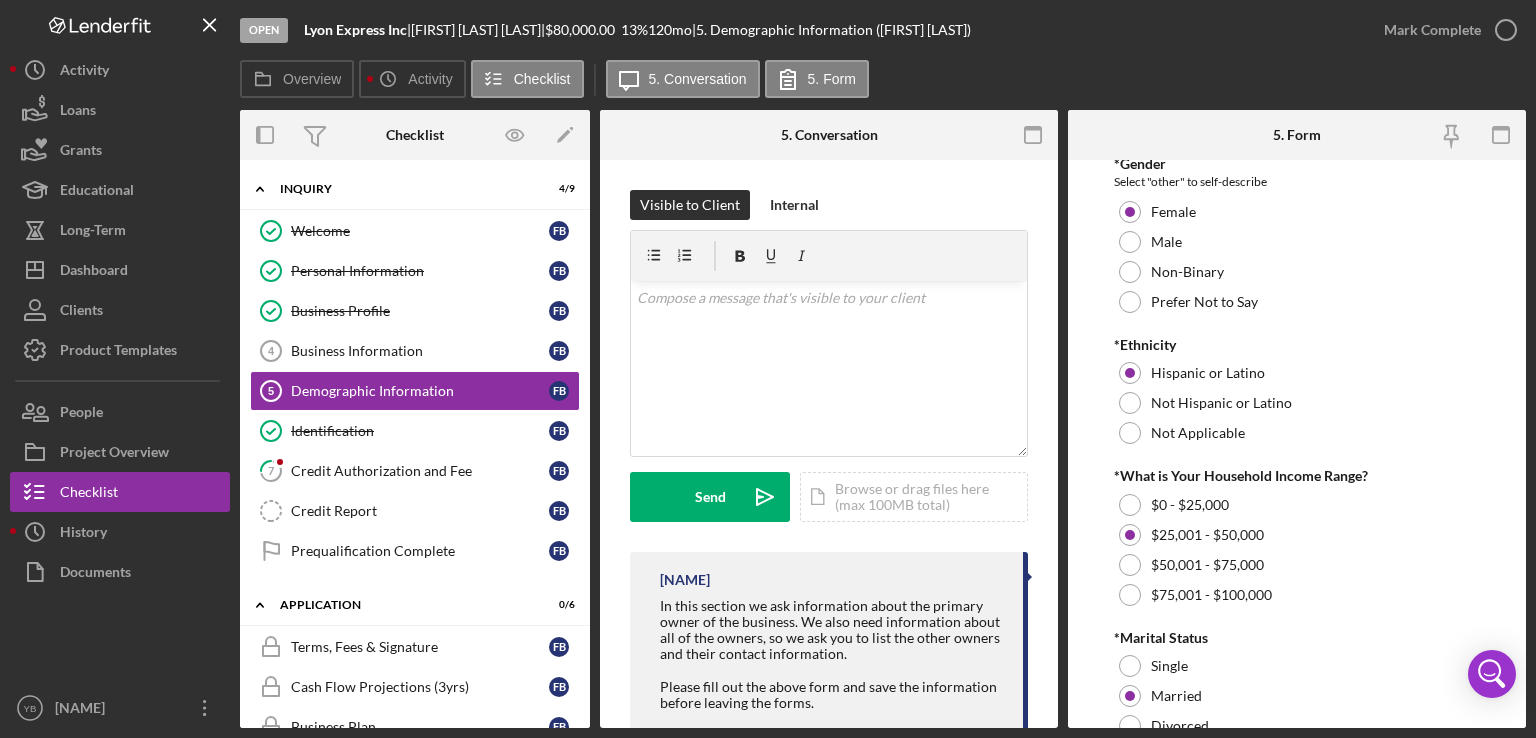 type on "3" 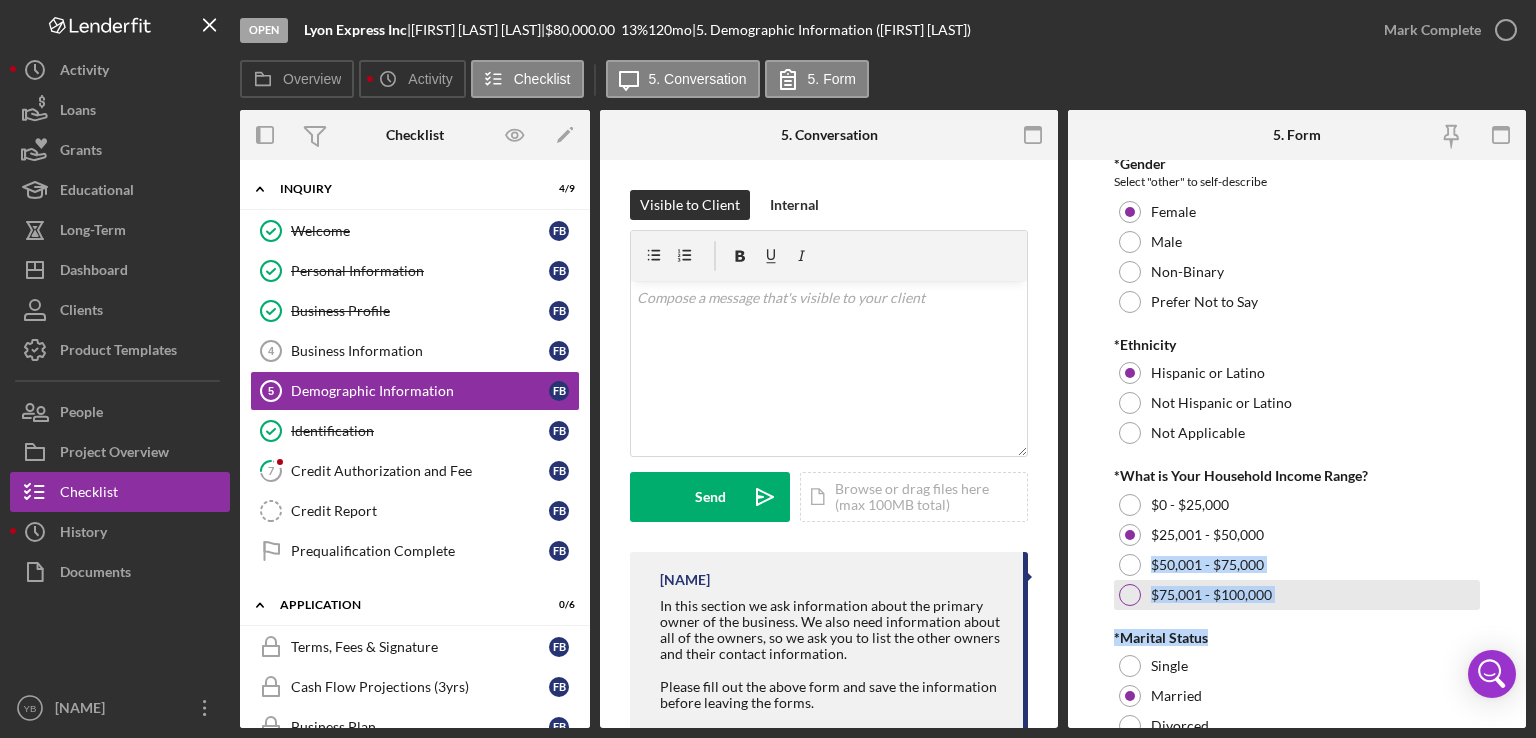 drag, startPoint x: 1528, startPoint y: 523, endPoint x: 1468, endPoint y: 591, distance: 90.68627 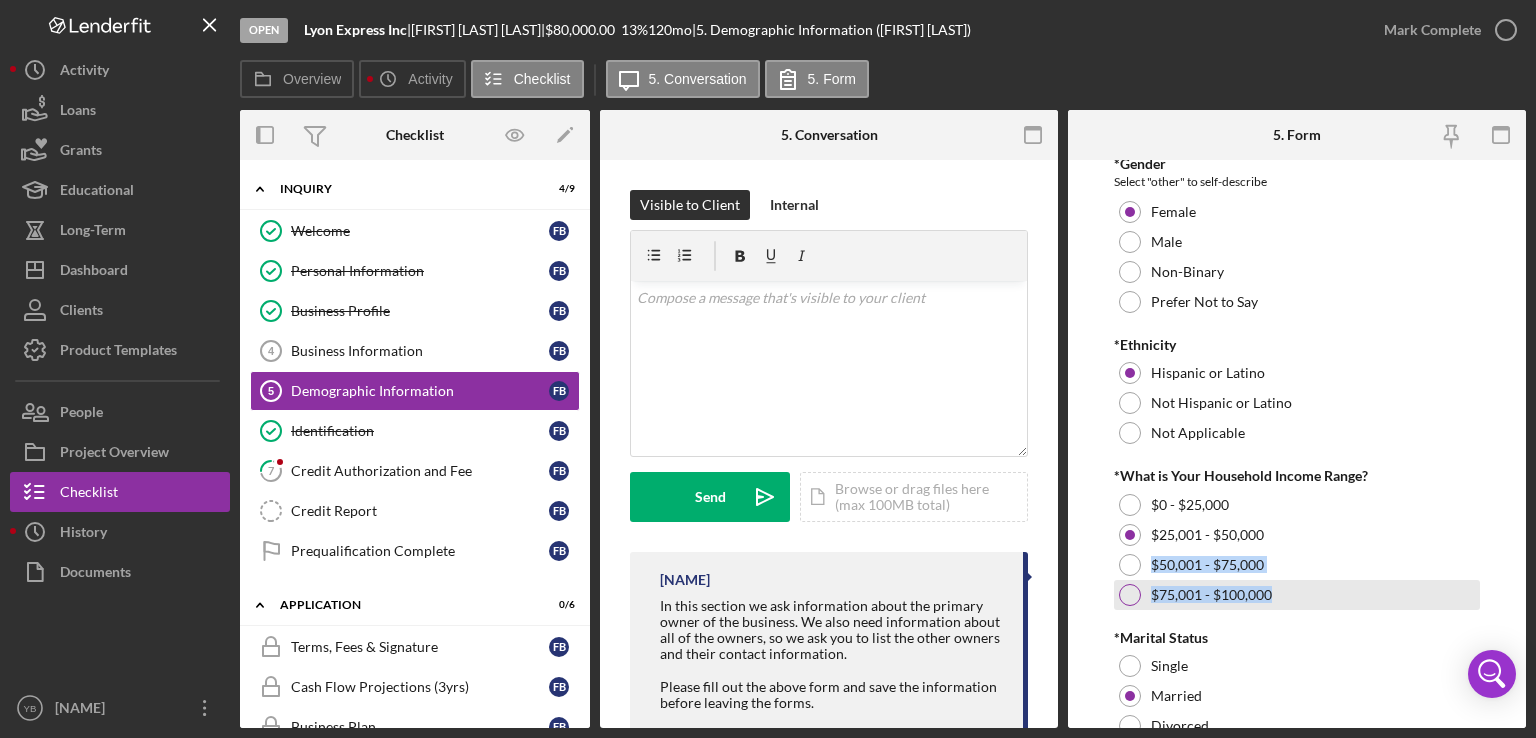 click on "$75,001 - $100,000" at bounding box center (1297, 595) 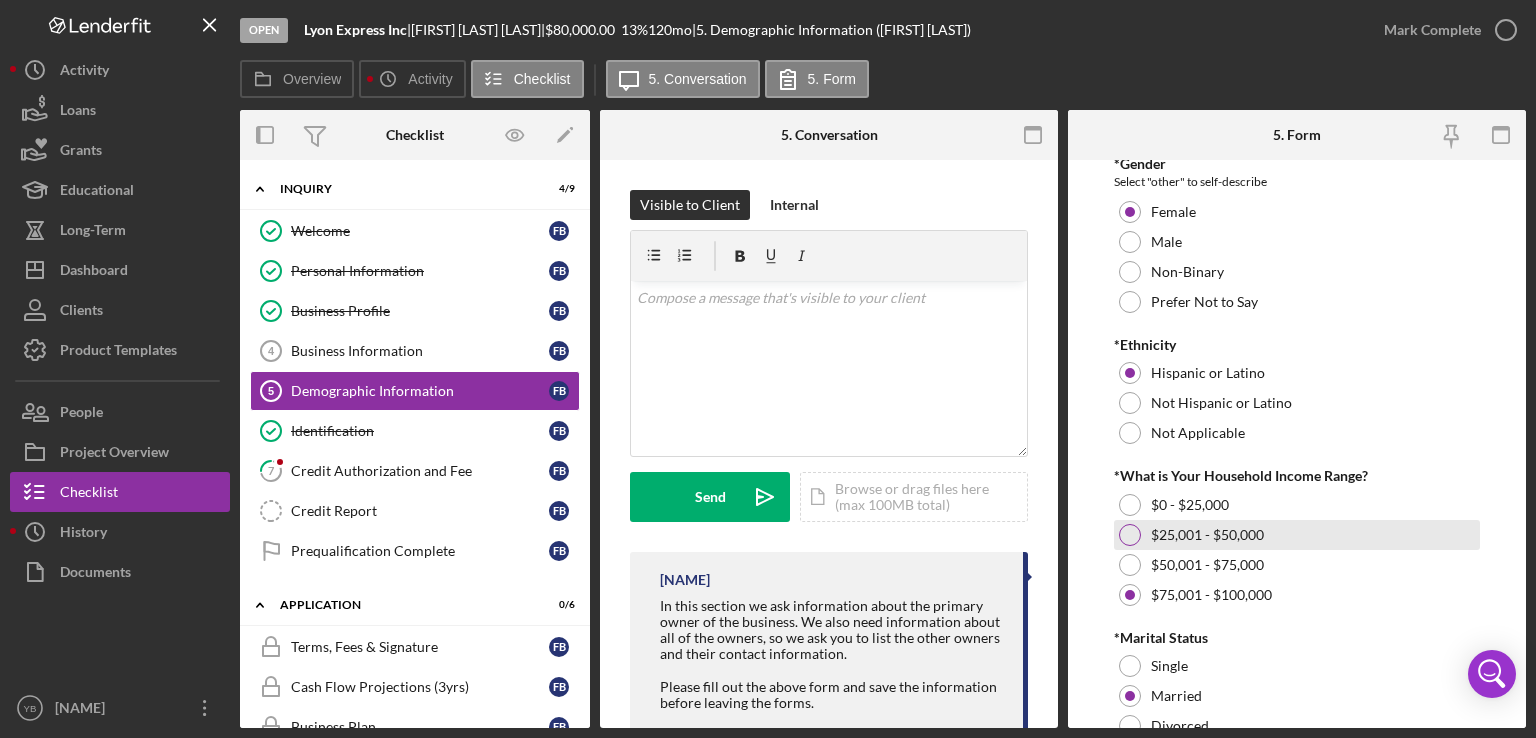 click at bounding box center [1130, 535] 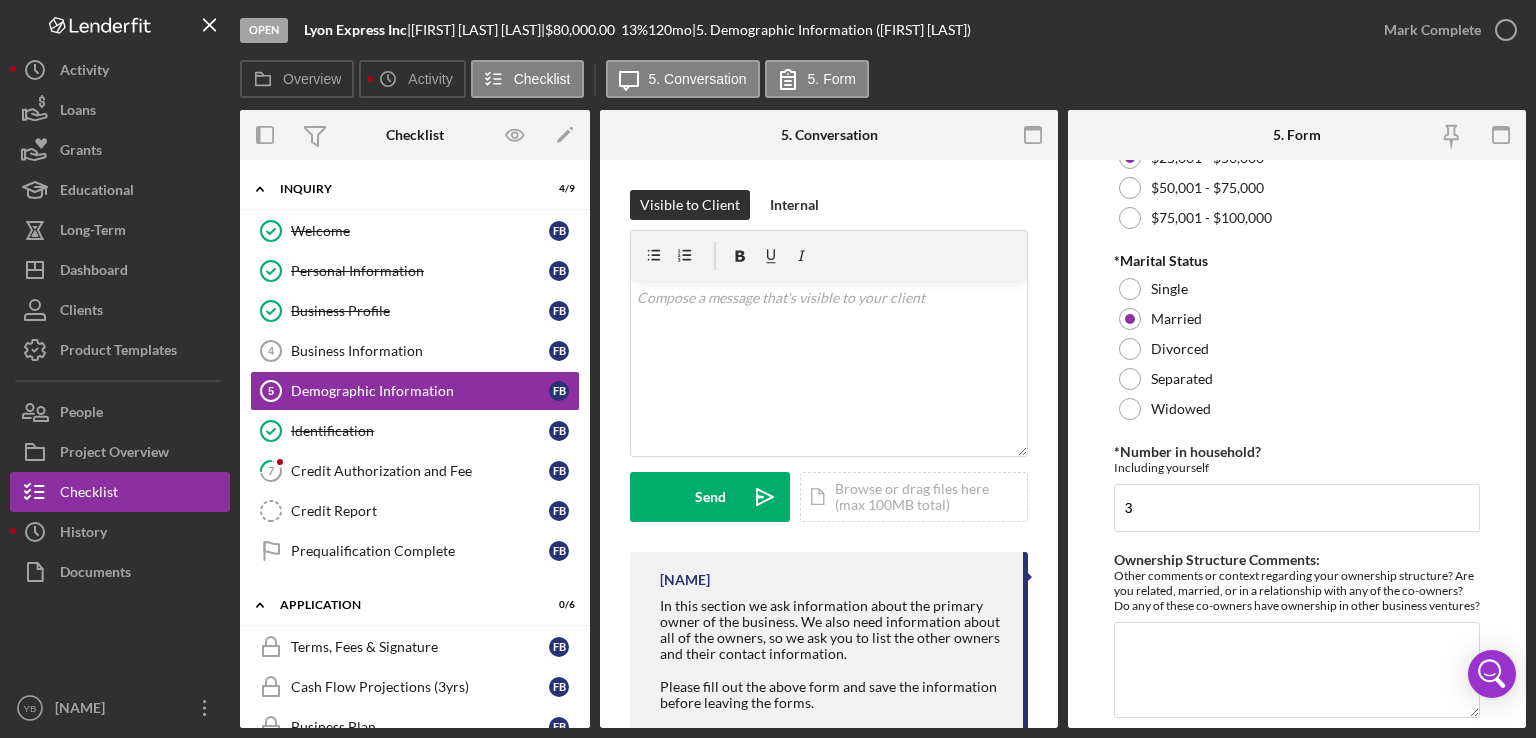 scroll, scrollTop: 975, scrollLeft: 0, axis: vertical 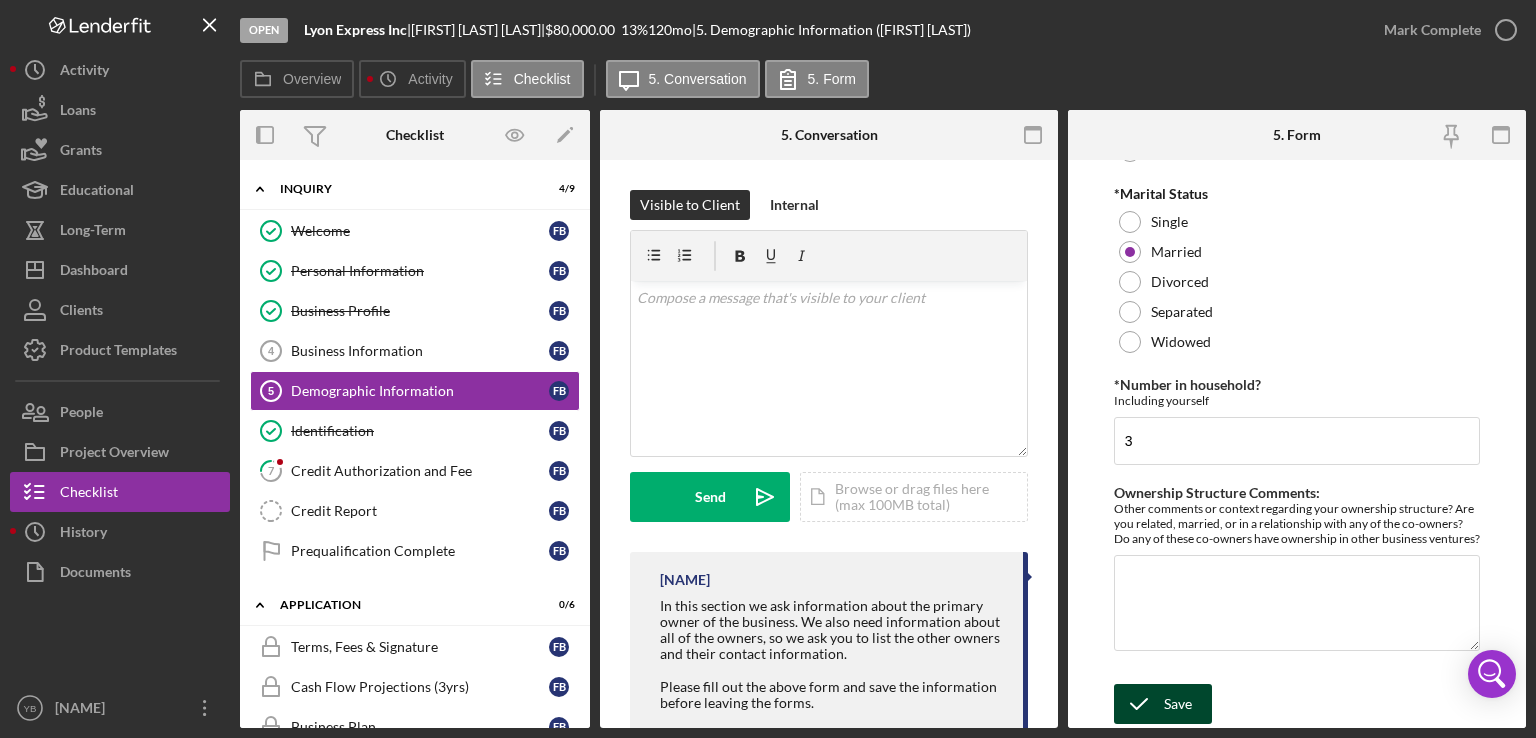 click on "Save" at bounding box center [1178, 704] 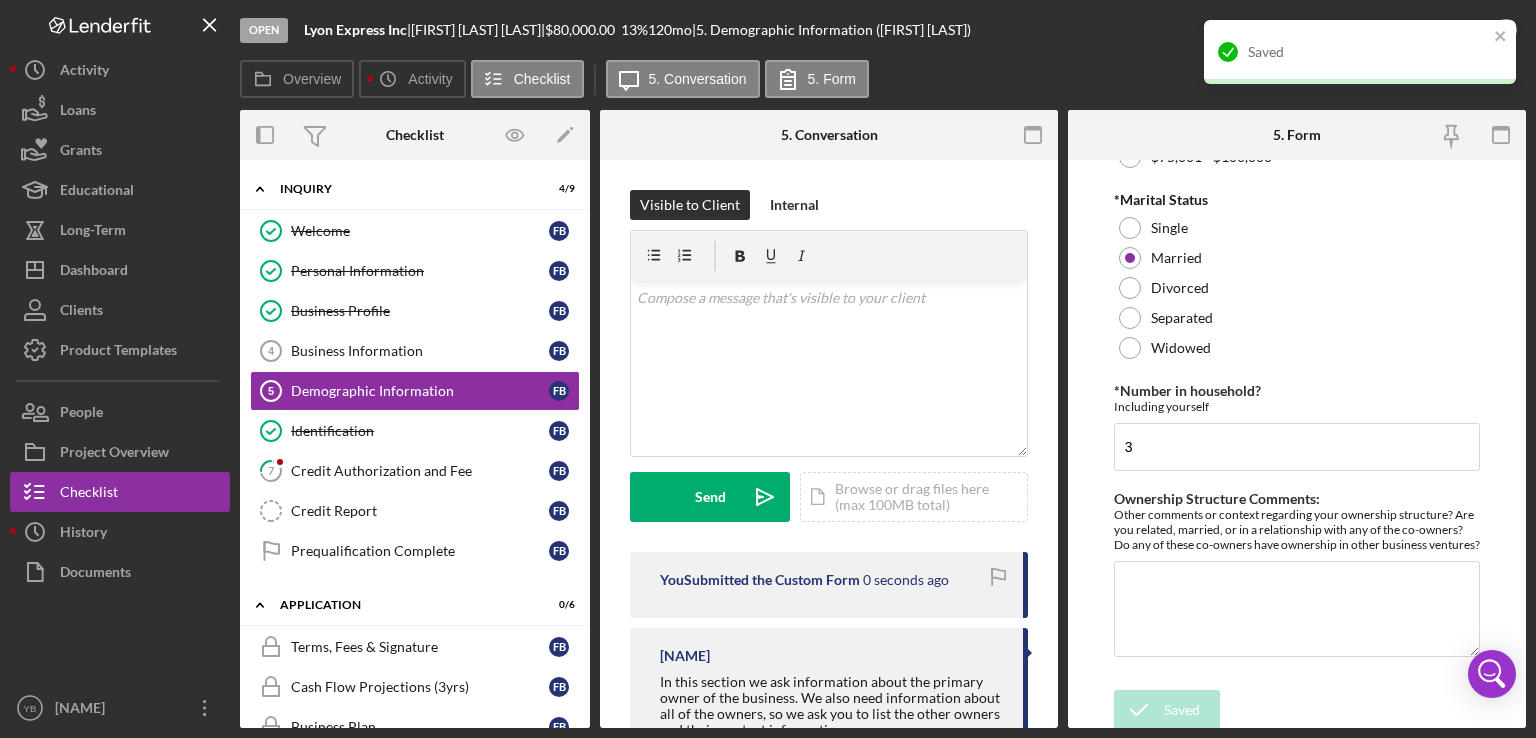 scroll, scrollTop: 995, scrollLeft: 0, axis: vertical 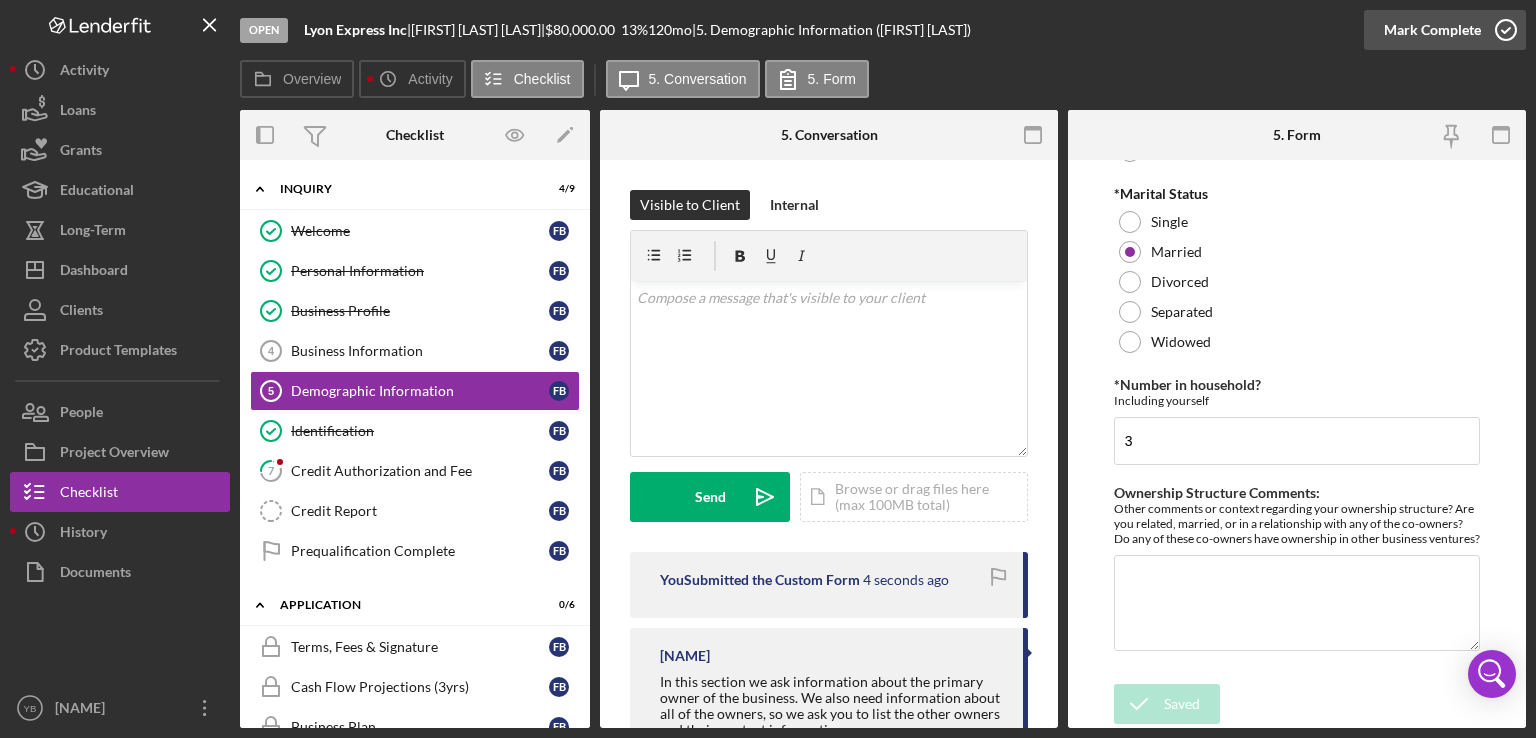 click on "Mark Complete" at bounding box center (1432, 30) 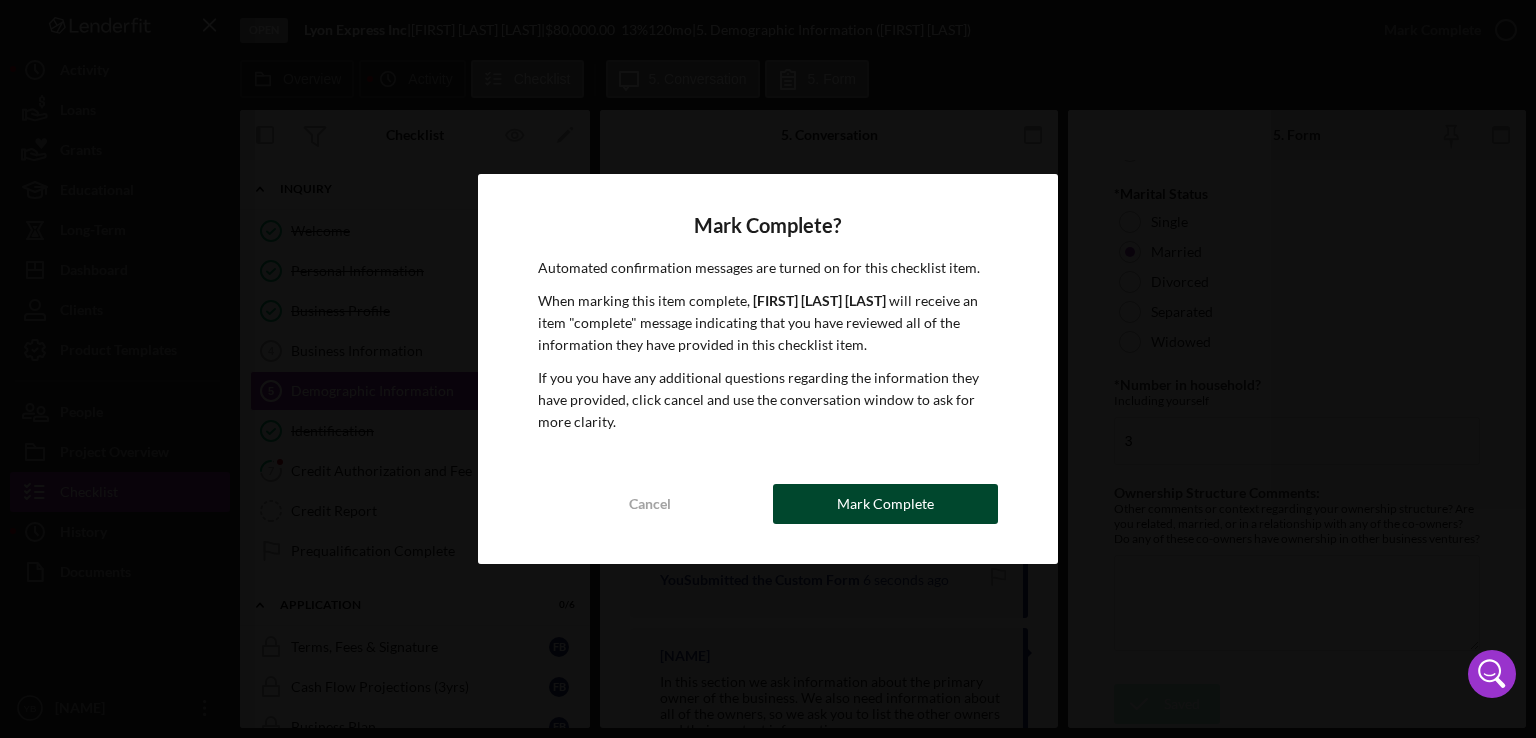 click on "Mark Complete" at bounding box center [885, 504] 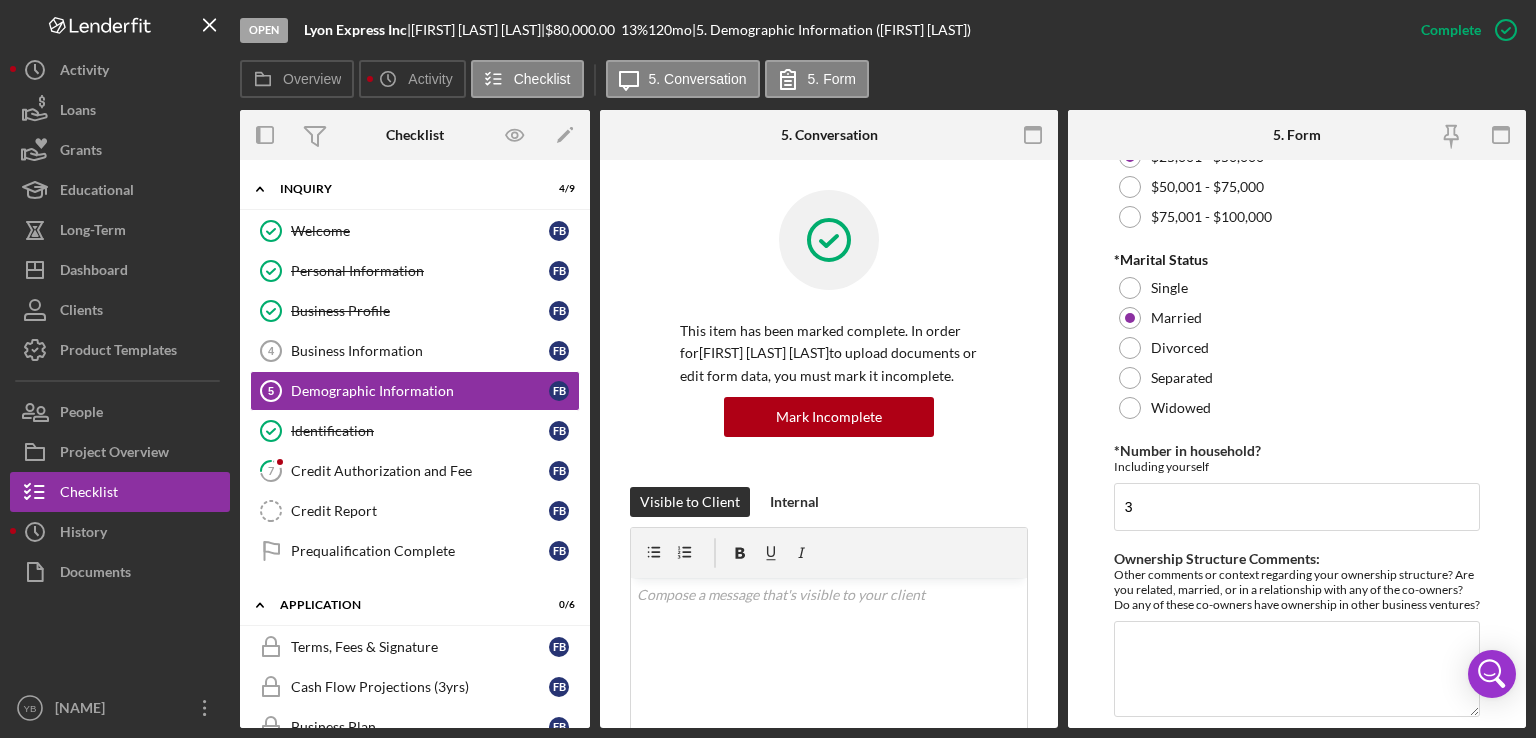 scroll, scrollTop: 1075, scrollLeft: 0, axis: vertical 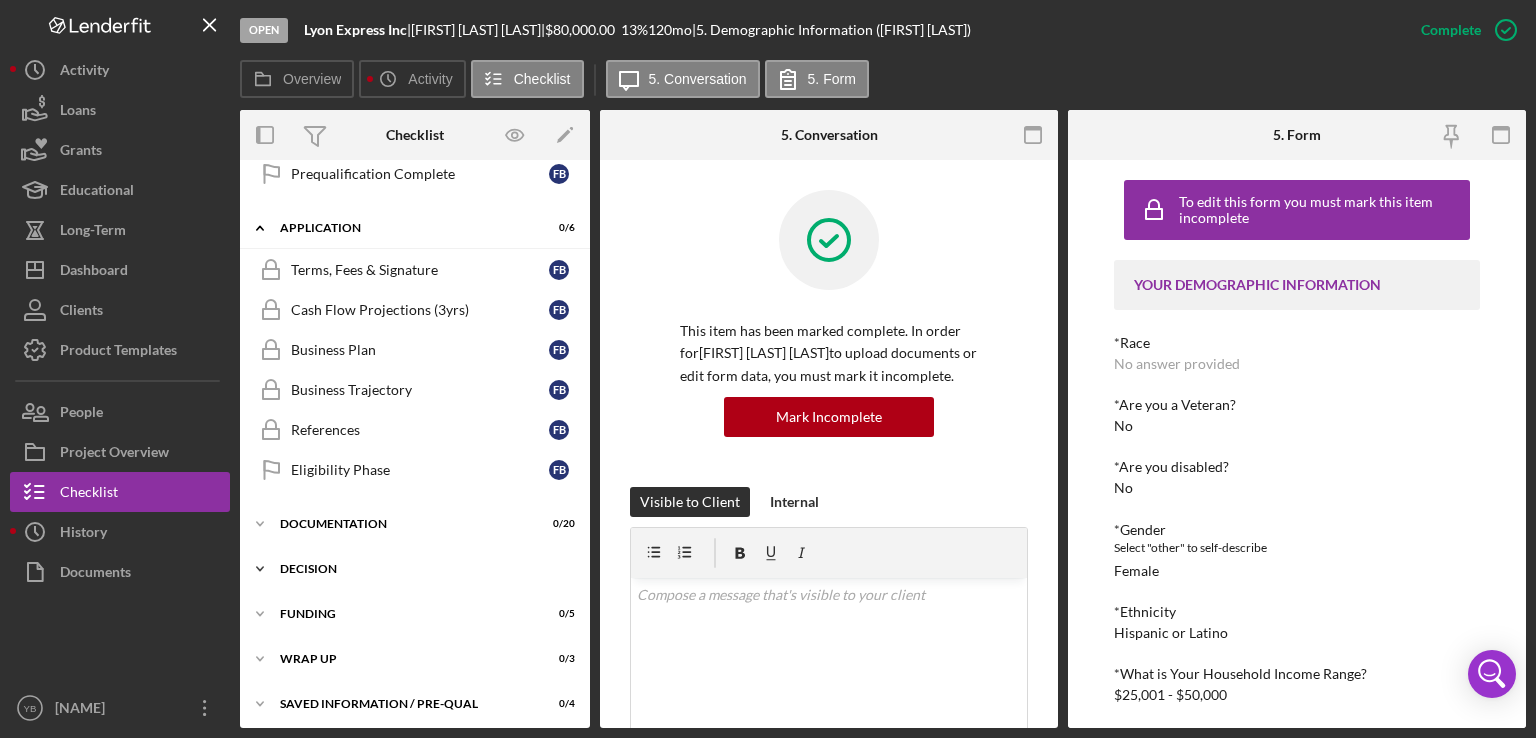 click on "Decision" at bounding box center [422, 569] 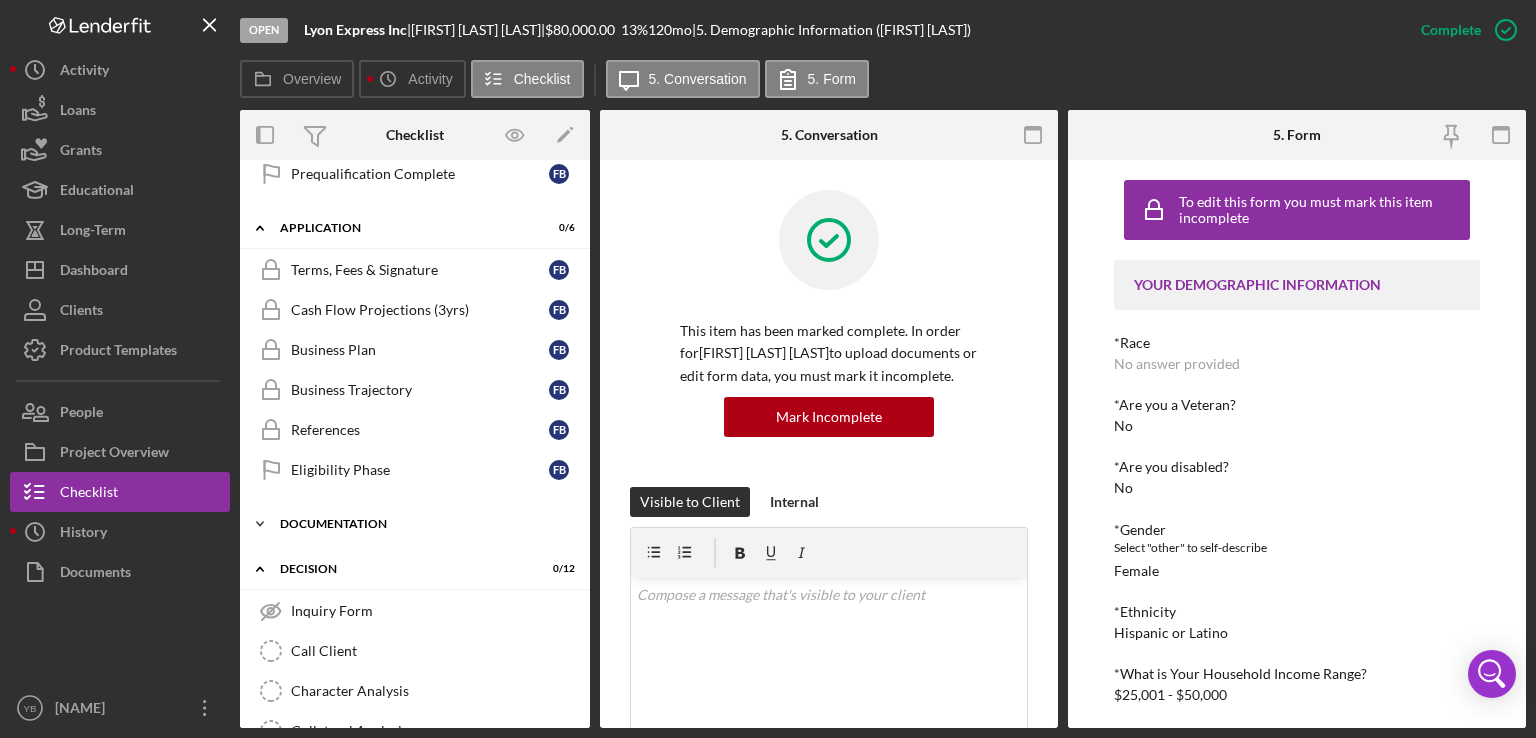click on "Documentation" at bounding box center [422, 524] 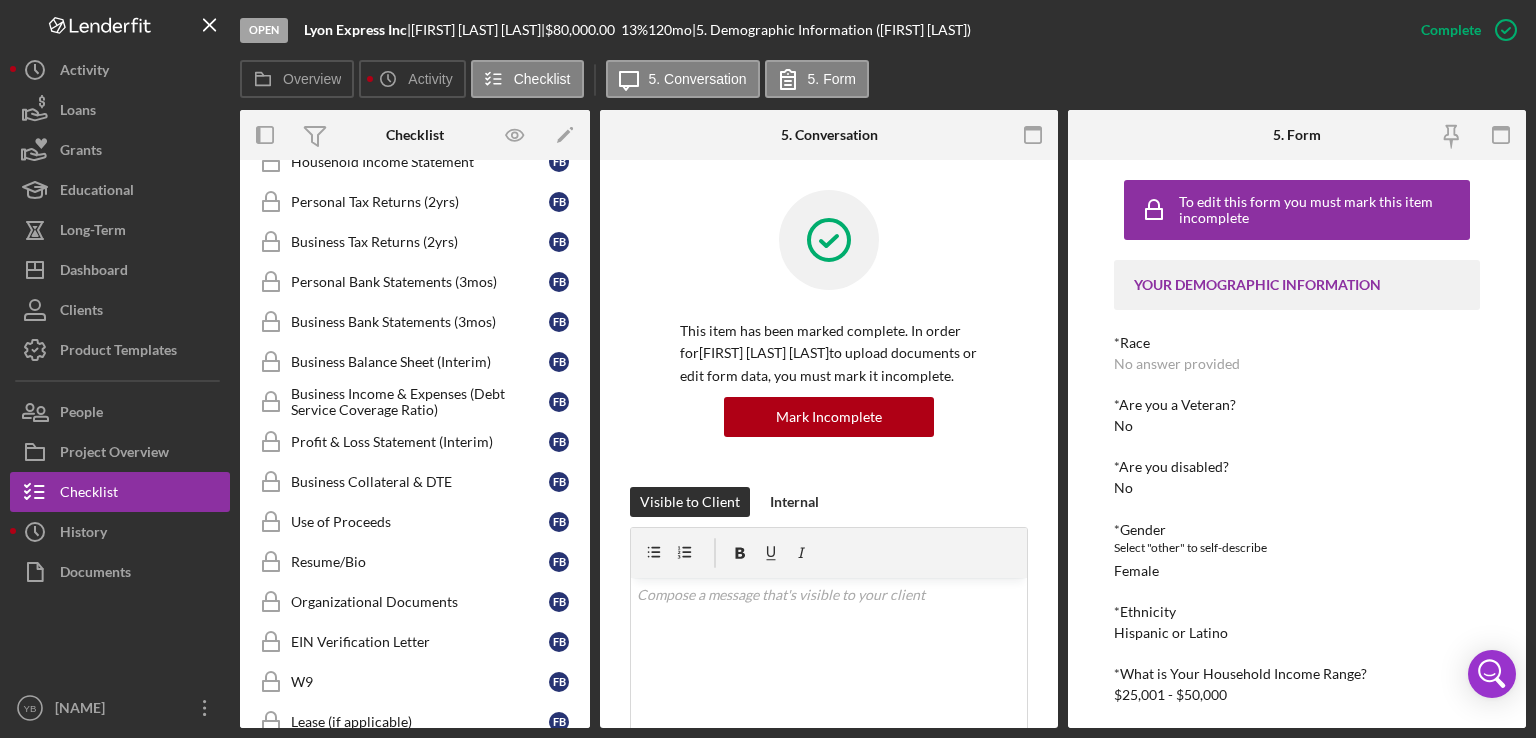 scroll, scrollTop: 868, scrollLeft: 0, axis: vertical 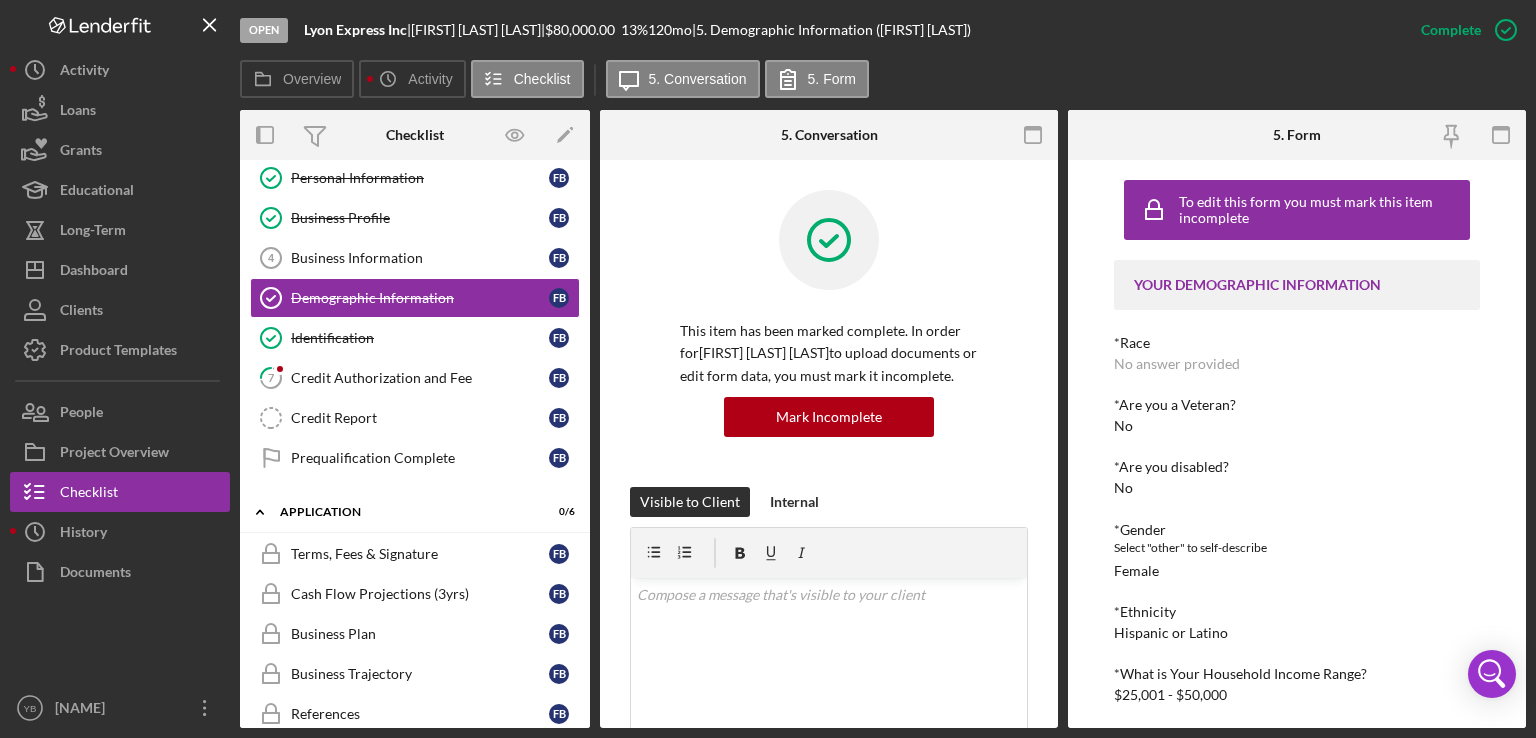 drag, startPoint x: 590, startPoint y: 271, endPoint x: 586, endPoint y: 313, distance: 42.190044 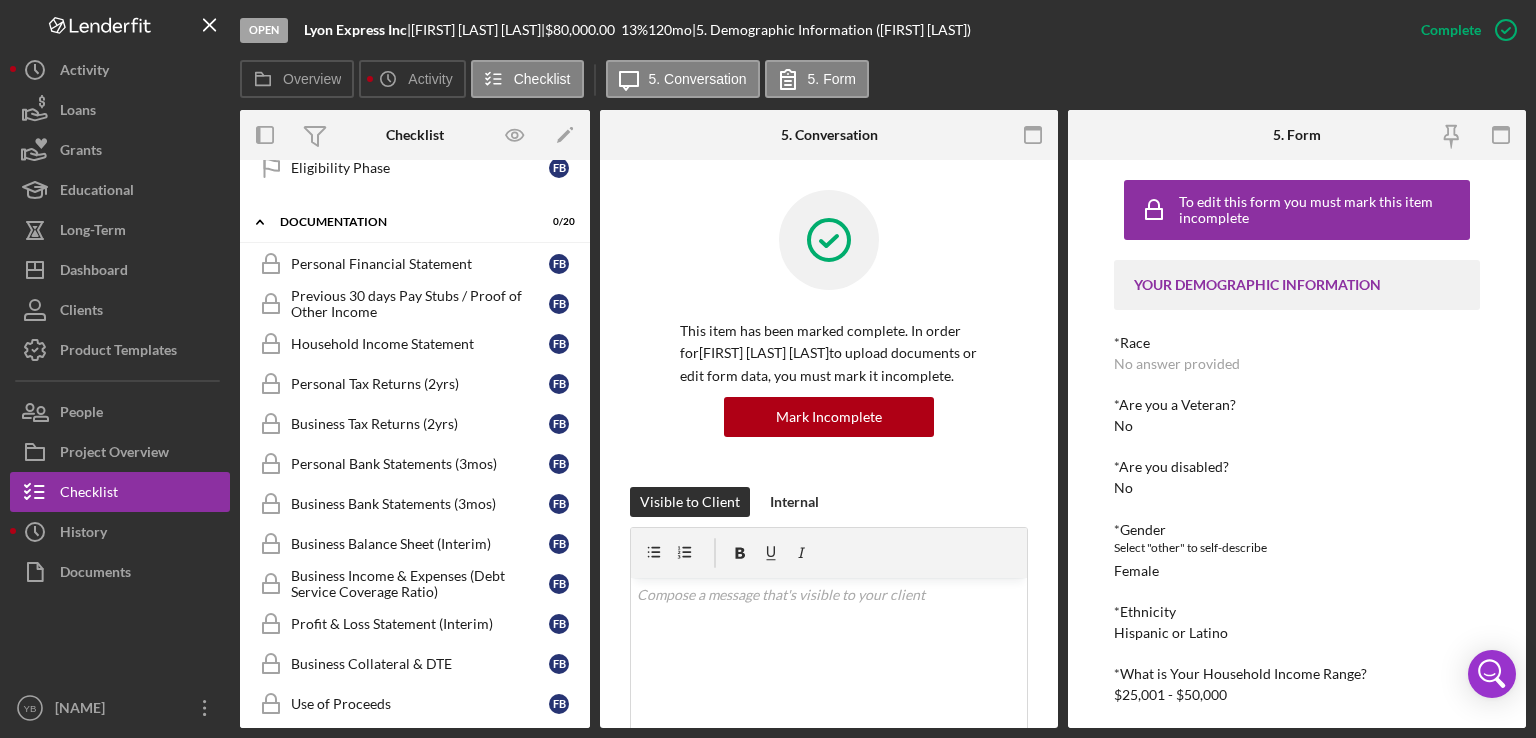 scroll, scrollTop: 672, scrollLeft: 0, axis: vertical 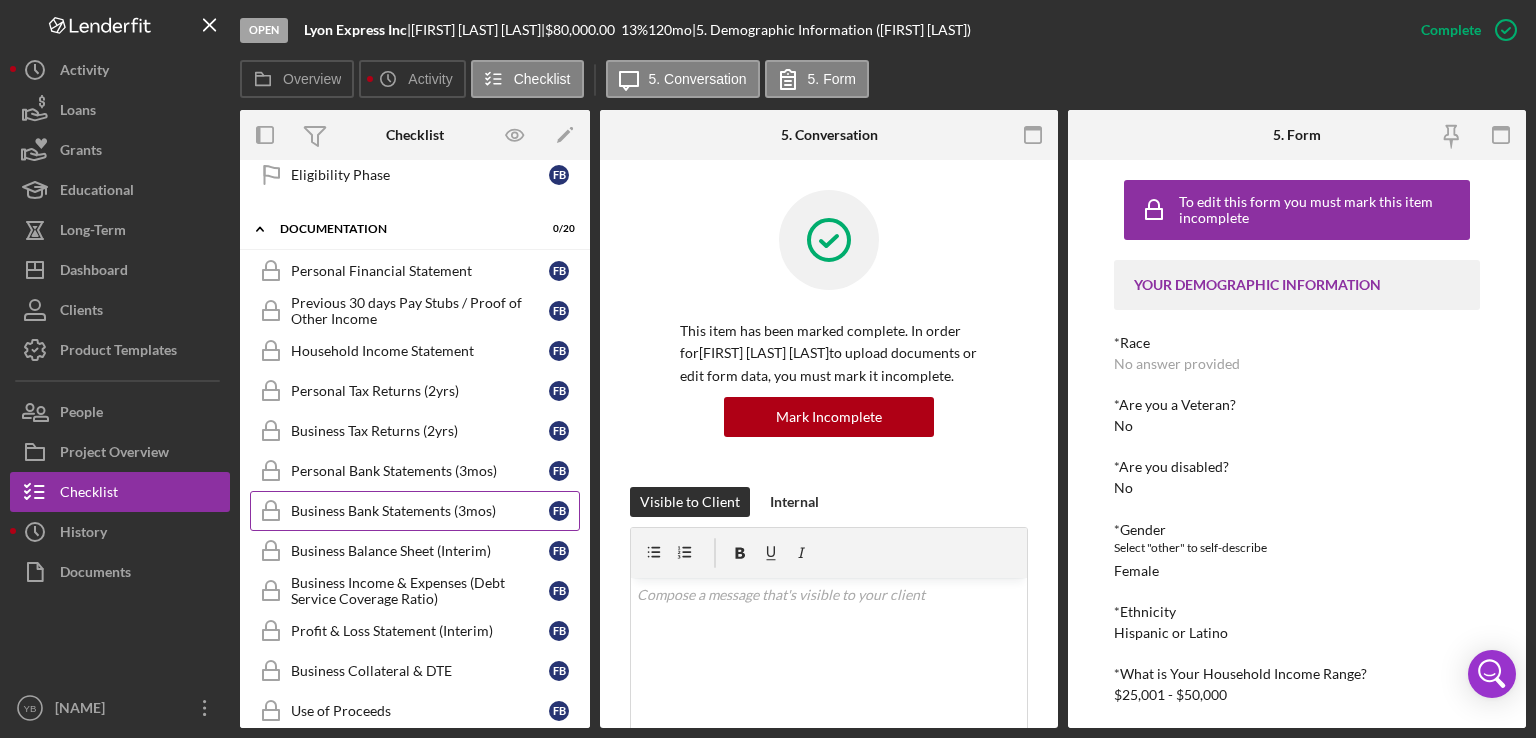 click on "Business Bank Statements (3mos)" at bounding box center (420, 511) 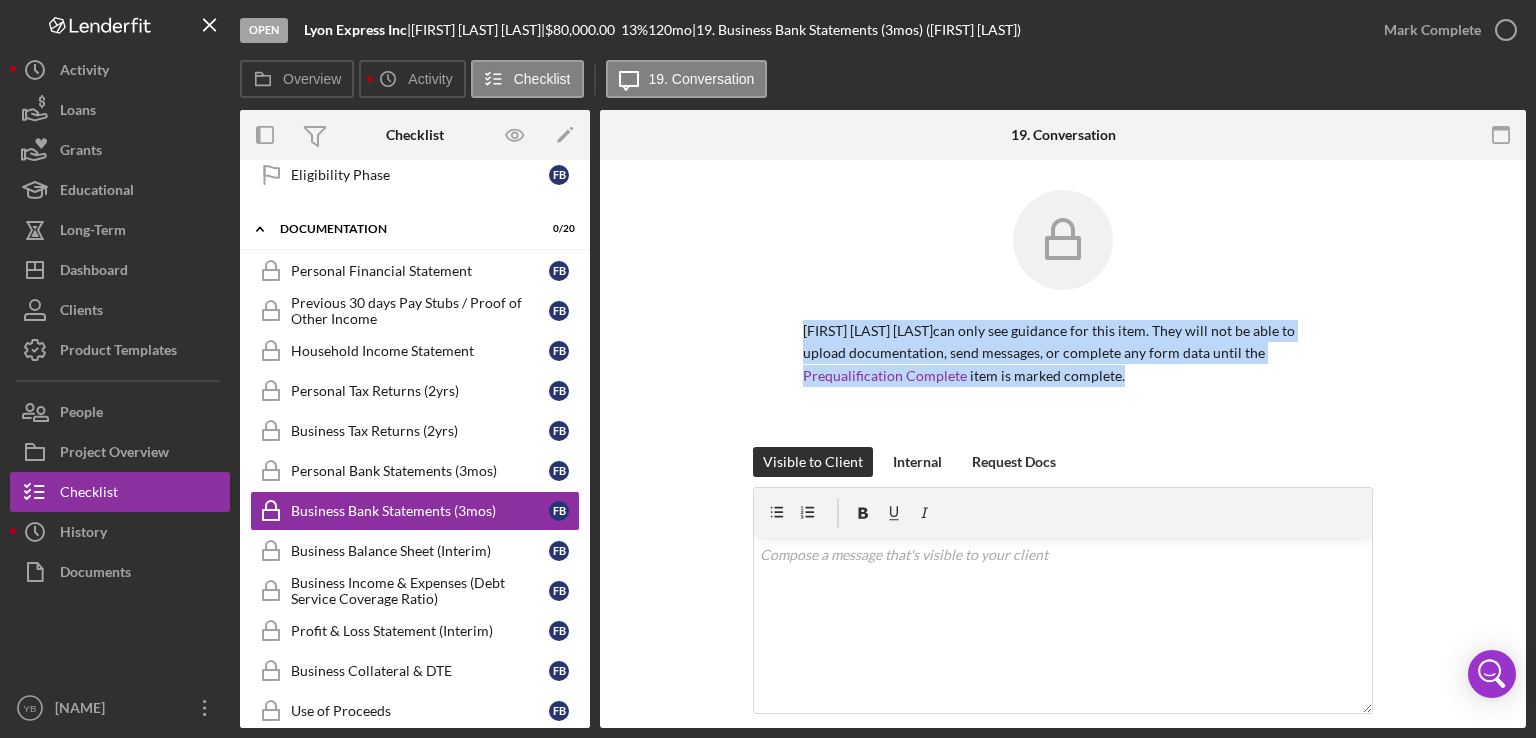 drag, startPoint x: 1529, startPoint y: 301, endPoint x: 1484, endPoint y: 407, distance: 115.15642 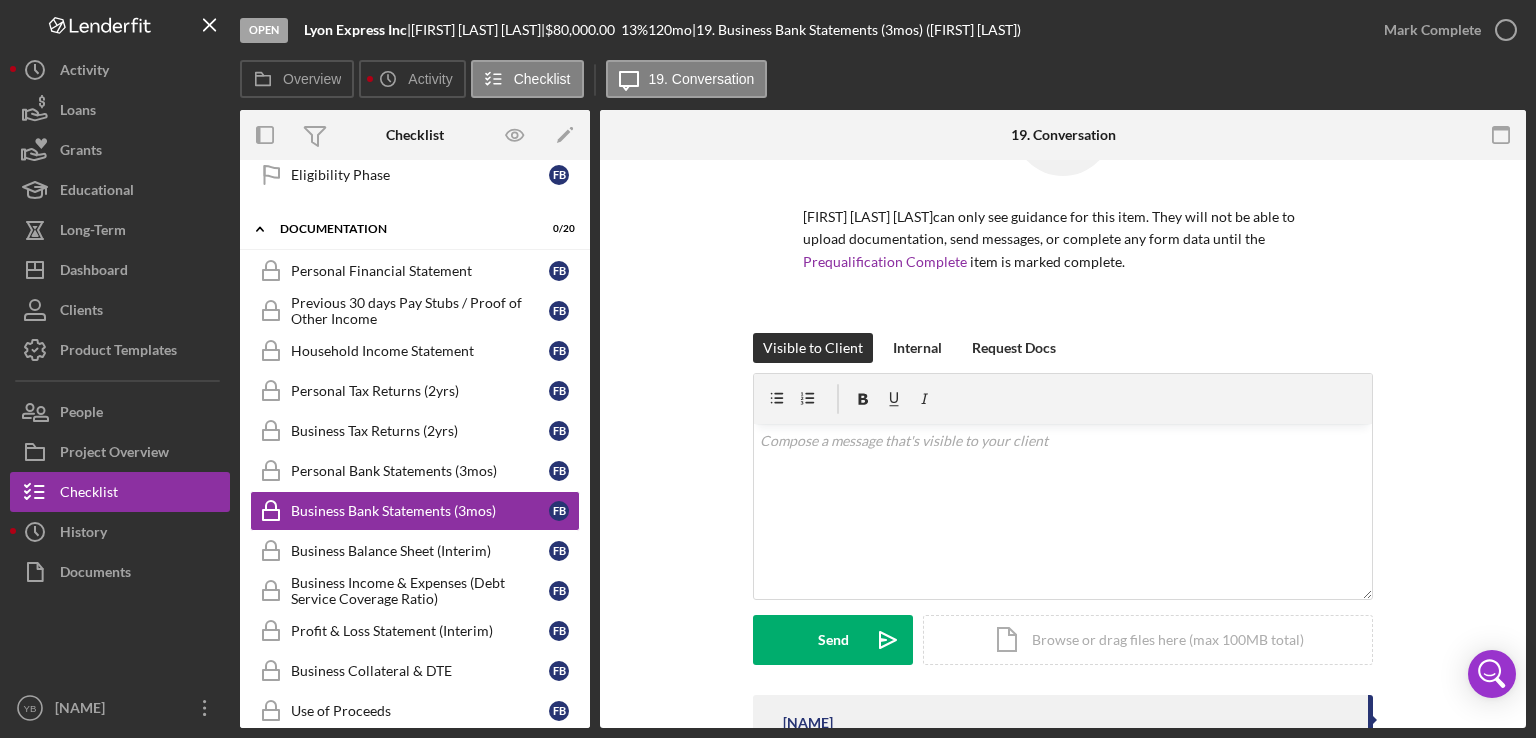 scroll, scrollTop: 320, scrollLeft: 0, axis: vertical 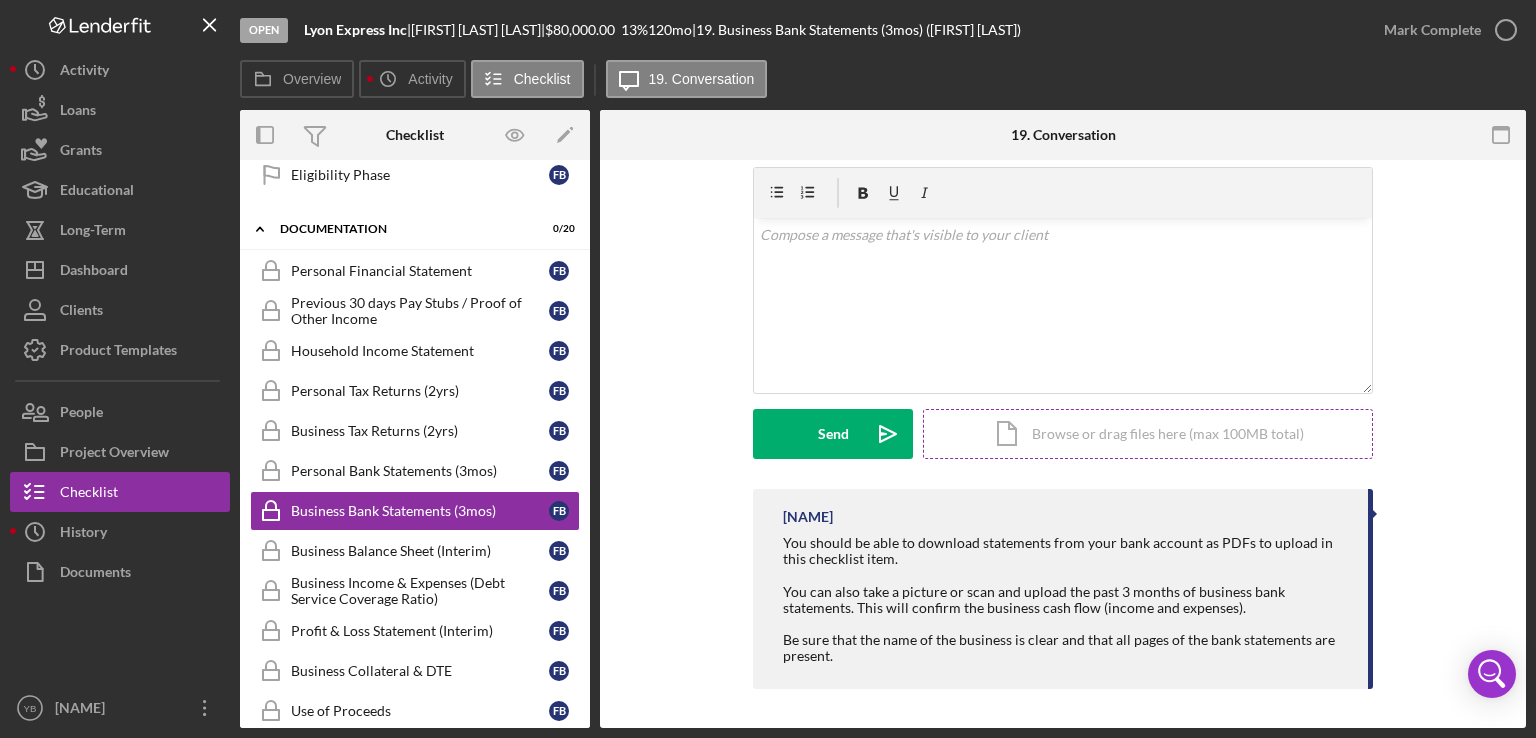 click on "Icon/Document Browse or drag files here (max 100MB total) Tap to choose files or take a photo" at bounding box center [1148, 434] 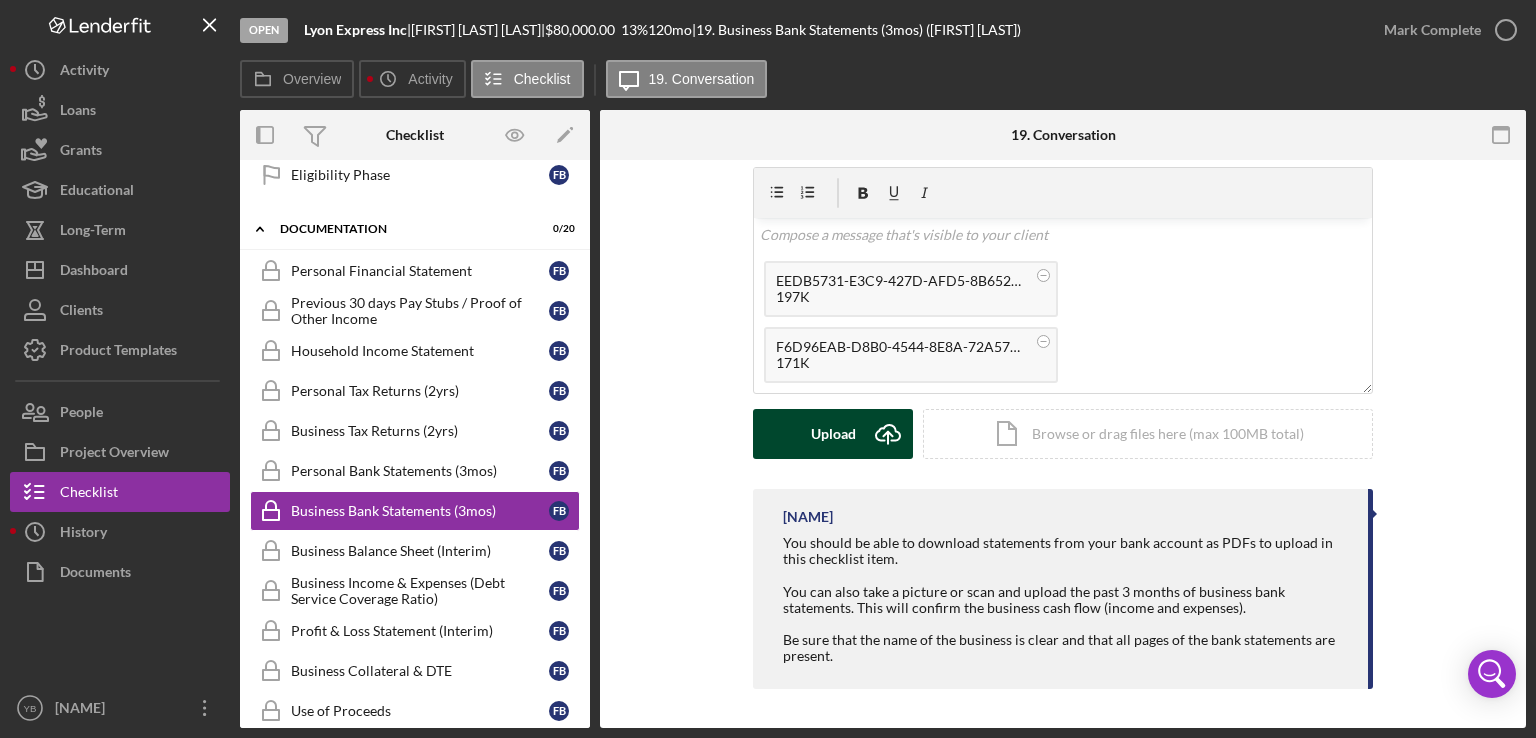 click on "Upload" at bounding box center (833, 434) 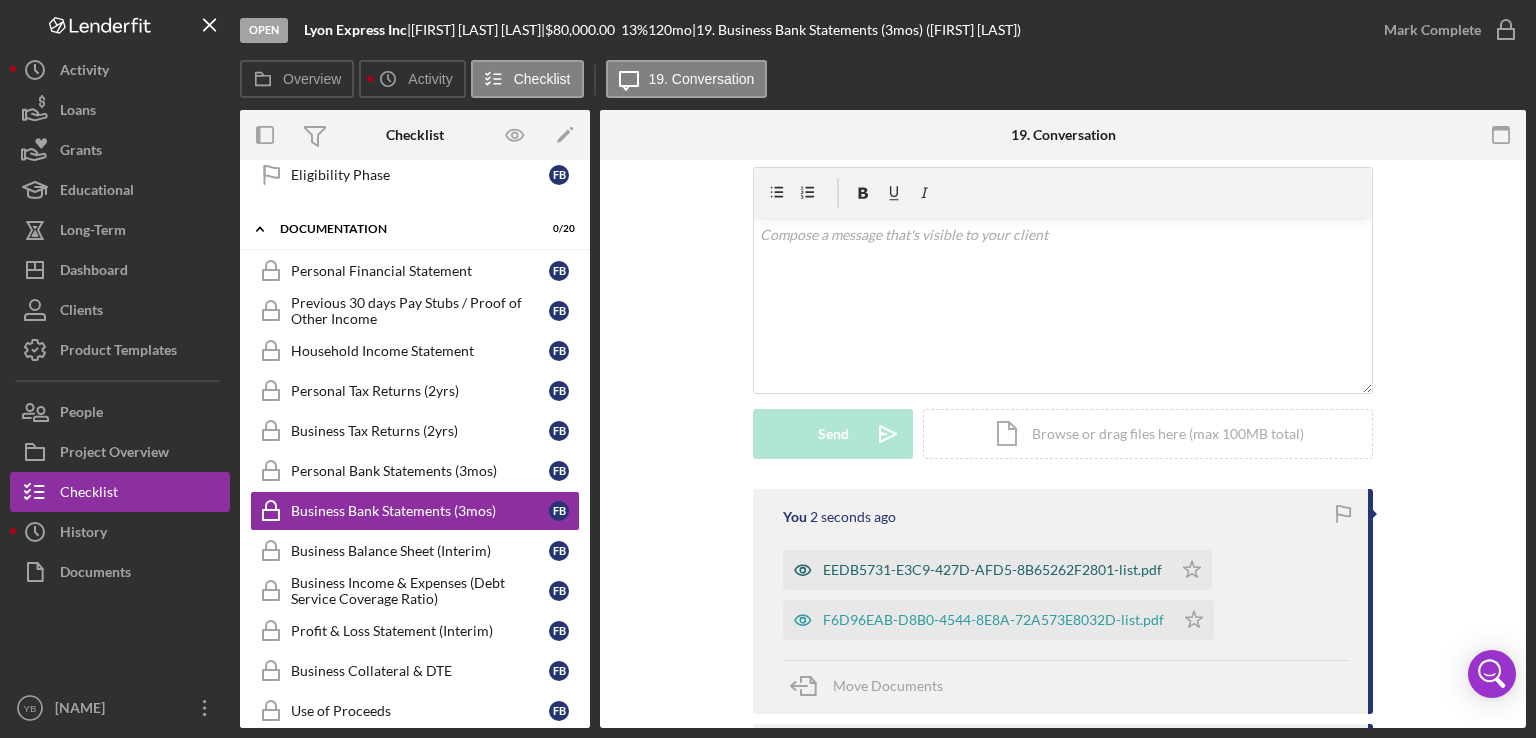 click on "EEDB5731-E3C9-427D-AFD5-8B65262F2801-list.pdf" at bounding box center (992, 570) 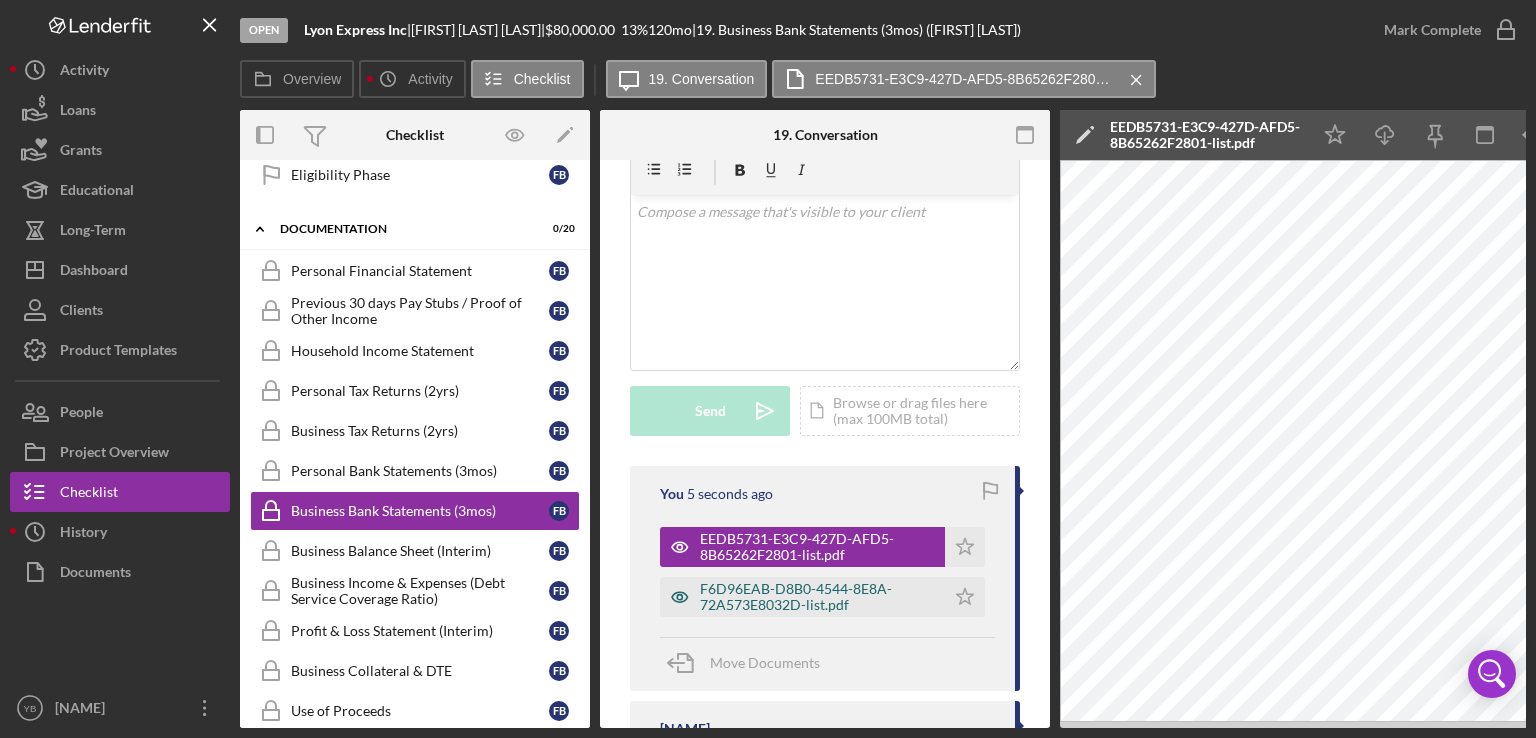 click on "F6D96EAB-D8B0-4544-8E8A-72A573E8032D-list.pdf" at bounding box center (817, 597) 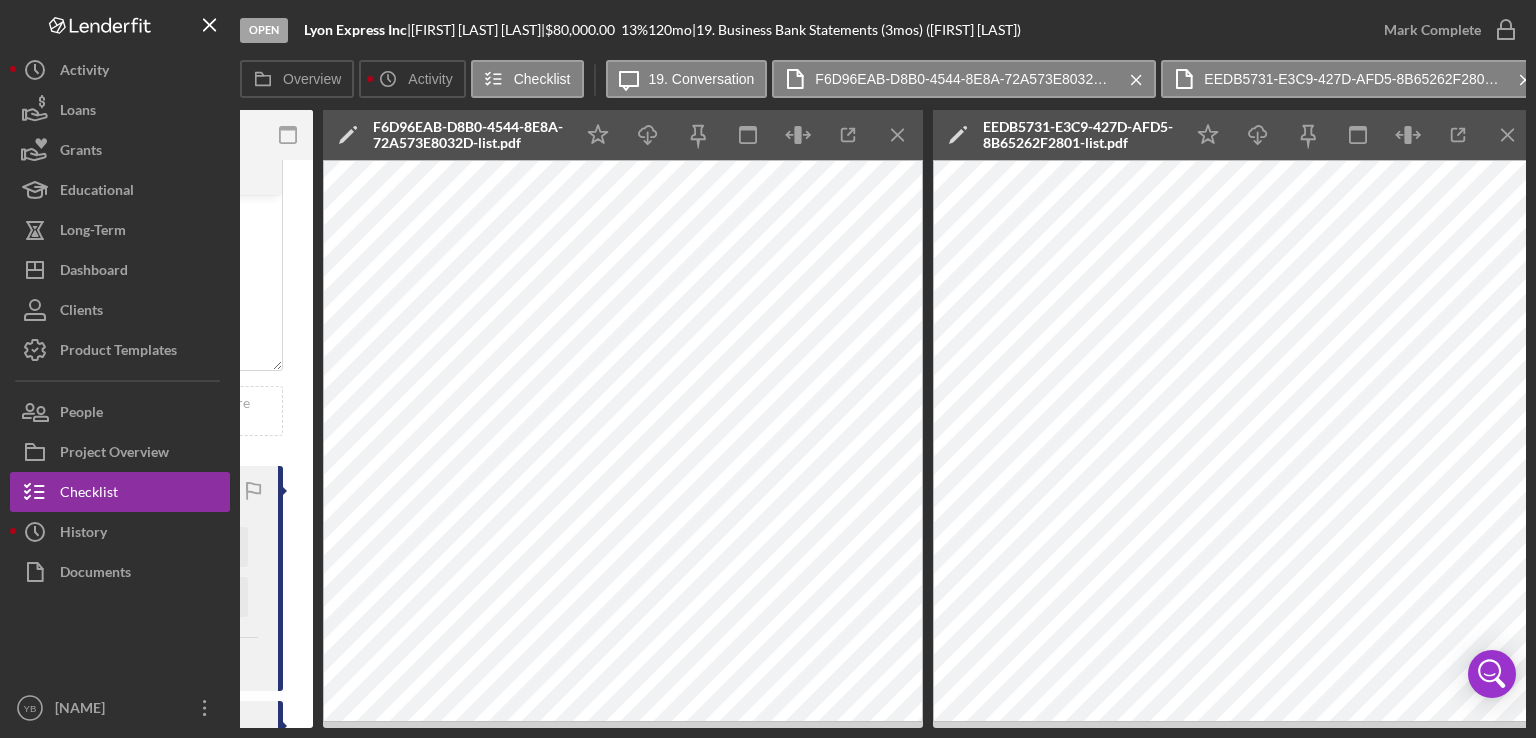 scroll, scrollTop: 0, scrollLeft: 744, axis: horizontal 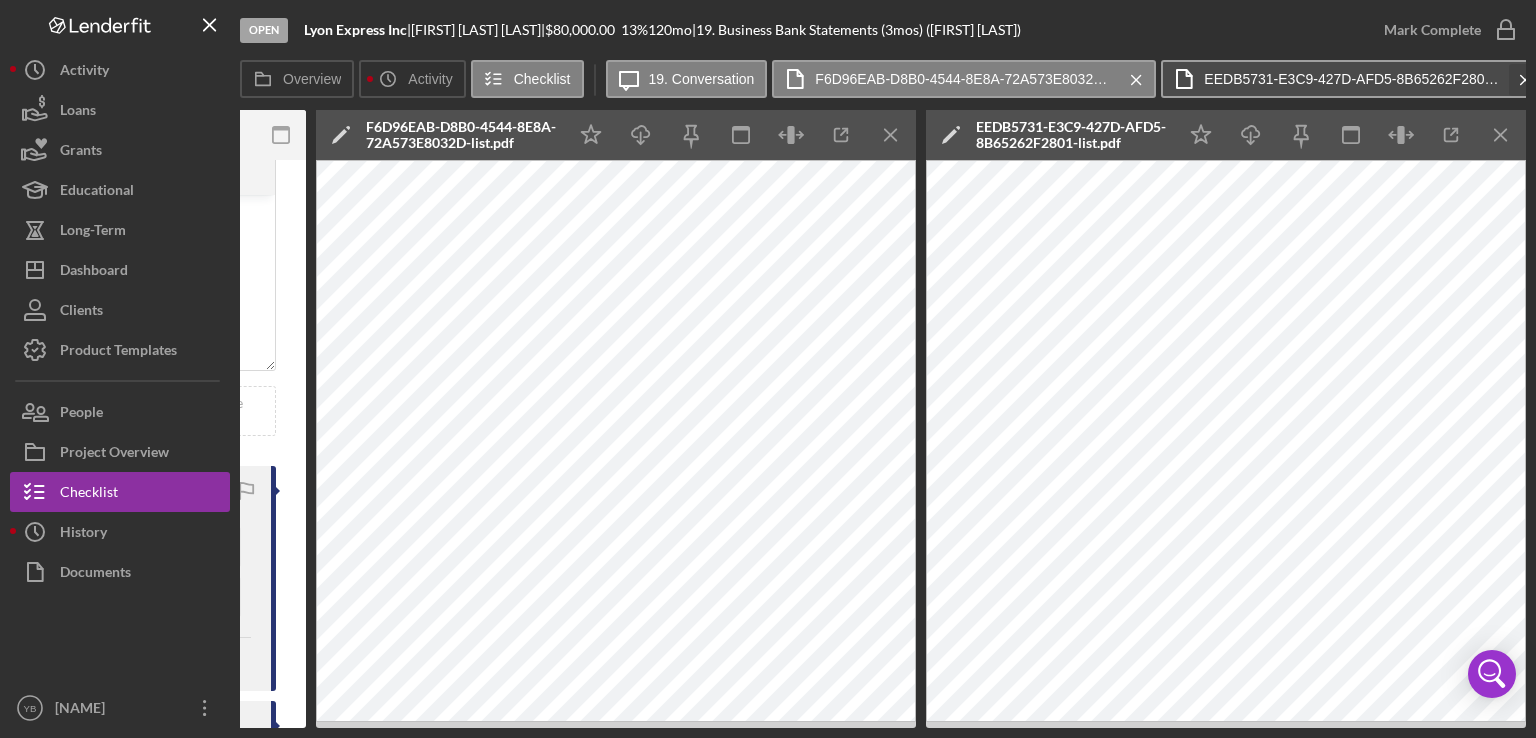 click on "Icon/Menu Close" 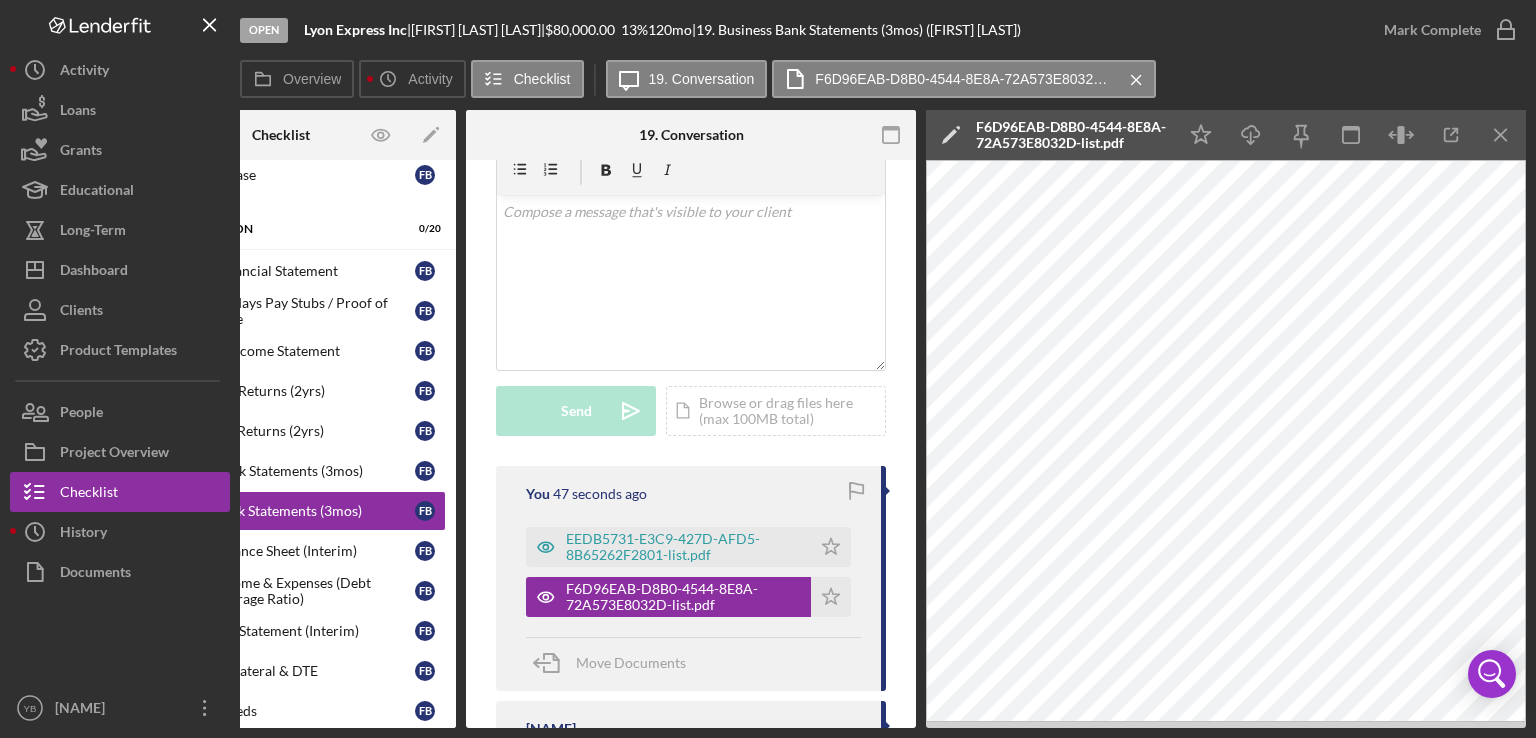 scroll, scrollTop: 0, scrollLeft: 133, axis: horizontal 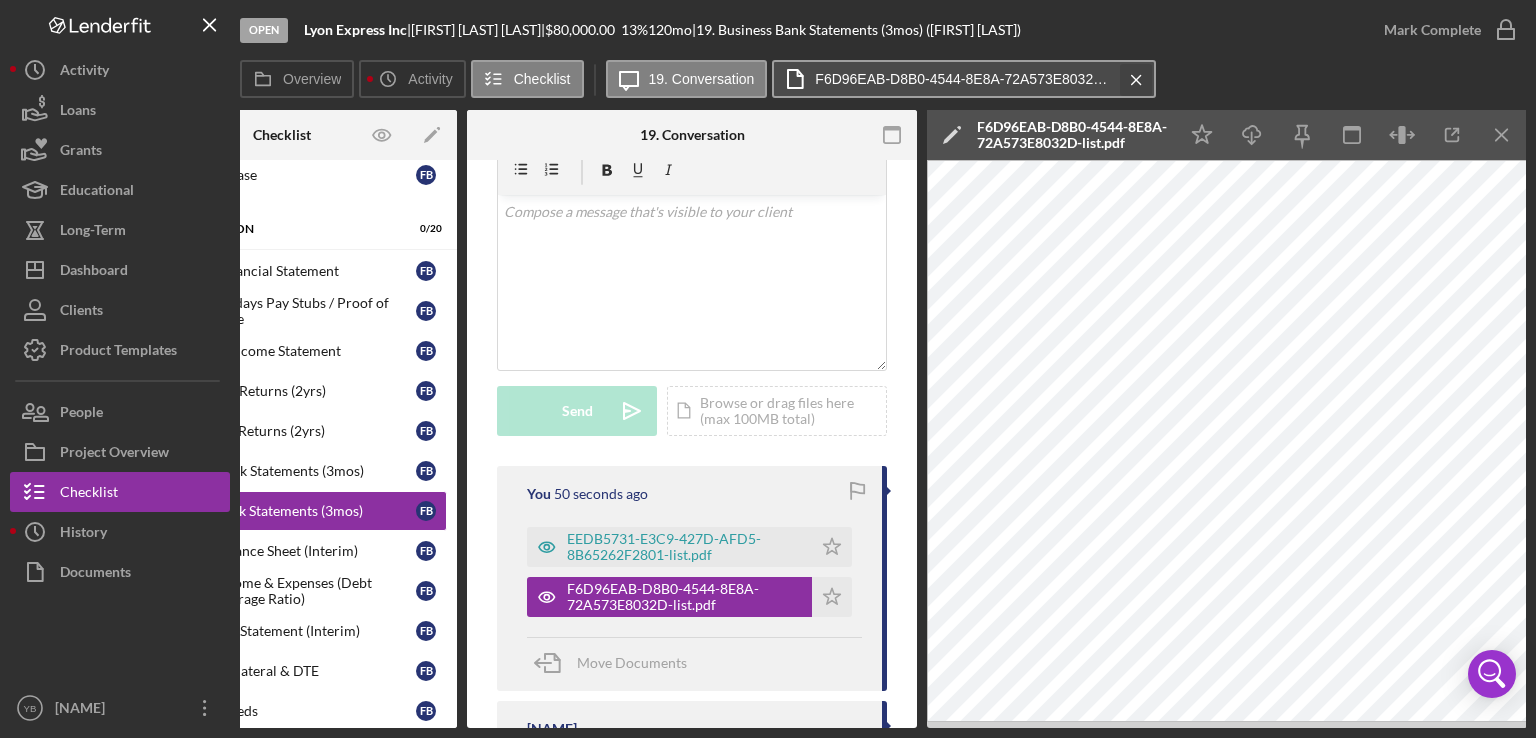 click on "Icon/Message 19. Conversation F6D96EAB-D8B0-4544-8E8A-72A573E8032D-list.pdf Icon/Menu Close" at bounding box center [884, 80] 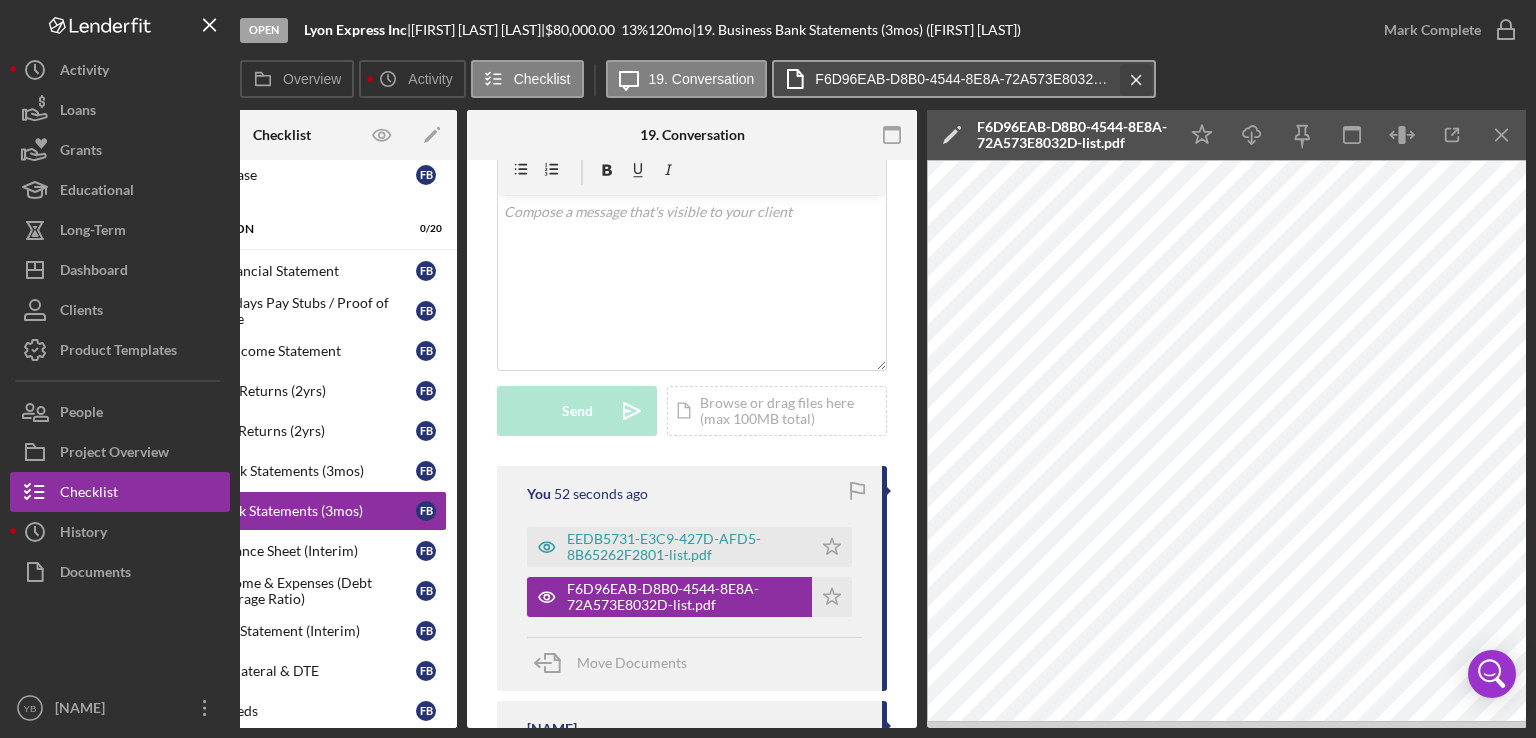 click on "Icon/Menu Close" 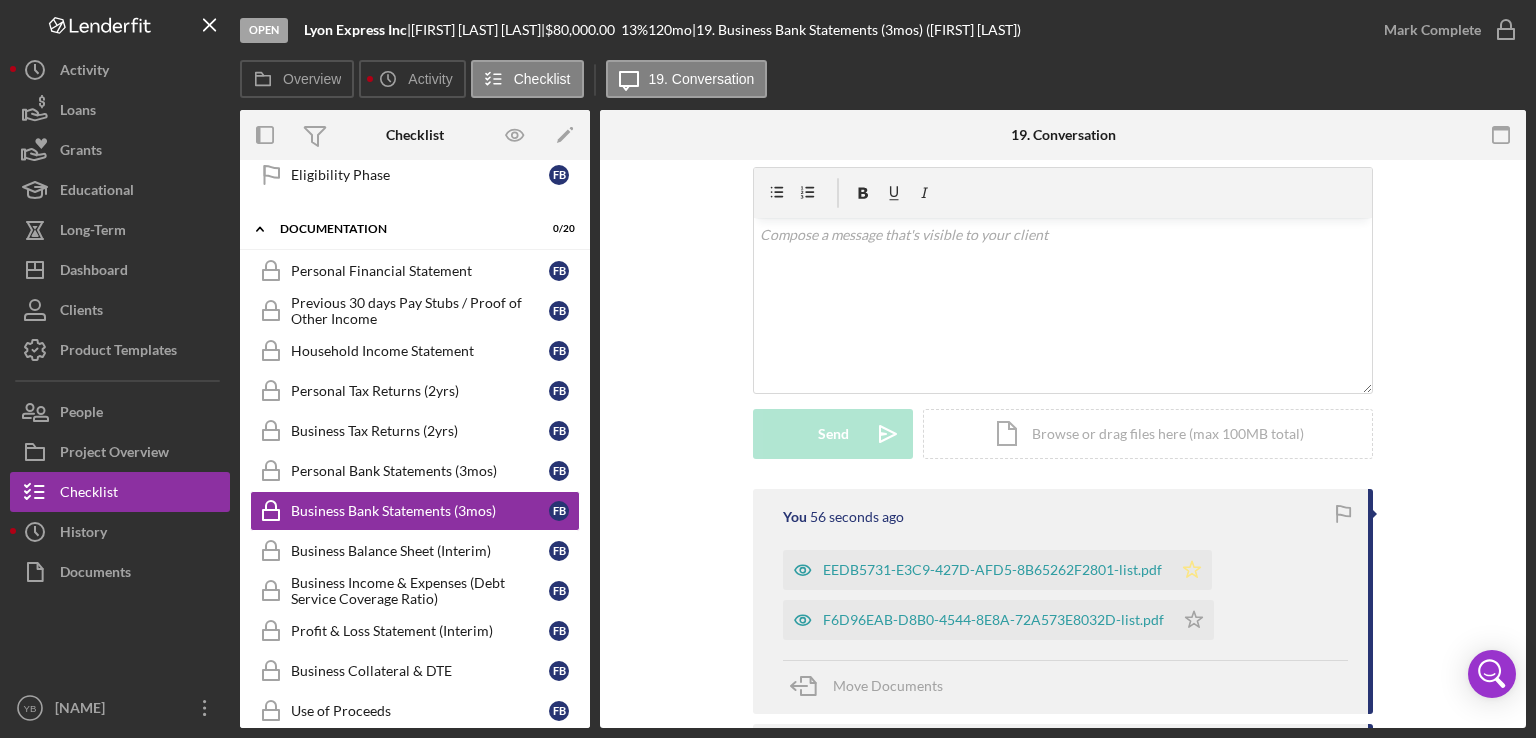 click 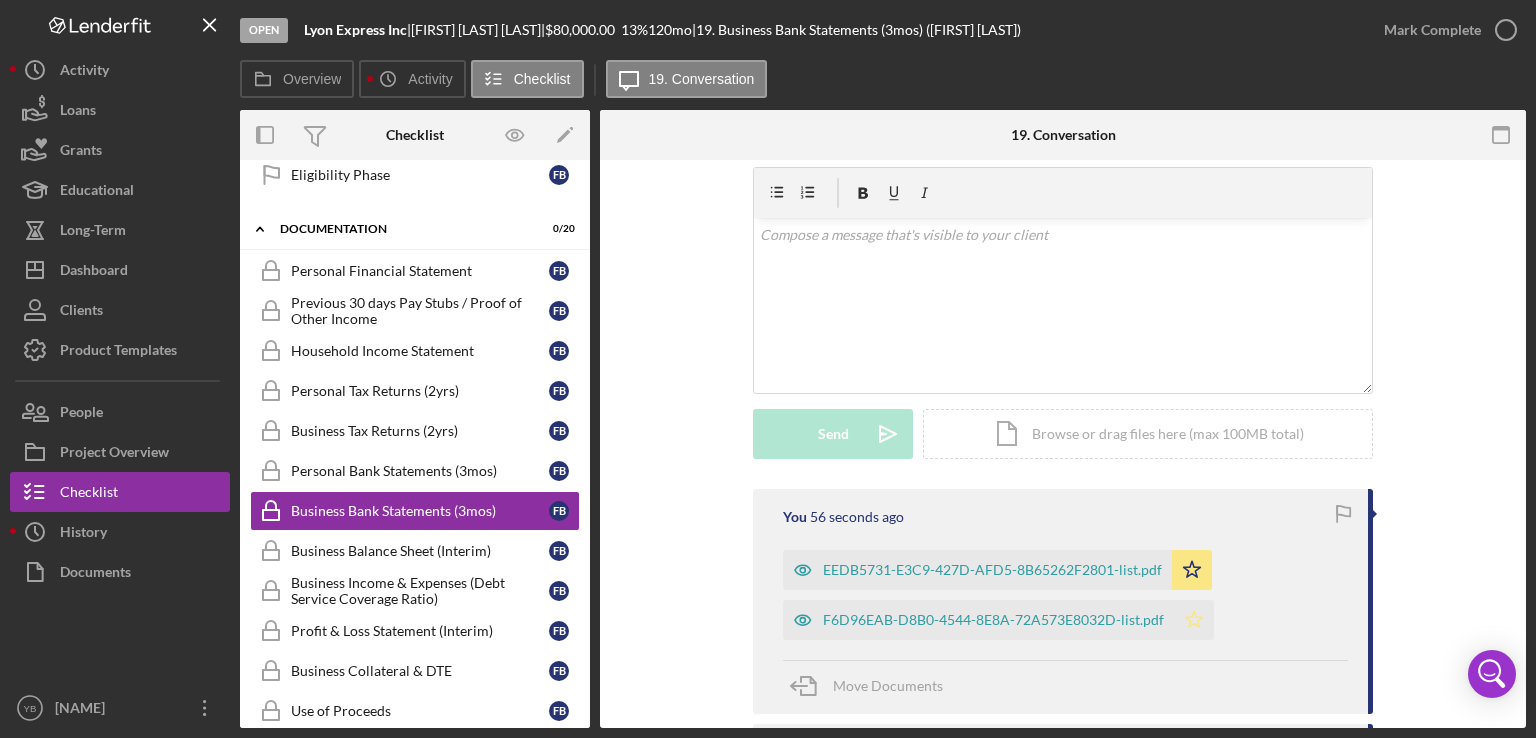 click on "Icon/Star" 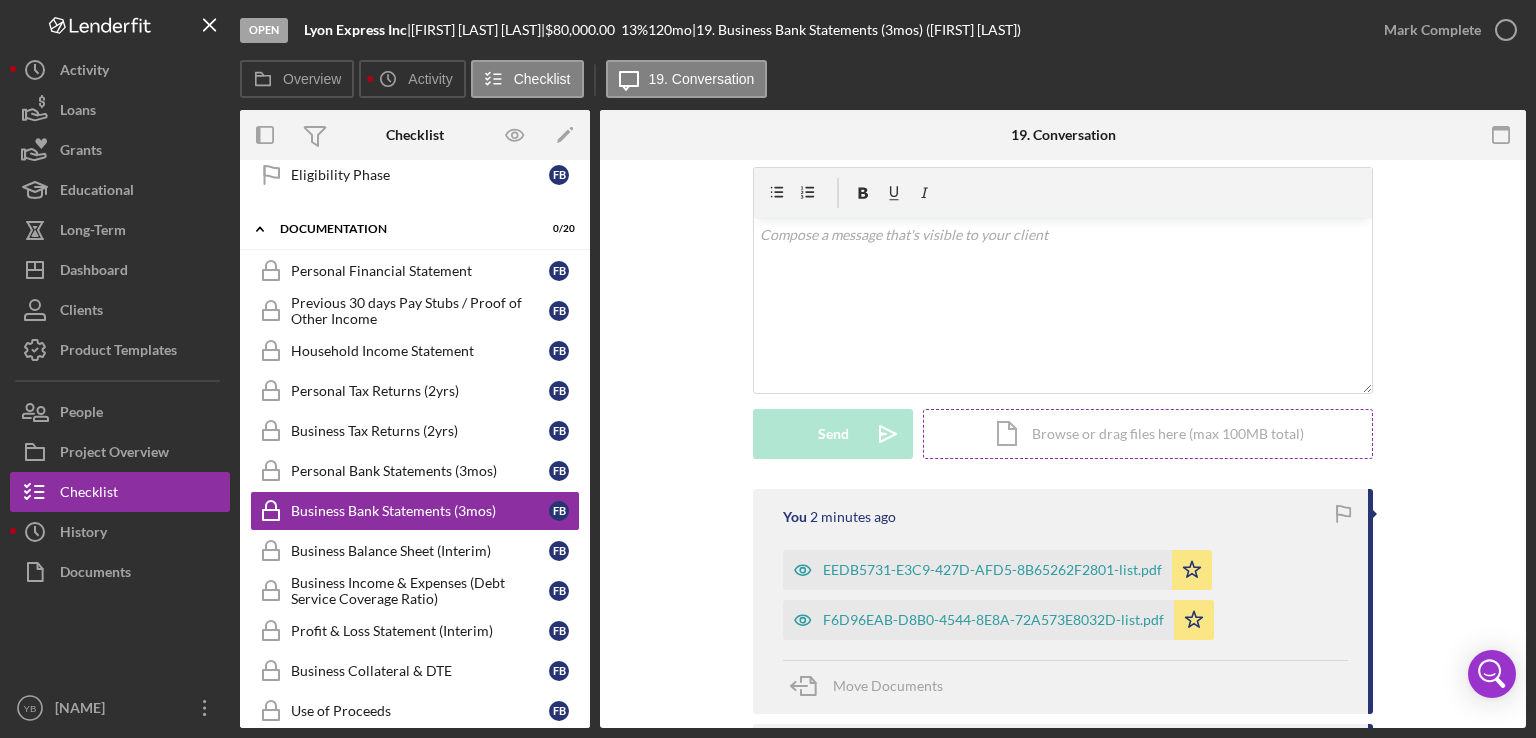 click on "Icon/Document Browse or drag files here (max 100MB total) Tap to choose files or take a photo" at bounding box center [1148, 434] 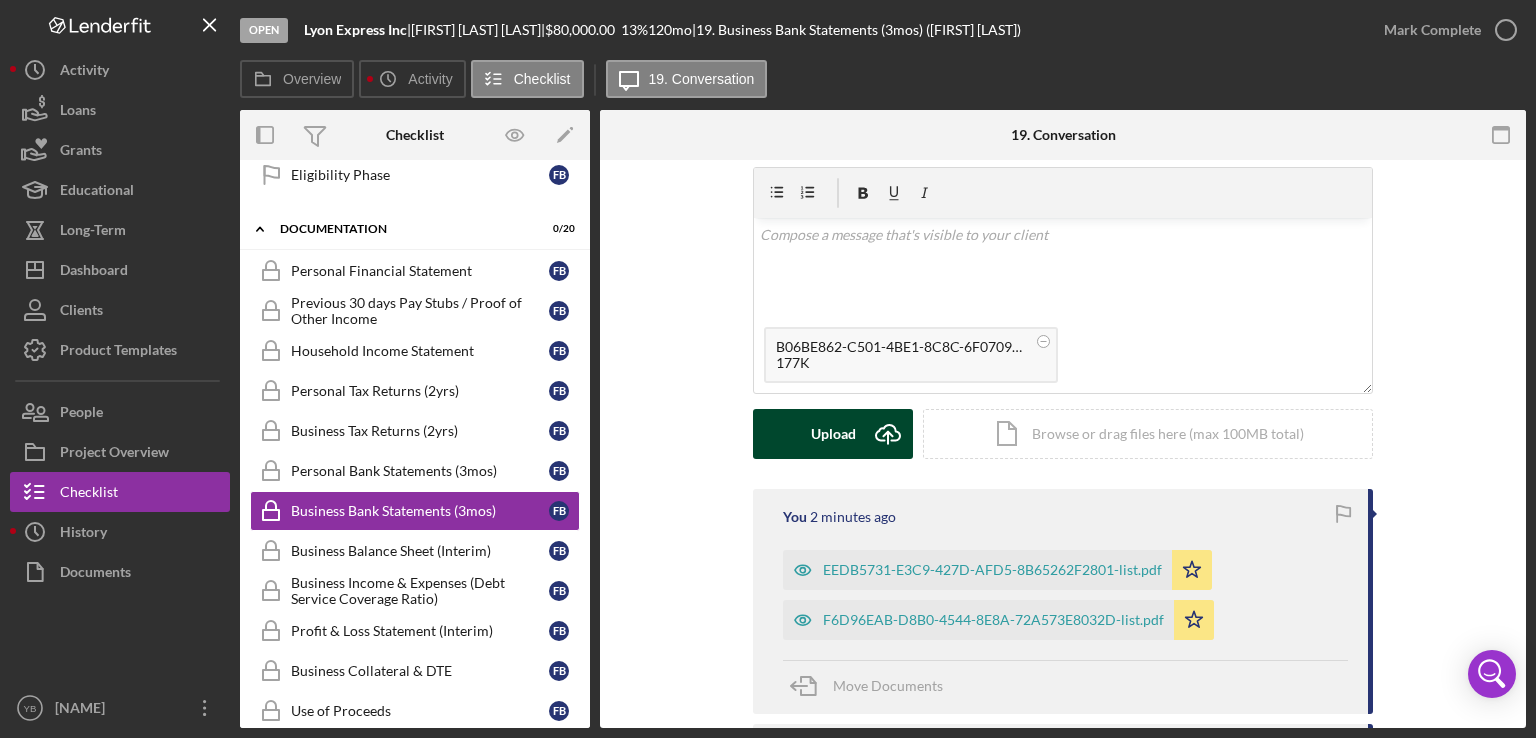 click on "Upload" at bounding box center [833, 434] 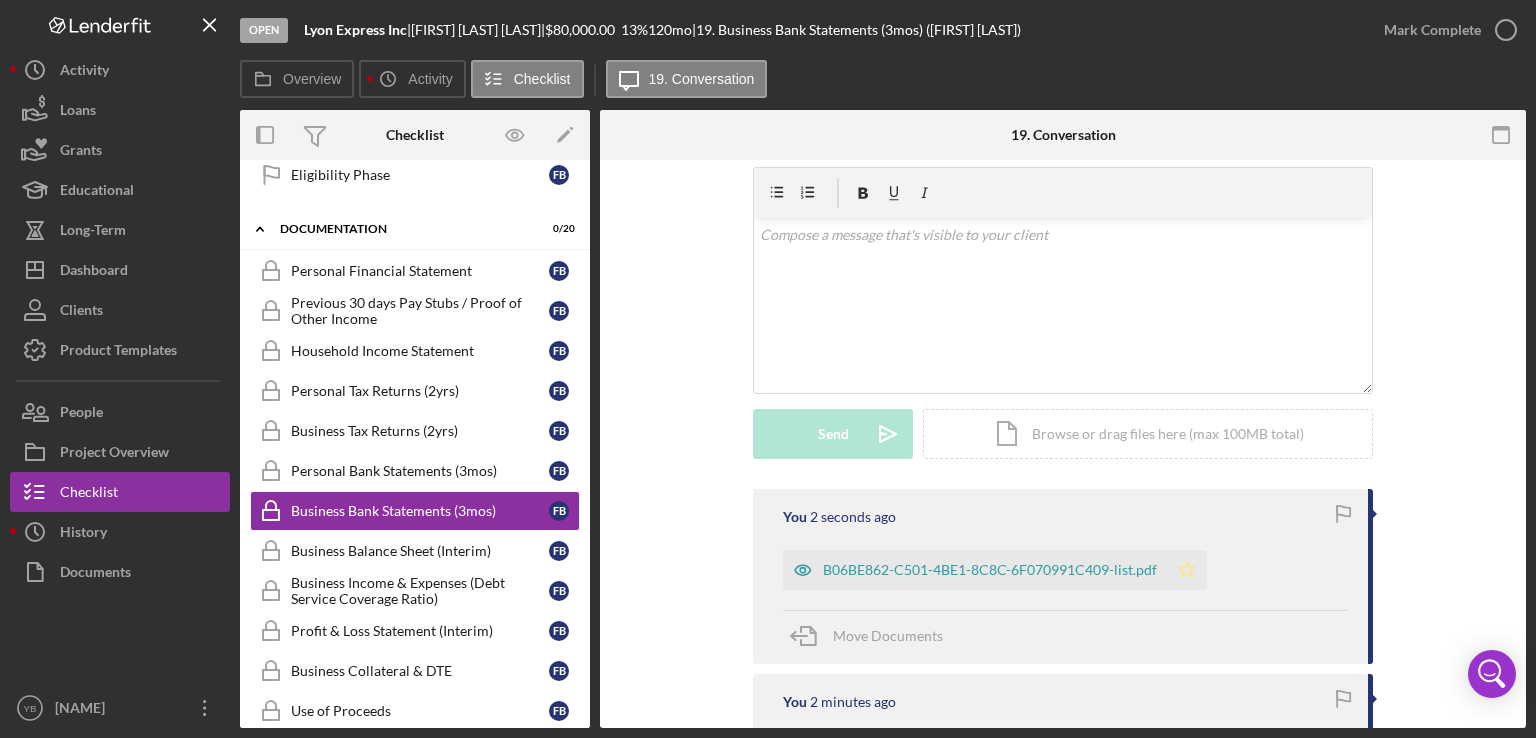 click 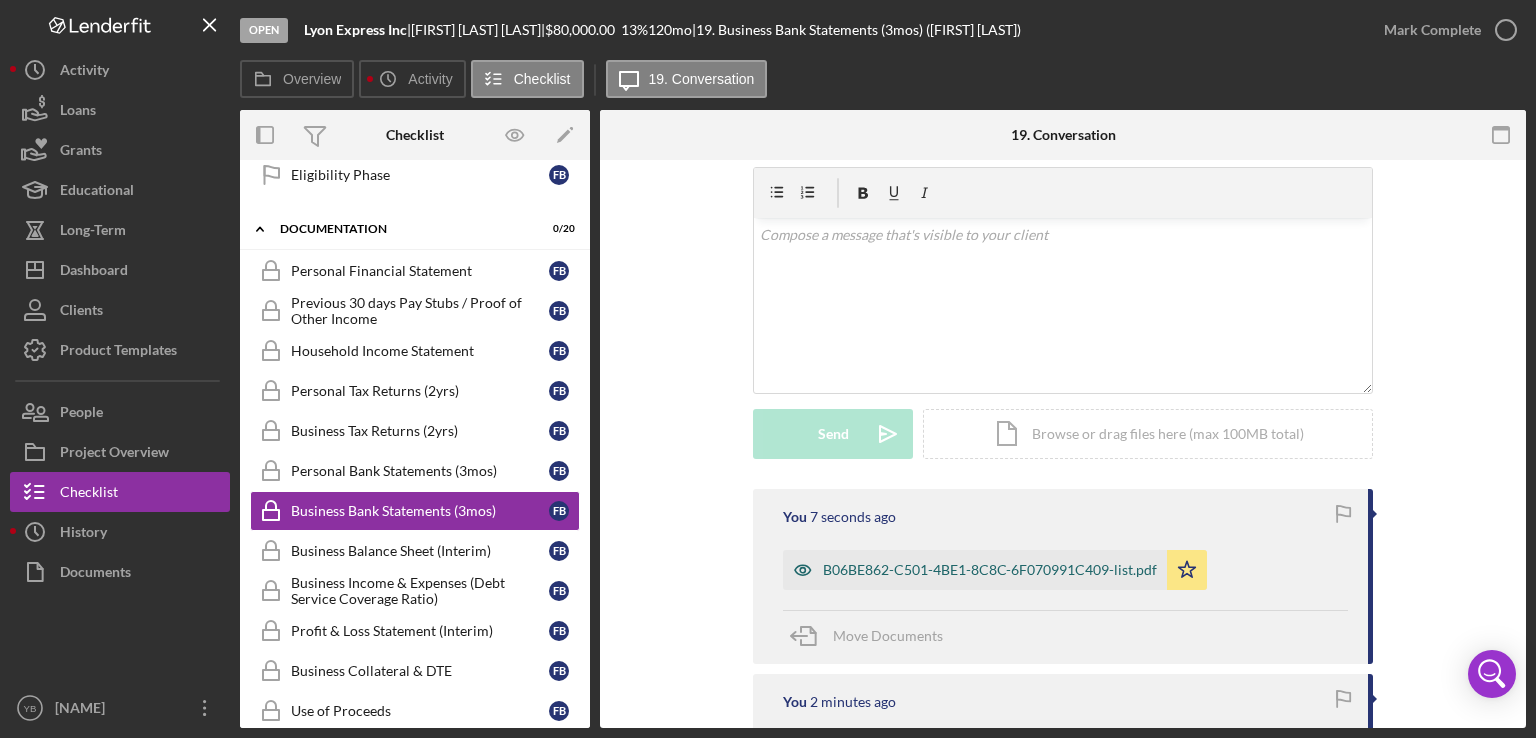 click on "B06BE862-C501-4BE1-8C8C-6F070991C409-list.pdf" at bounding box center (975, 570) 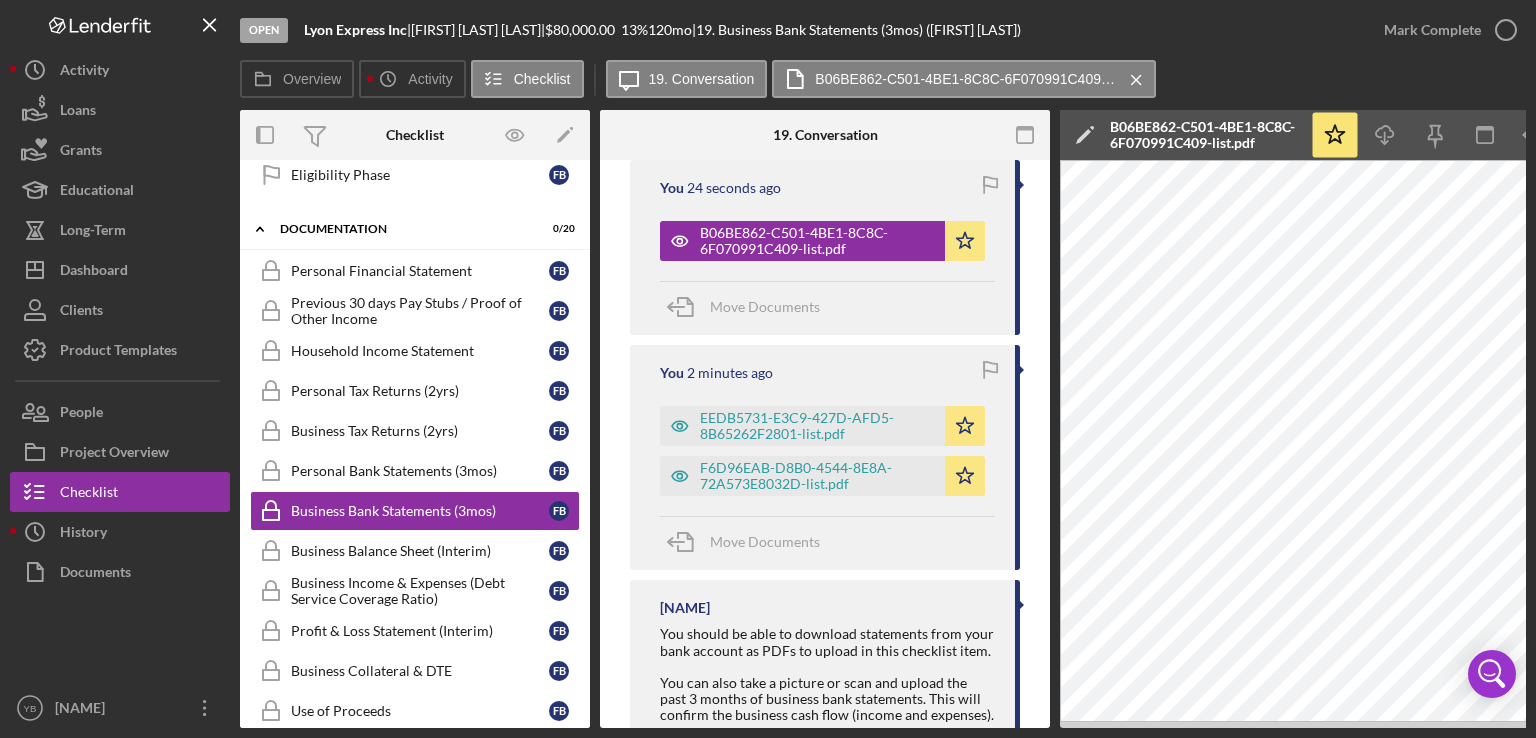 scroll, scrollTop: 695, scrollLeft: 0, axis: vertical 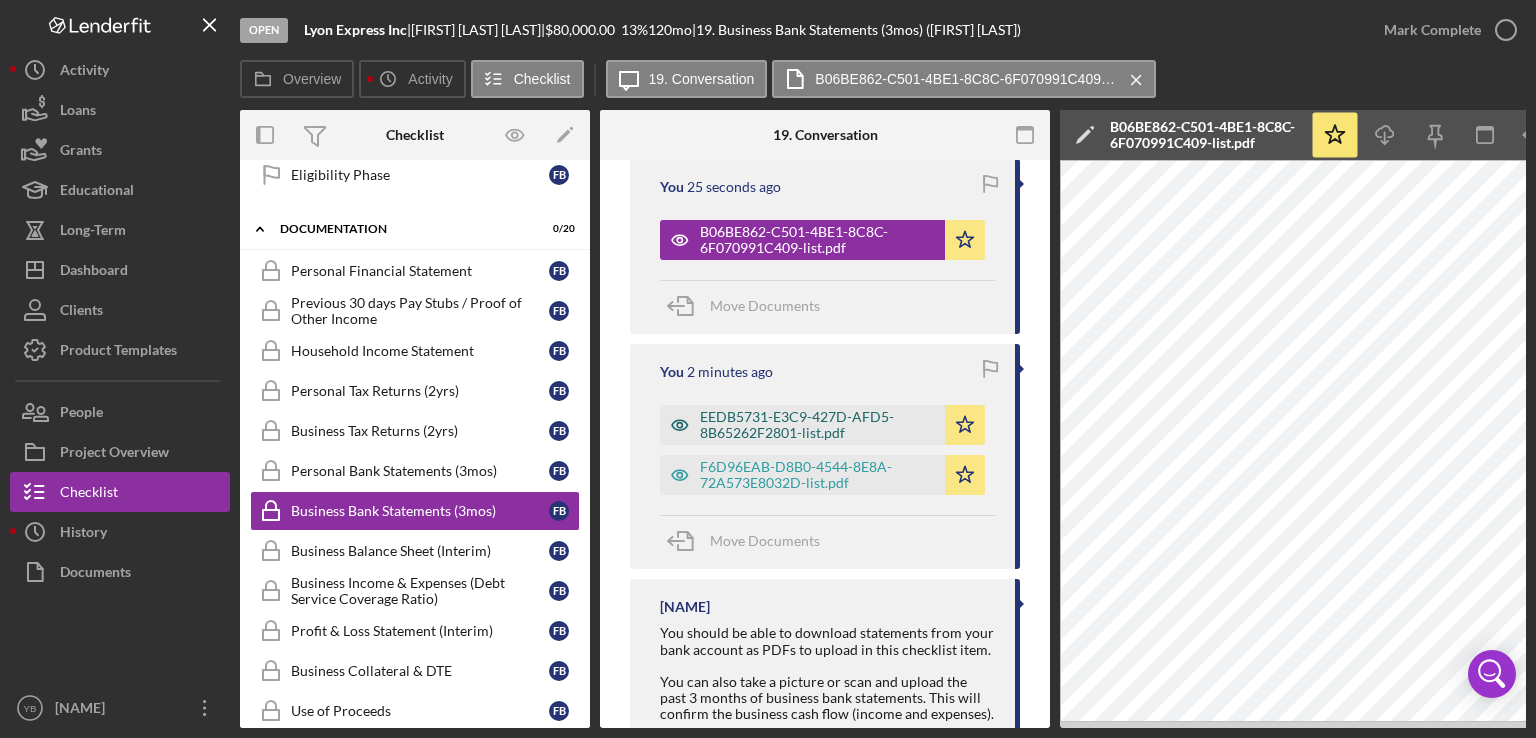 click on "EEDB5731-E3C9-427D-AFD5-8B65262F2801-list.pdf" at bounding box center [817, 425] 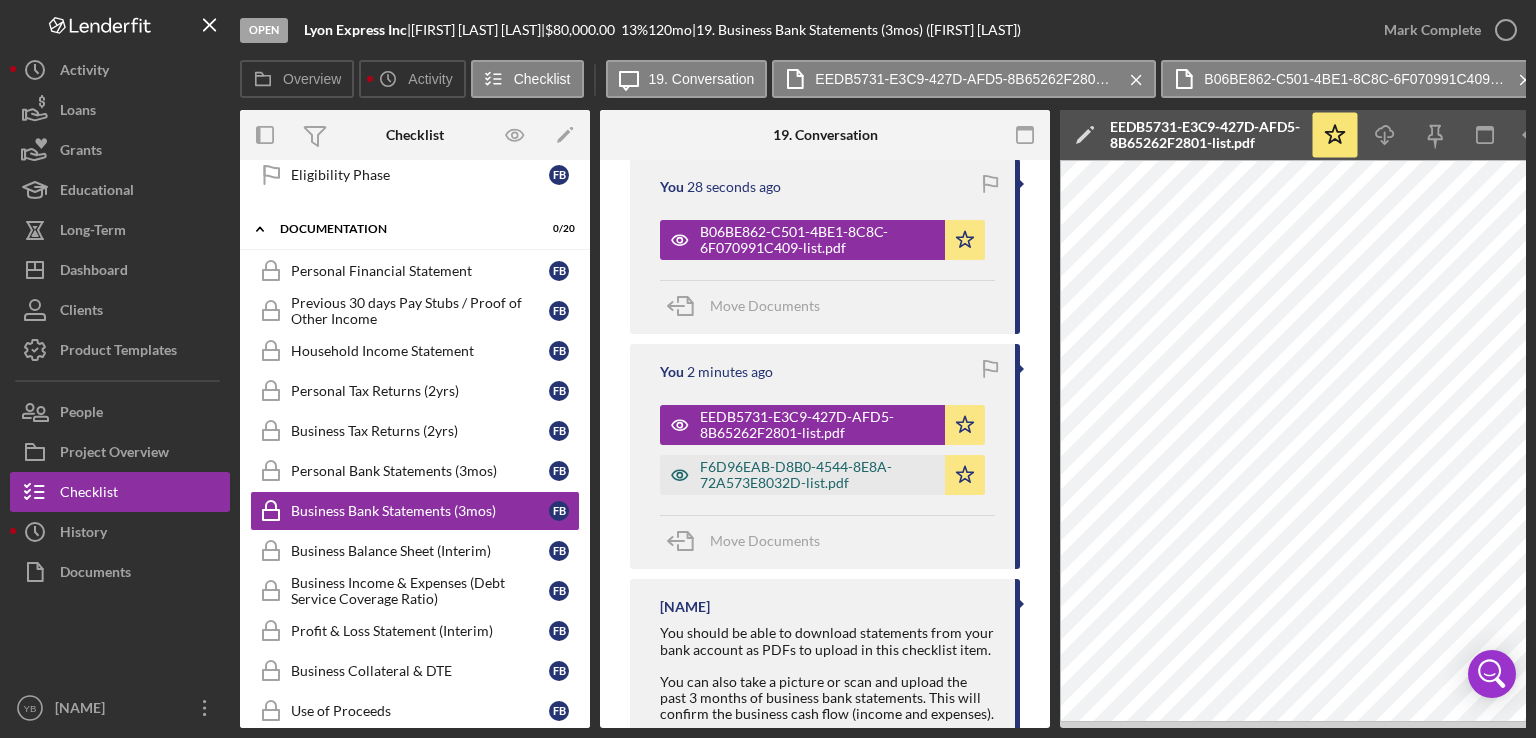 click on "F6D96EAB-D8B0-4544-8E8A-72A573E8032D-list.pdf" at bounding box center [817, 475] 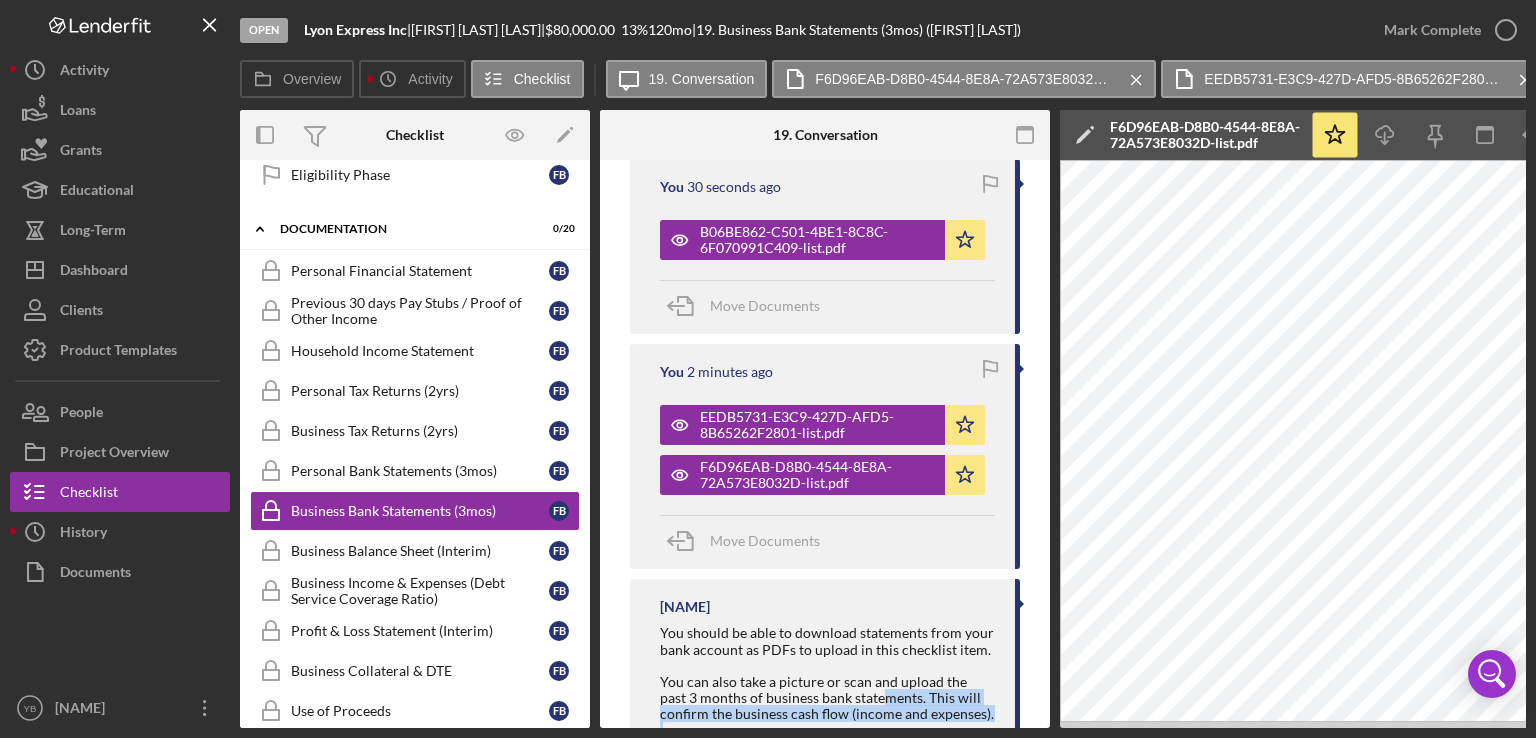 scroll, scrollTop: 830, scrollLeft: 0, axis: vertical 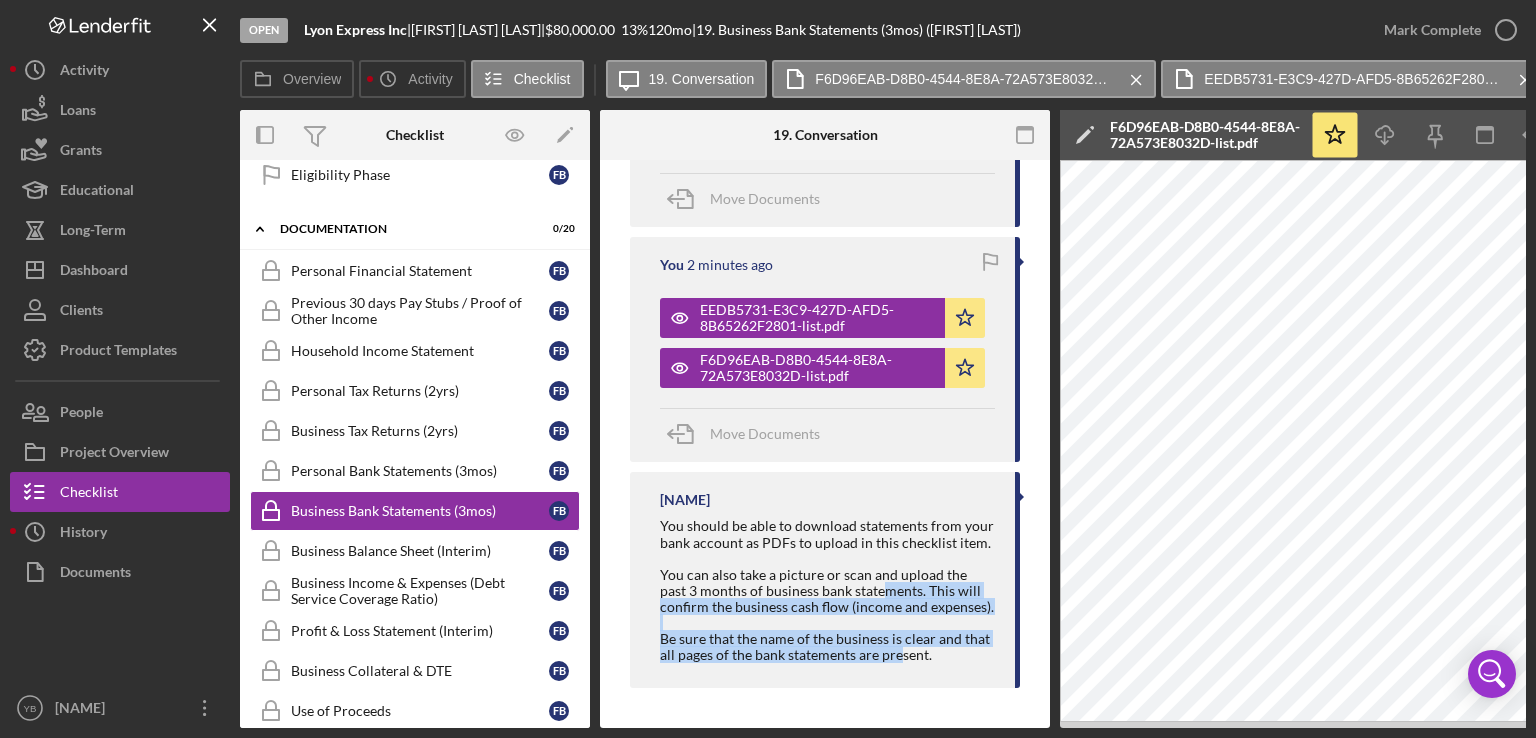 drag, startPoint x: 859, startPoint y: 721, endPoint x: 902, endPoint y: 737, distance: 45.88028 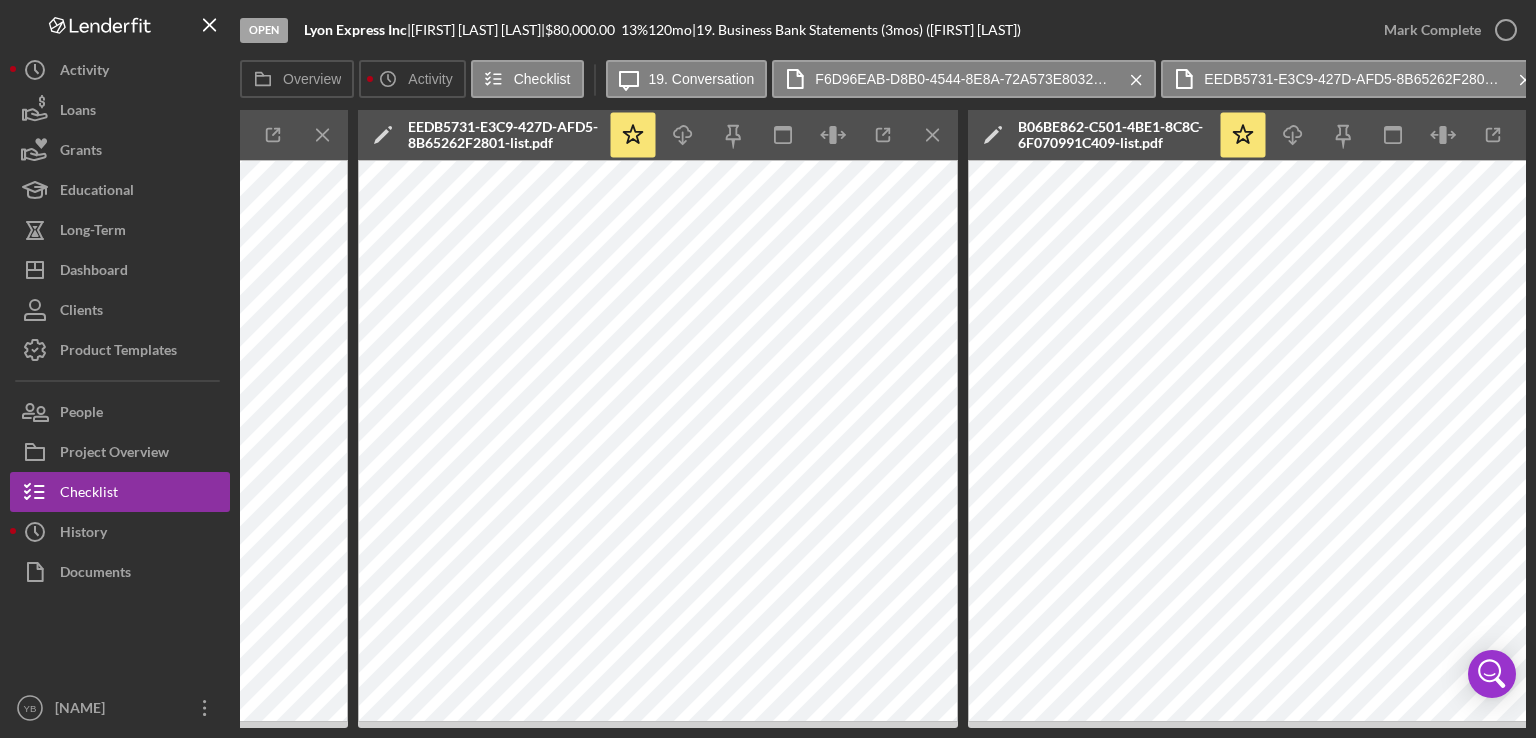 scroll, scrollTop: 0, scrollLeft: 1353, axis: horizontal 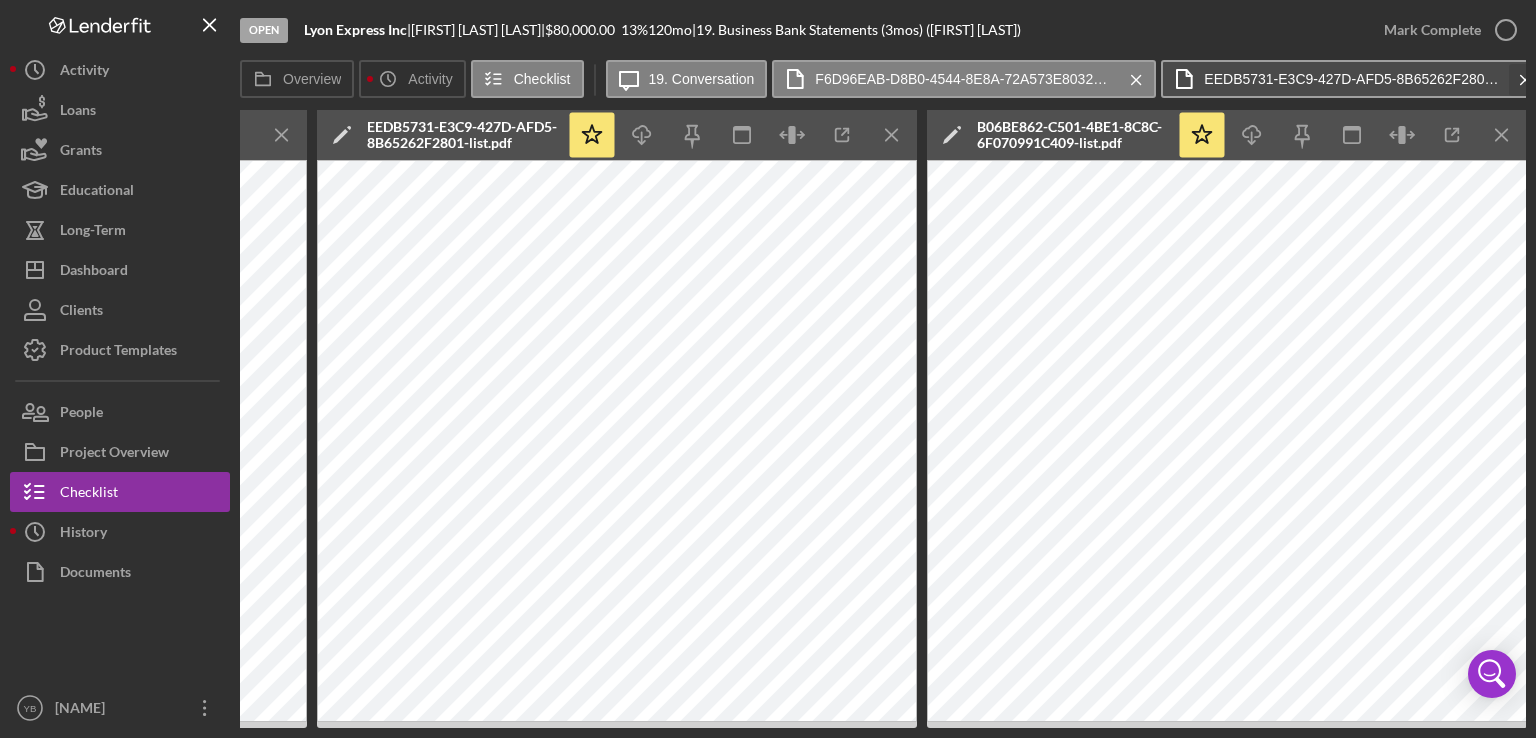 click on "Icon/Menu Close" 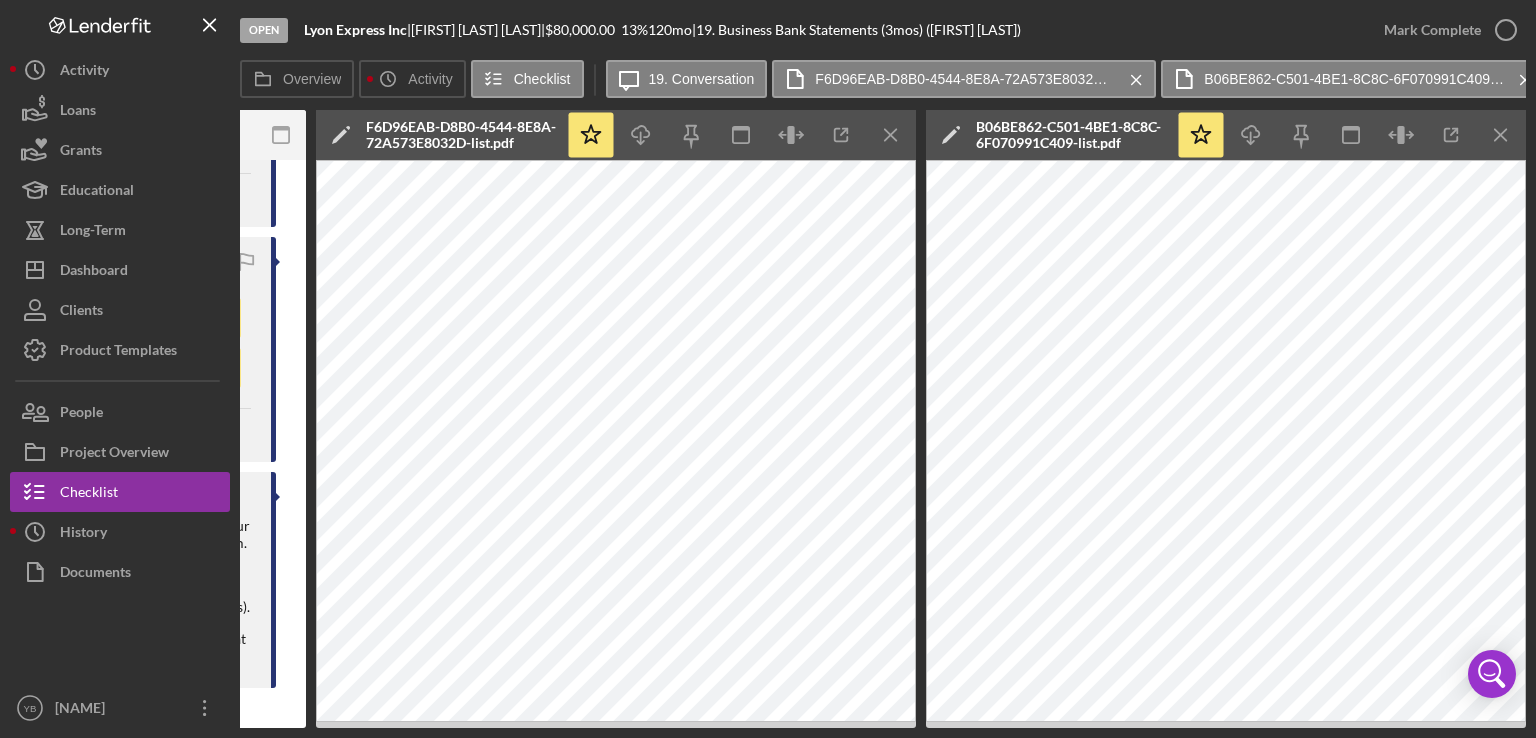 scroll, scrollTop: 0, scrollLeft: 744, axis: horizontal 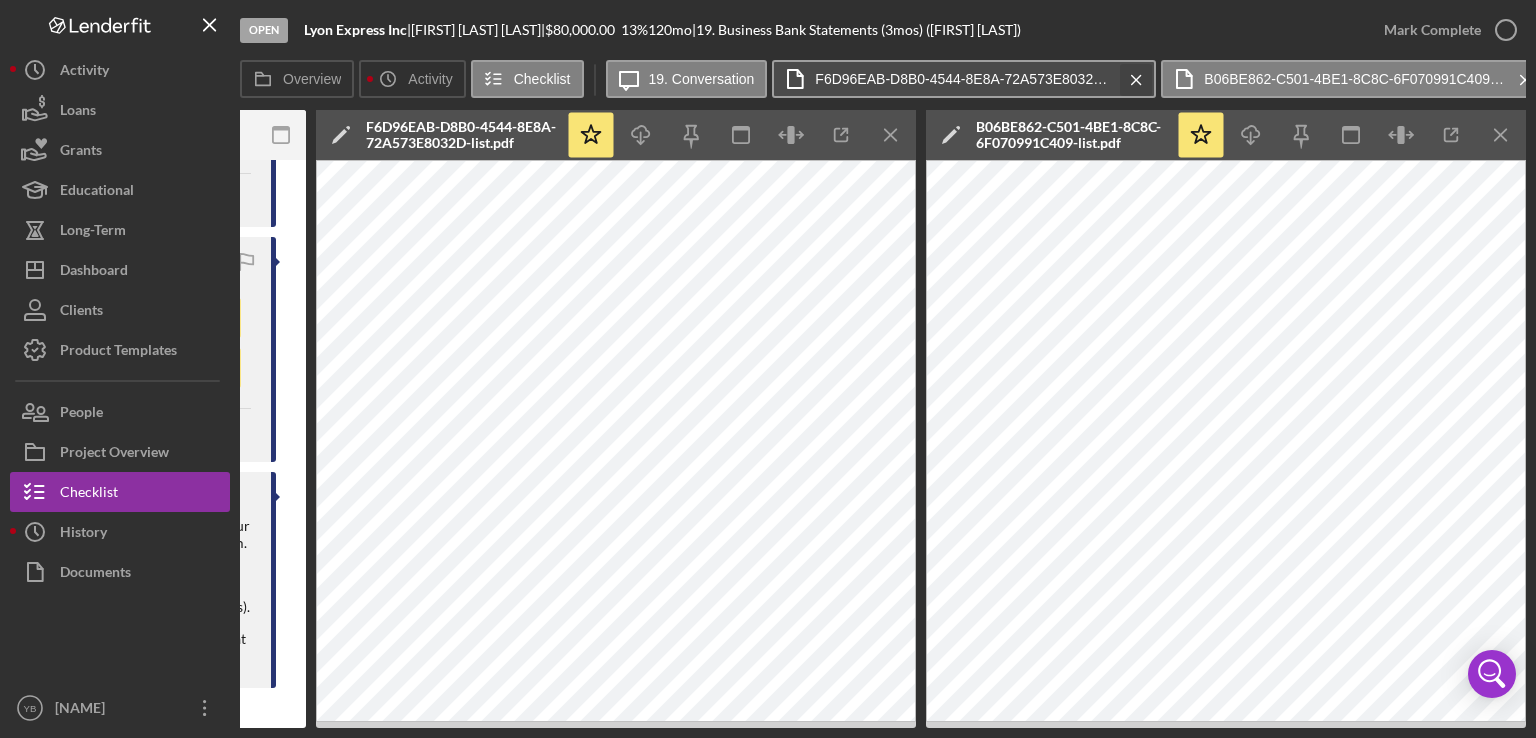 click on "Icon/Message 19. Conversation F6D96EAB-D8B0-4544-8E8A-72A573E8032D-list.pdf Icon/Menu Close B06BE862-C501-4BE1-8C8C-6F070991C409-list.pdf Icon/Menu Close" at bounding box center [1066, 80] 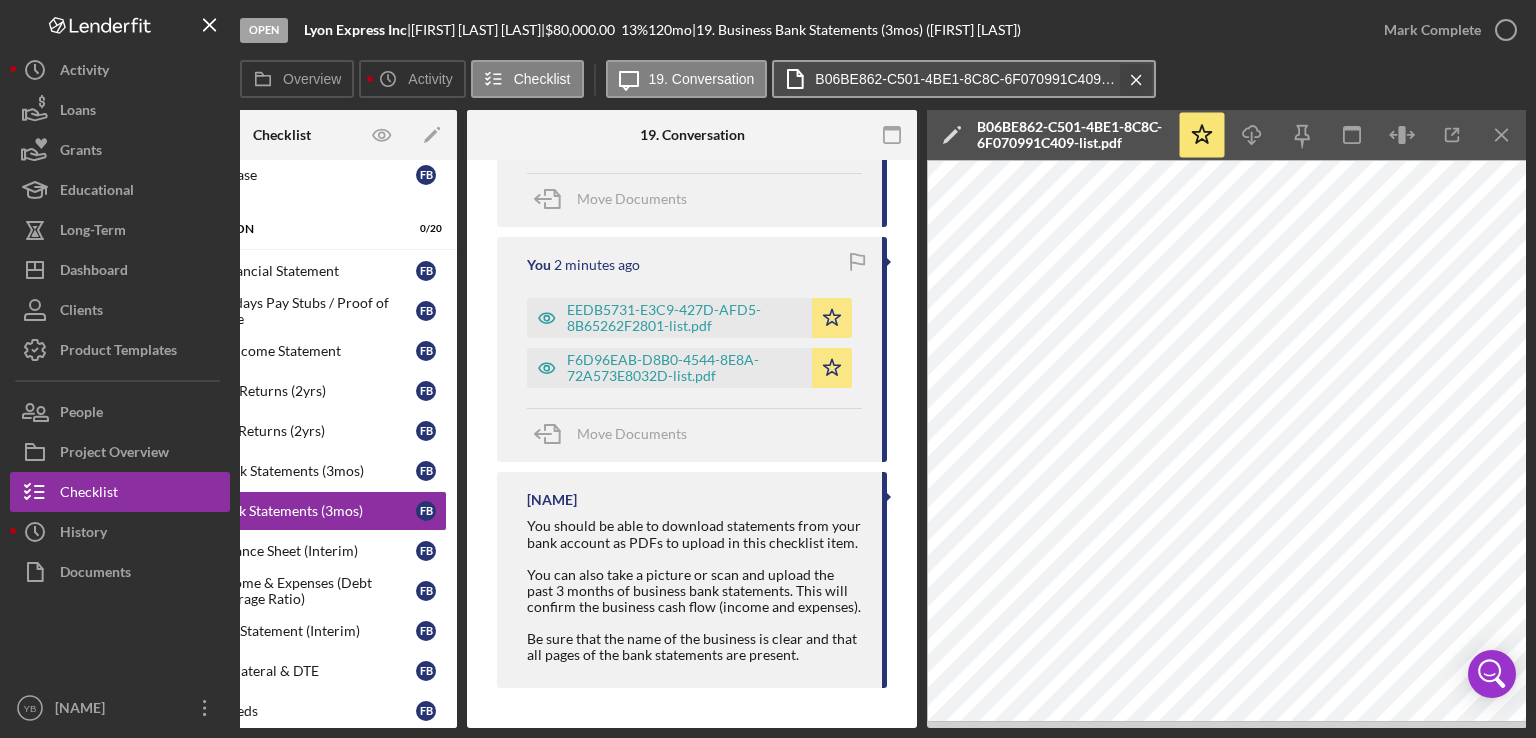 click on "Icon/Menu Close" 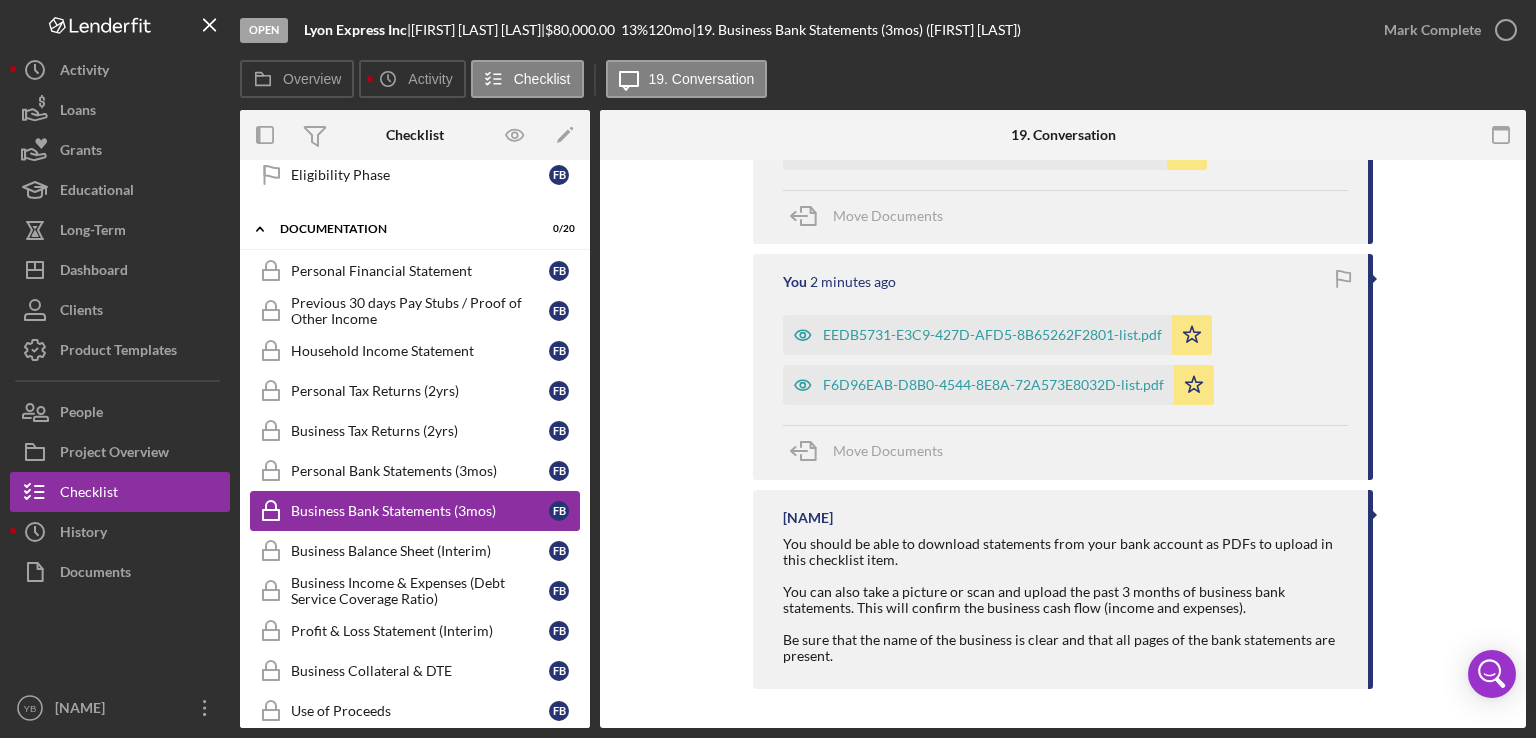 click on "Business Bank Statements (3mos)" at bounding box center [420, 511] 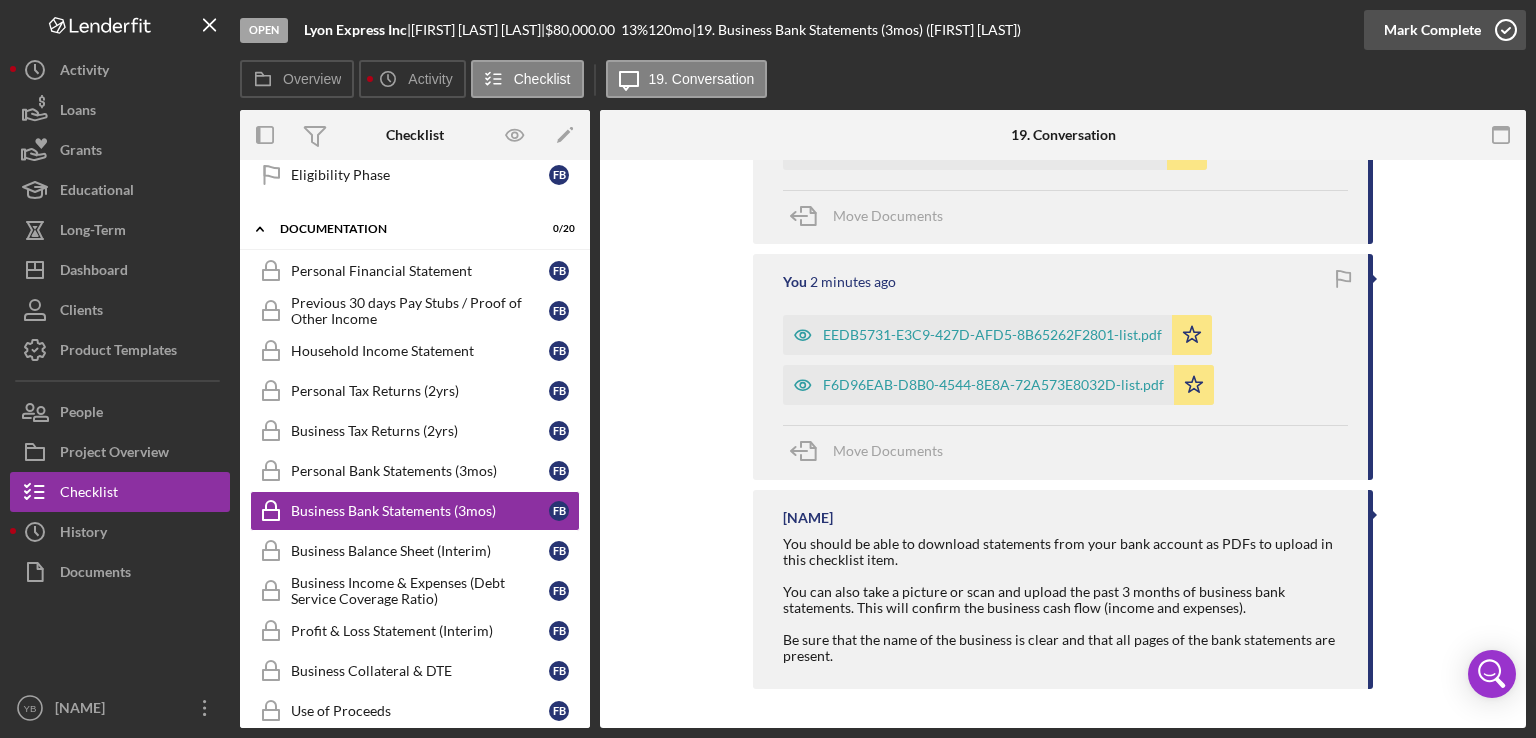 click on "Mark Complete" at bounding box center [1432, 30] 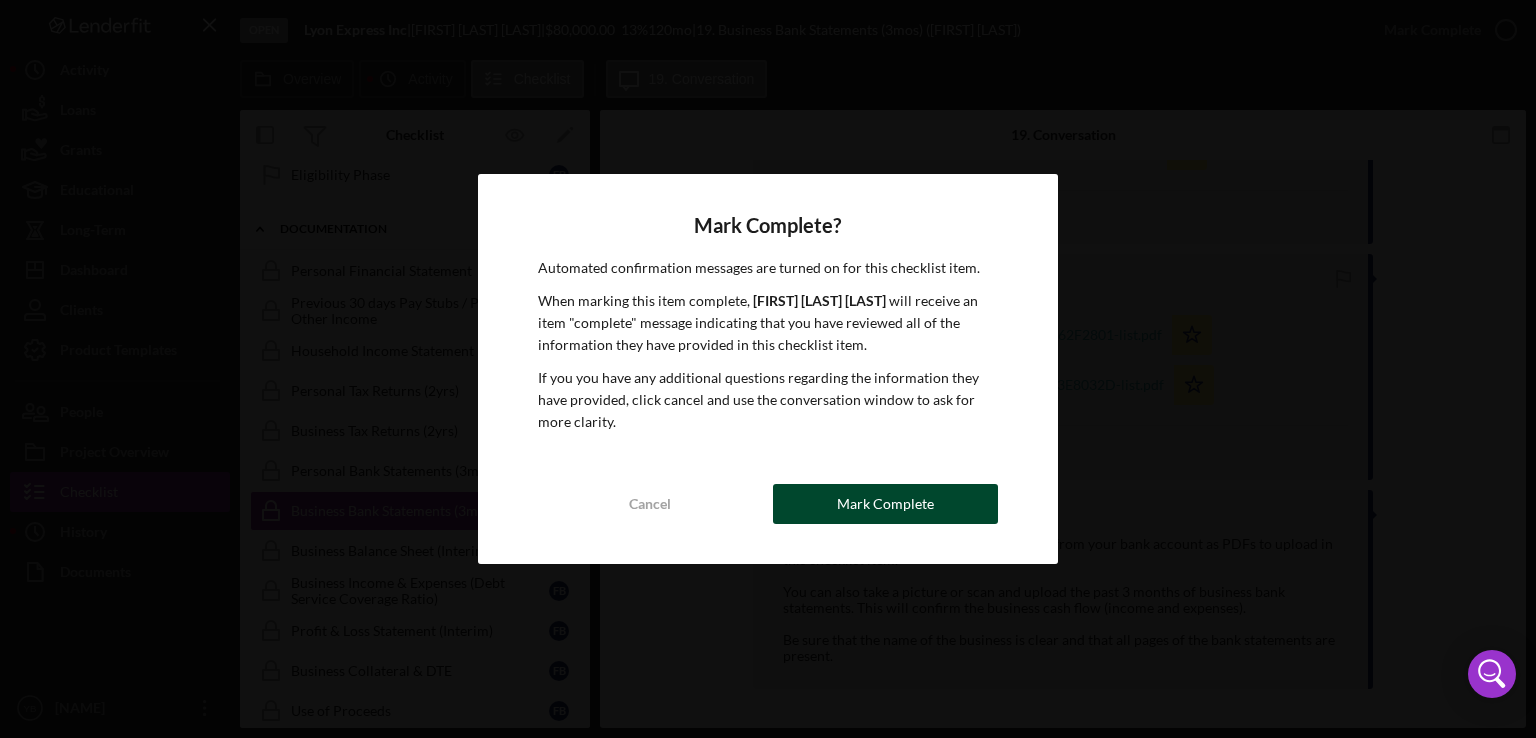 click on "Mark Complete" at bounding box center (885, 504) 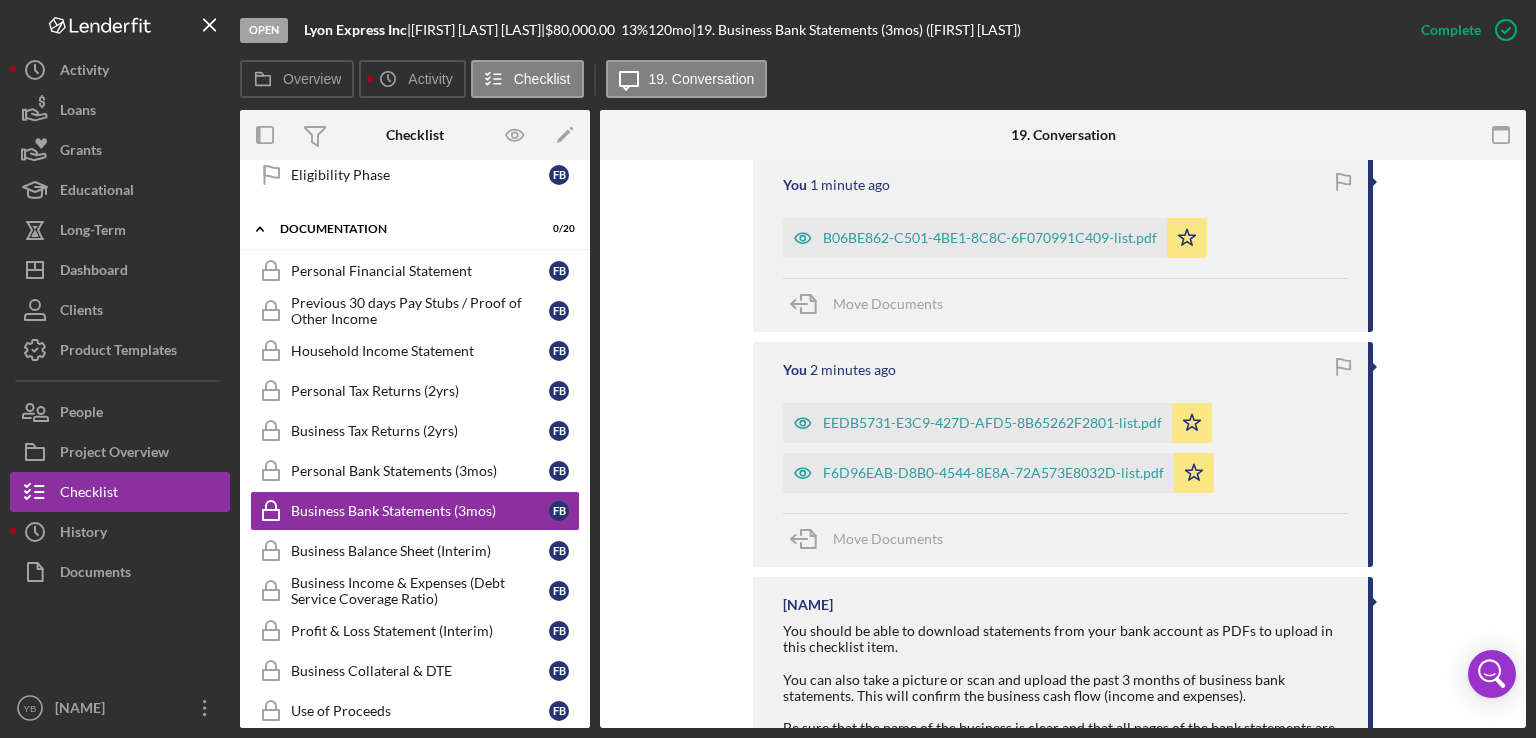 scroll, scrollTop: 828, scrollLeft: 0, axis: vertical 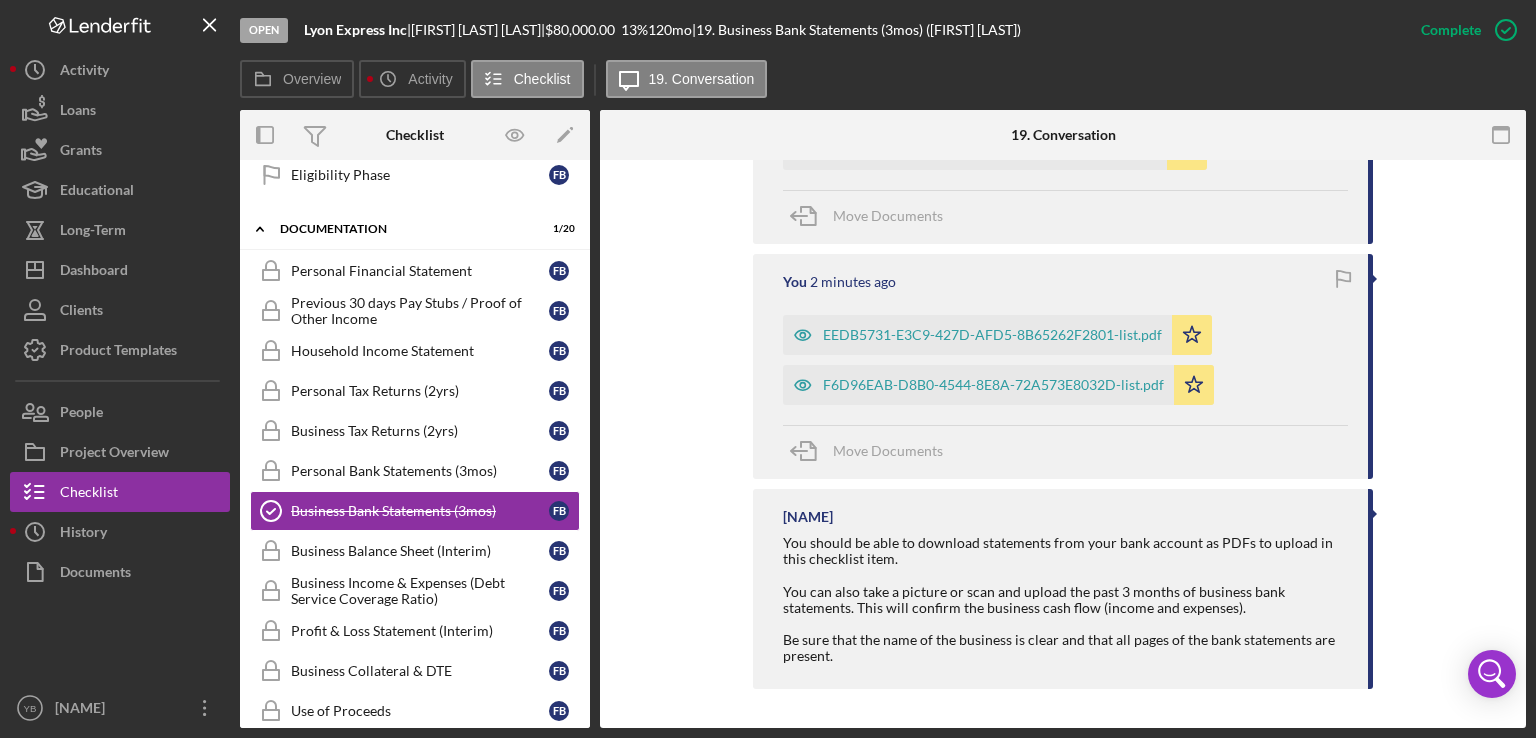 drag, startPoint x: 584, startPoint y: 444, endPoint x: 587, endPoint y: 465, distance: 21.213203 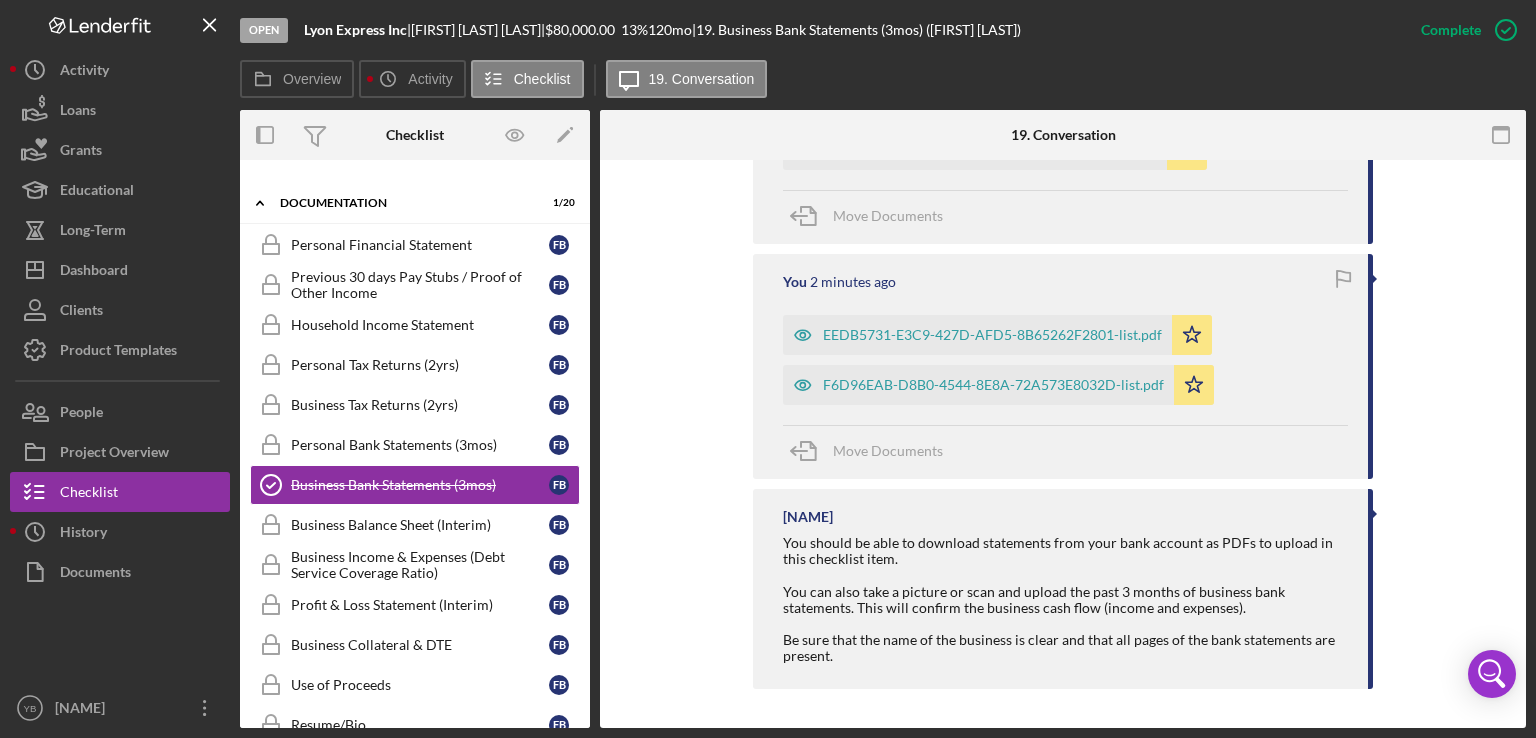 scroll, scrollTop: 201, scrollLeft: 0, axis: vertical 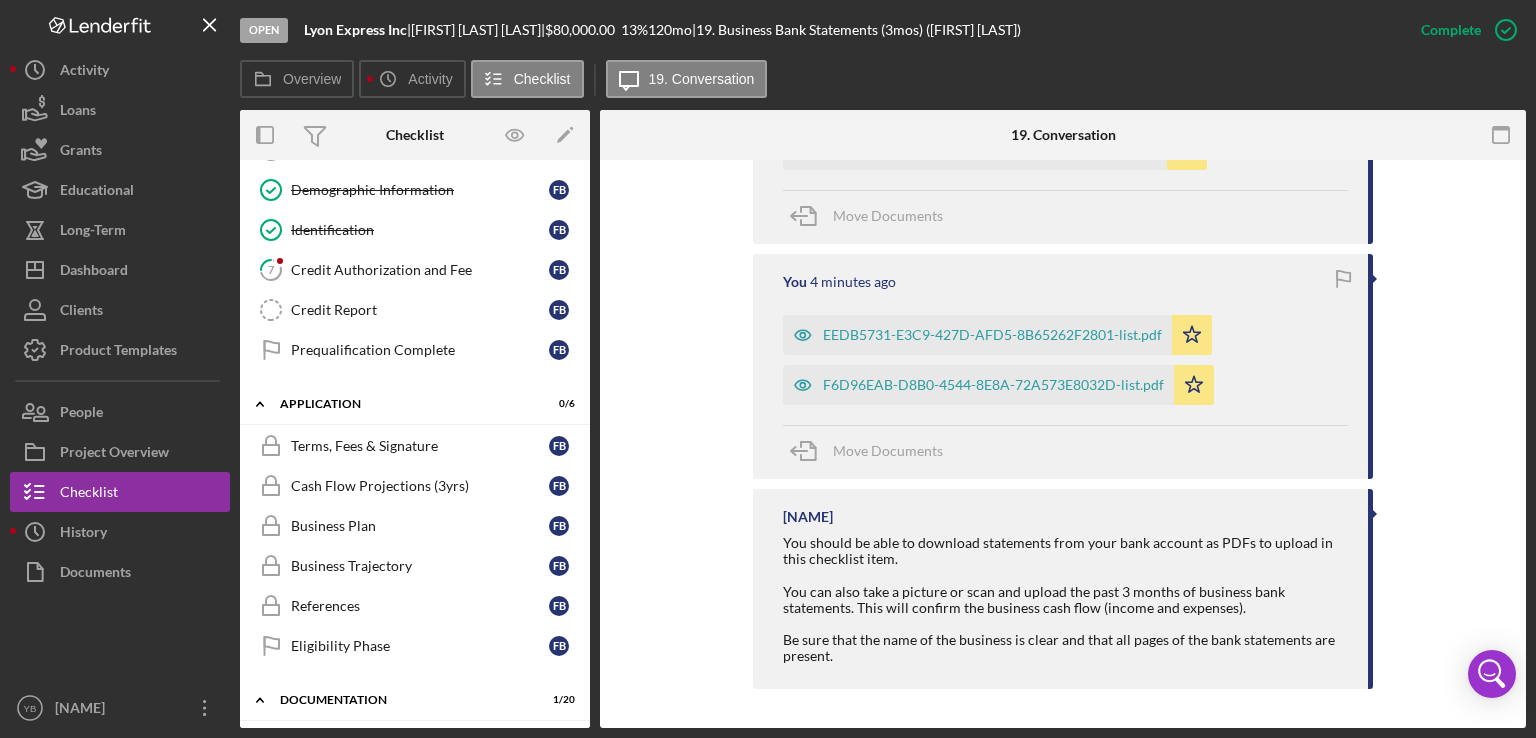 drag, startPoint x: 584, startPoint y: 323, endPoint x: 585, endPoint y: 344, distance: 21.023796 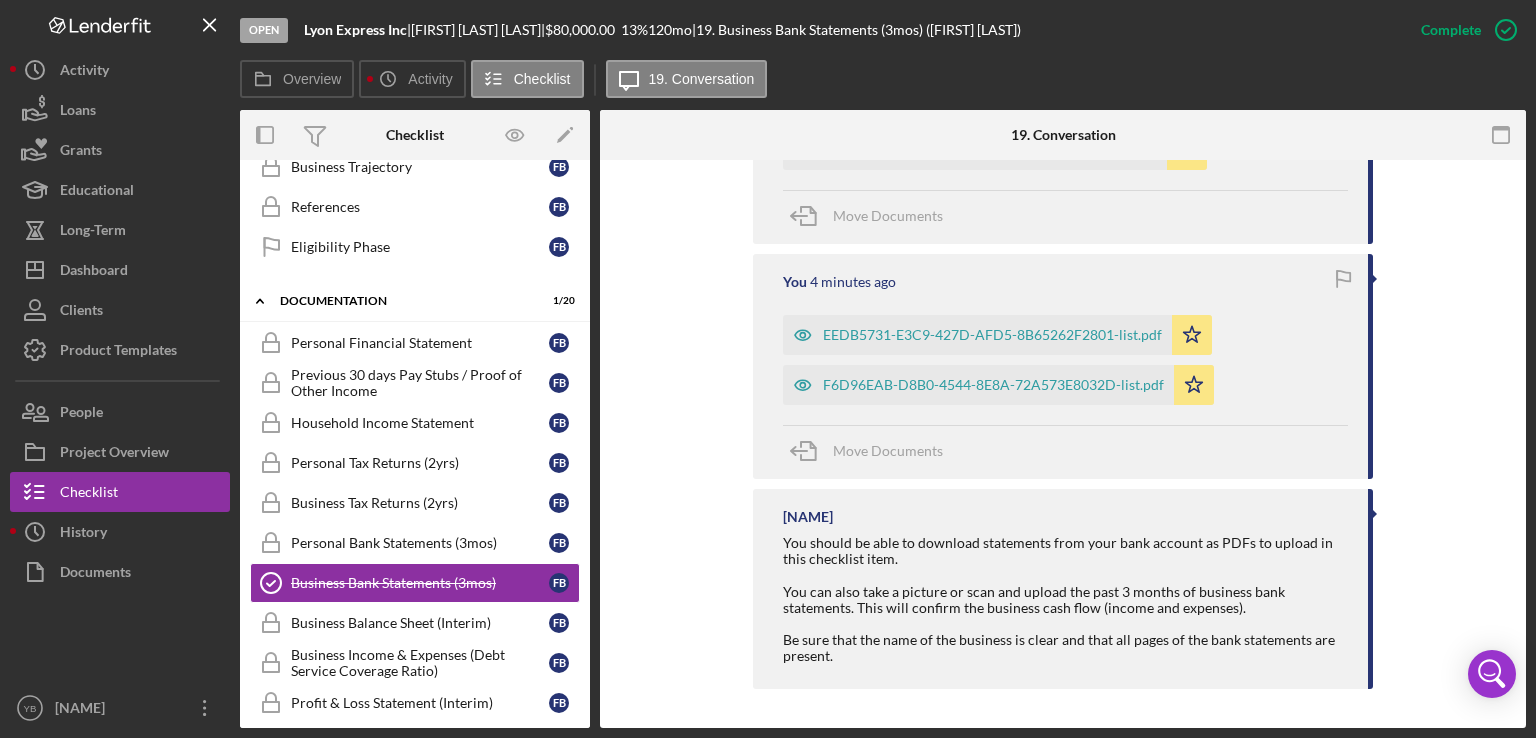scroll, scrollTop: 593, scrollLeft: 0, axis: vertical 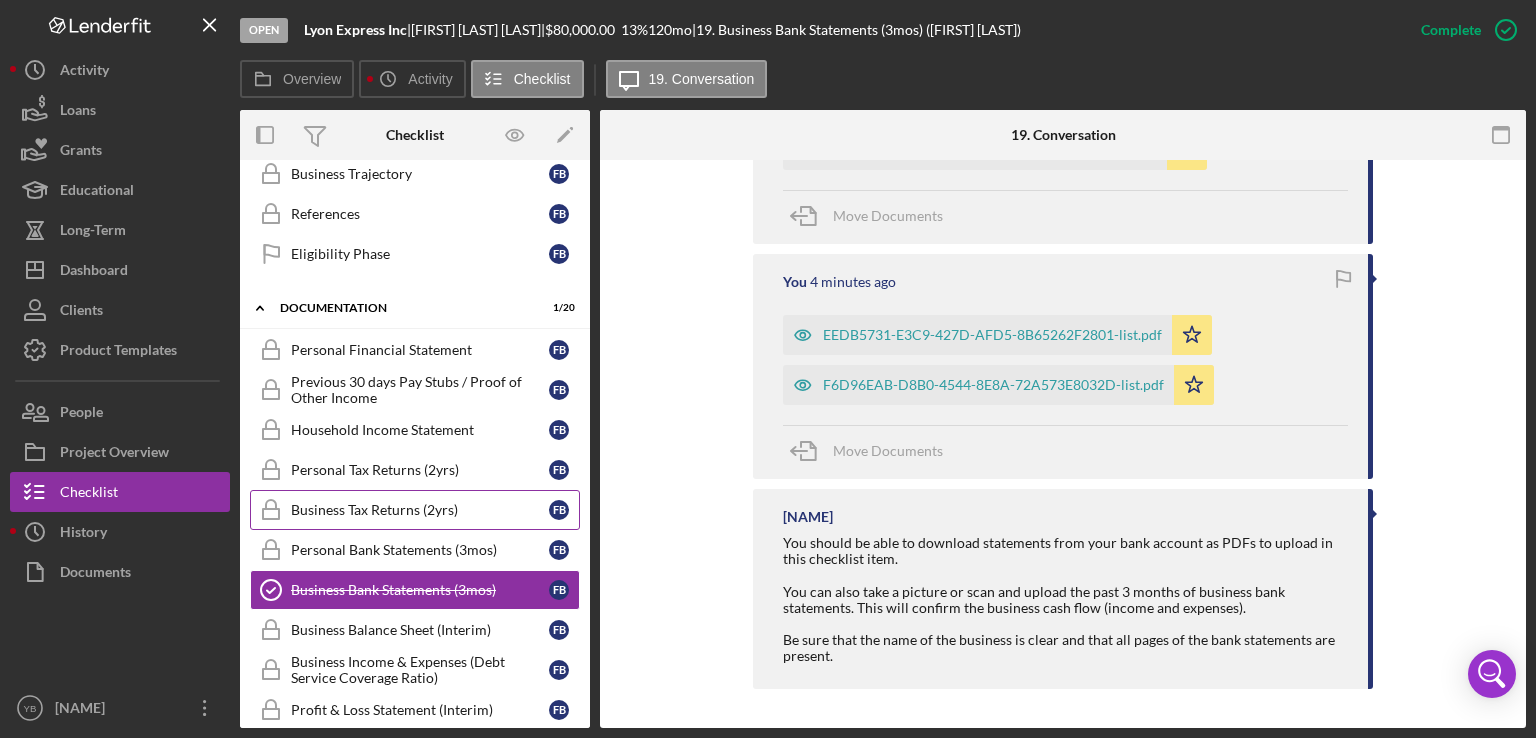 click on "Business Tax Returns (2yrs)" at bounding box center [420, 510] 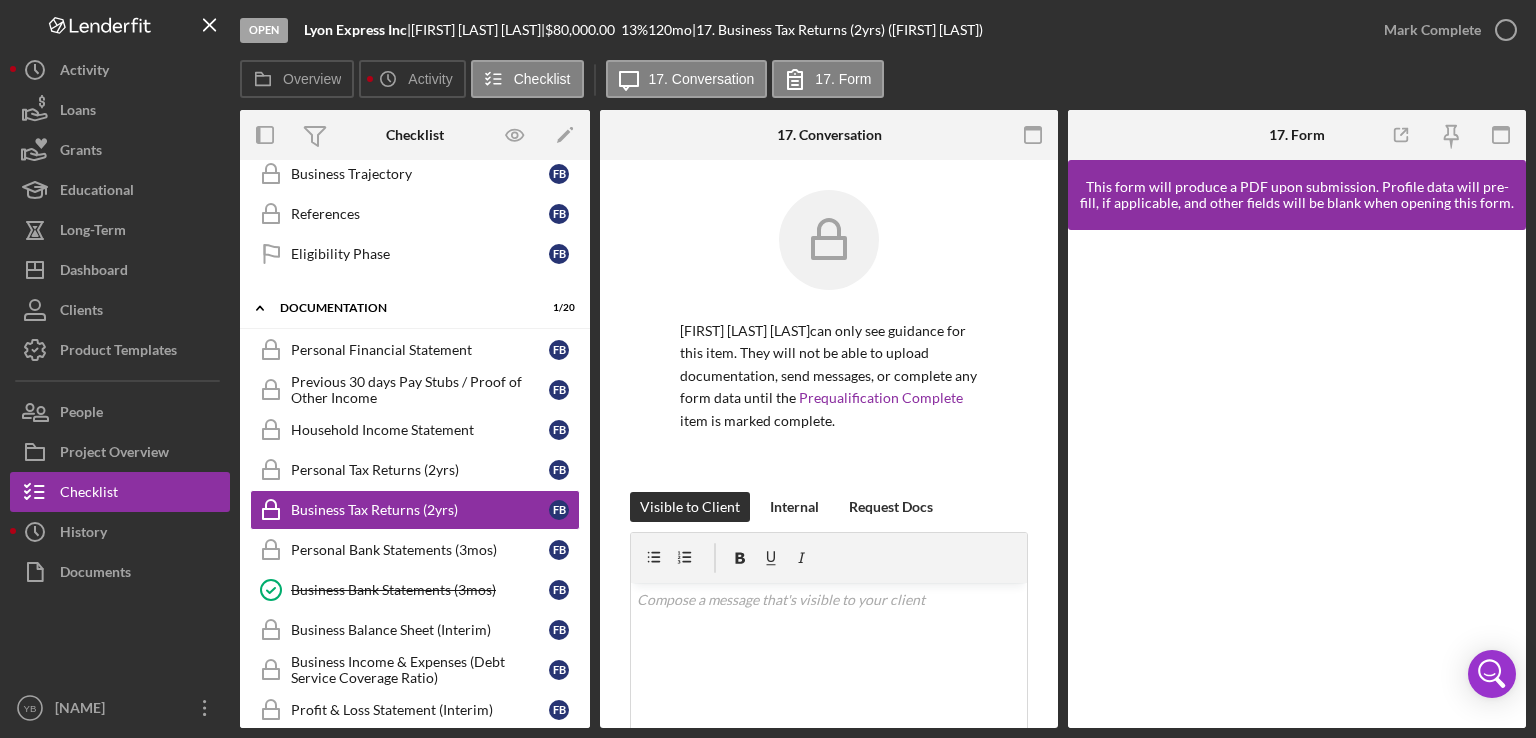 drag, startPoint x: 1058, startPoint y: 456, endPoint x: 1059, endPoint y: 492, distance: 36.013885 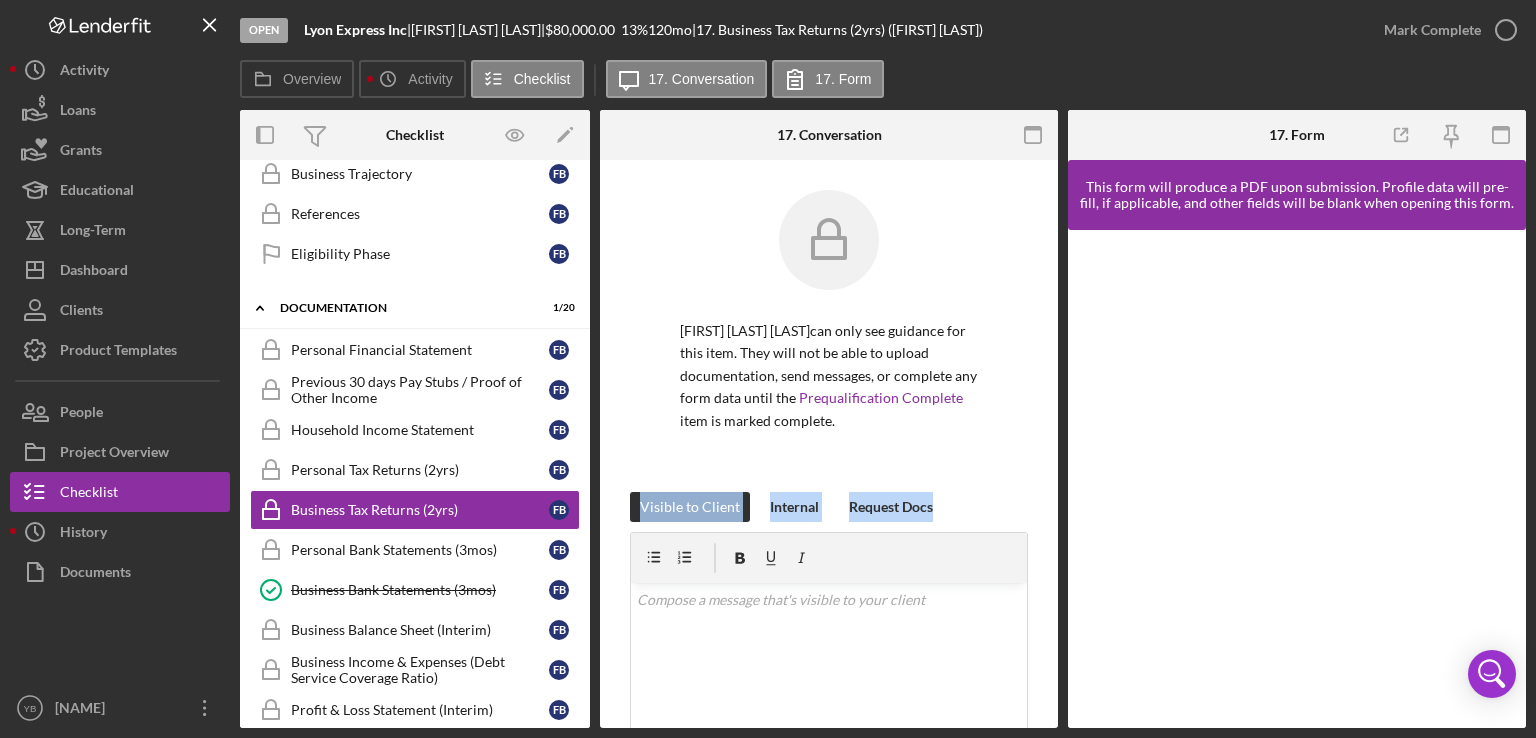 drag, startPoint x: 1059, startPoint y: 492, endPoint x: 1043, endPoint y: 526, distance: 37.576588 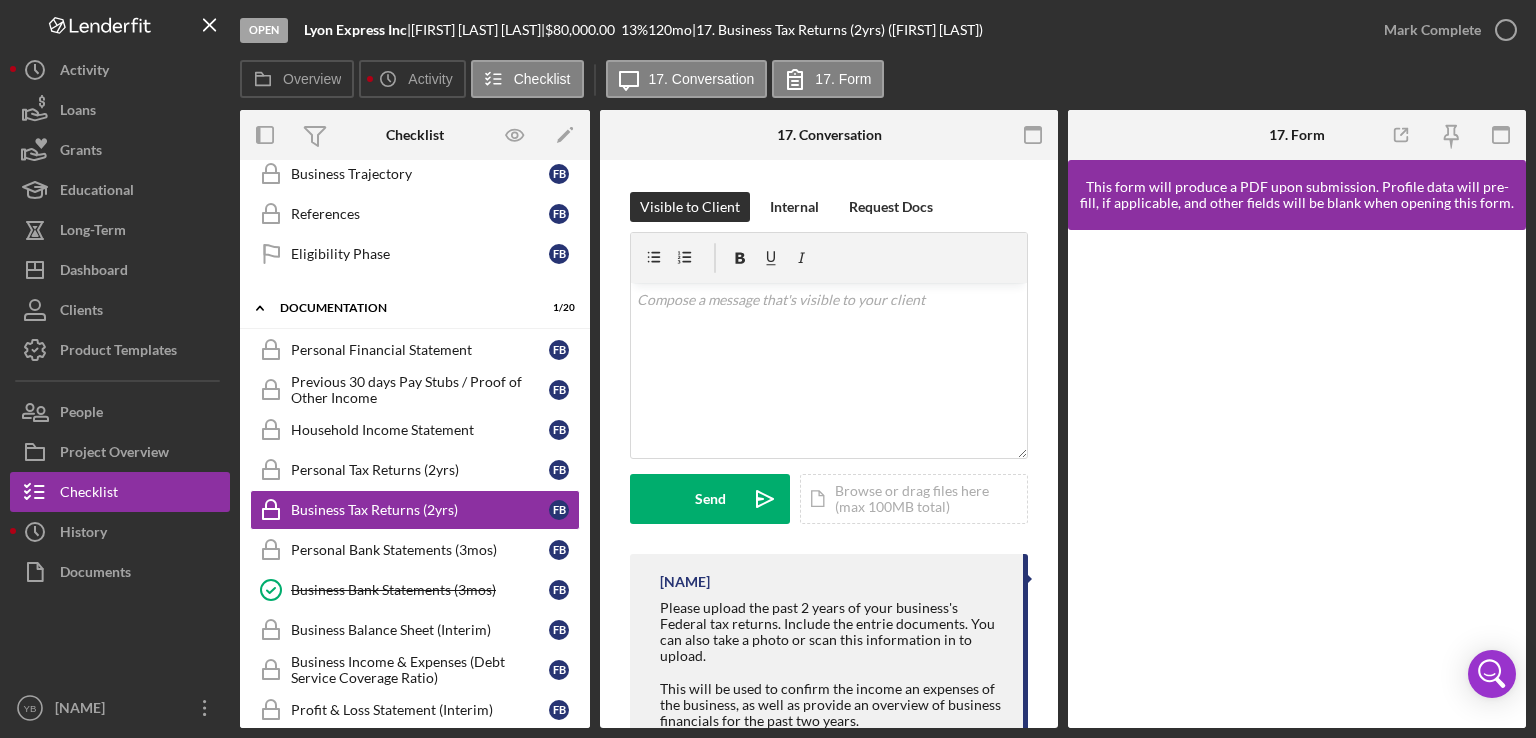 scroll, scrollTop: 319, scrollLeft: 0, axis: vertical 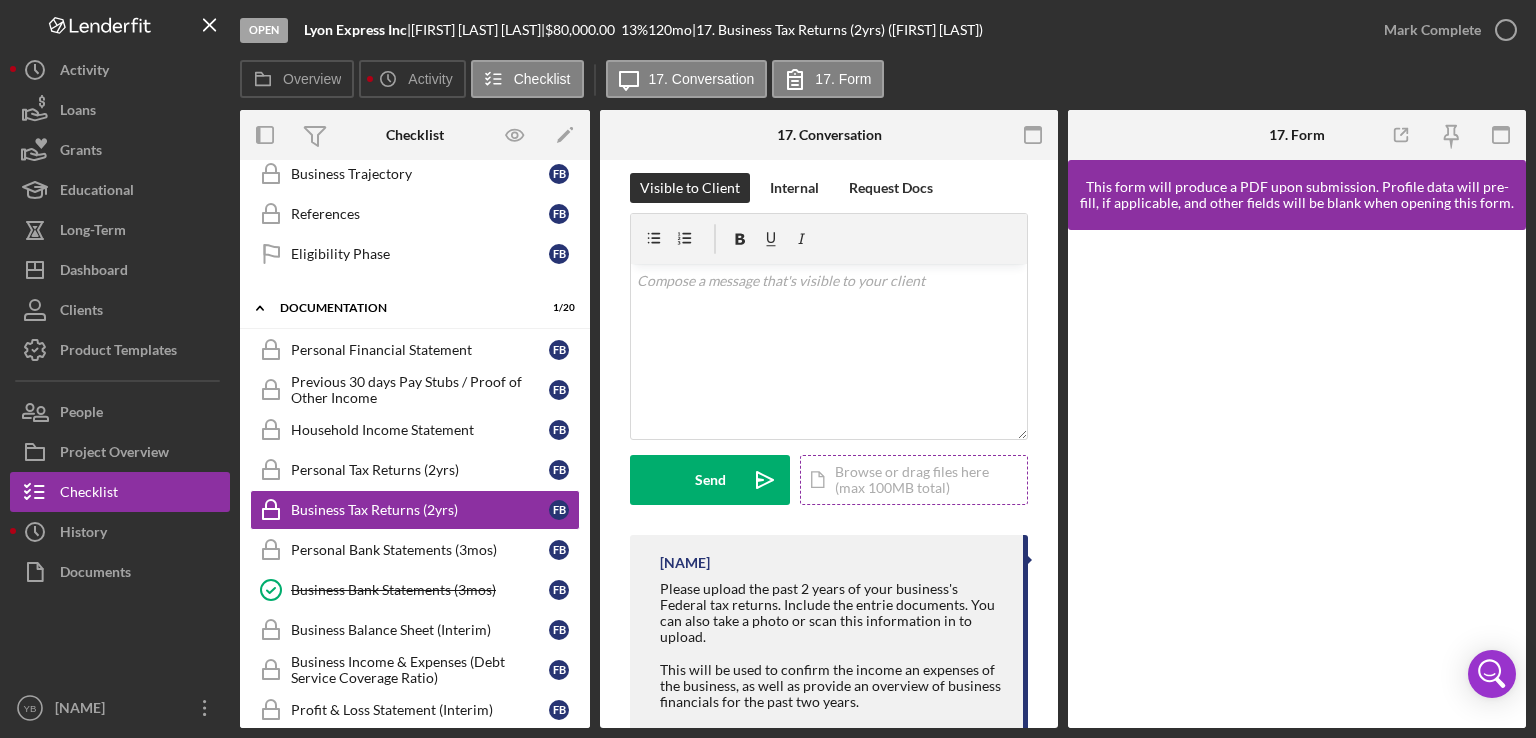 click on "Icon/Document Browse or drag files here (max 100MB total) Tap to choose files or take a photo" at bounding box center (914, 480) 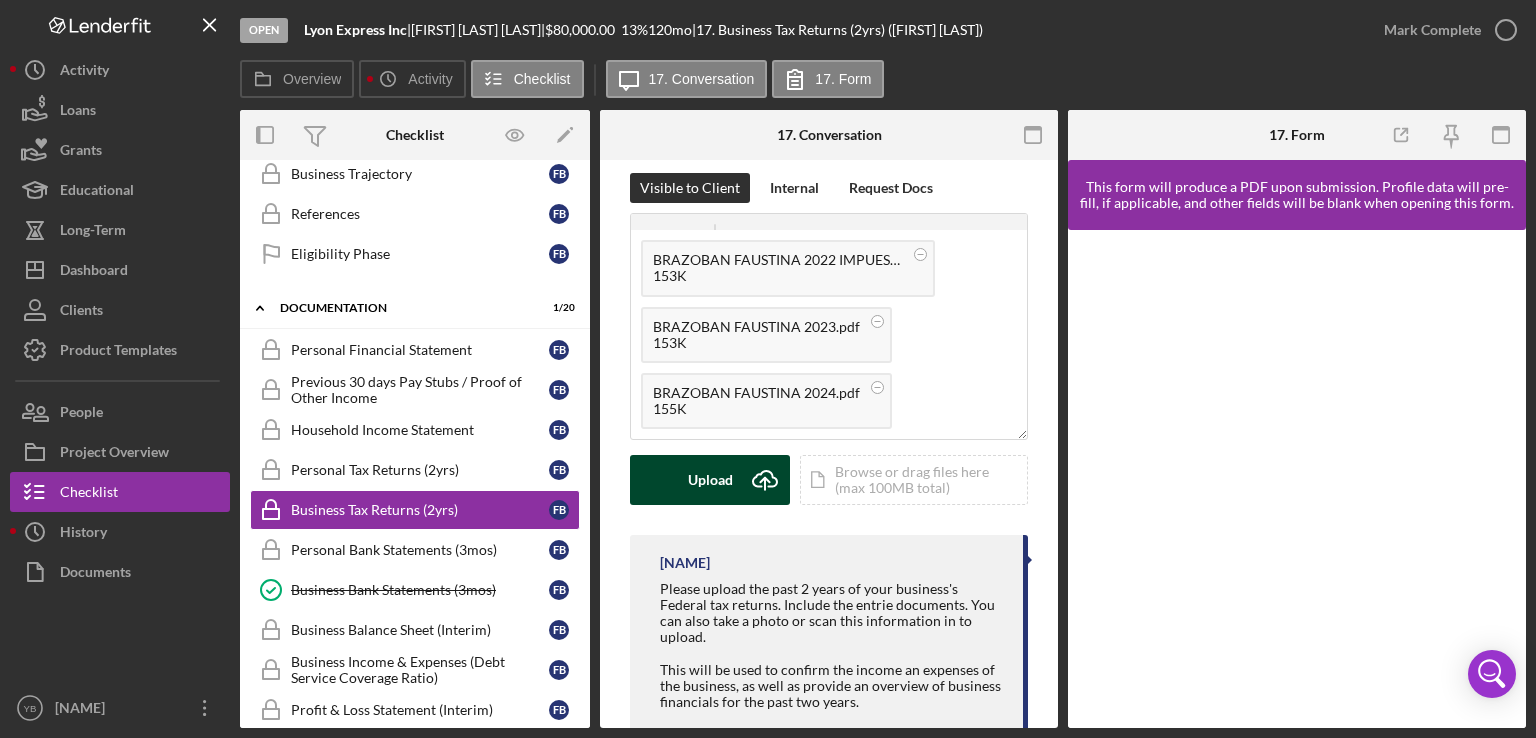 click on "Upload" at bounding box center [710, 480] 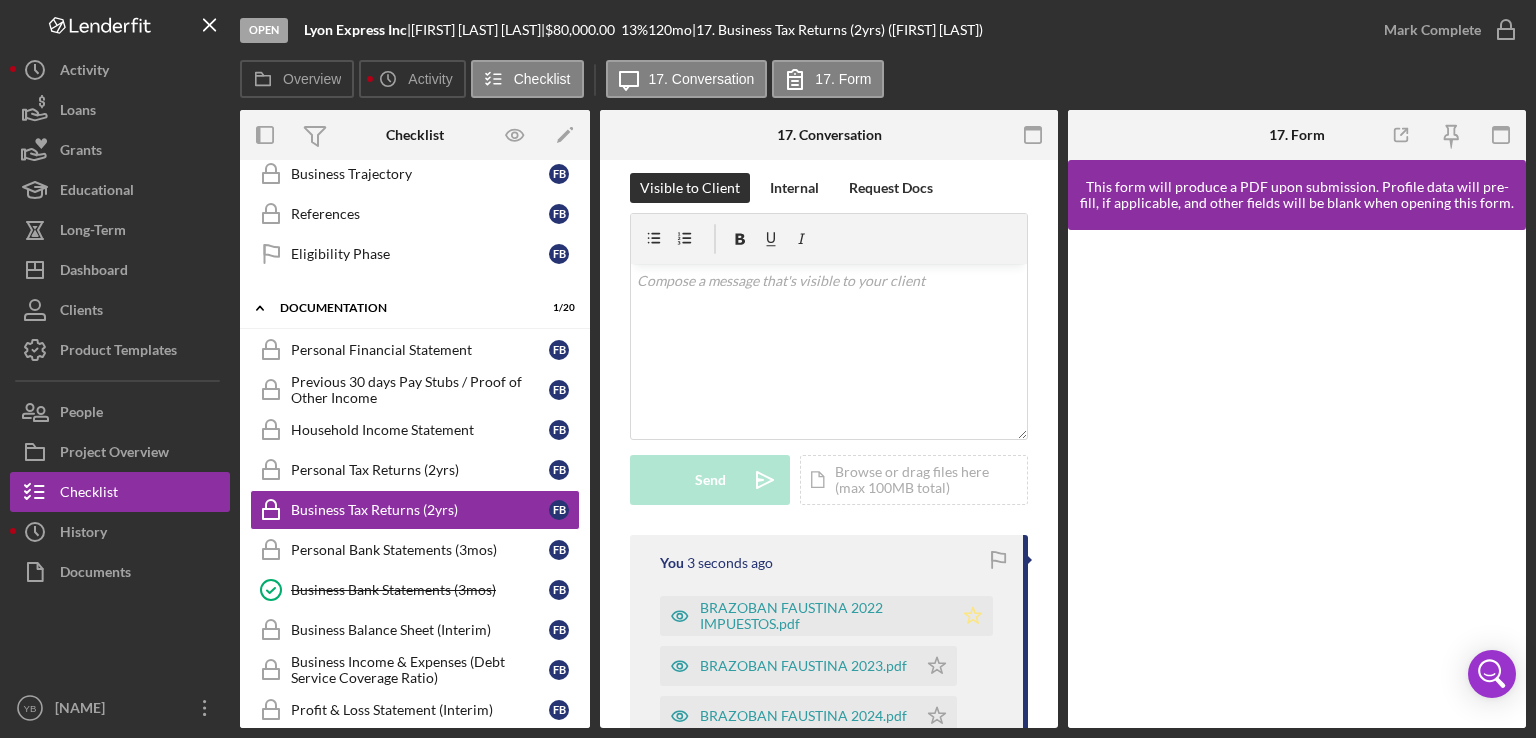 click on "Icon/Star" 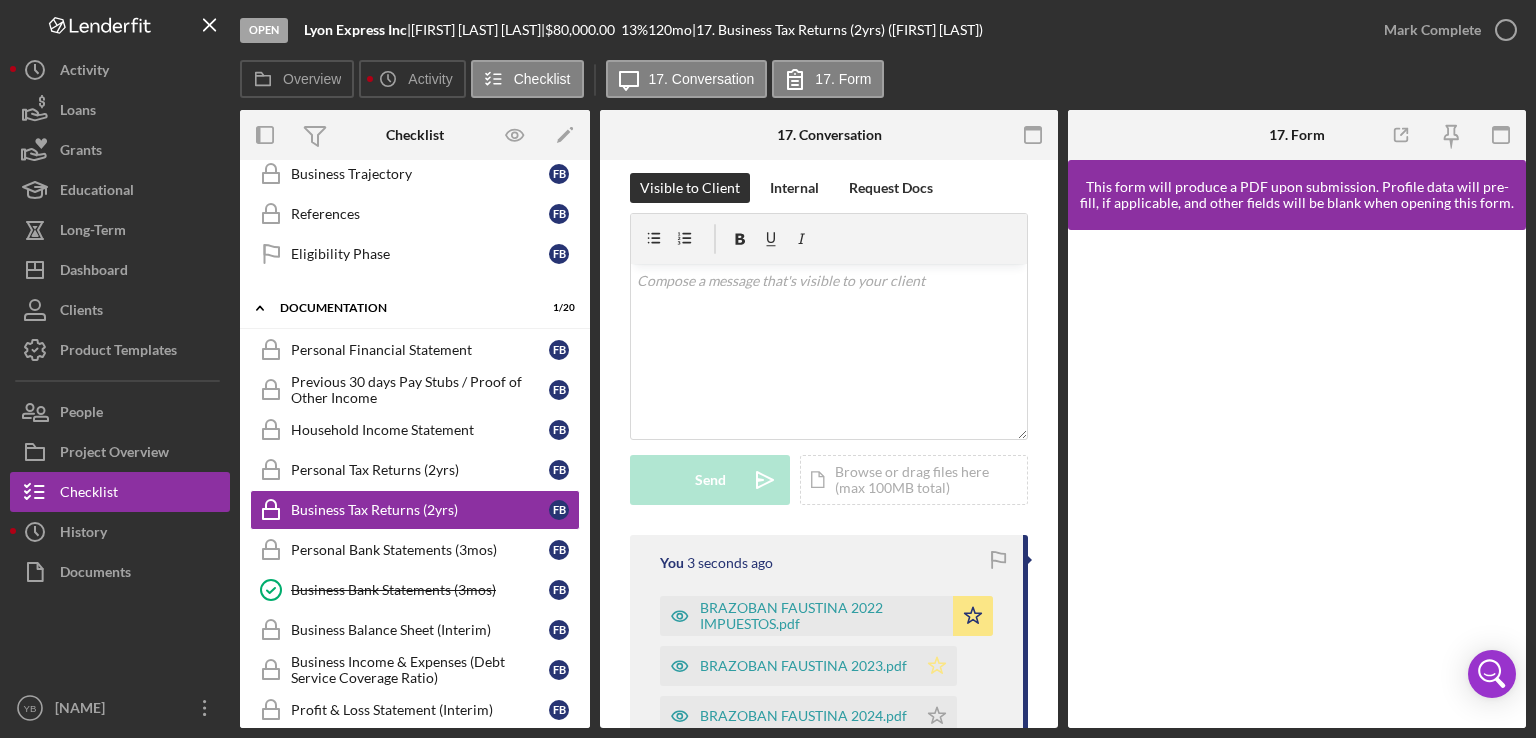 click 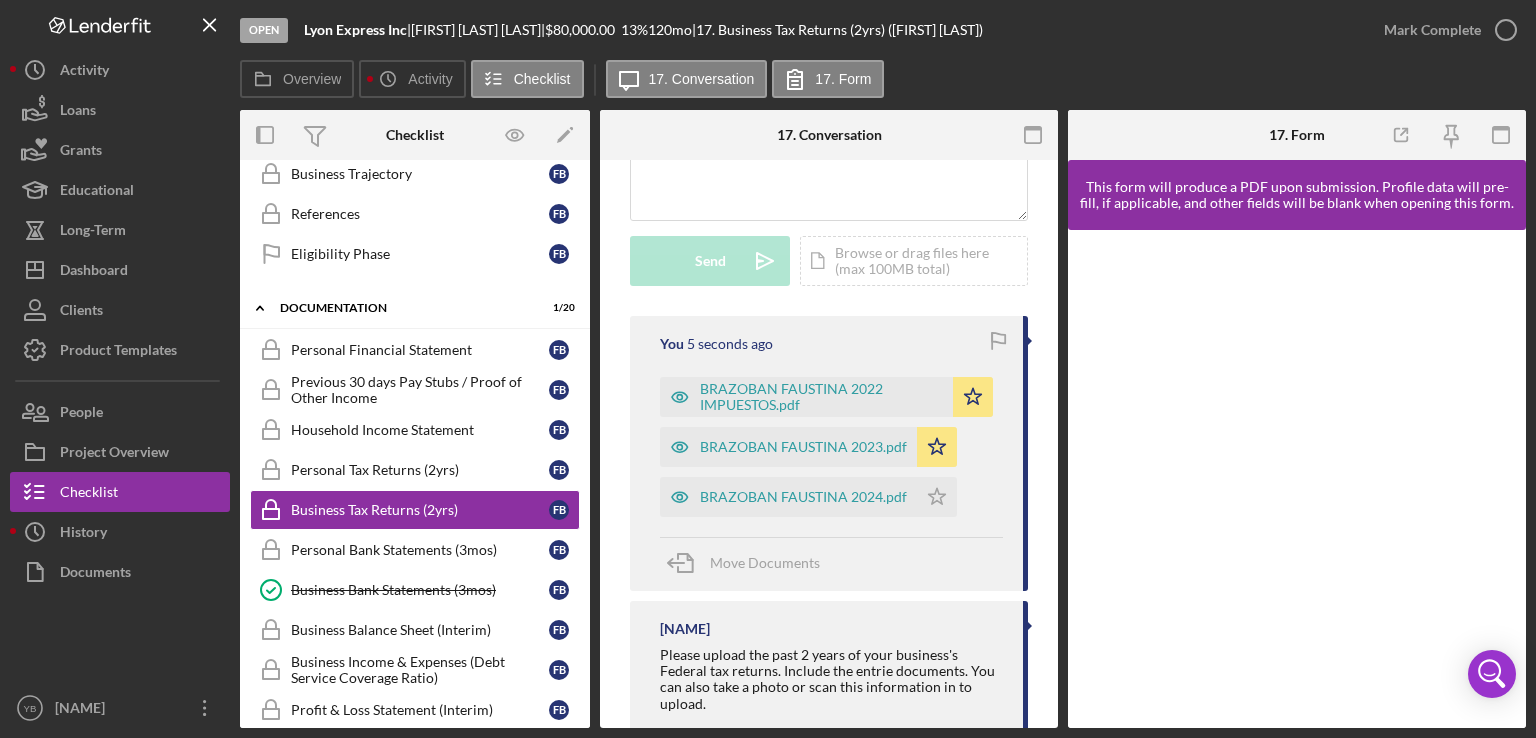 scroll, scrollTop: 540, scrollLeft: 0, axis: vertical 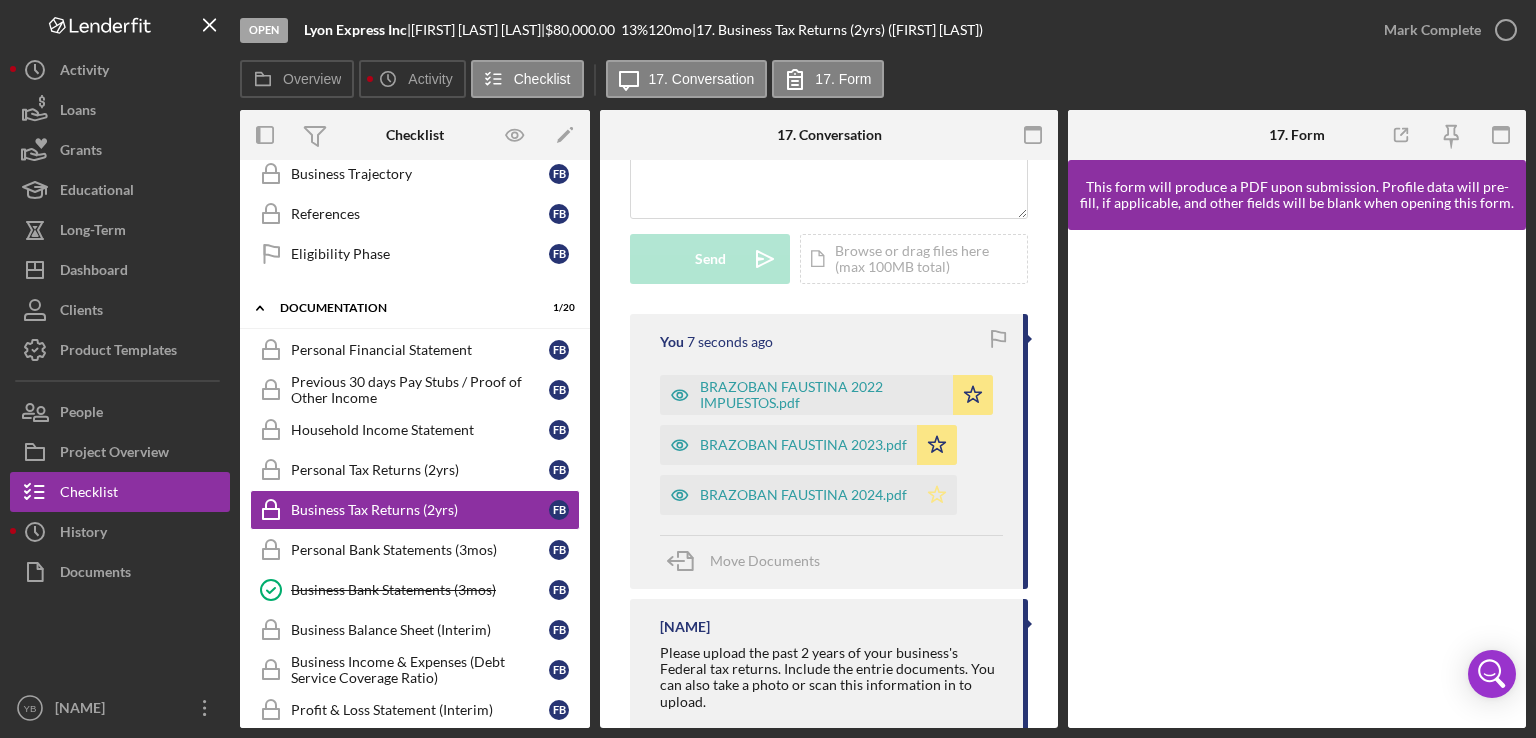 click on "Icon/Star" 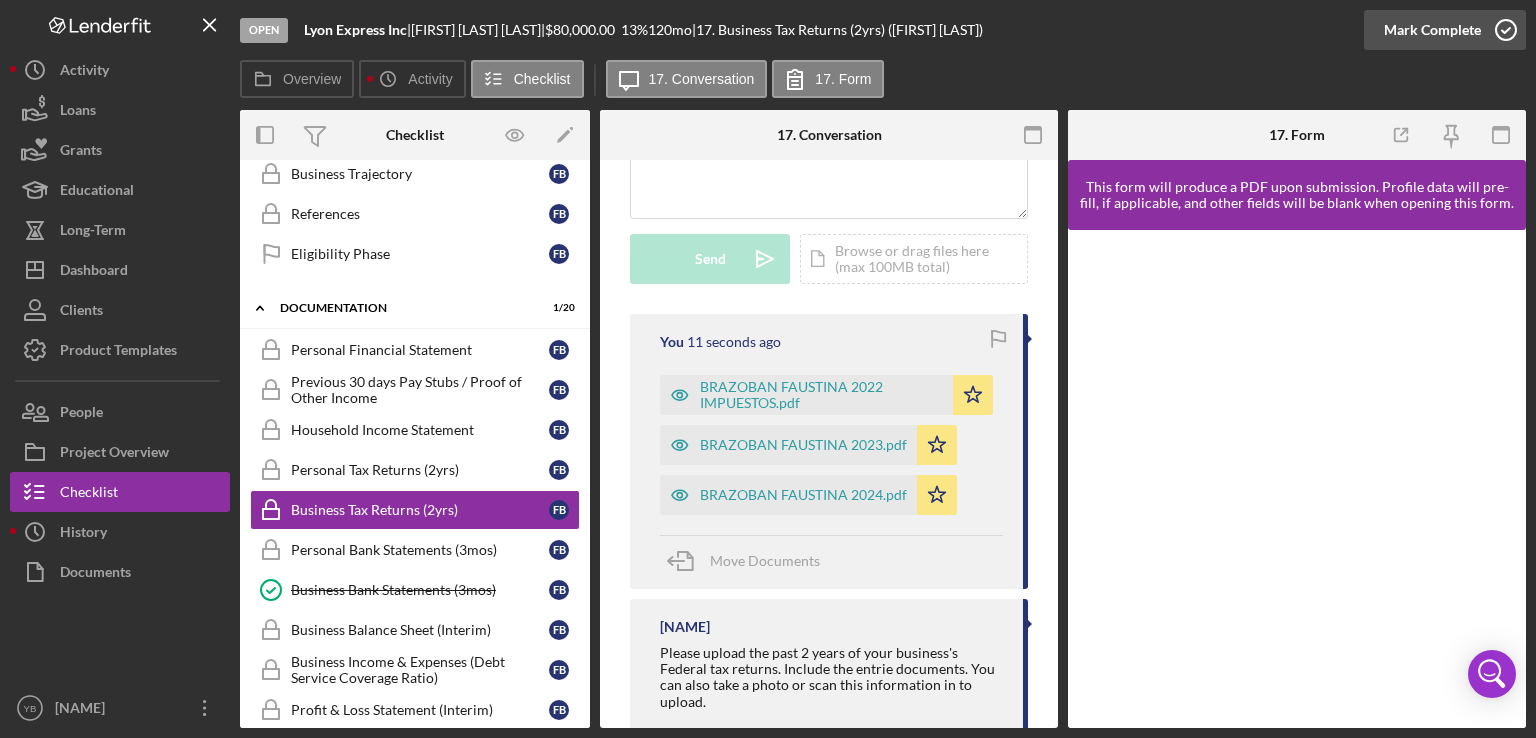 click on "Mark Complete" at bounding box center [1432, 30] 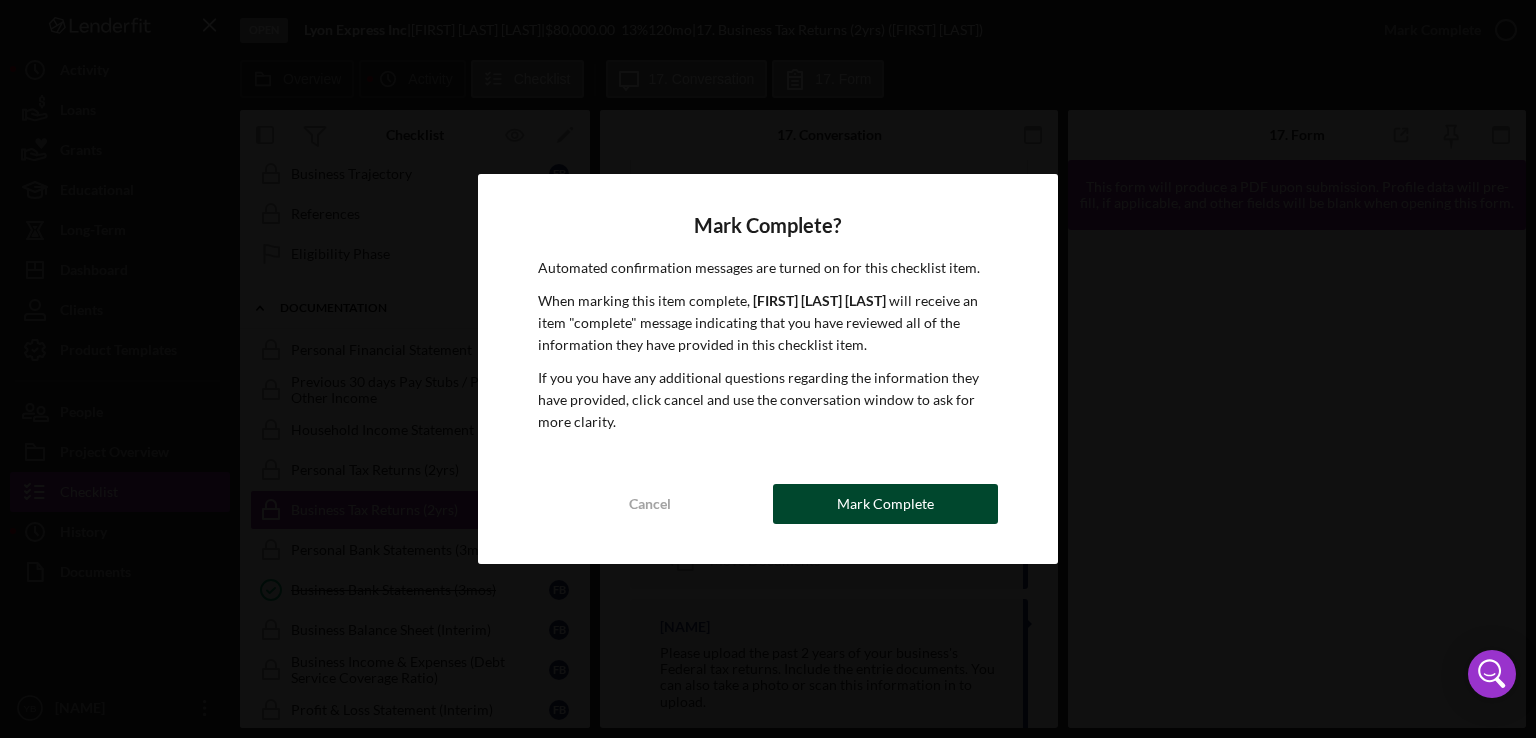 click on "Mark Complete" at bounding box center [885, 504] 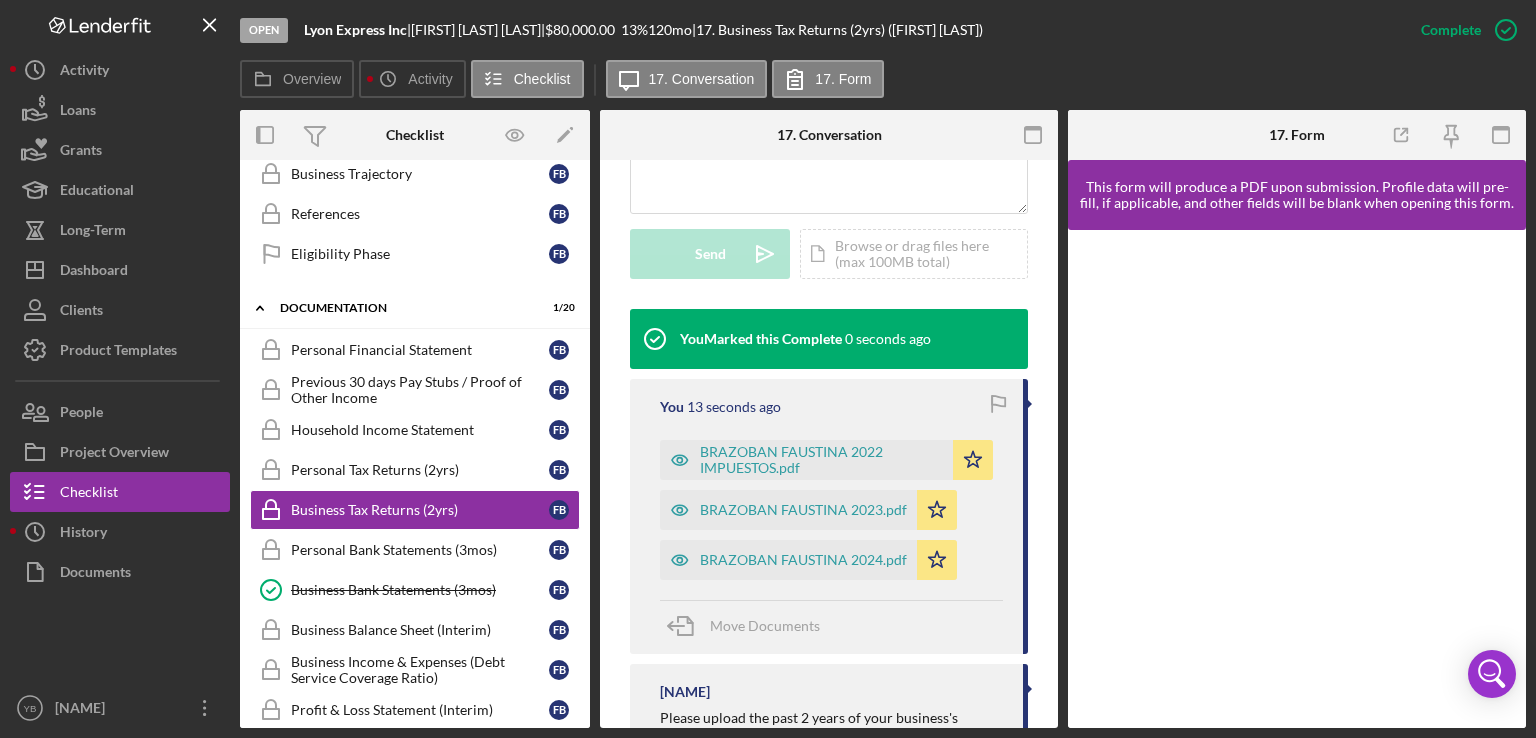 scroll, scrollTop: 535, scrollLeft: 0, axis: vertical 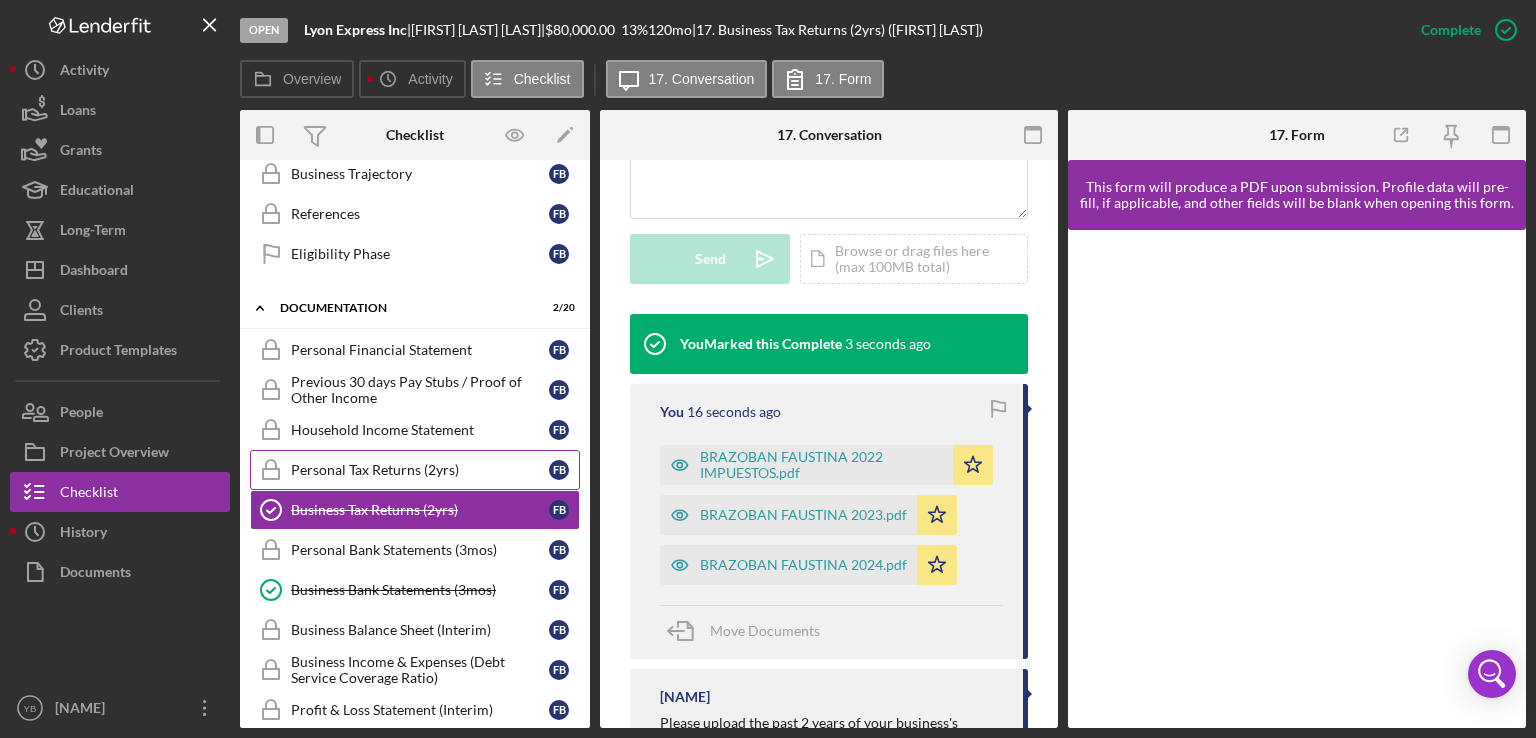 click on "Personal Tax Returns (2yrs)" at bounding box center [420, 470] 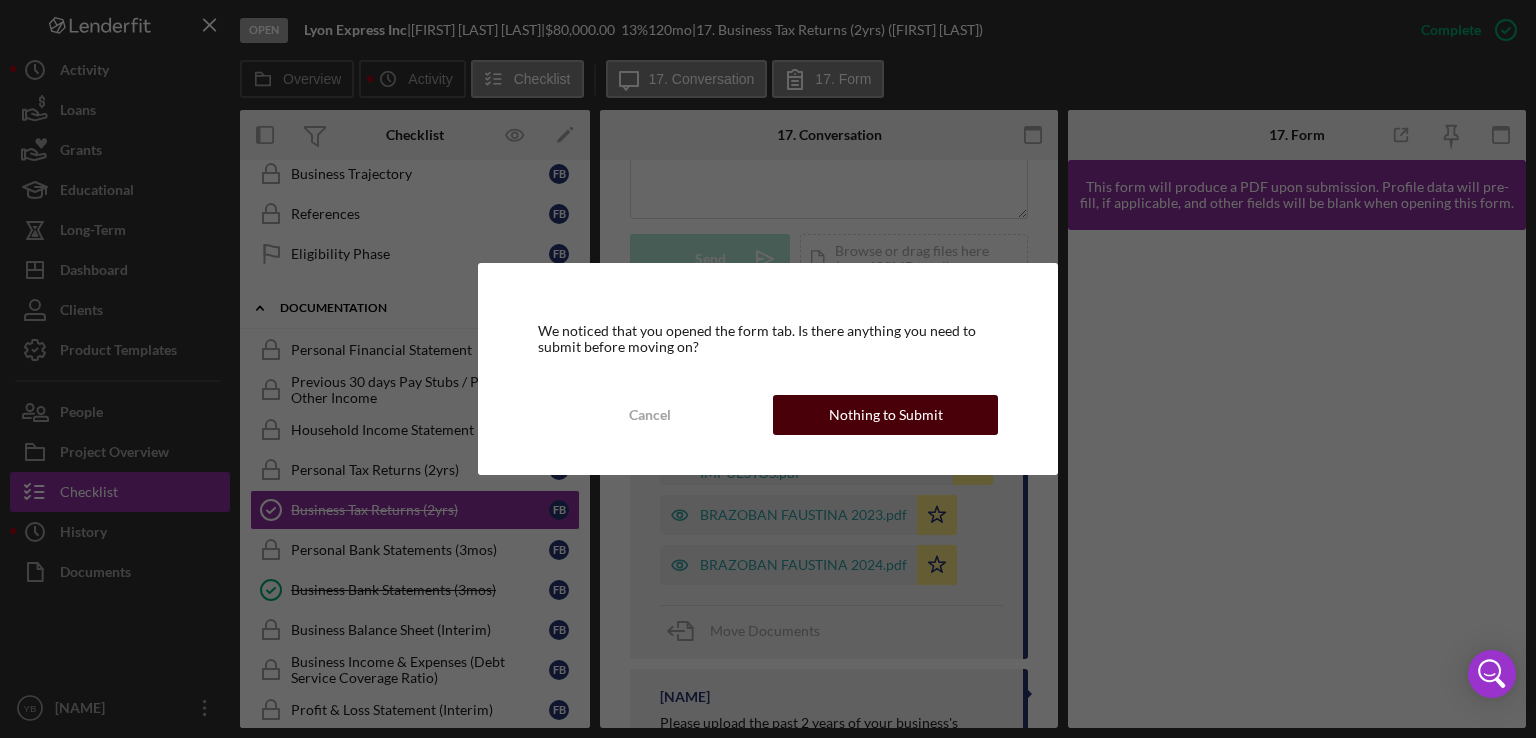 click on "Nothing to Submit" at bounding box center [885, 415] 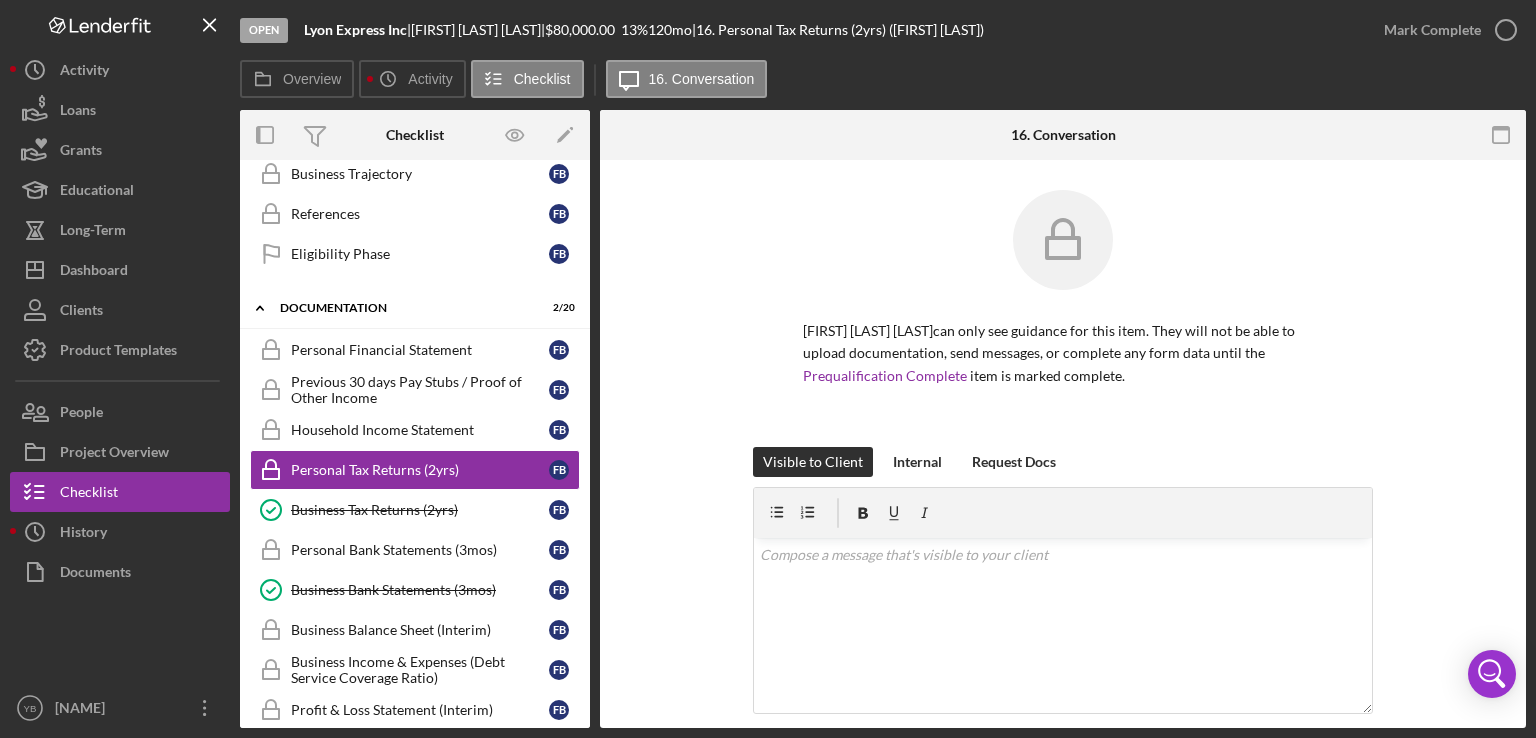 click on "[FIRST] [LAST] [LAST] can only see guidance for this item. They will not be able to upload documentation, send messages, or complete any form data until the   Prequalification Complete   item is marked complete." at bounding box center (1063, 318) 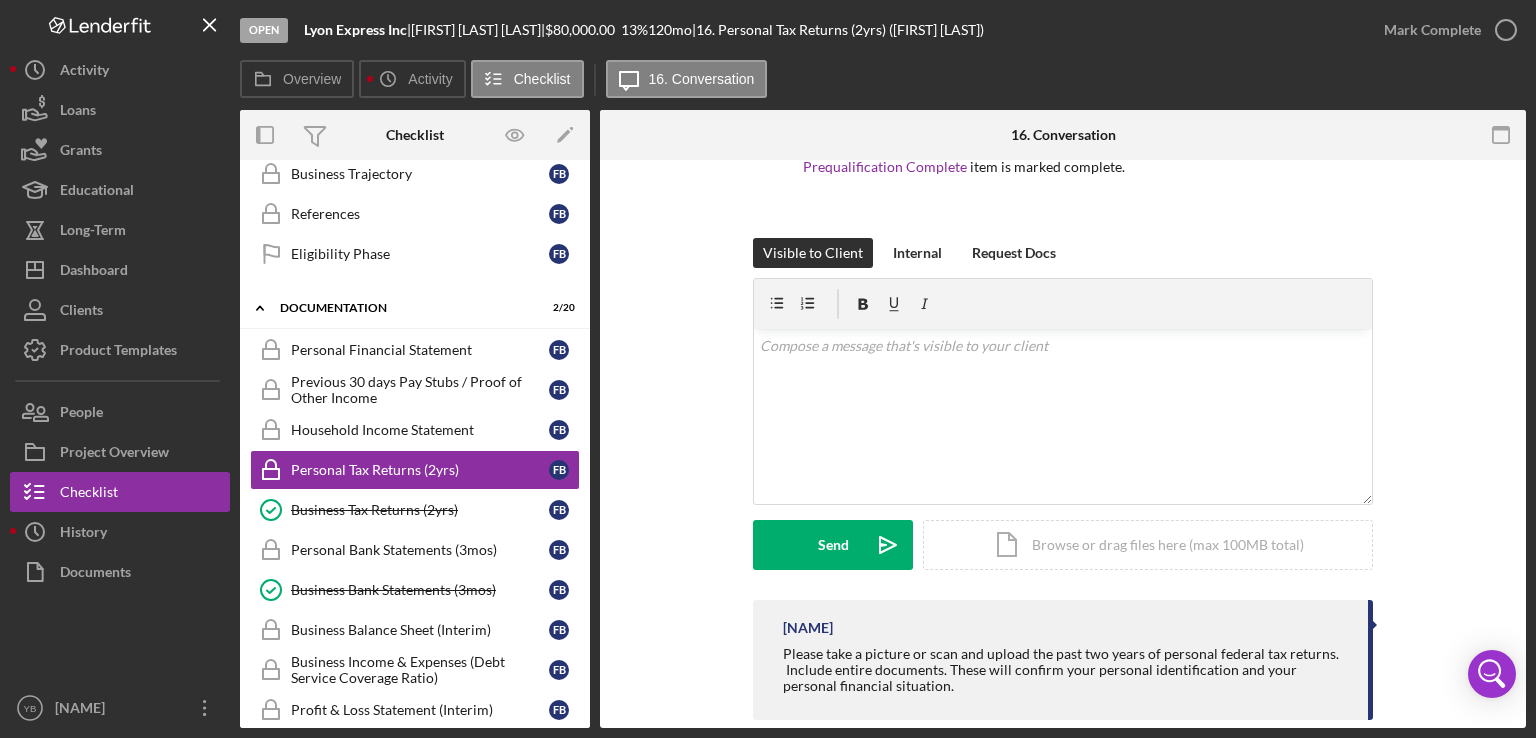 scroll, scrollTop: 240, scrollLeft: 0, axis: vertical 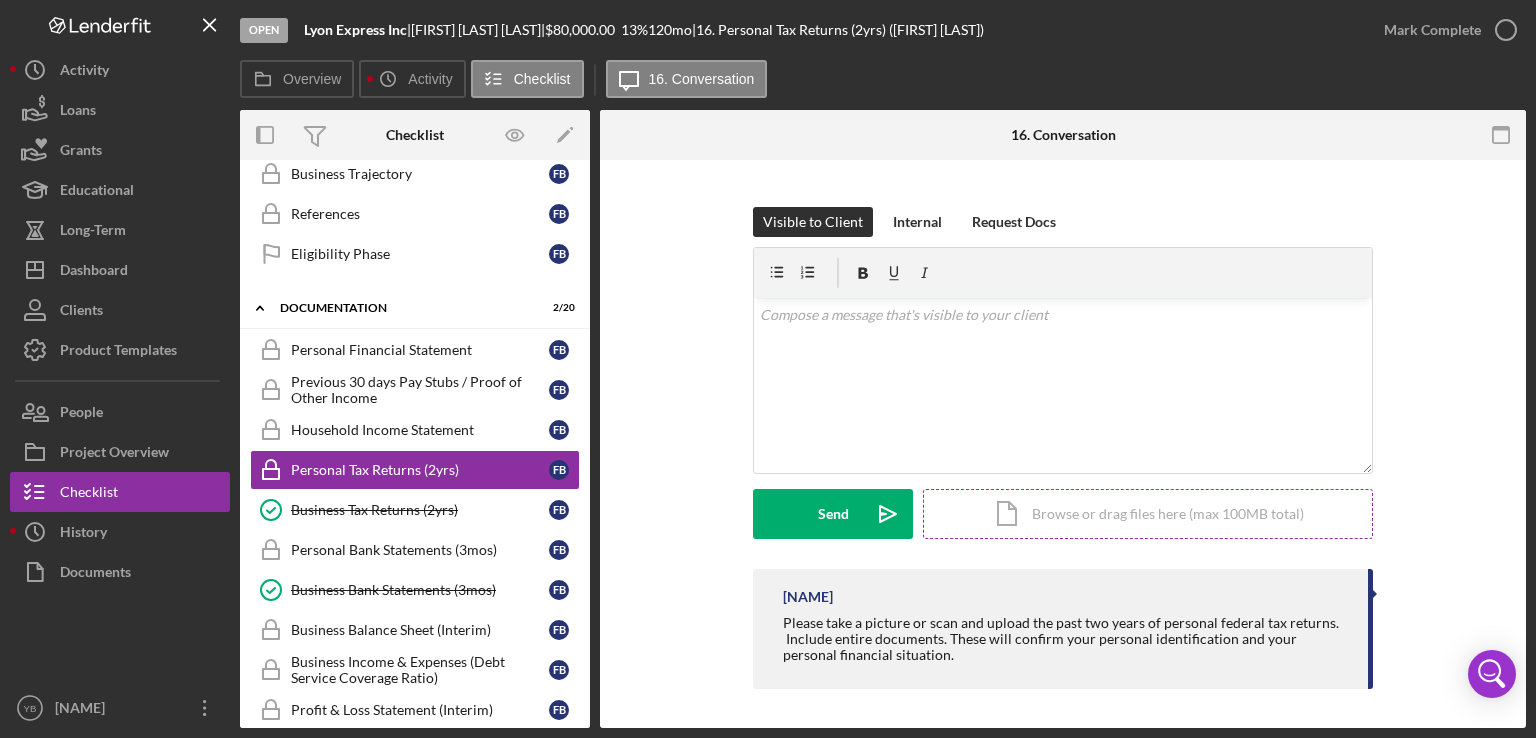 click on "Icon/Document Browse or drag files here (max 100MB total) Tap to choose files or take a photo" at bounding box center [1148, 514] 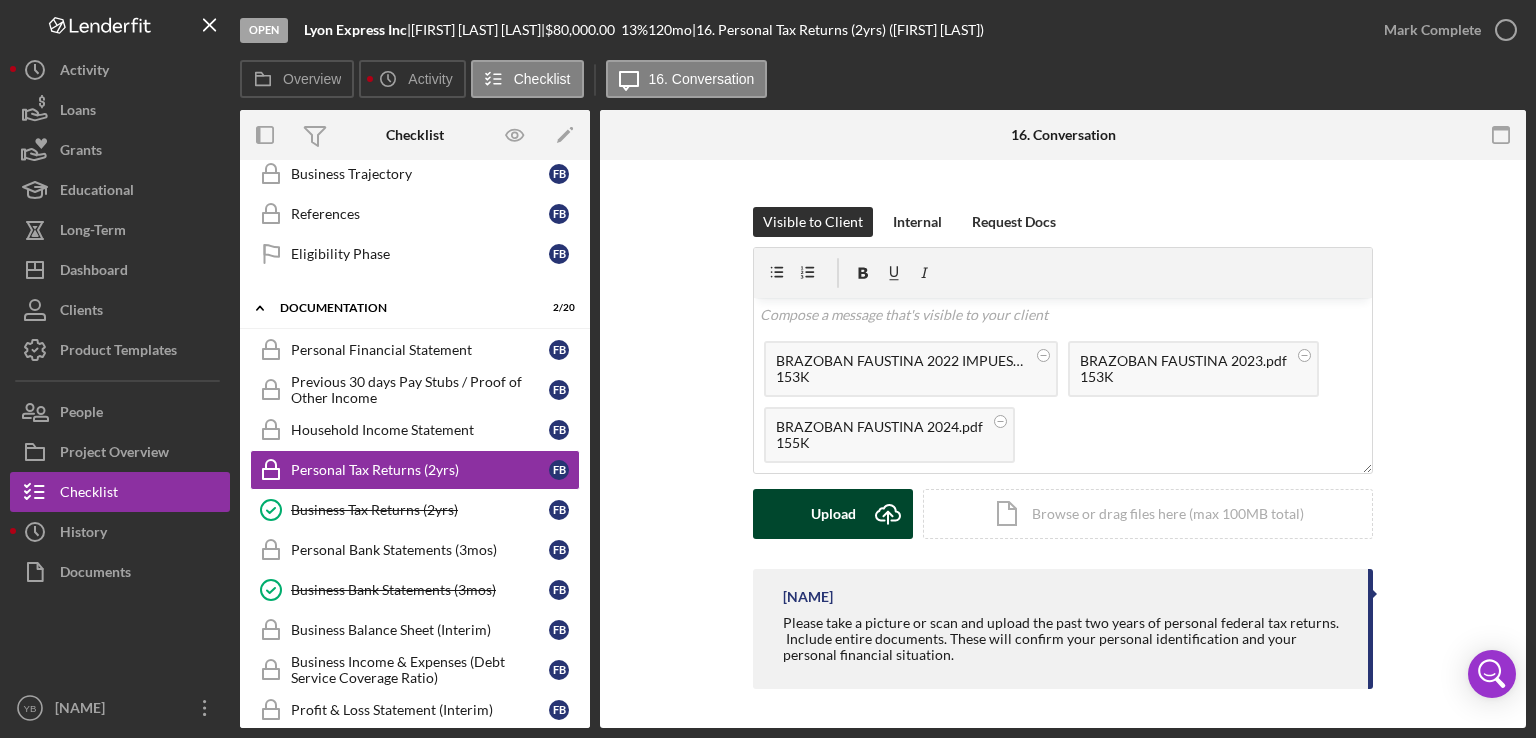 click on "Upload Icon/Upload" at bounding box center [833, 514] 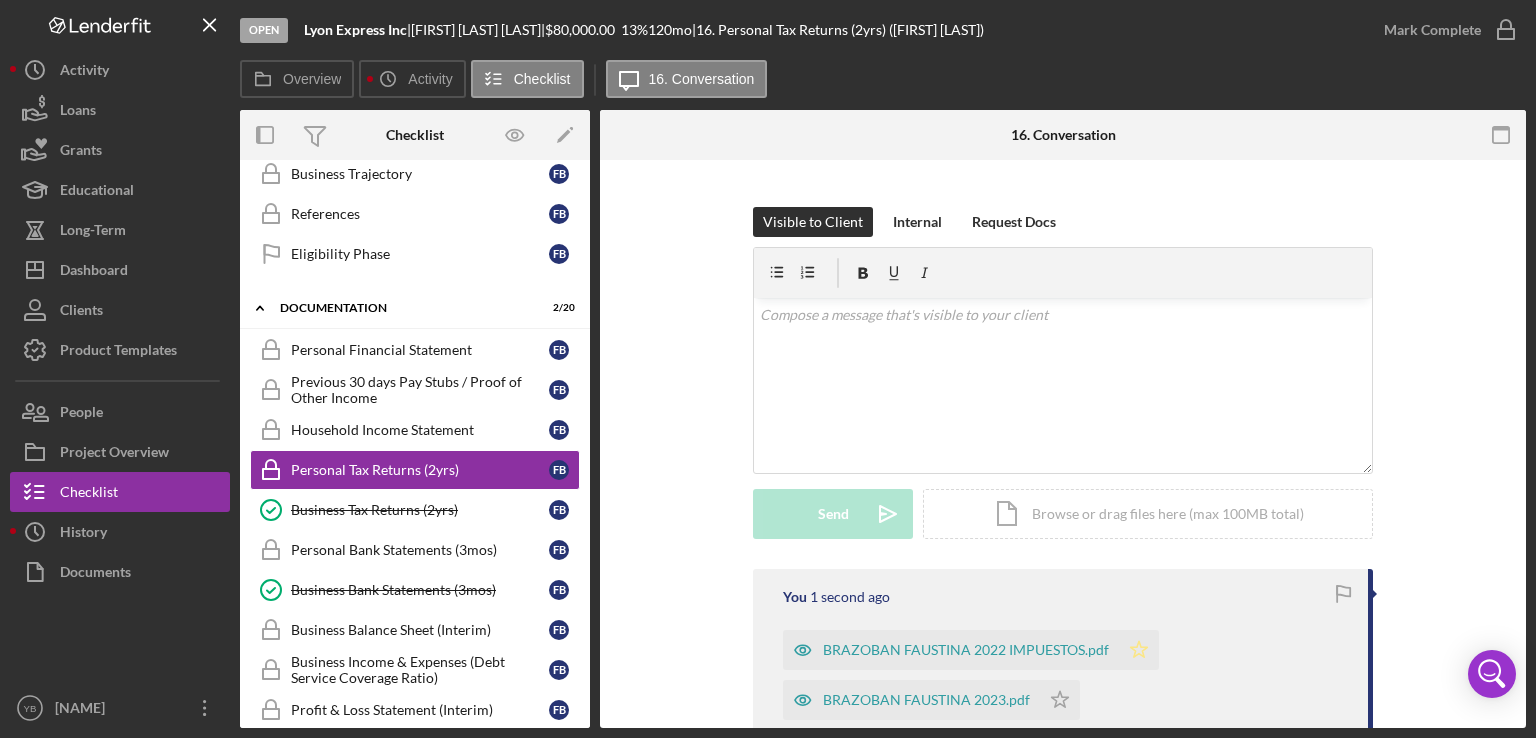 click on "Icon/Star" 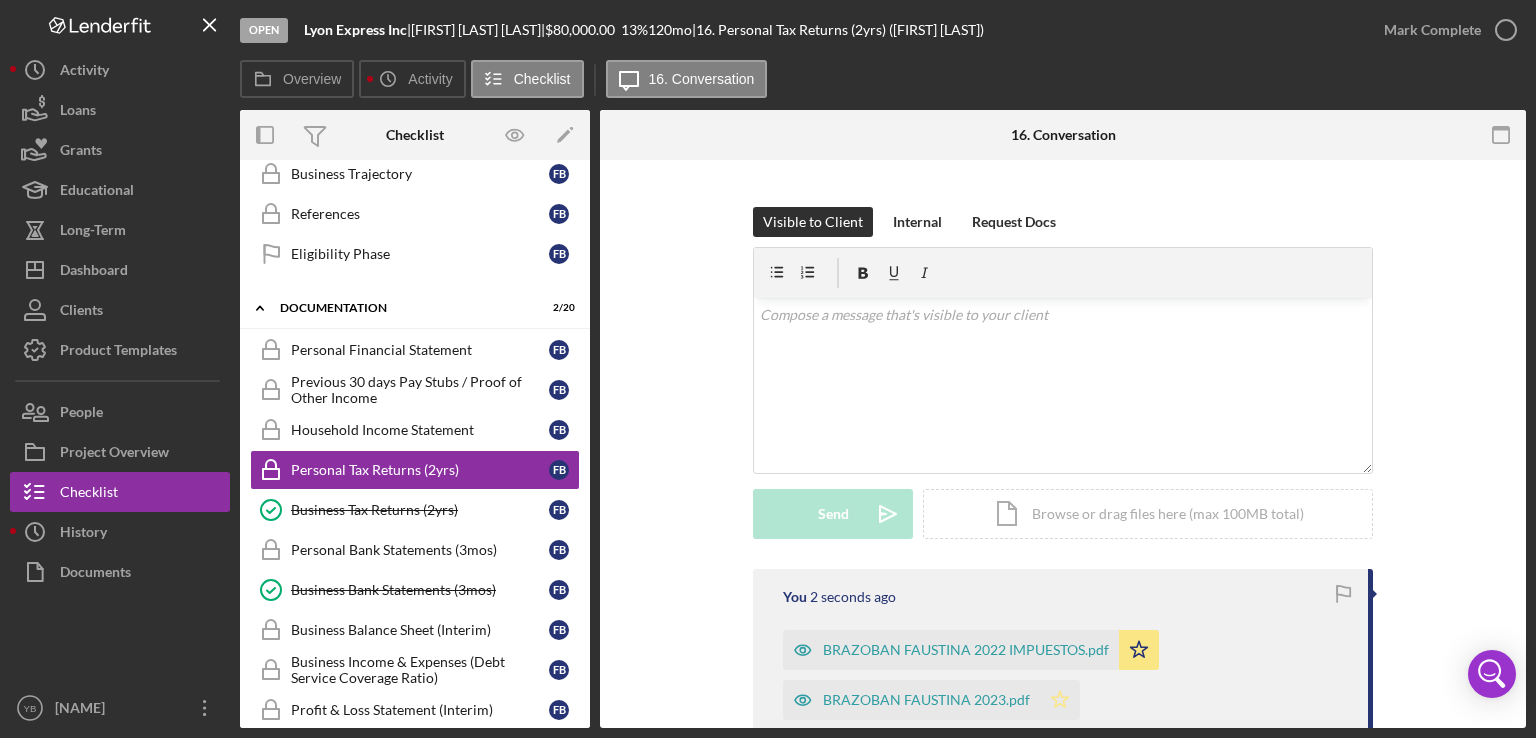 click on "Icon/Star" 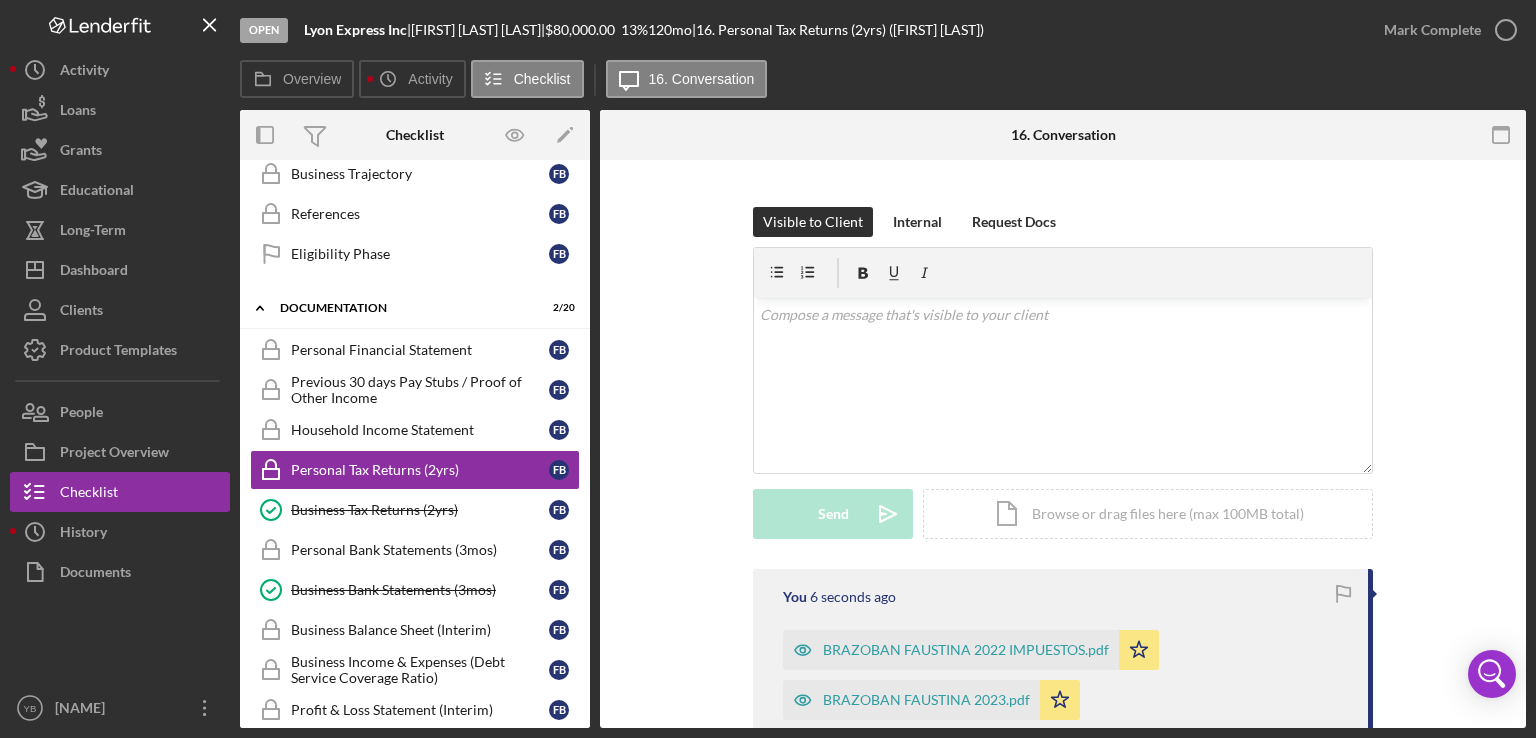 drag, startPoint x: 1520, startPoint y: 541, endPoint x: 1483, endPoint y: 536, distance: 37.336308 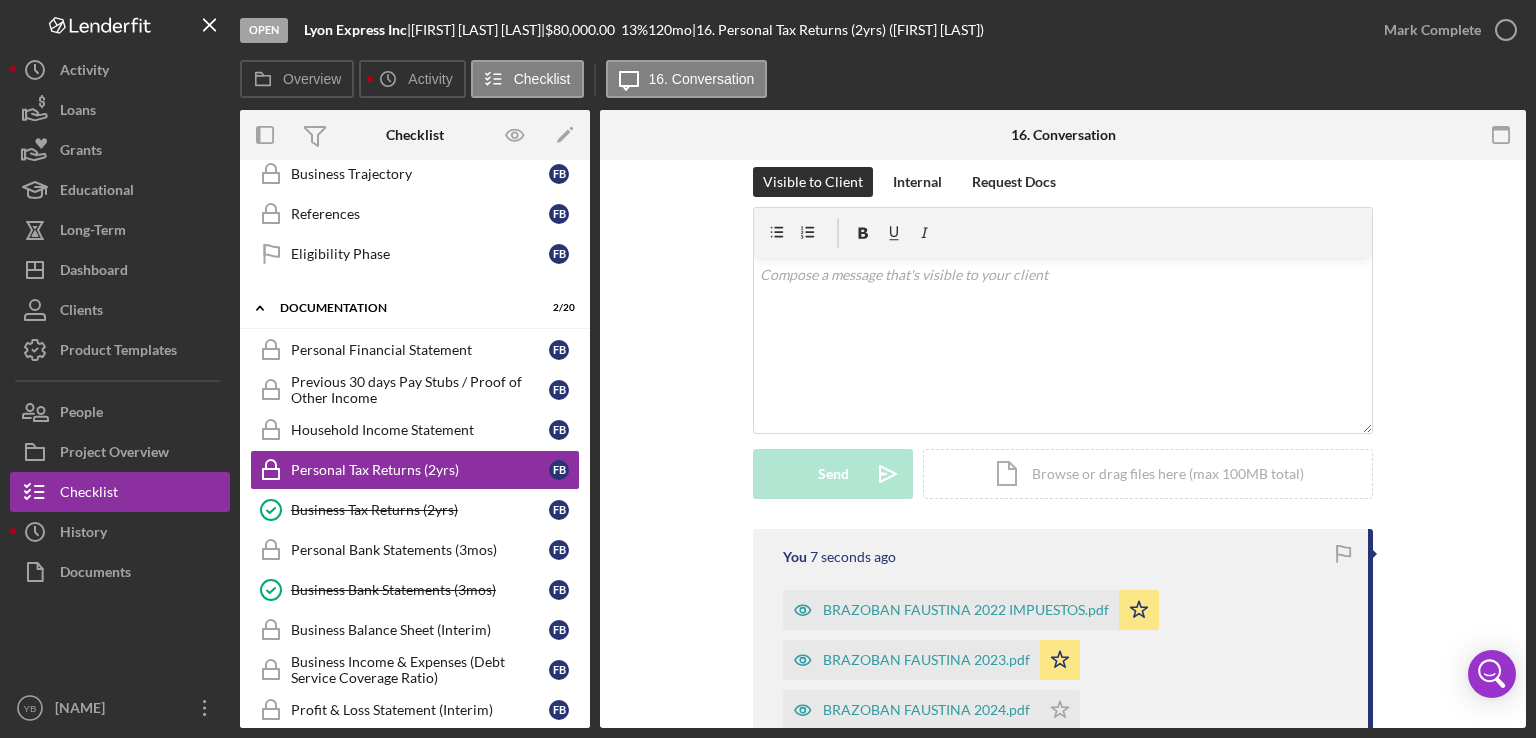 scroll, scrollTop: 440, scrollLeft: 0, axis: vertical 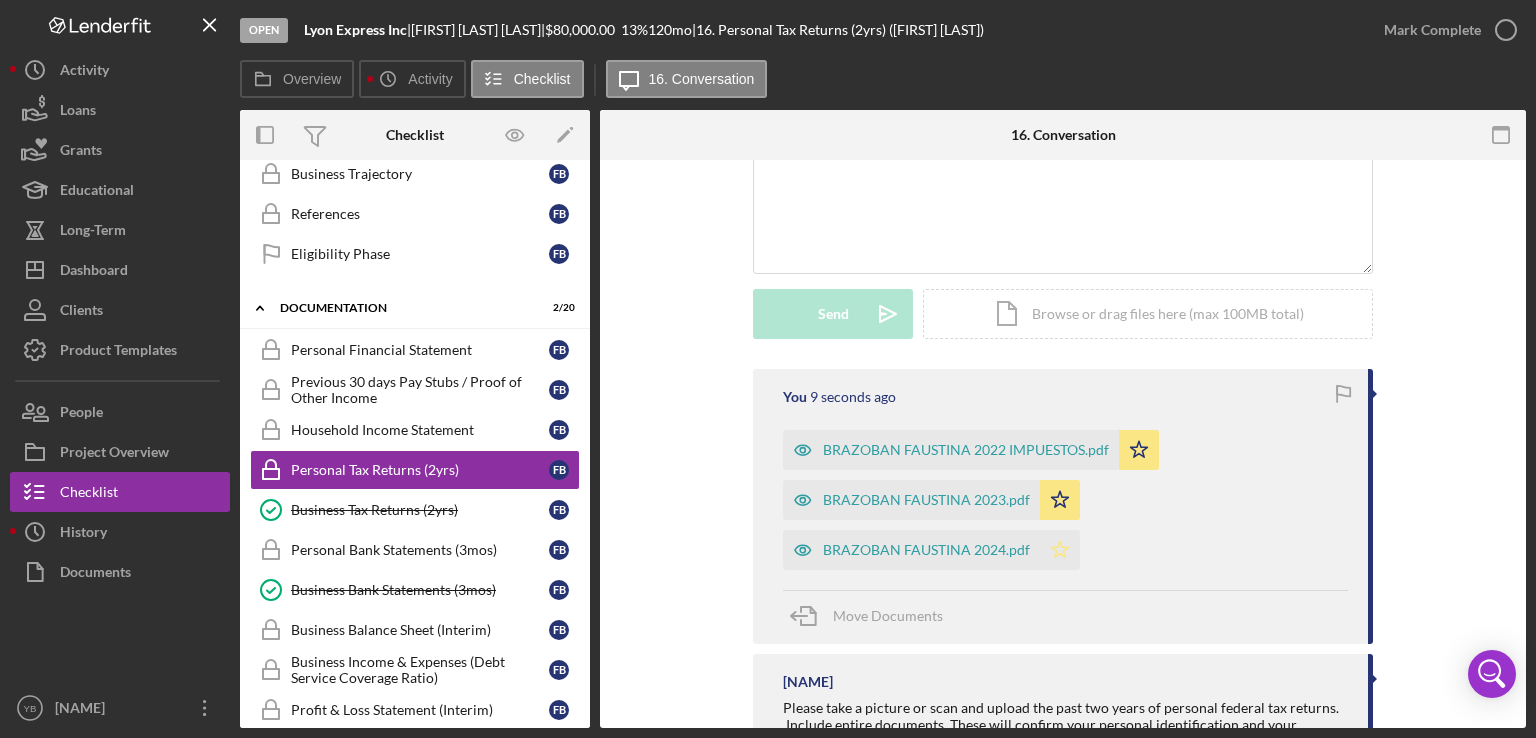 click on "Icon/Star" 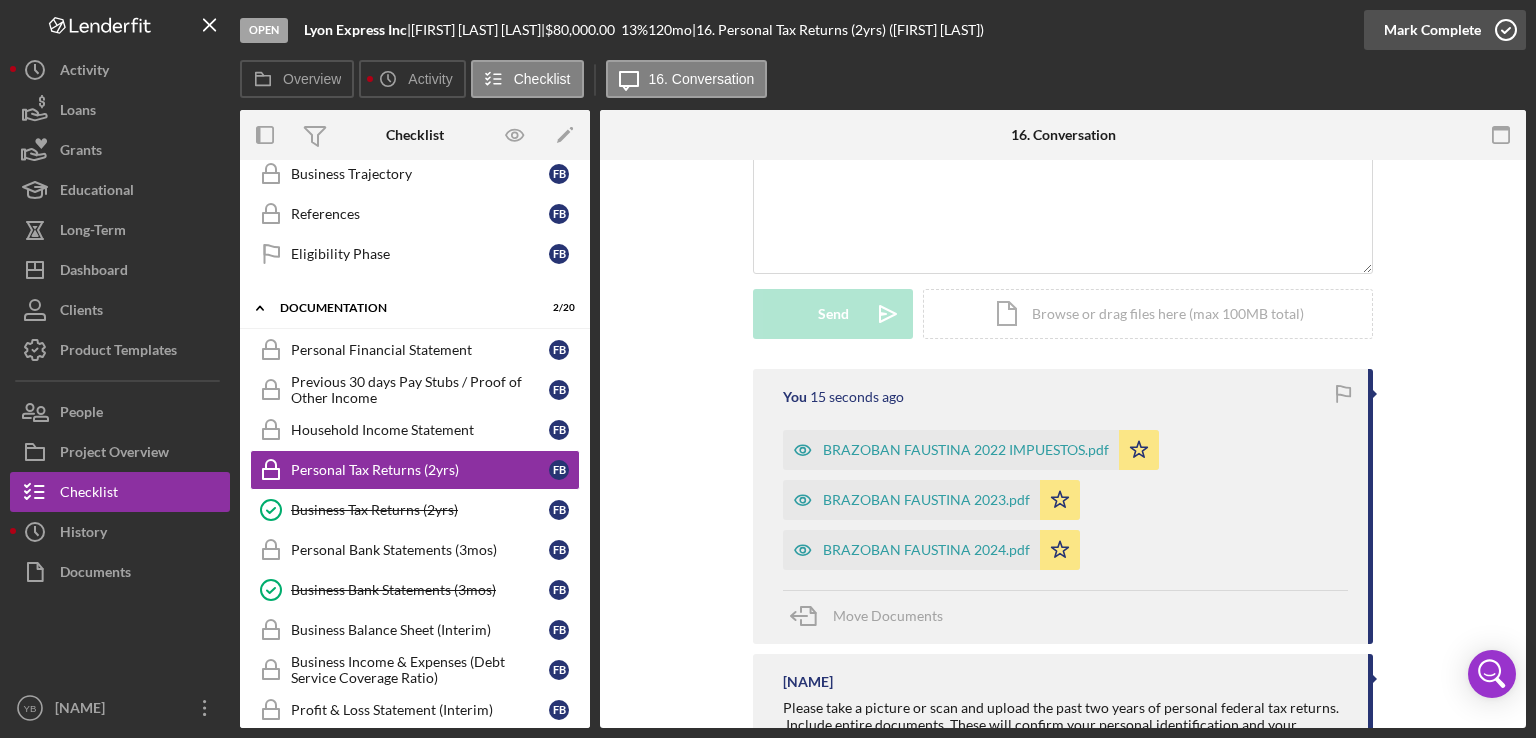 click on "Mark Complete" at bounding box center [1432, 30] 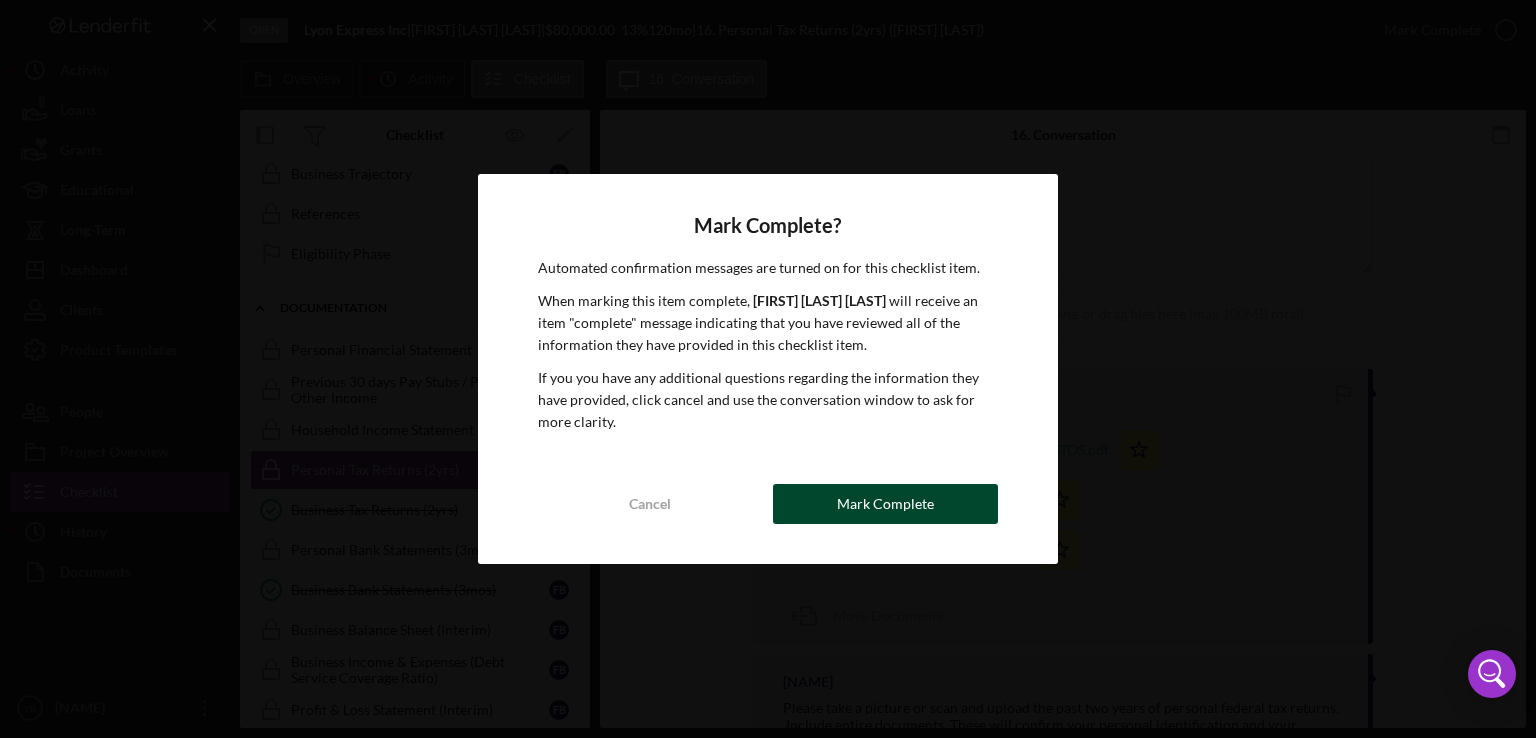 click on "Mark Complete" at bounding box center (885, 504) 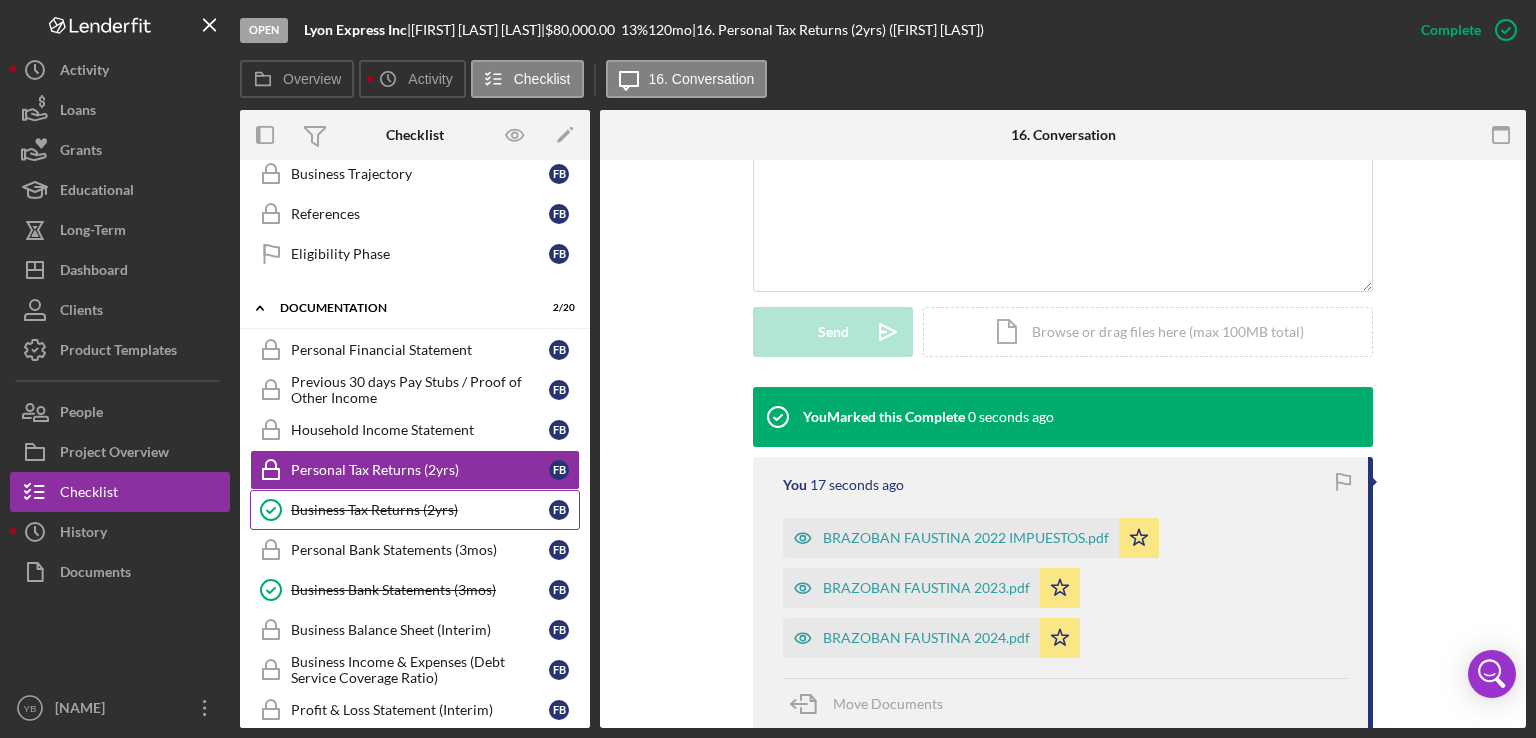 scroll, scrollTop: 457, scrollLeft: 0, axis: vertical 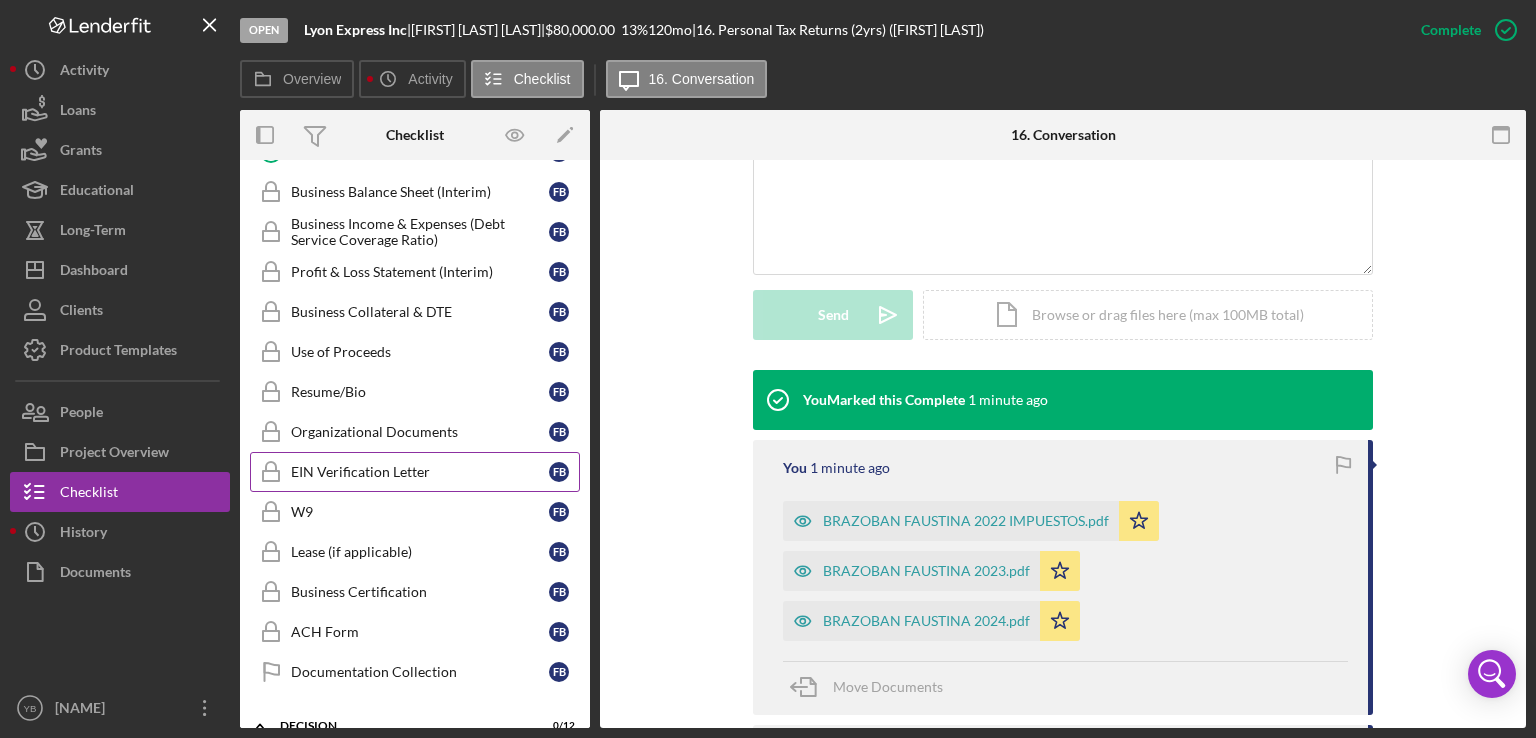 click on "EIN Verification Letter" at bounding box center [420, 472] 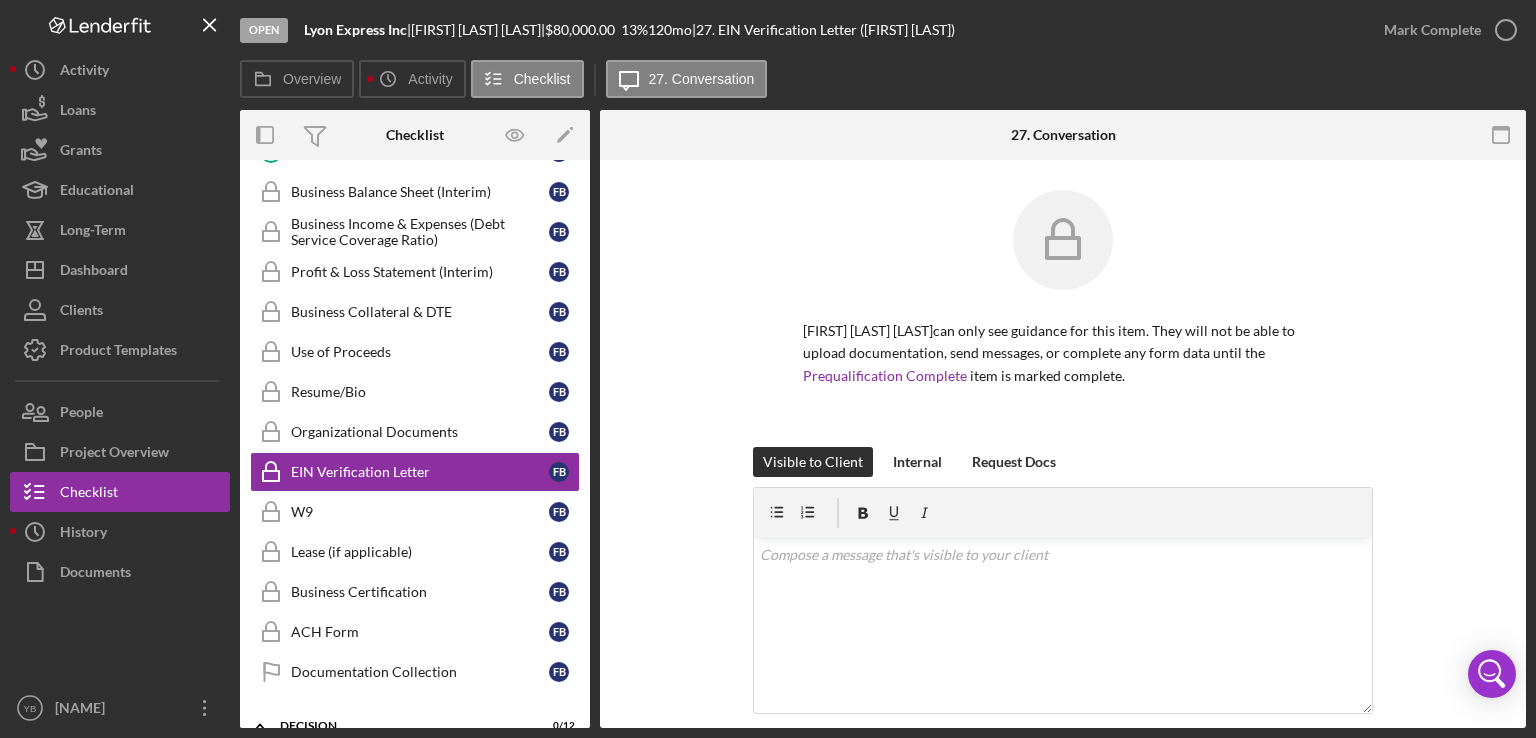 click on "[FIRST] [LAST] [LAST] can only see guidance for this item. They will not be able to upload documentation, send messages, or complete any form data until the Prequalification Complete item is marked complete. Visible to Client Internal Request Docs v Color teal Color pink Remove color Add row above Add row below Add column before Add column after Merge cells Split cells Remove column Remove row Remove table Send Icon/icon-invite-send Icon/Document Browse or drag files here (max 100MB total) Tap to choose files or take a photo Cancel Send Icon/icon-invite-send Icon/Message Comment [FIRST] [LAST] Please upload a copy of your business's EIN Verification Letter. An Employer Identification Number (EIN) verification letter (CP-575) is sent by the IRS when an EIN application is processed. You could also take picture or scan this information and upload as a file." at bounding box center [1063, 588] 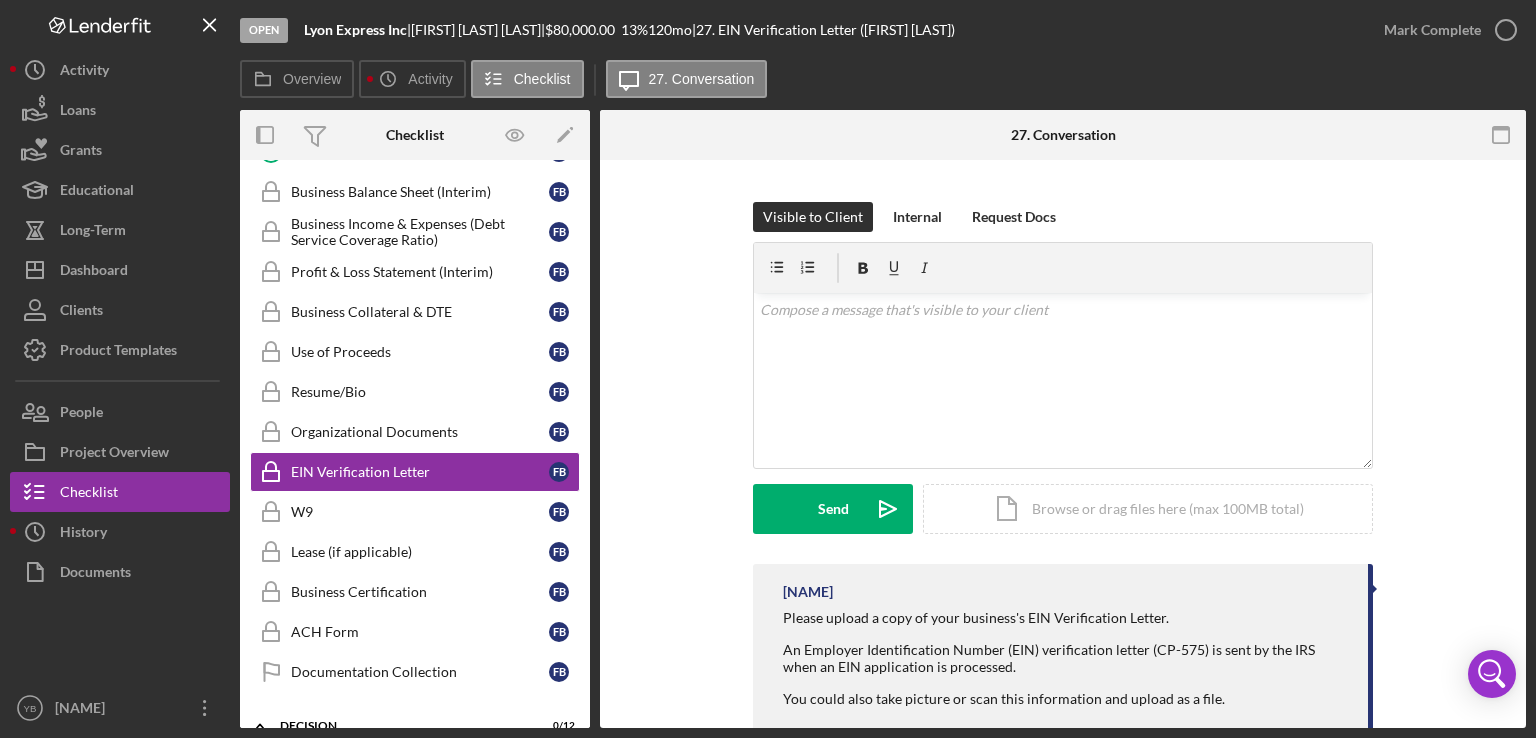 scroll, scrollTop: 288, scrollLeft: 0, axis: vertical 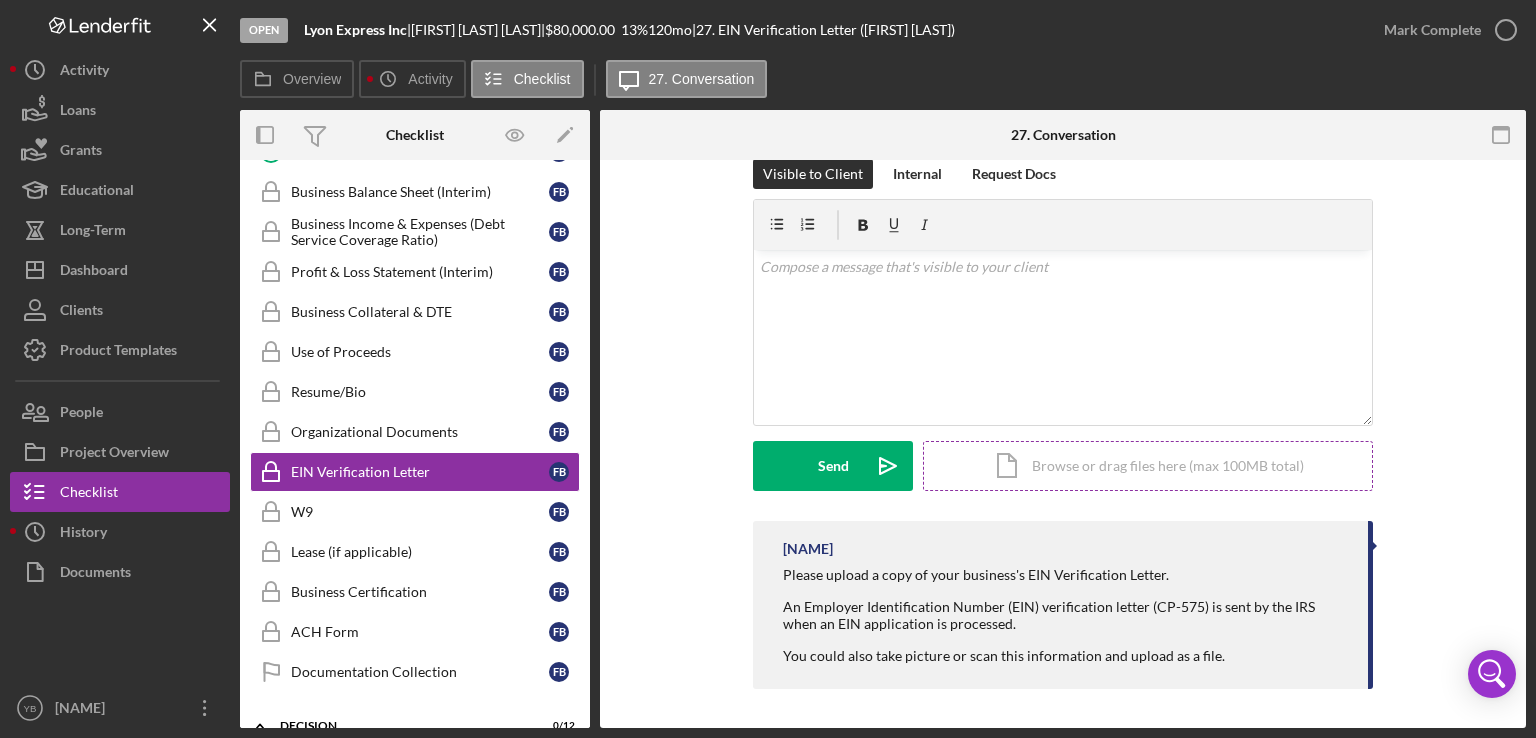 click on "Icon/Document Browse or drag files here (max 100MB total) Tap to choose files or take a photo" at bounding box center (1148, 466) 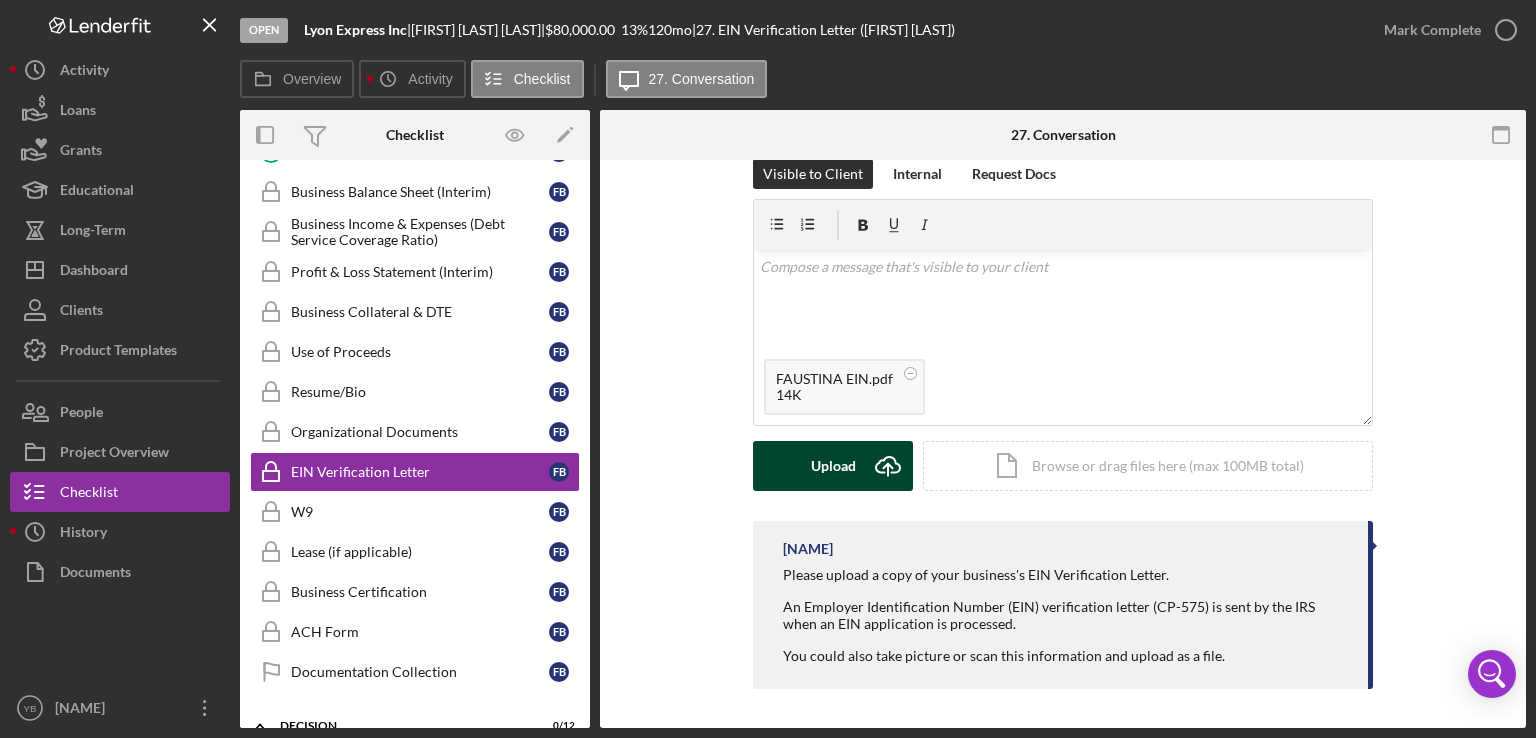 click on "Upload" at bounding box center (833, 466) 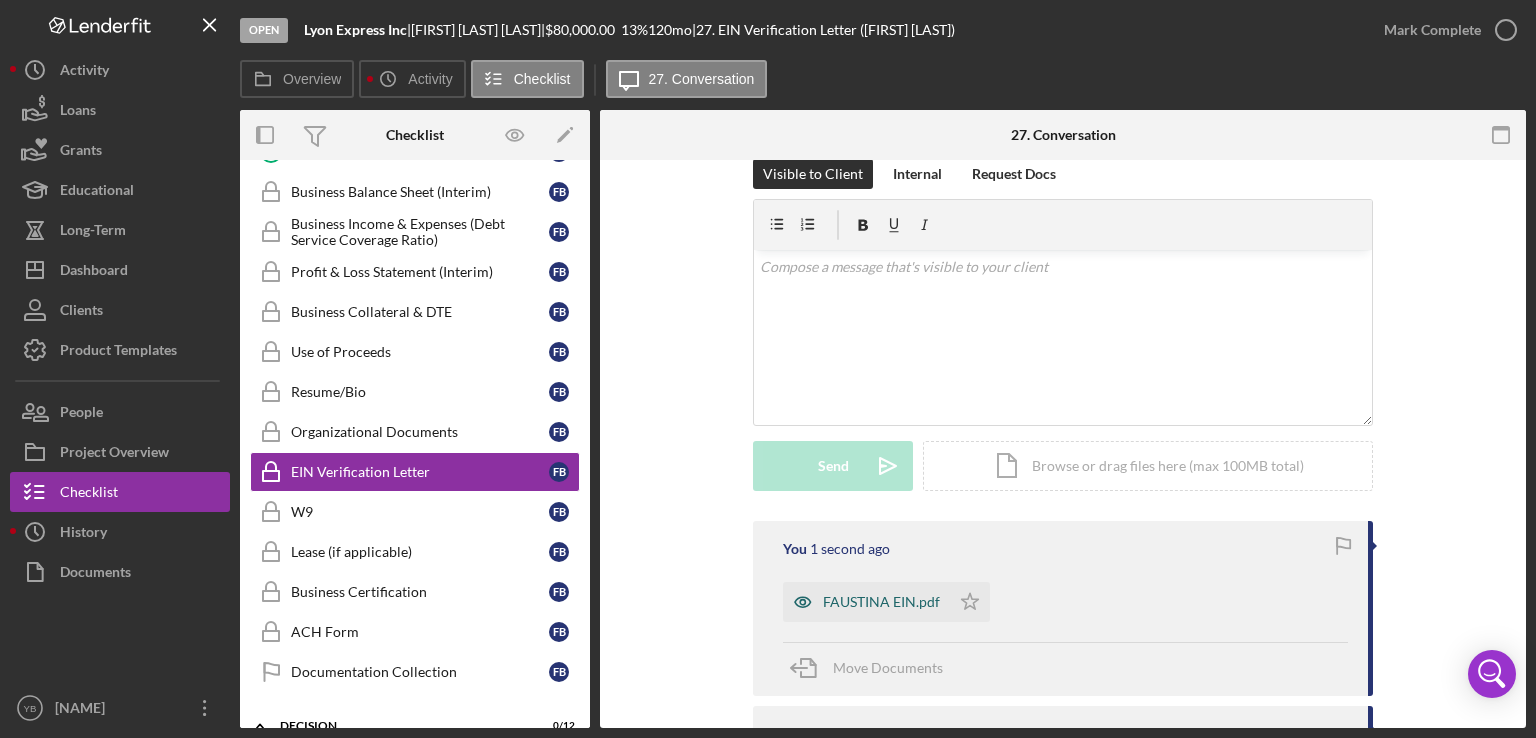 click on "FAUSTINA EIN.pdf" at bounding box center (881, 602) 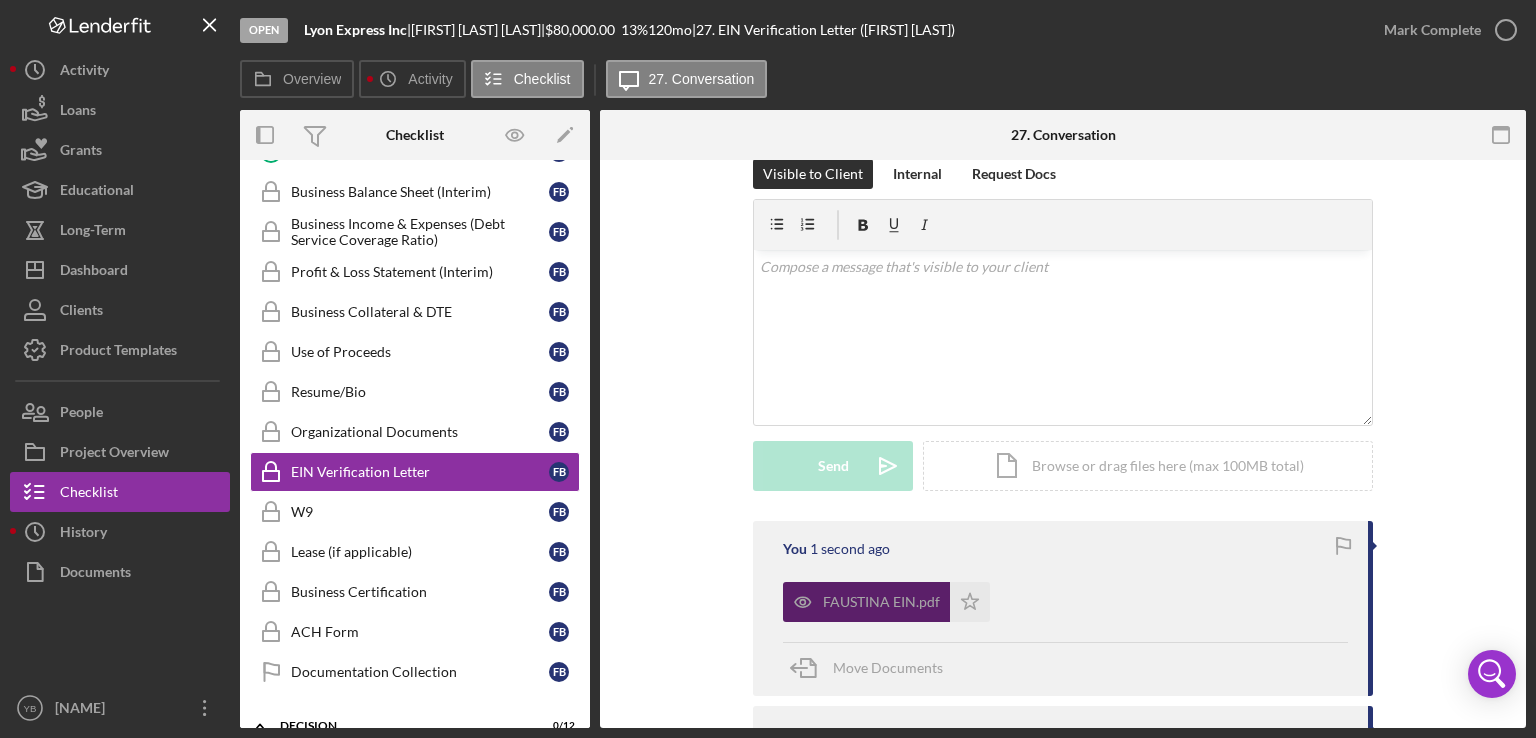 scroll, scrollTop: 356, scrollLeft: 0, axis: vertical 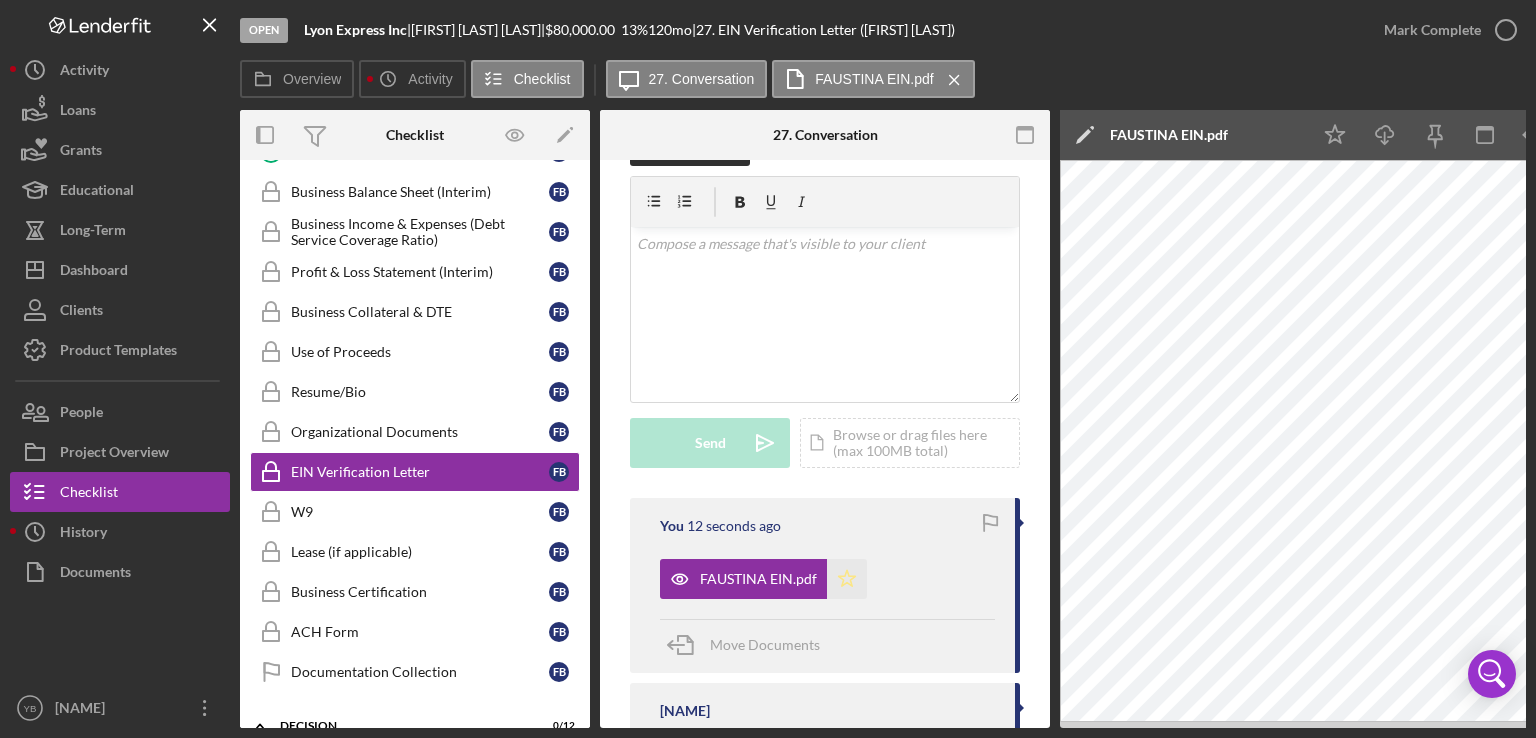 click on "Icon/Star" 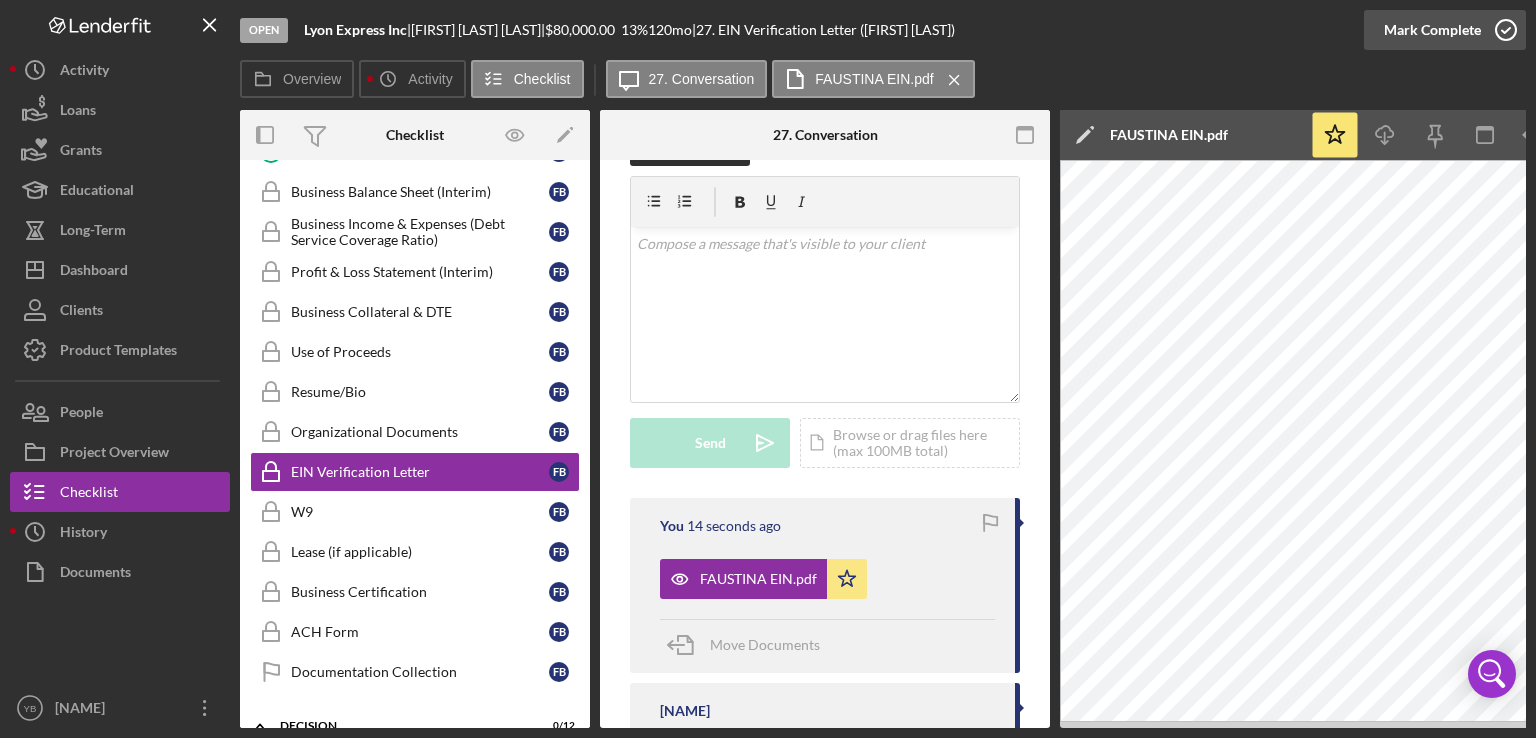 click on "Mark Complete" at bounding box center [1432, 30] 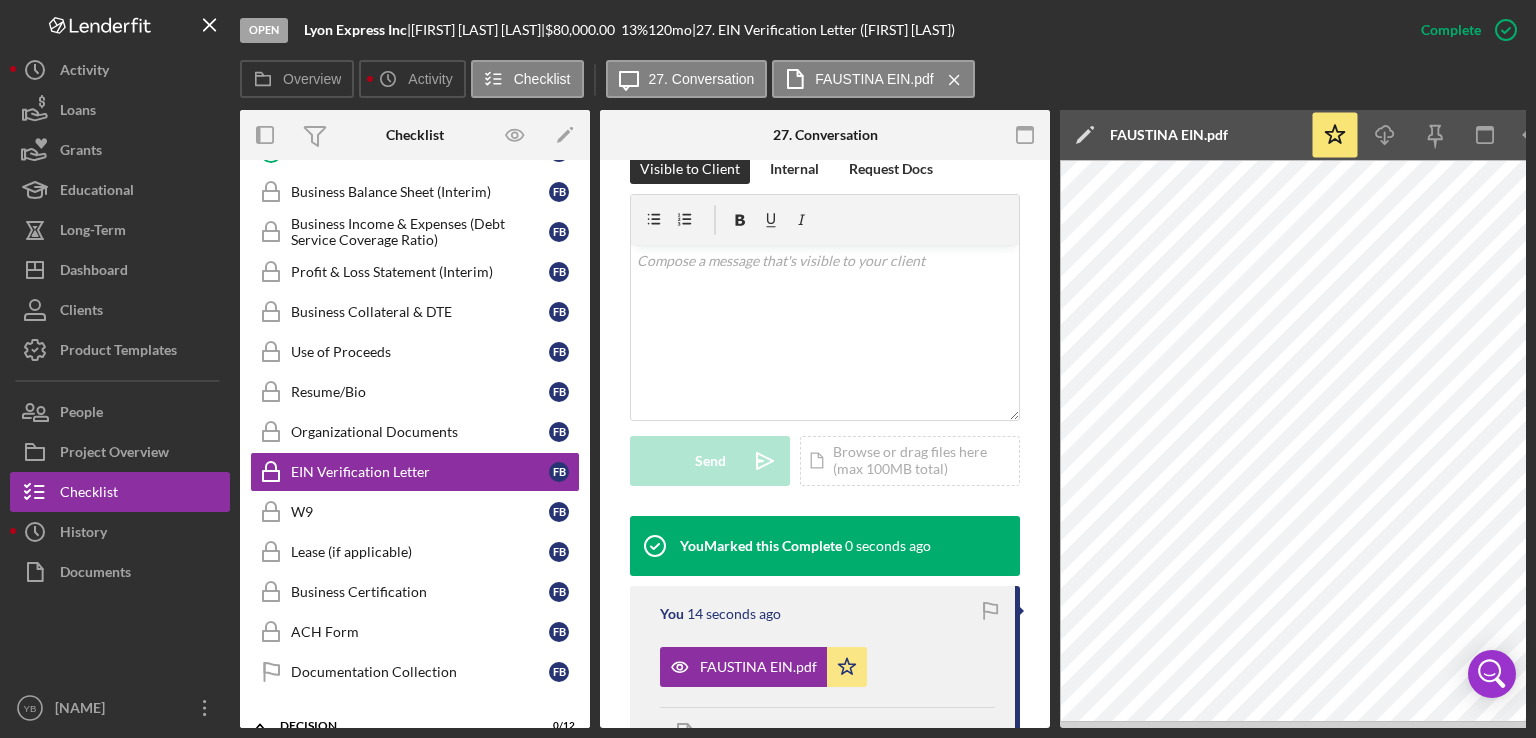 scroll, scrollTop: 351, scrollLeft: 0, axis: vertical 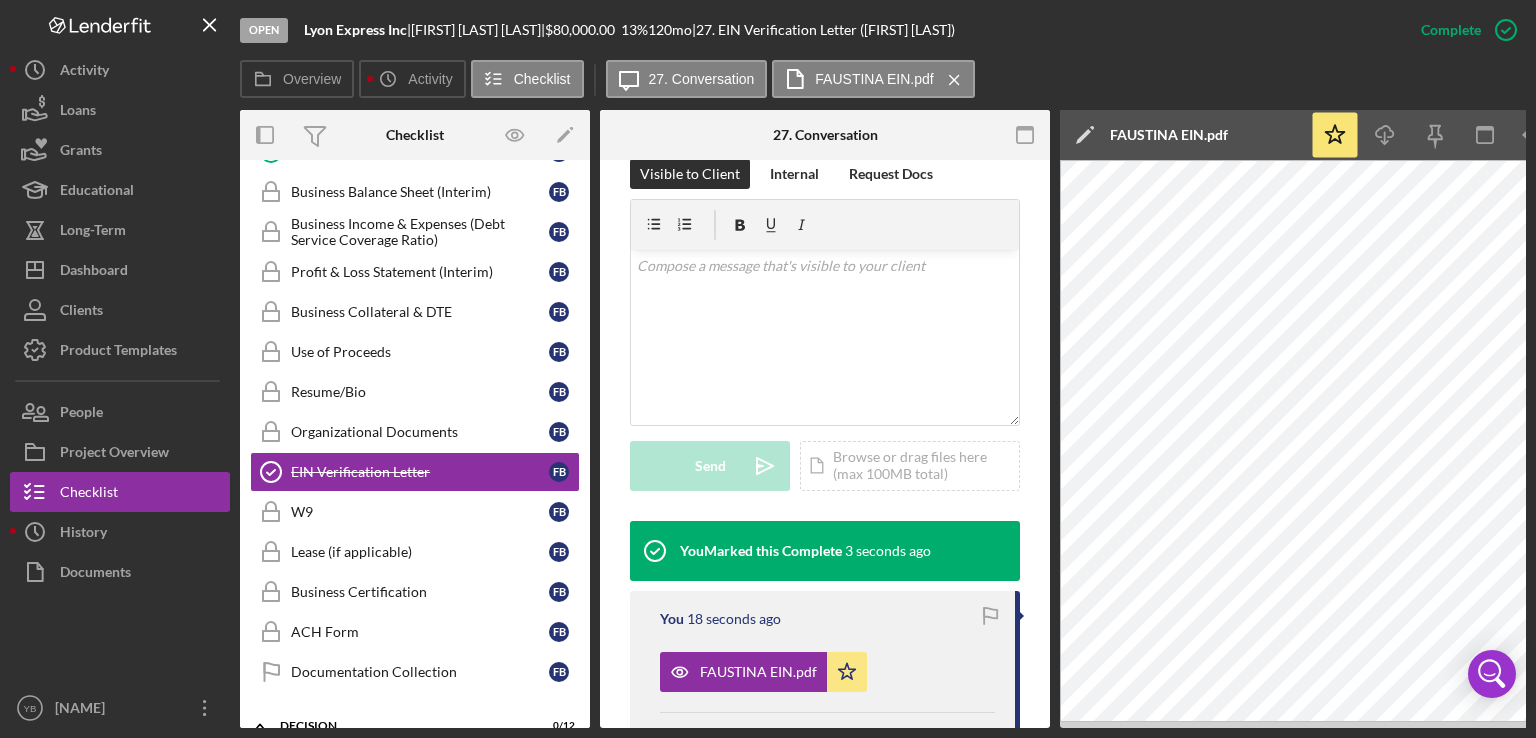 drag, startPoint x: 590, startPoint y: 497, endPoint x: 584, endPoint y: 535, distance: 38.470768 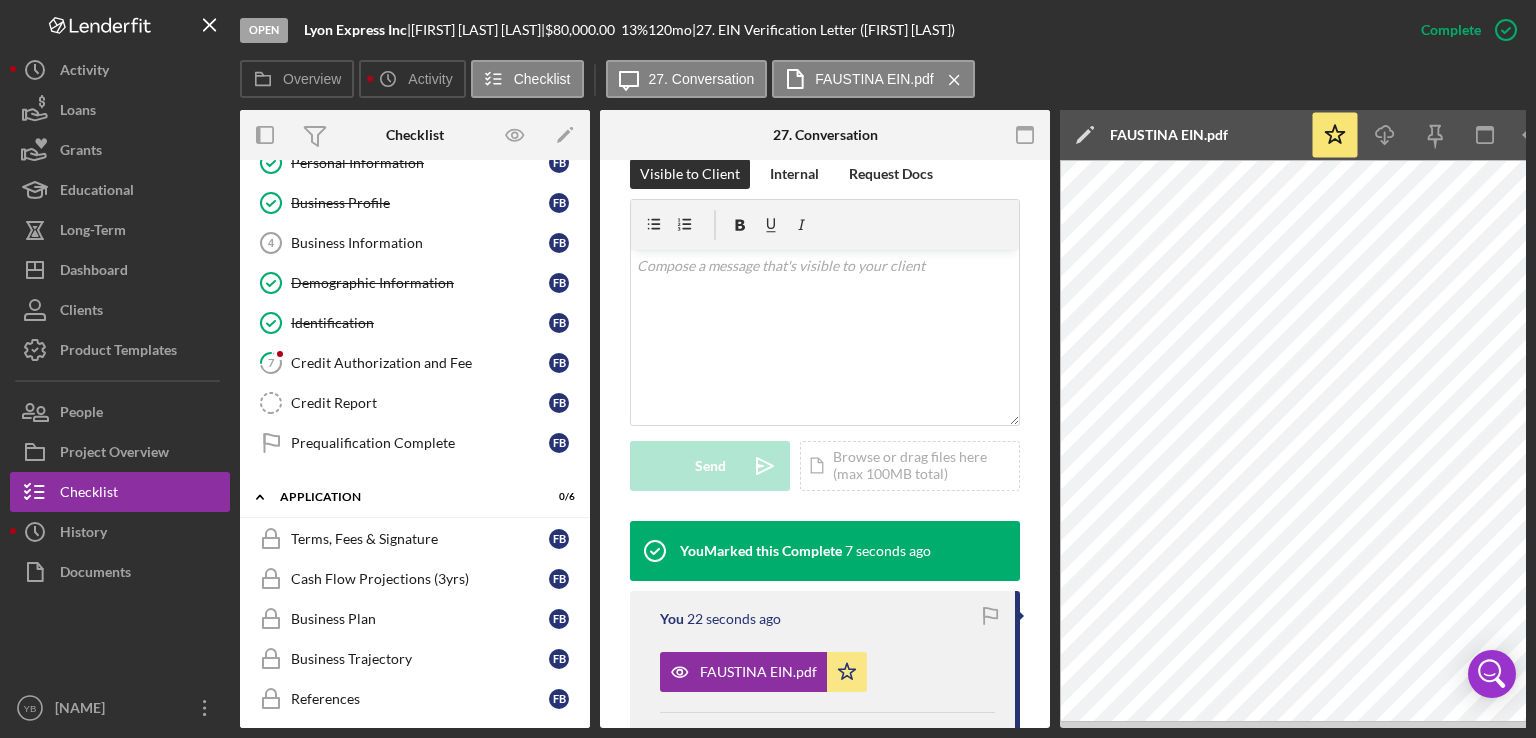 scroll, scrollTop: 3, scrollLeft: 0, axis: vertical 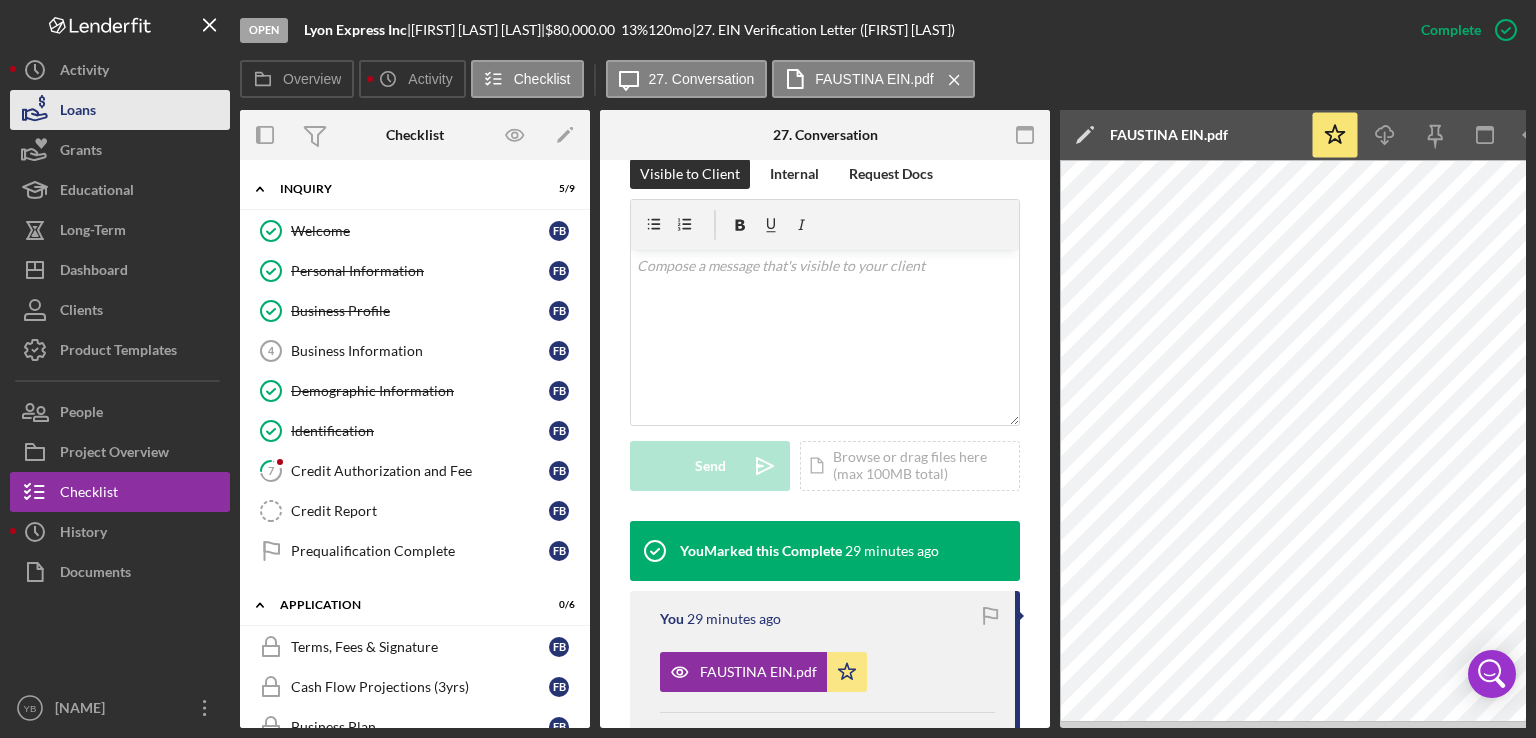click on "Loans" at bounding box center [120, 110] 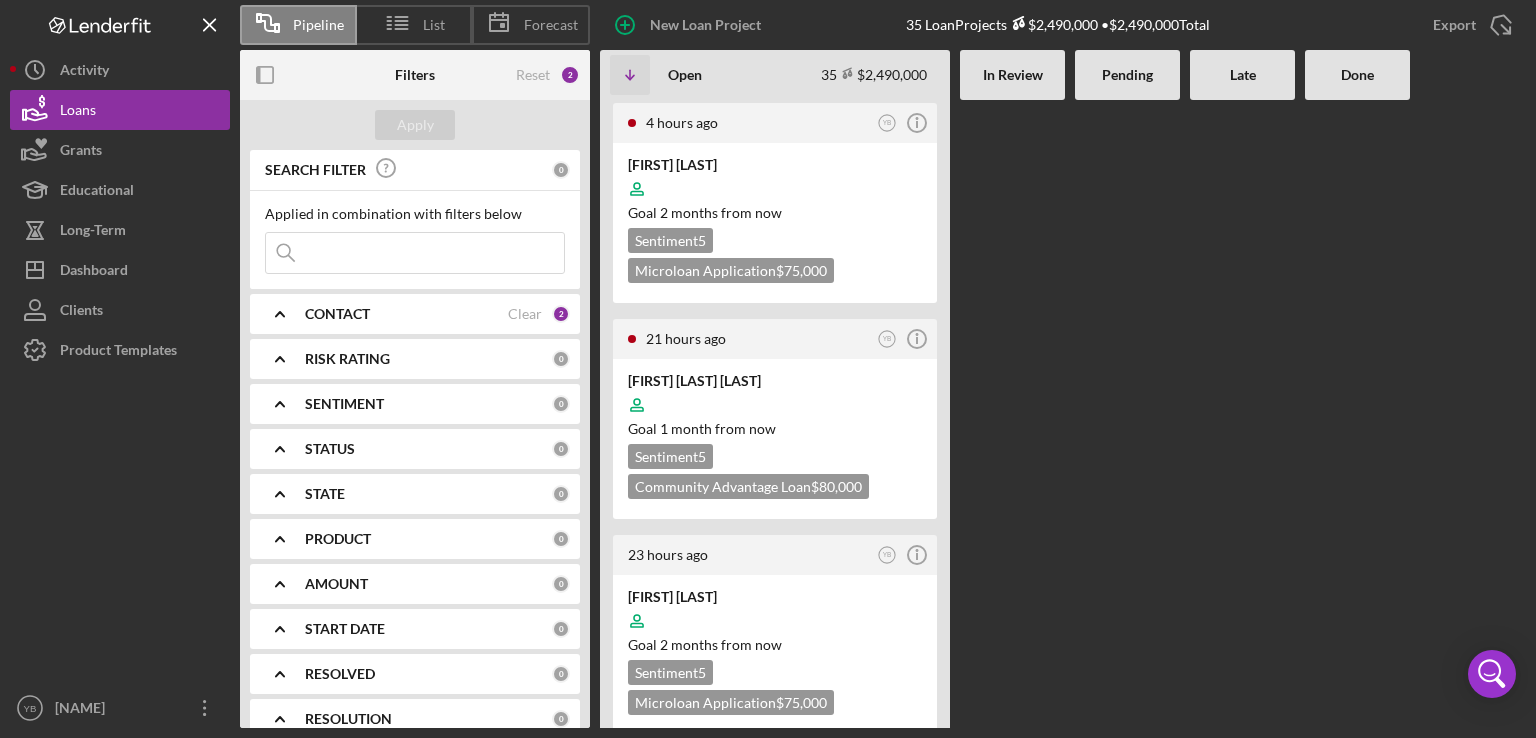 click at bounding box center [1012, 414] 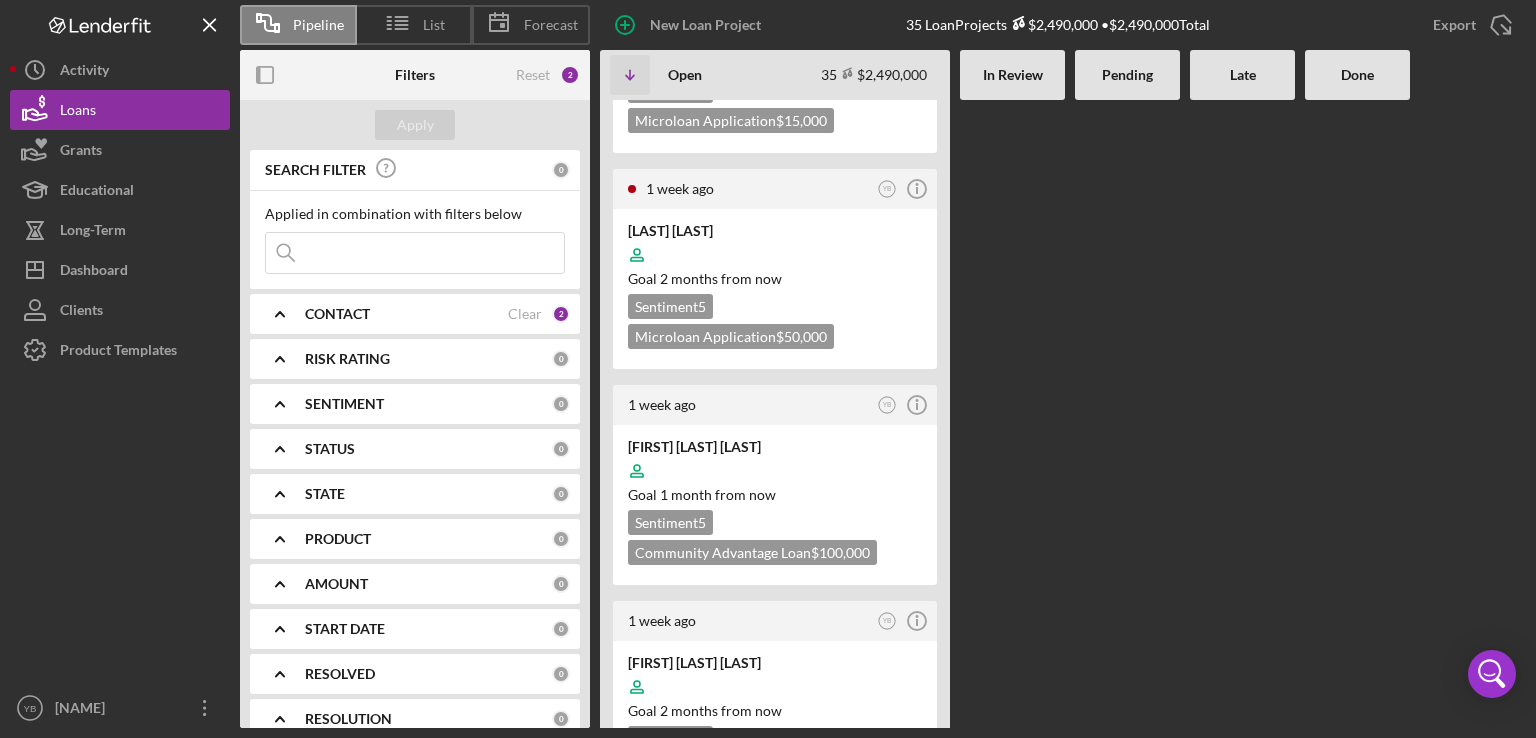 scroll, scrollTop: 2480, scrollLeft: 0, axis: vertical 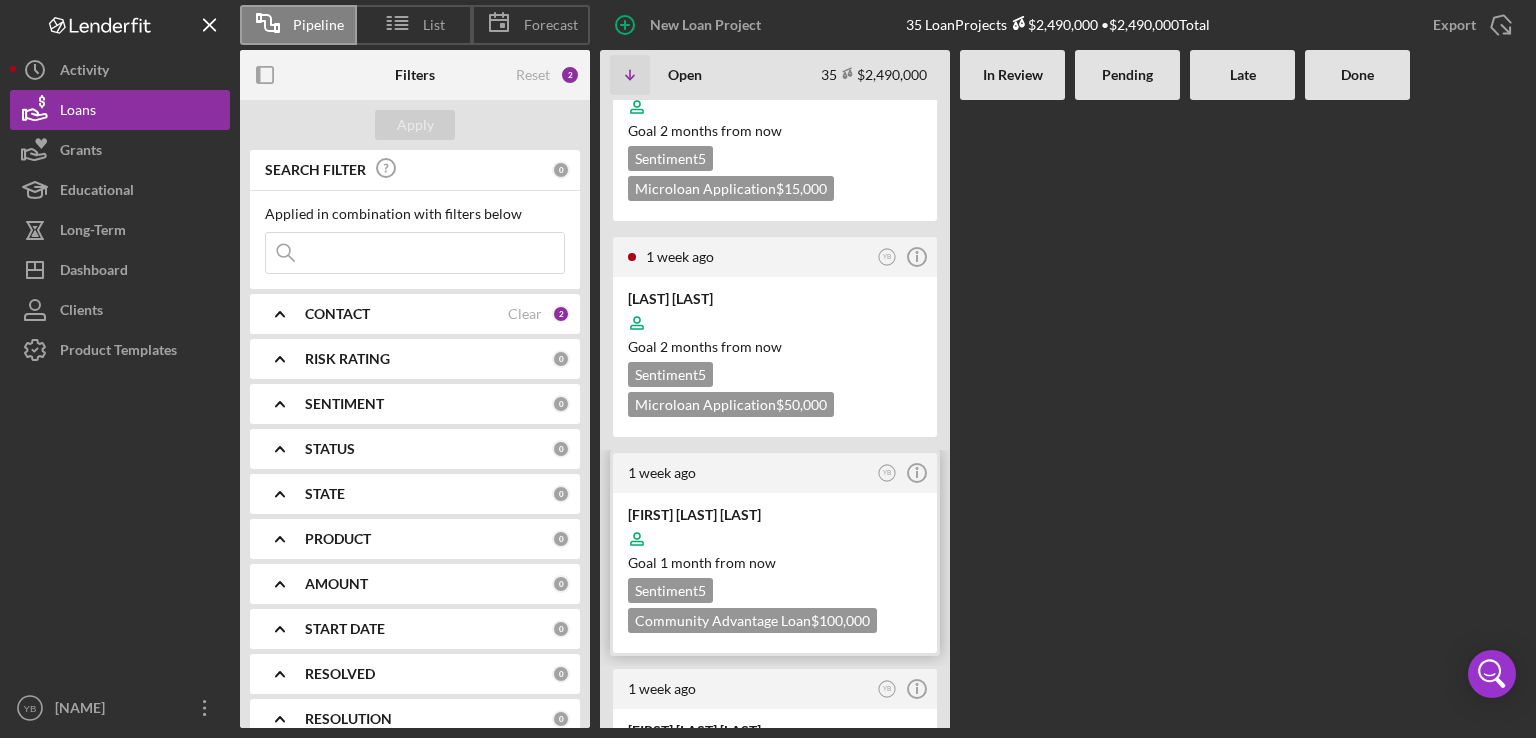 click at bounding box center [775, 539] 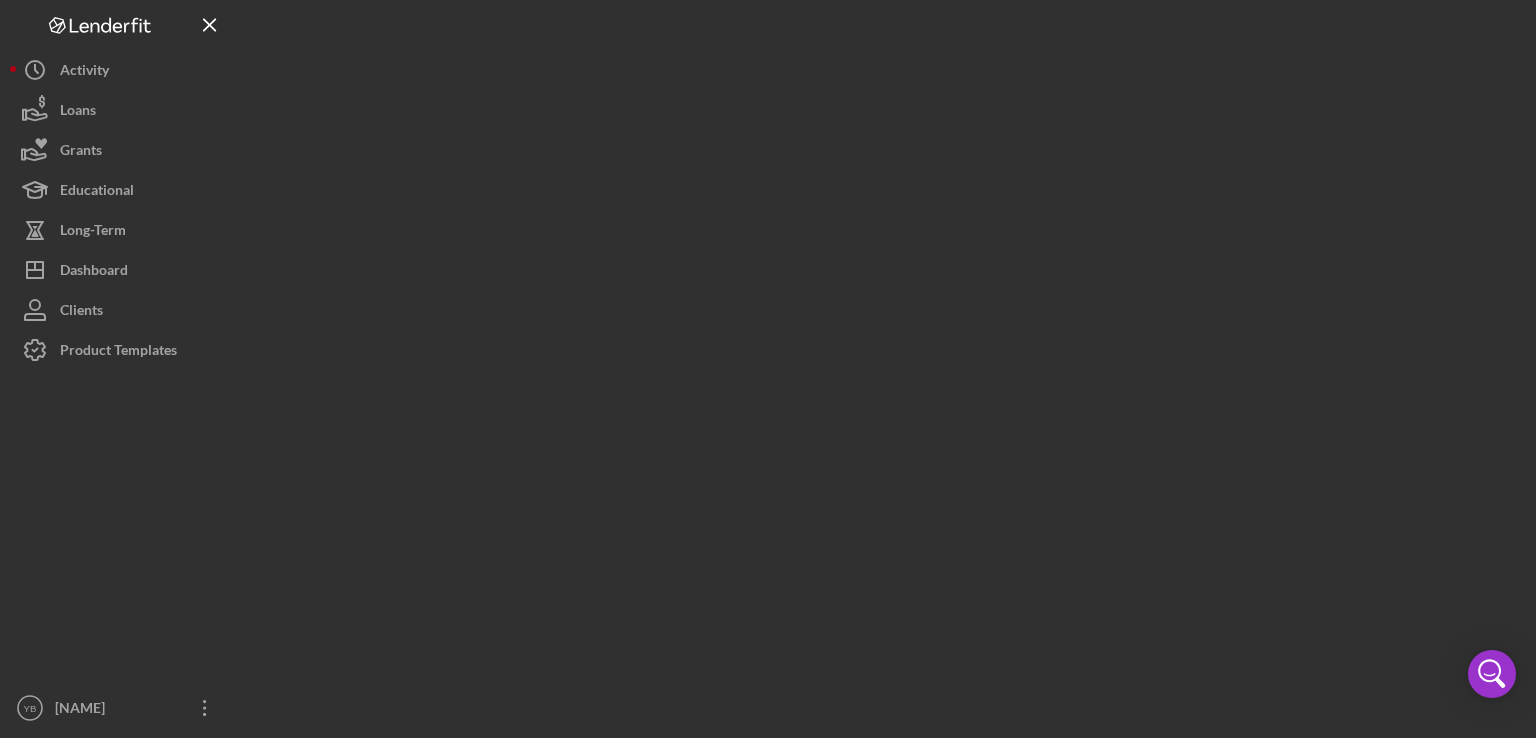 click at bounding box center [883, 364] 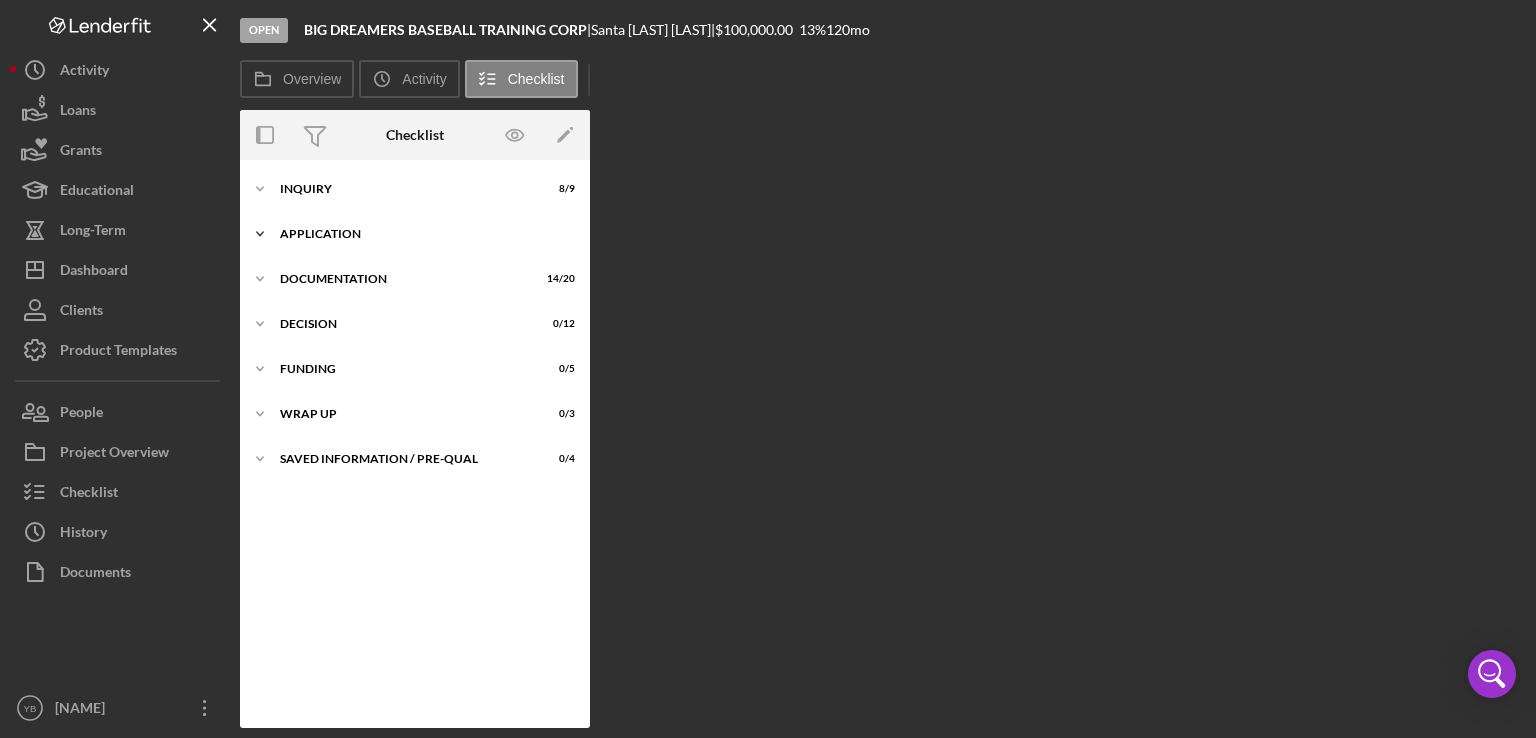 click on "Application" at bounding box center [422, 234] 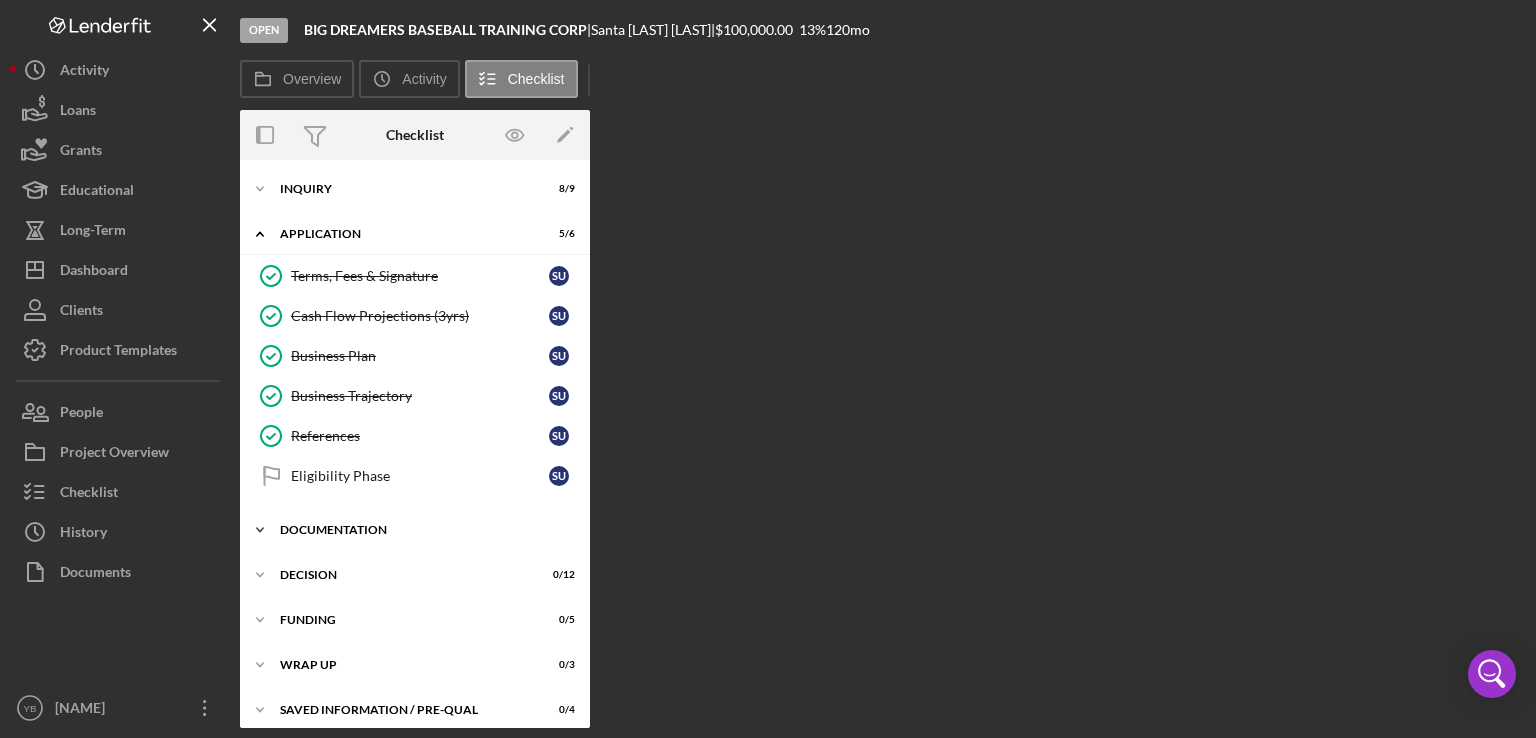 click on "Documentation" at bounding box center [422, 530] 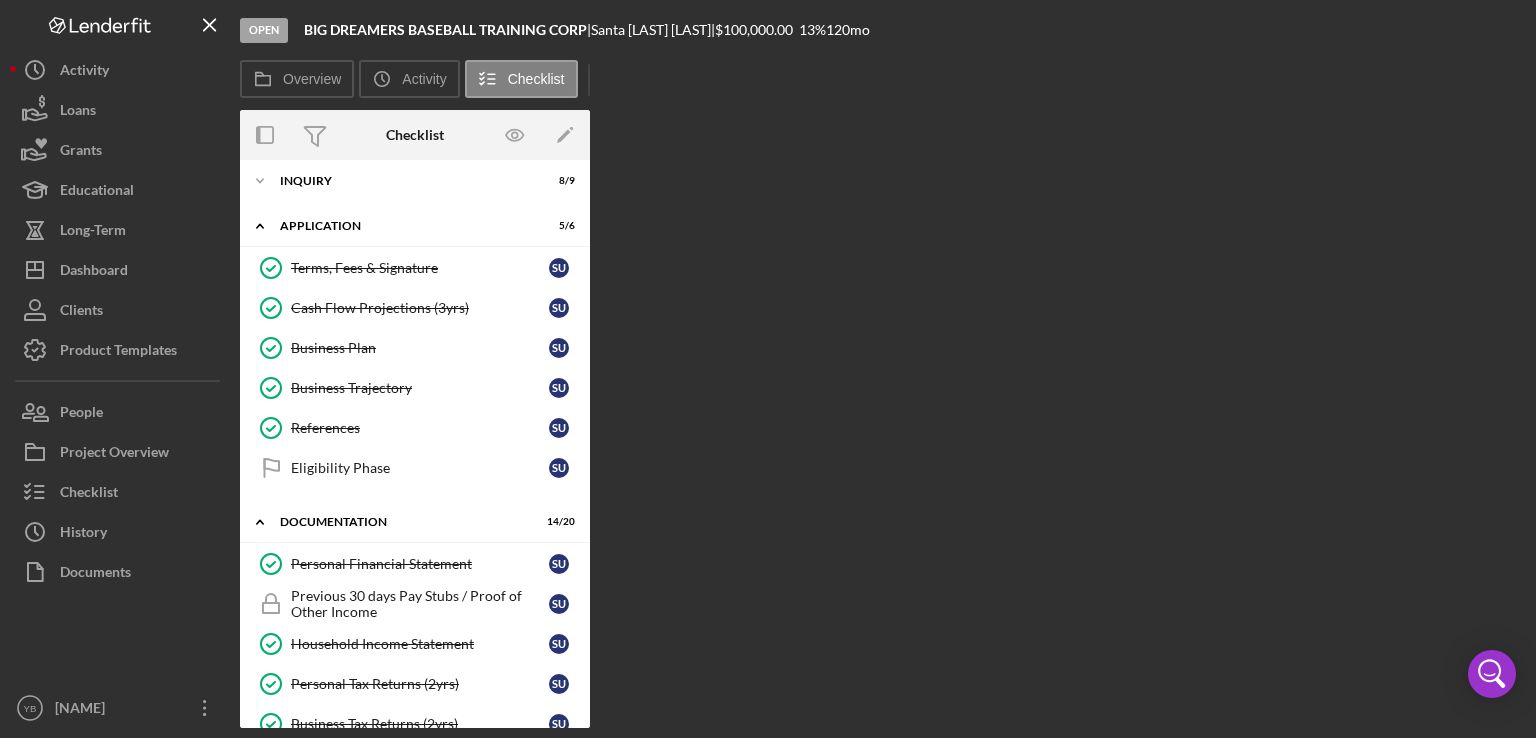 scroll, scrollTop: 0, scrollLeft: 0, axis: both 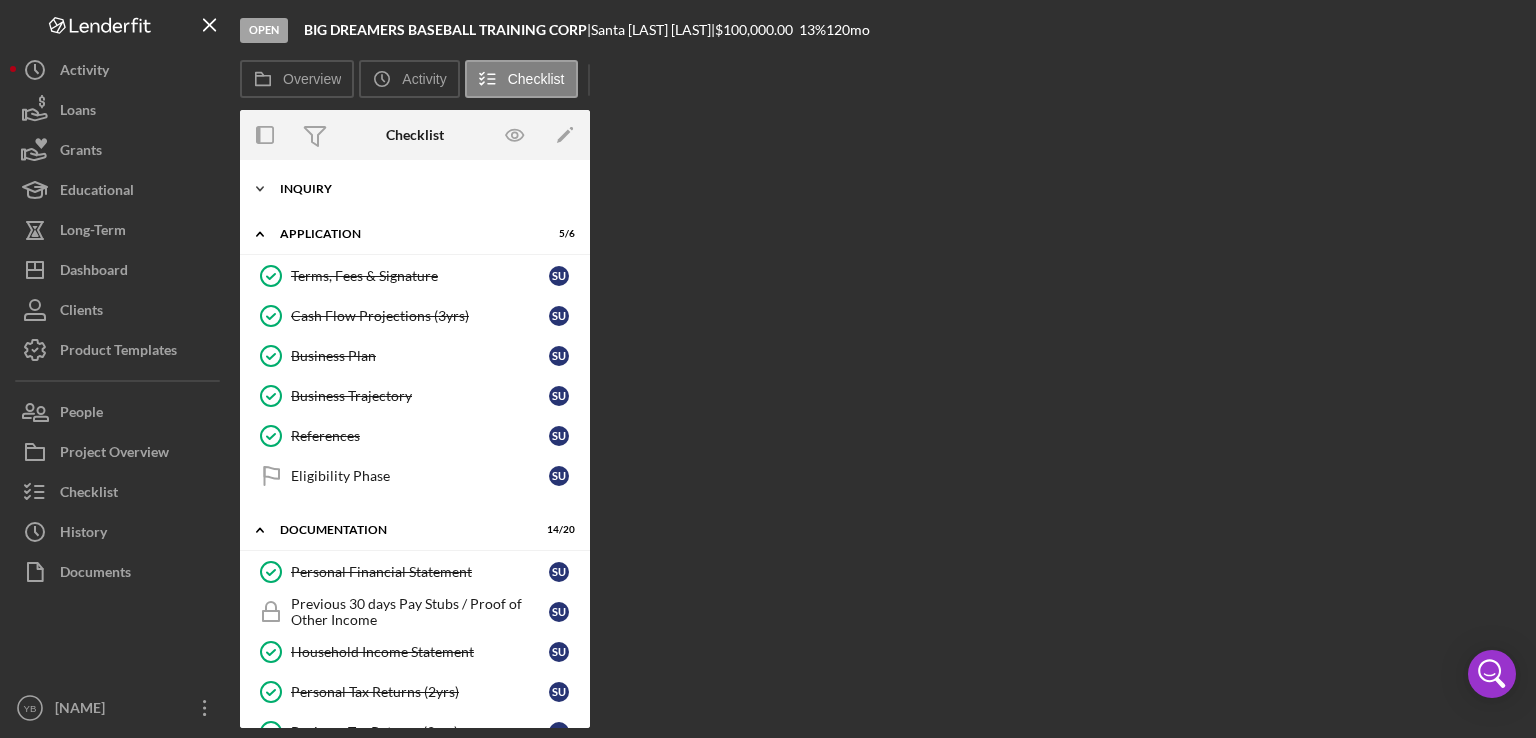click on "Inquiry" at bounding box center [422, 189] 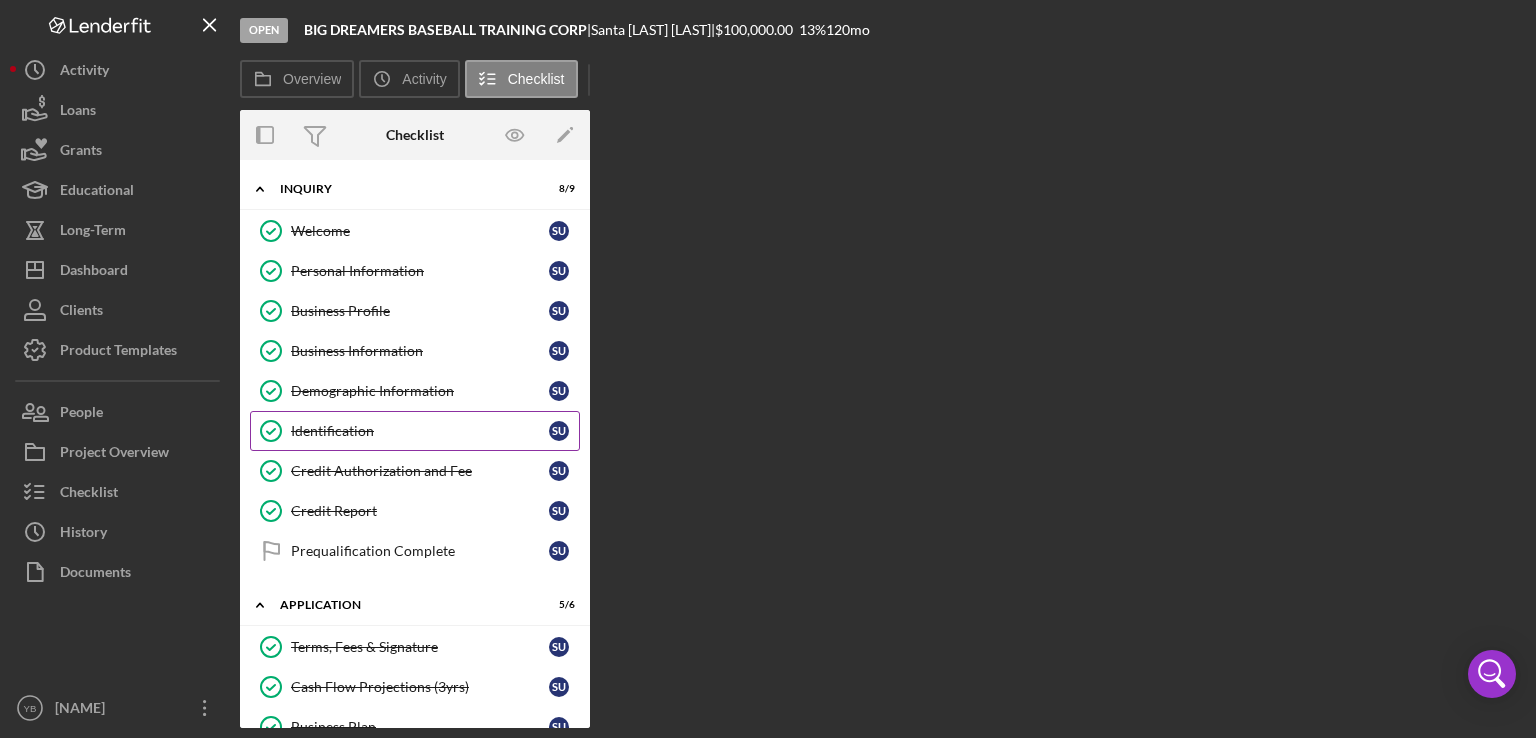 click on "Identification" at bounding box center (420, 431) 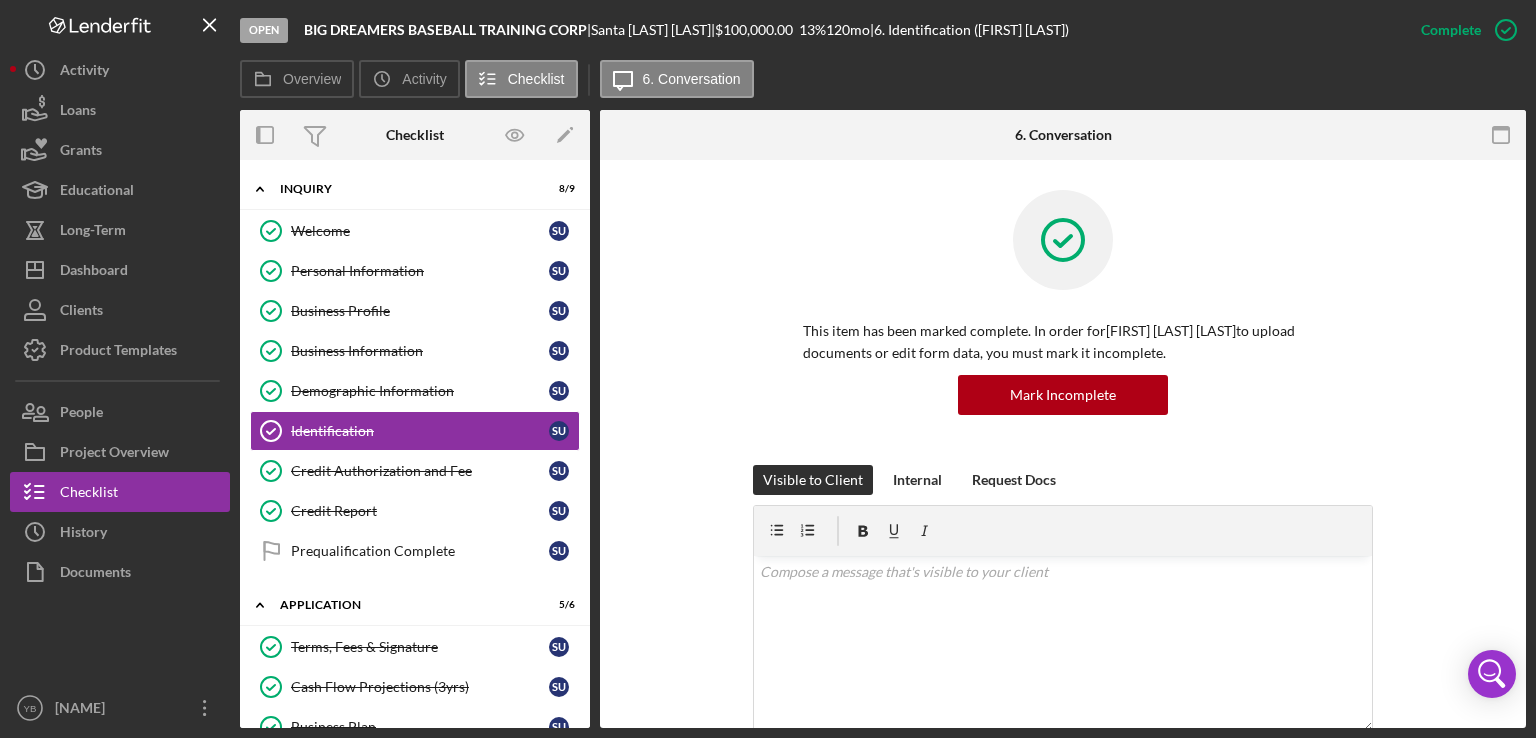 click on "This item has been marked complete. In order for  [FIRST] [LAST]   to upload documents or edit form data, you must mark it incomplete. Mark Incomplete" at bounding box center [1063, 327] 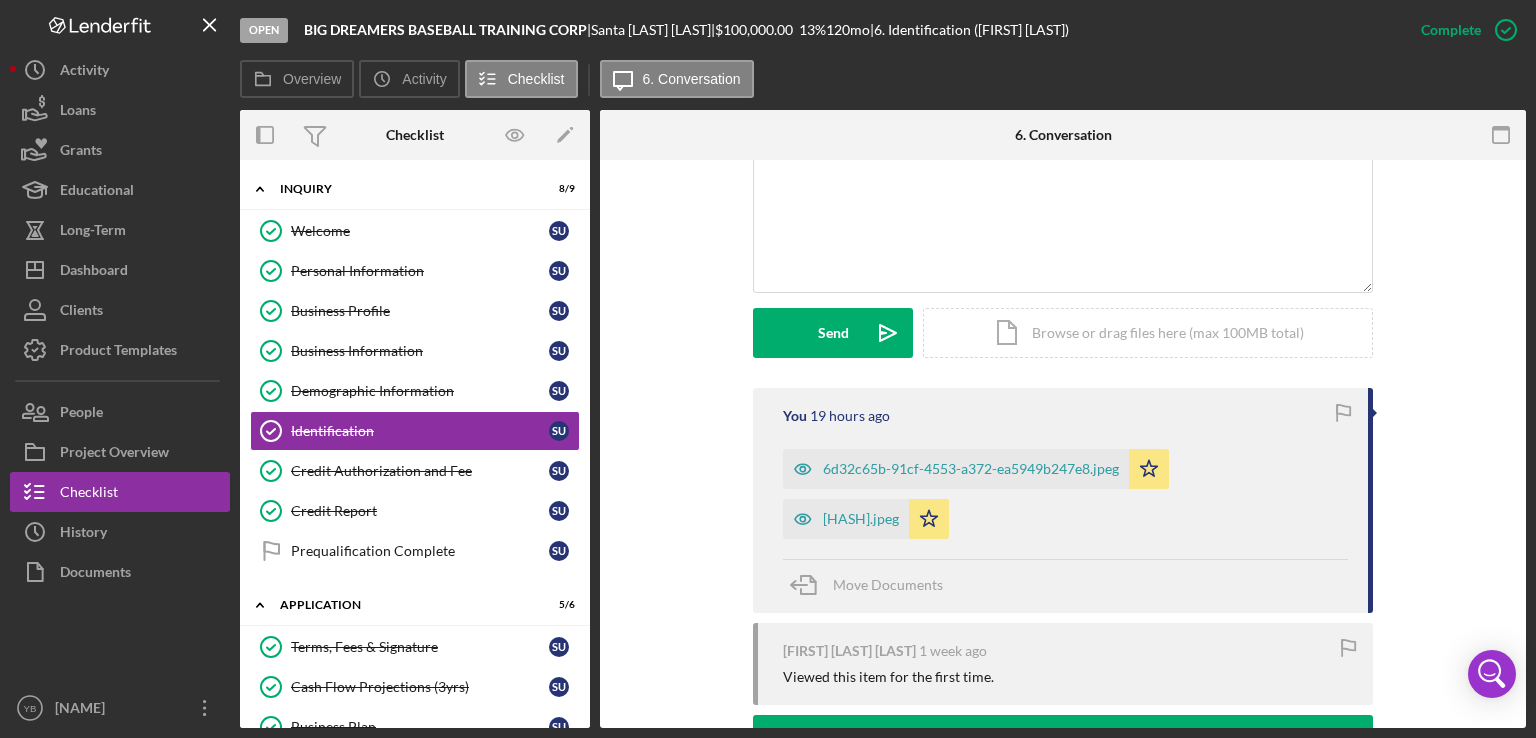 scroll, scrollTop: 480, scrollLeft: 0, axis: vertical 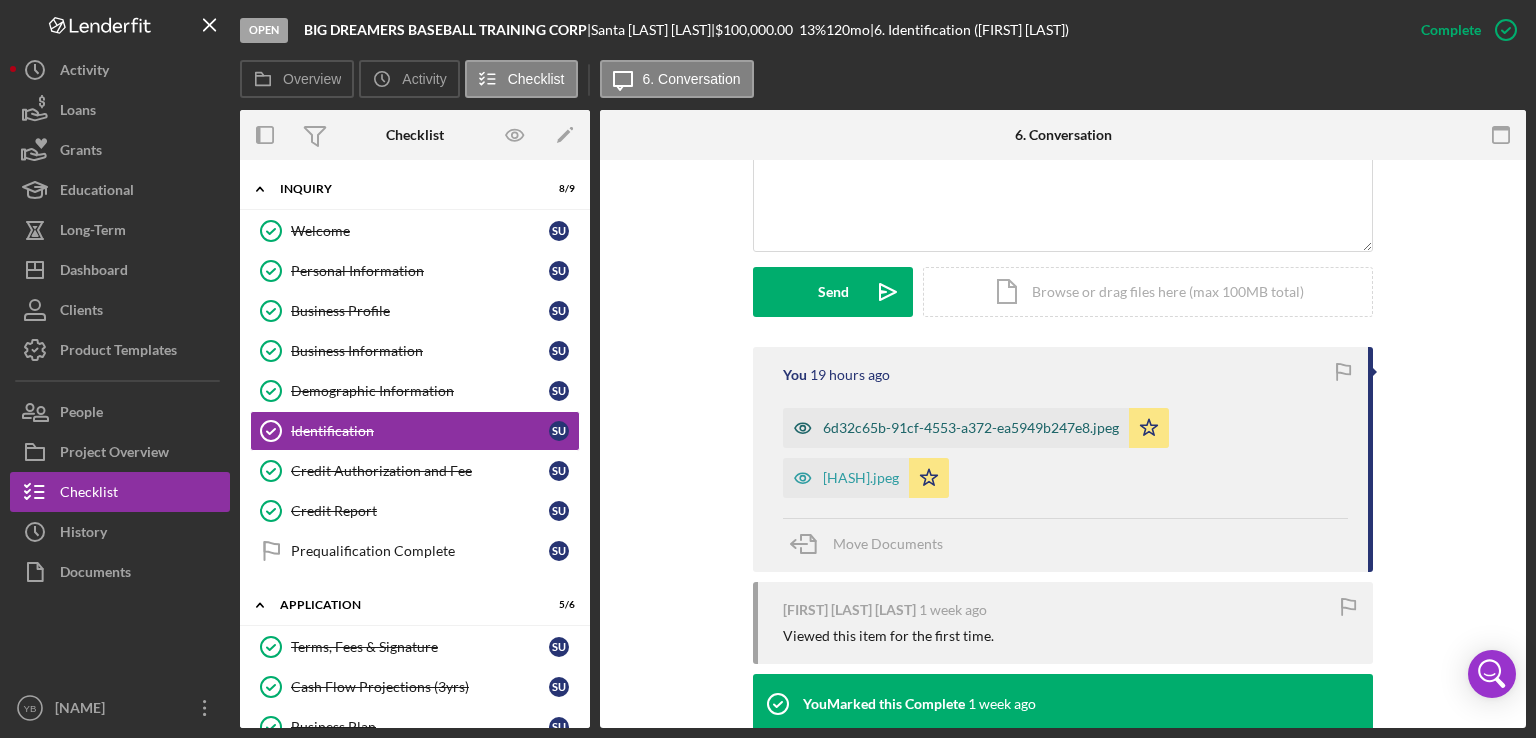 click on "6d32c65b-91cf-4553-a372-ea5949b247e8.jpeg" at bounding box center [971, 428] 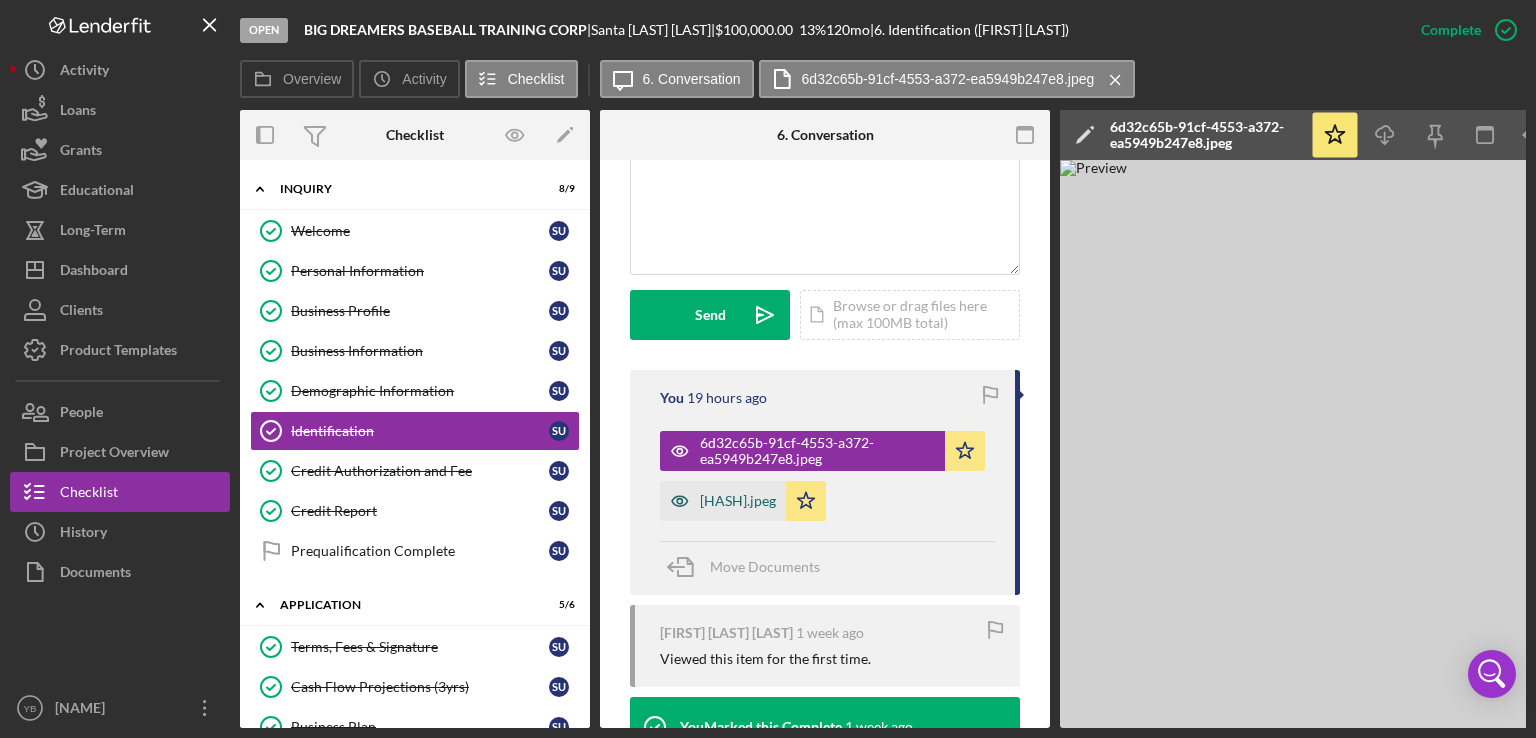 click on "[HASH].jpeg" at bounding box center (738, 501) 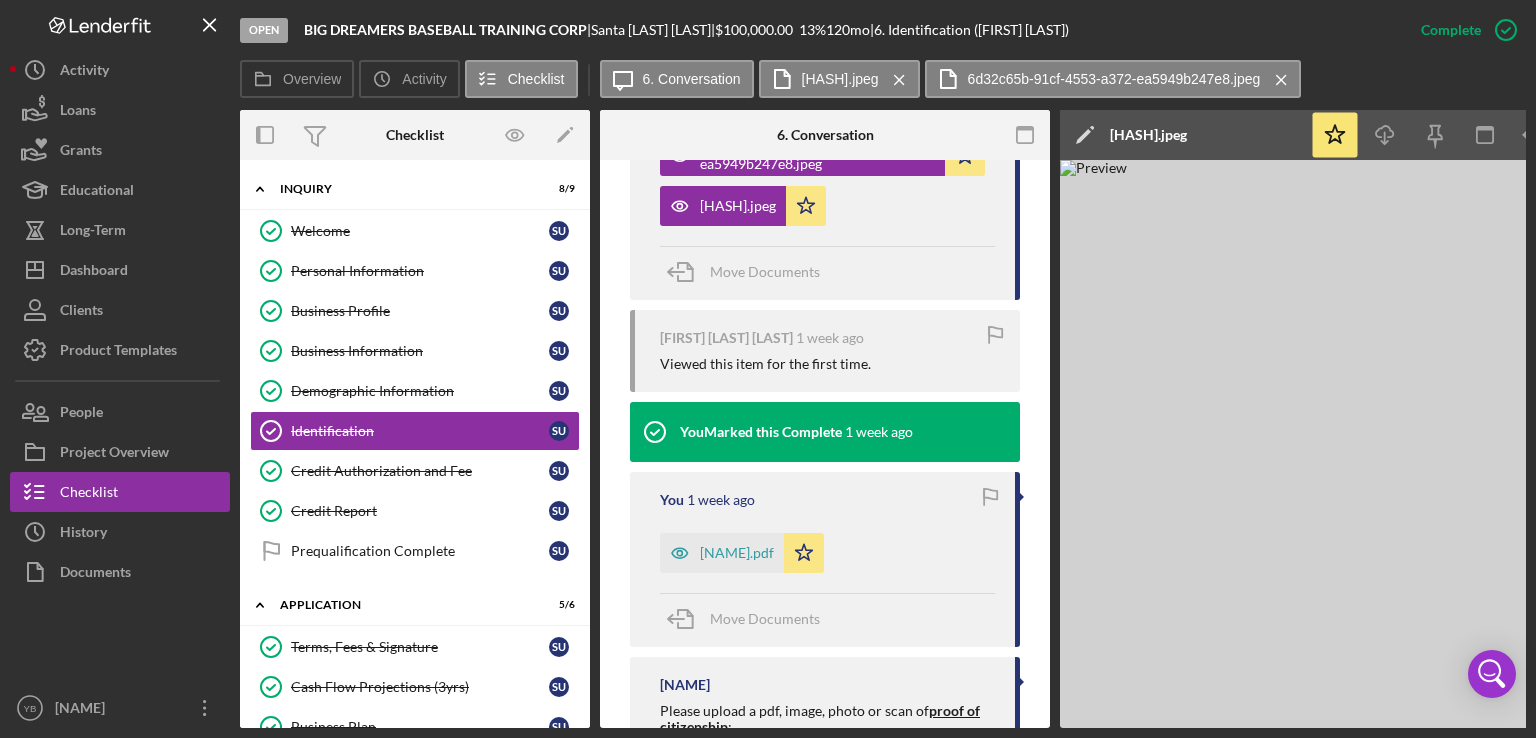 scroll, scrollTop: 815, scrollLeft: 0, axis: vertical 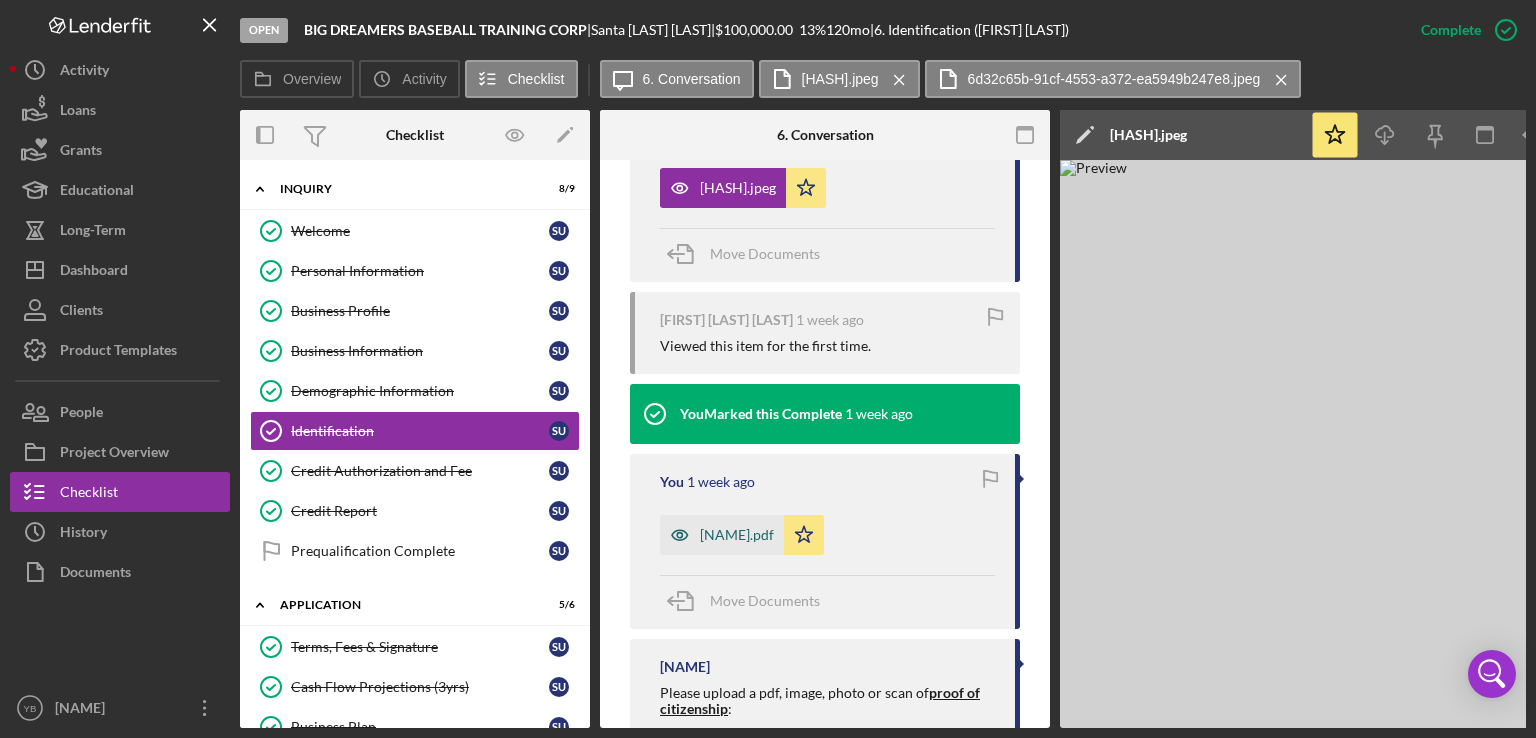 click on "[NAME].pdf" at bounding box center (737, 535) 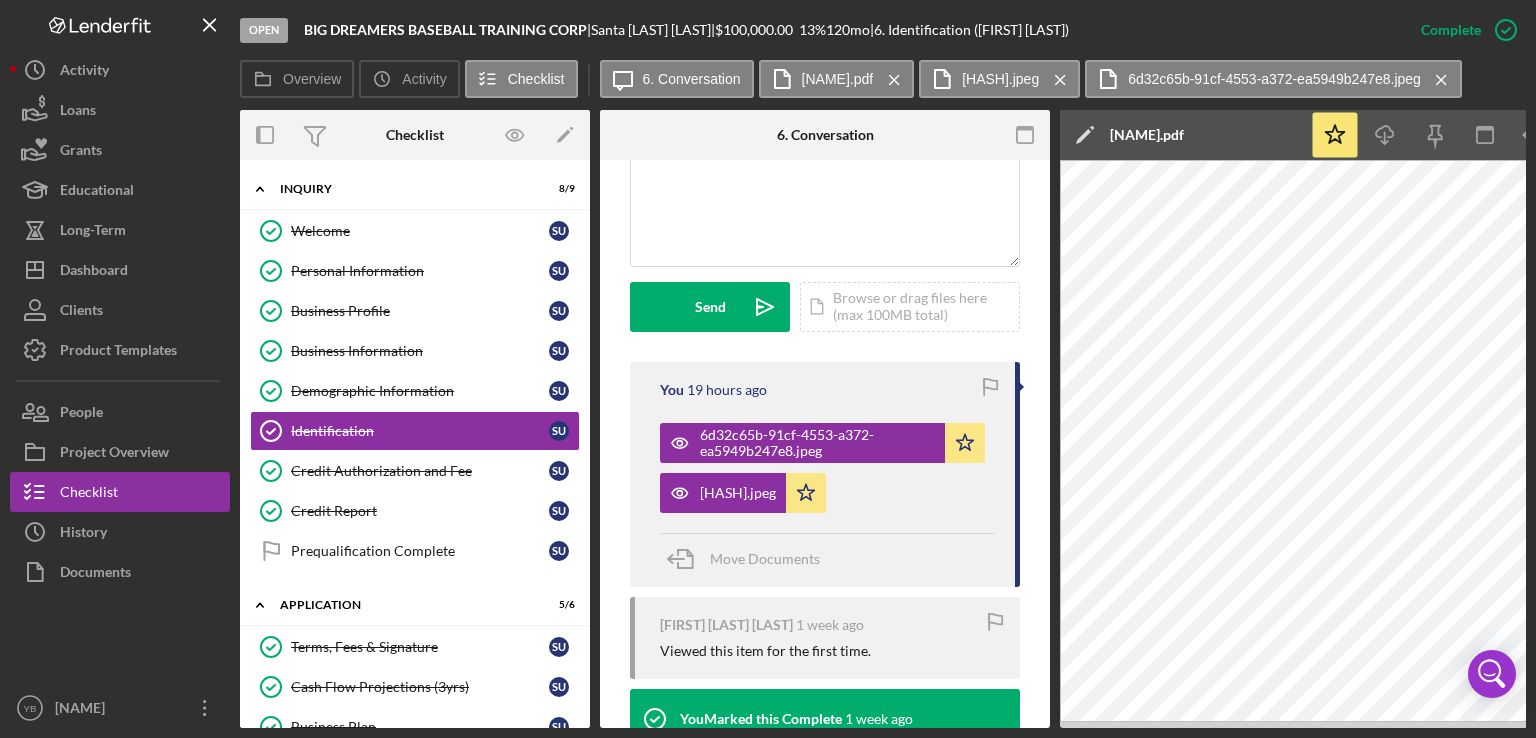 scroll, scrollTop: 485, scrollLeft: 0, axis: vertical 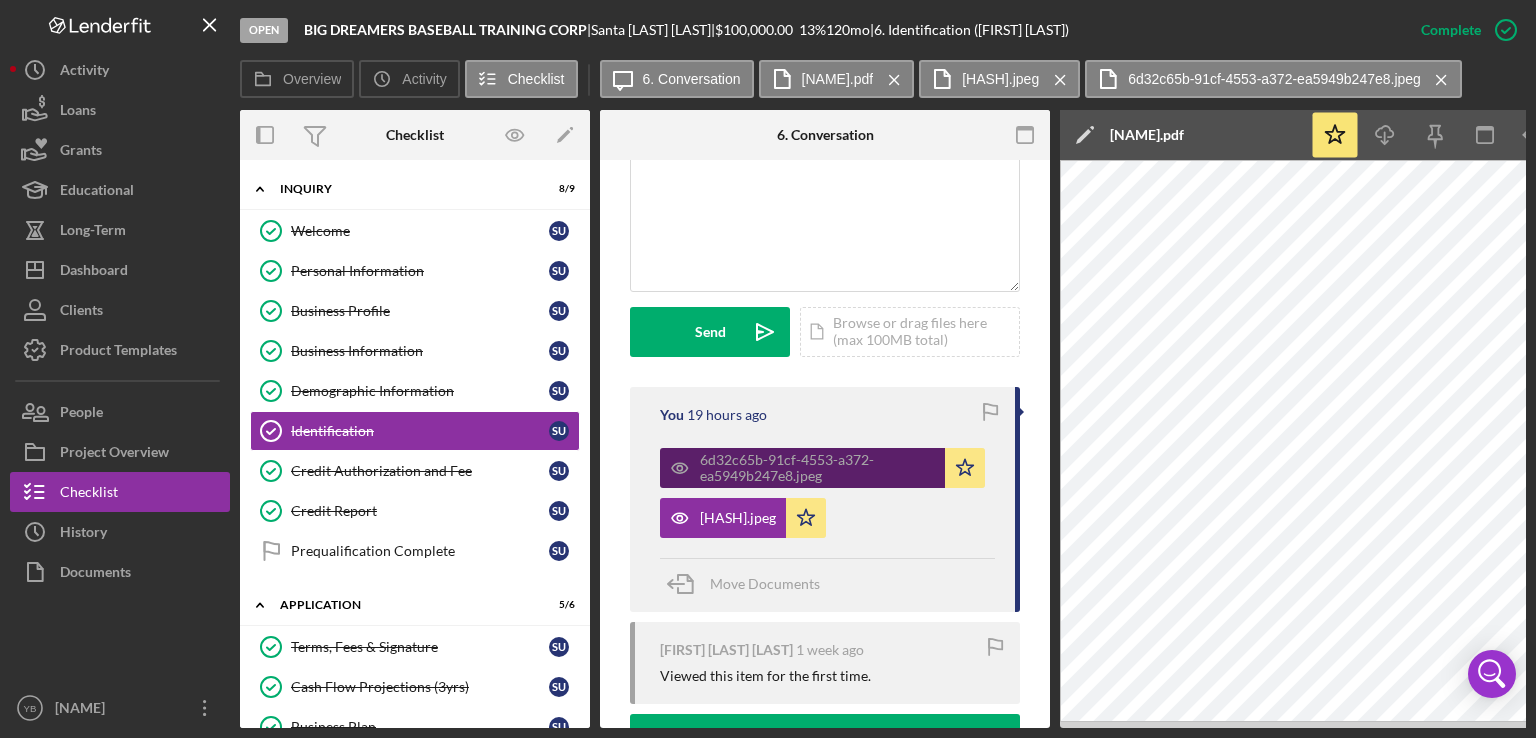 click on "6d32c65b-91cf-4553-a372-ea5949b247e8.jpeg" at bounding box center (817, 468) 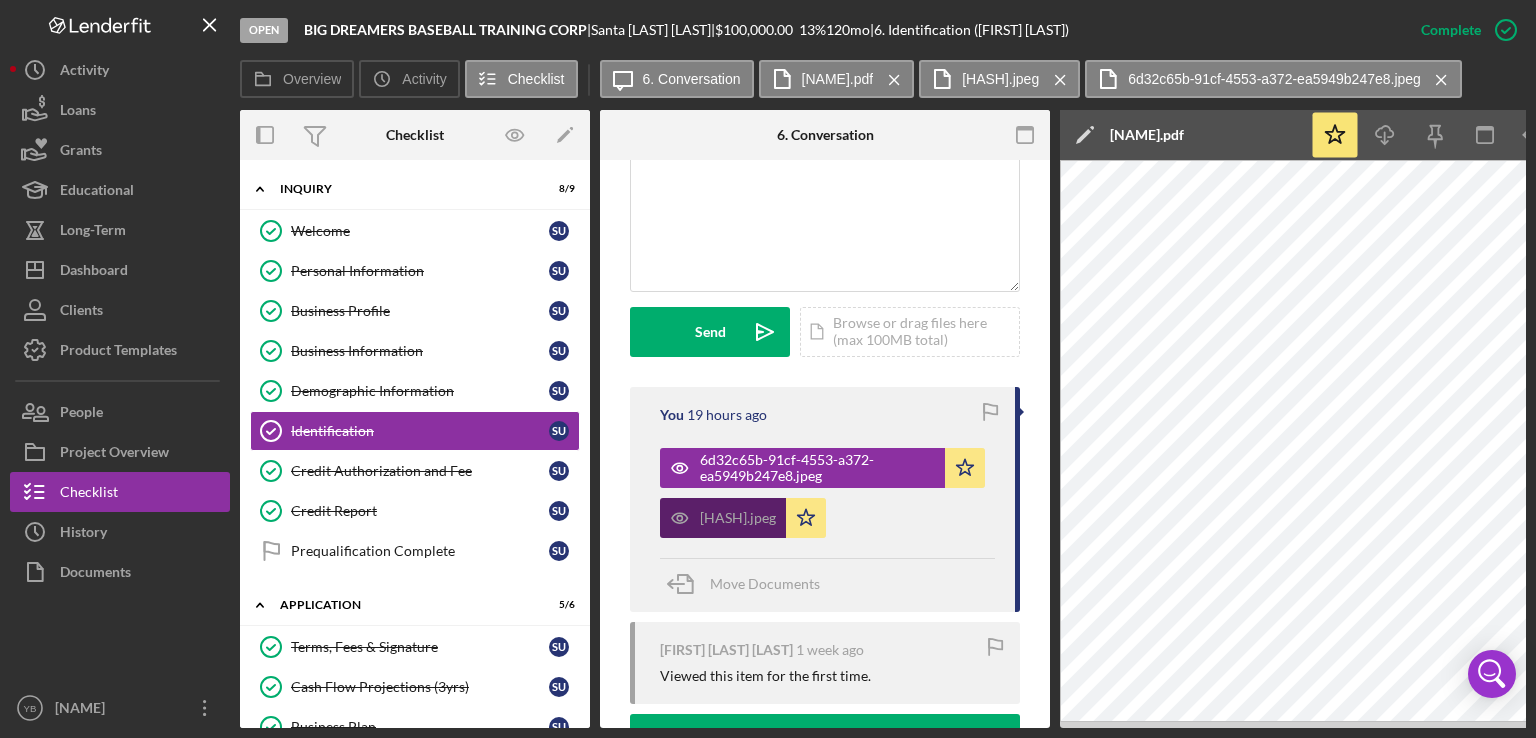 click on "[HASH].jpeg" at bounding box center [738, 518] 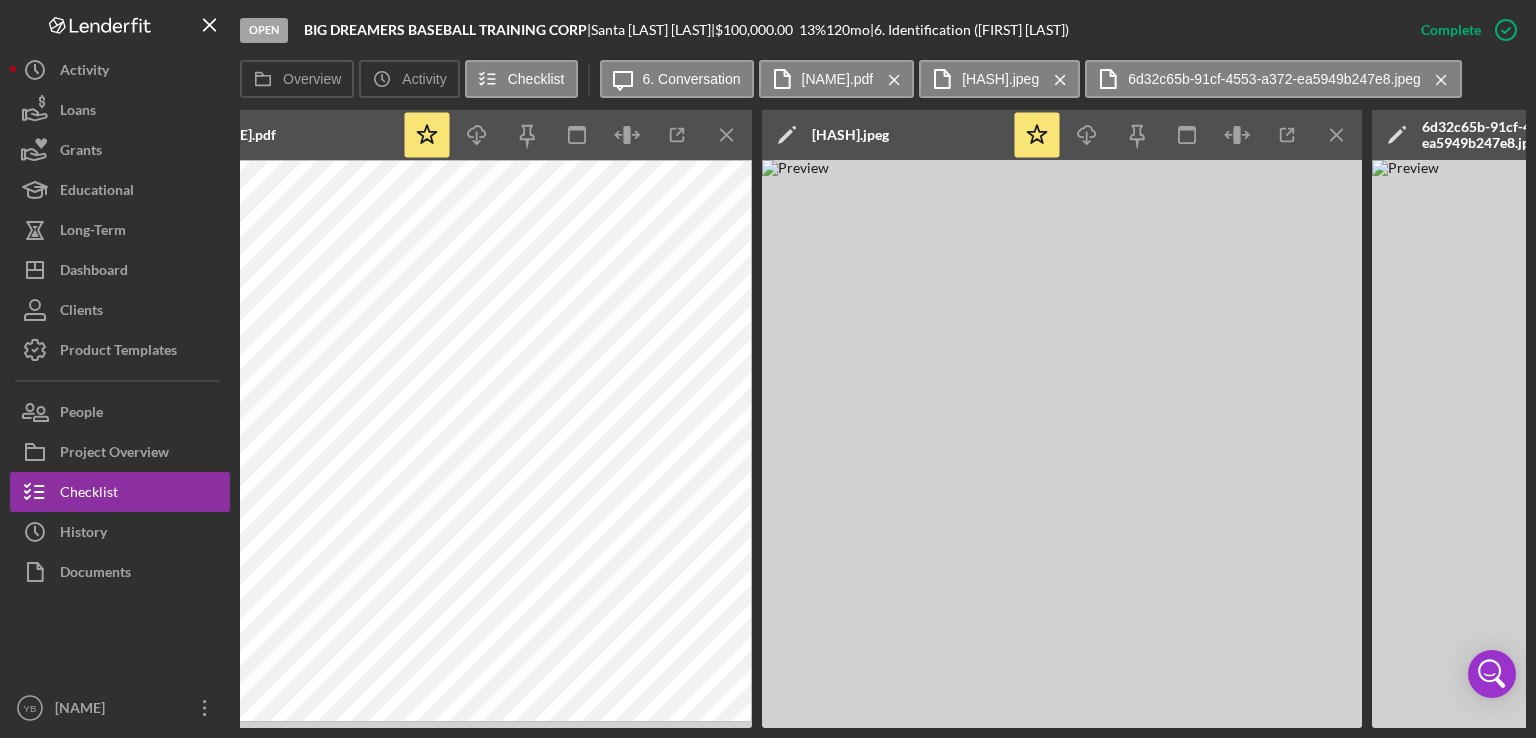 scroll, scrollTop: 0, scrollLeft: 913, axis: horizontal 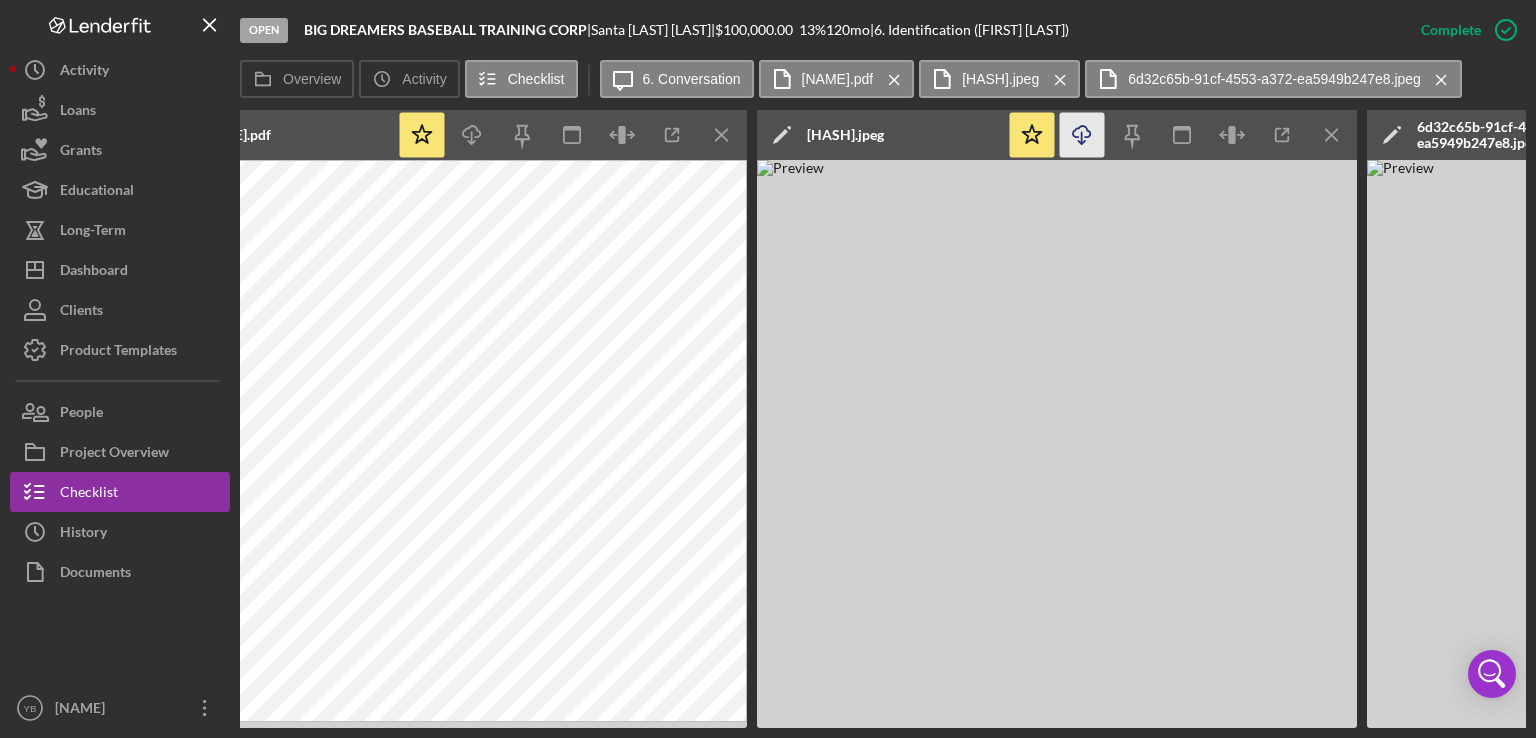 click on "Icon/Download" 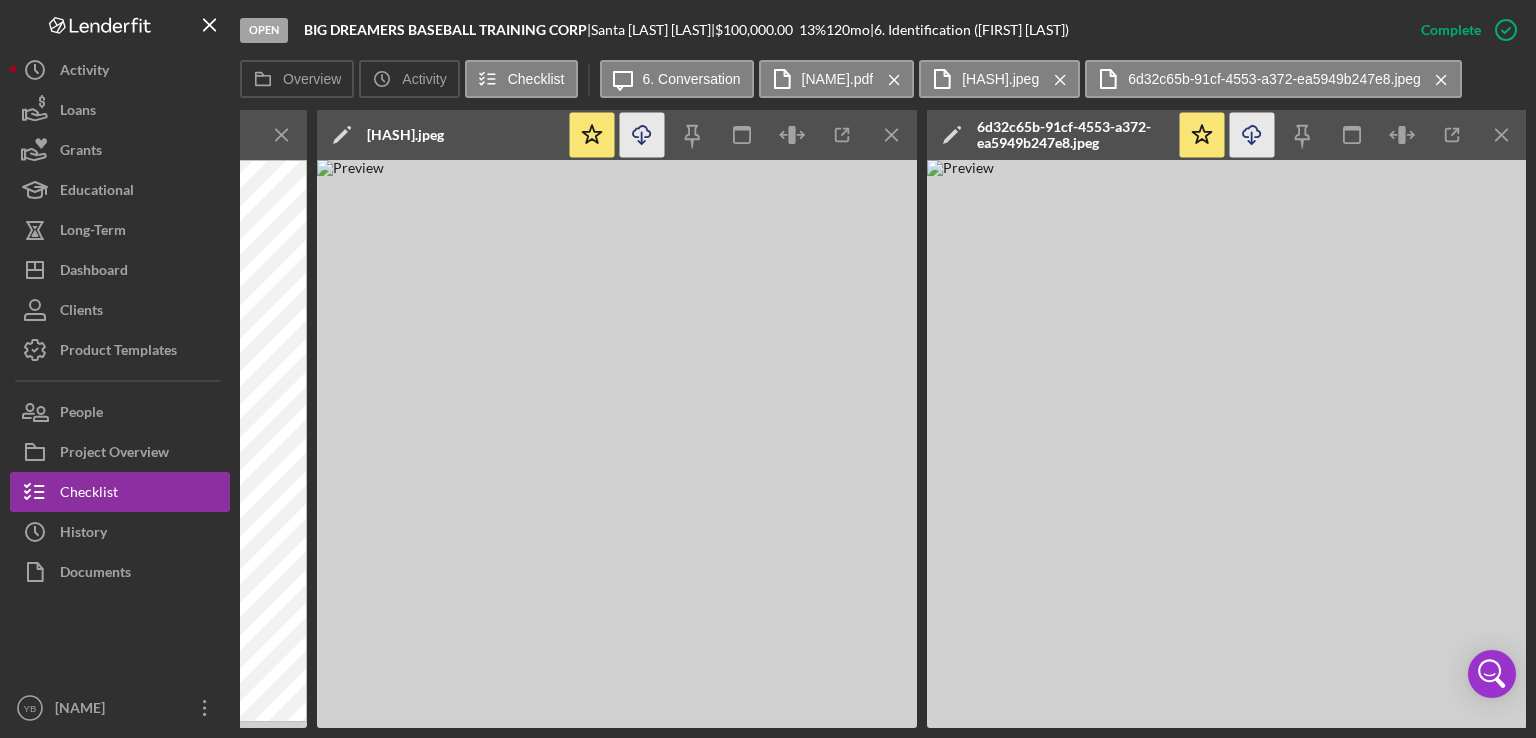 click on "Icon/Download" 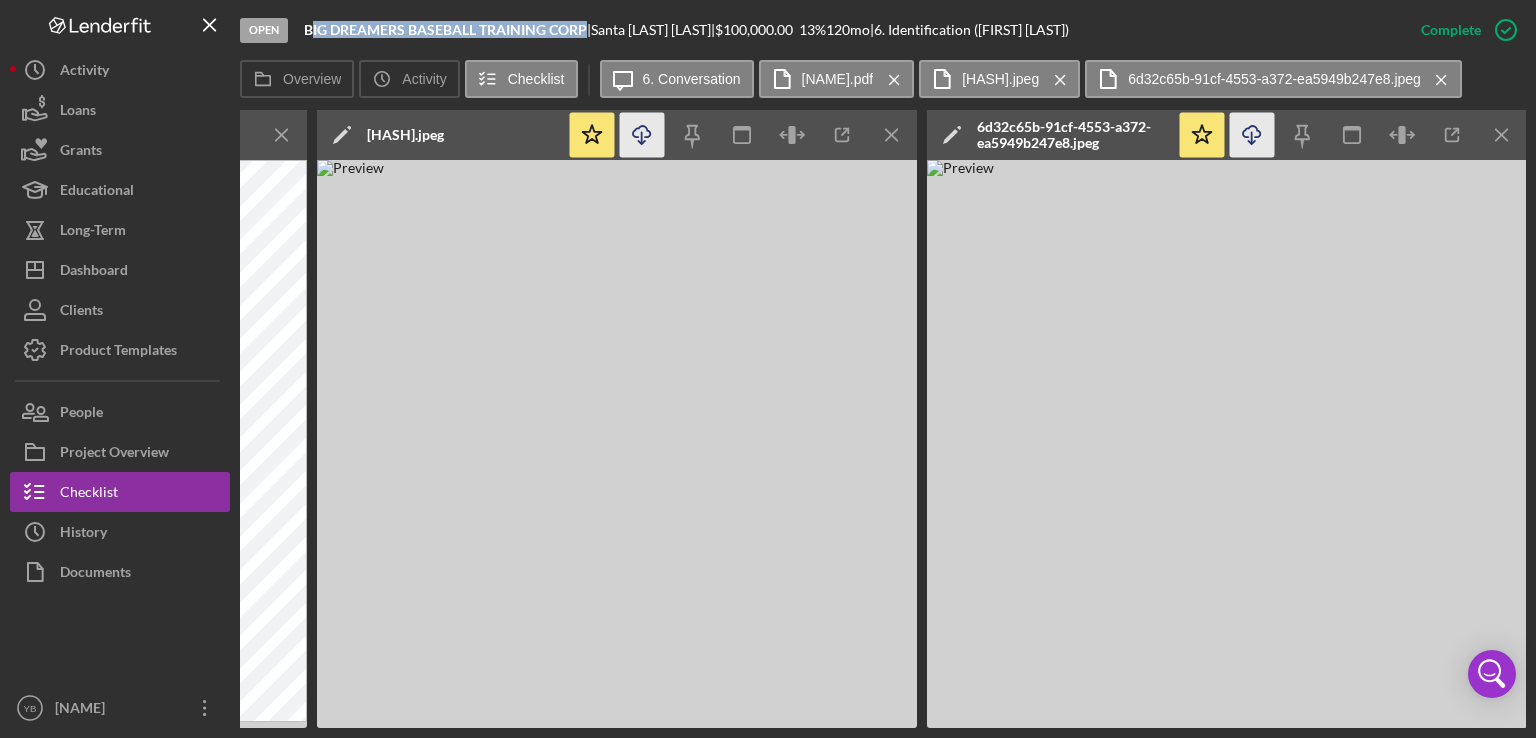 drag, startPoint x: 309, startPoint y: 29, endPoint x: 586, endPoint y: 29, distance: 277 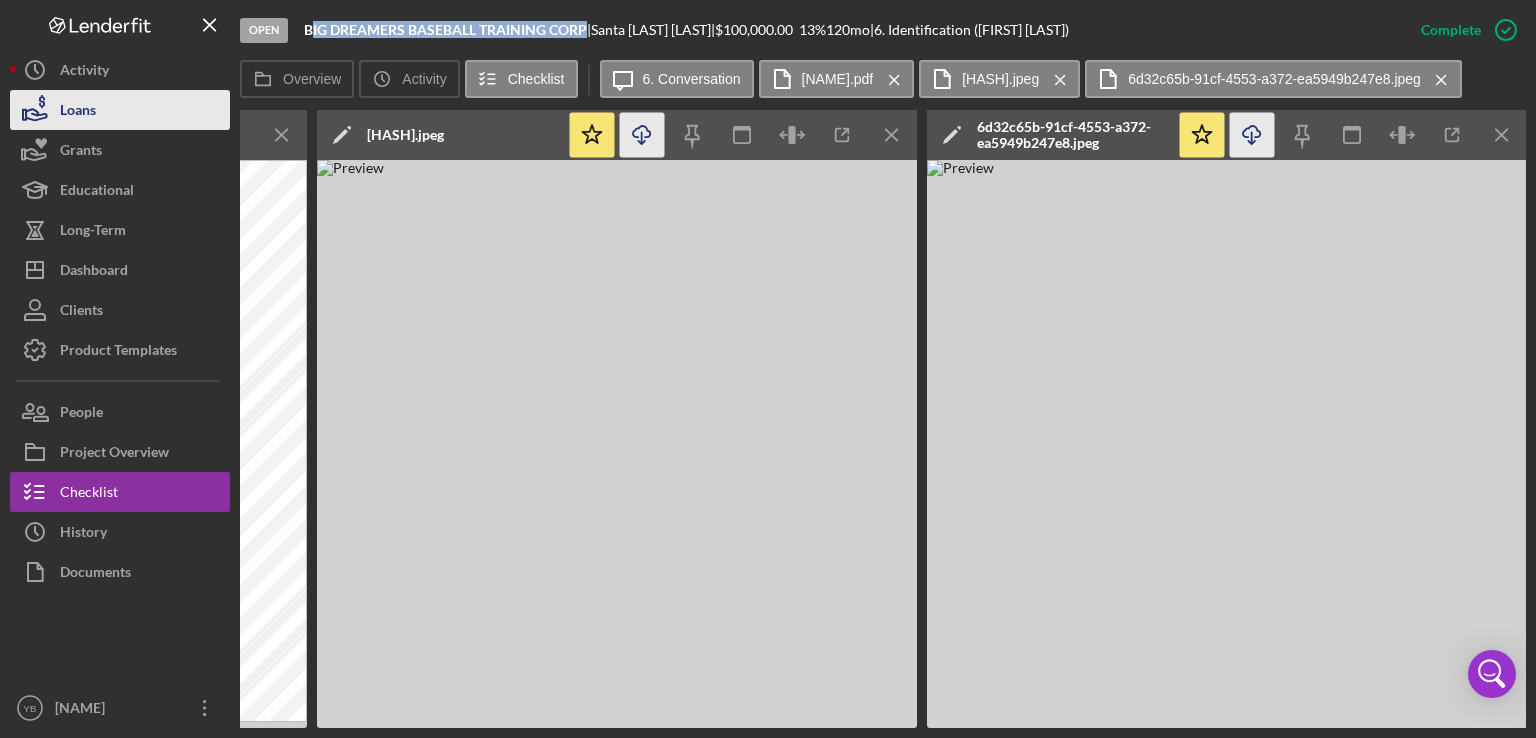 click on "Loans" at bounding box center (120, 110) 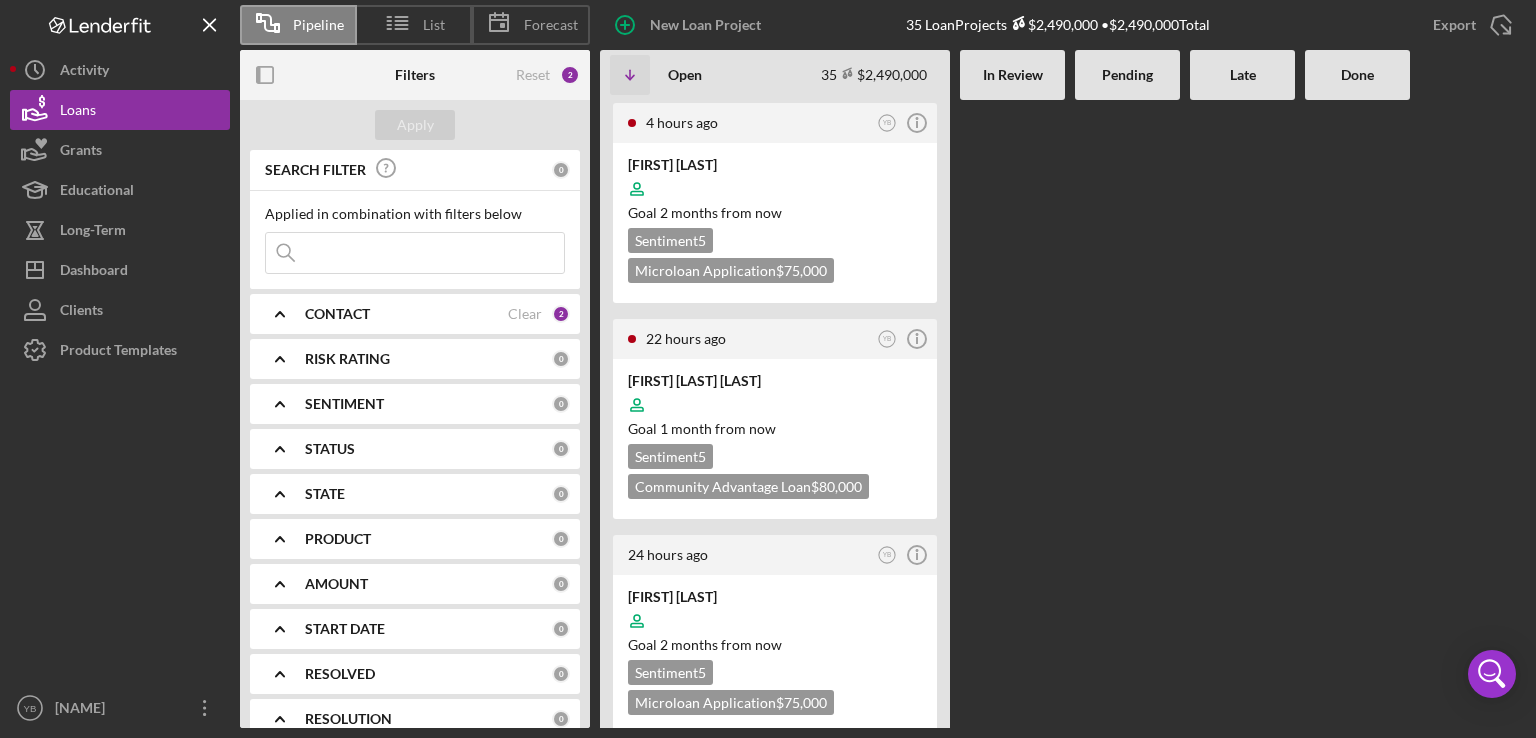 click at bounding box center (1012, 414) 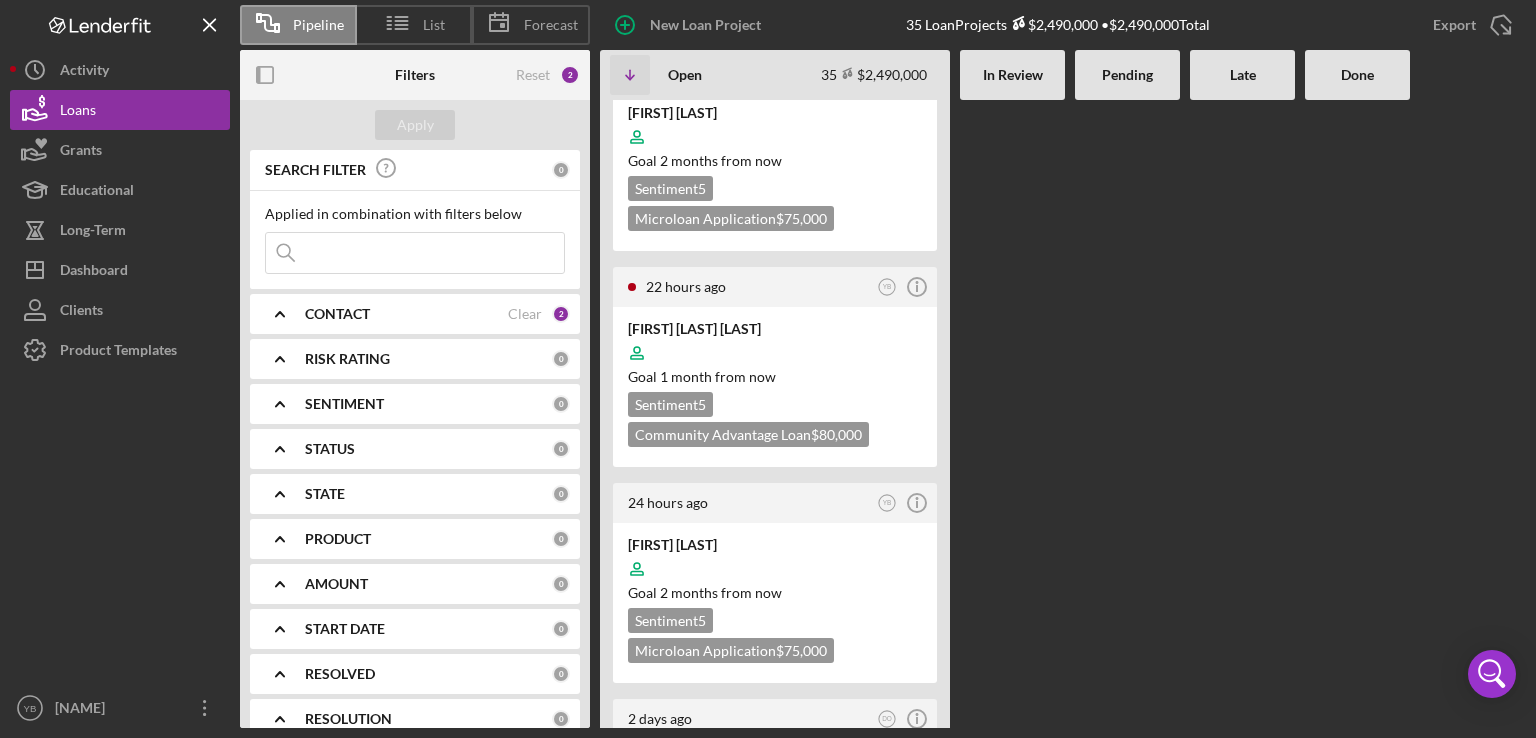 scroll, scrollTop: 0, scrollLeft: 0, axis: both 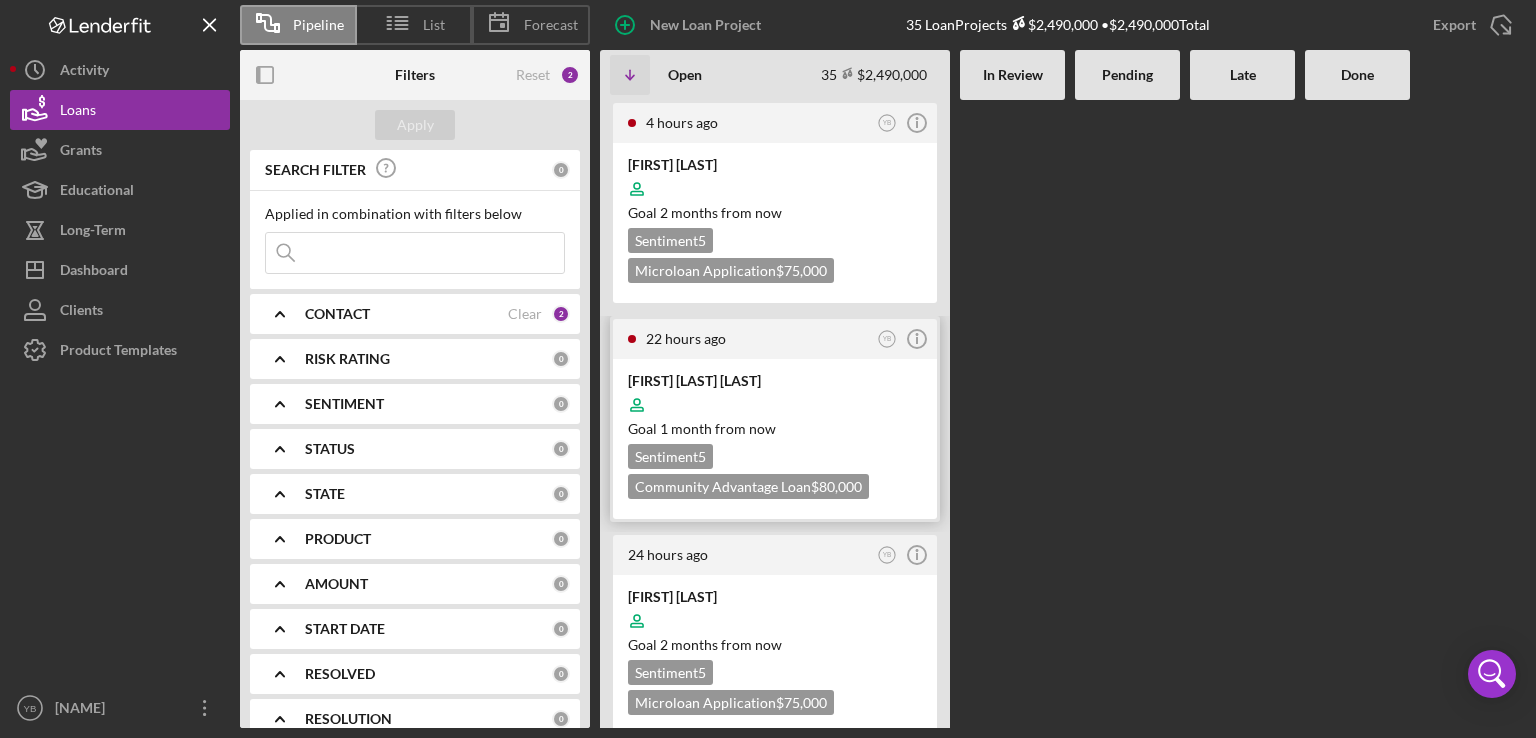 click on "Goal   1 month from now" at bounding box center (775, 429) 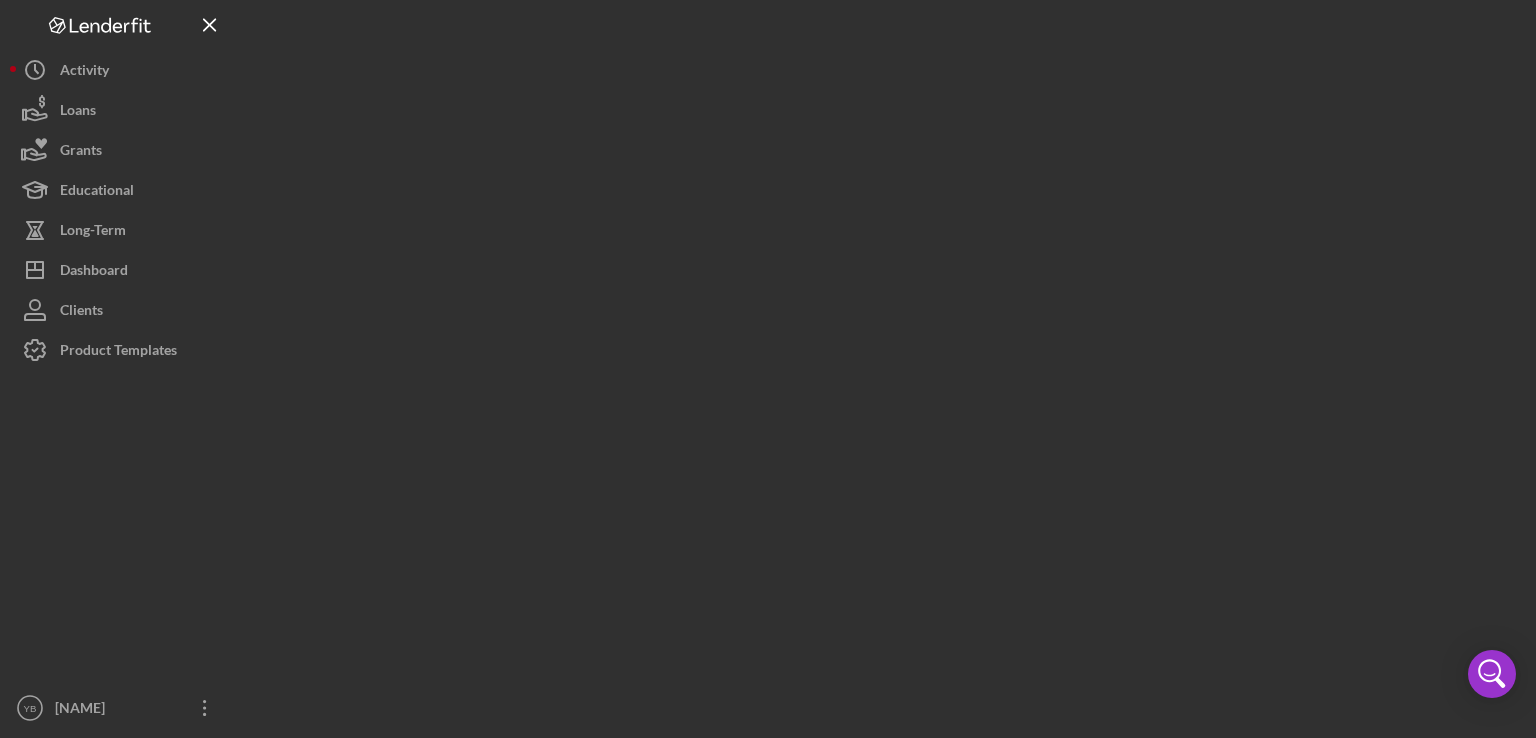 click at bounding box center (883, 364) 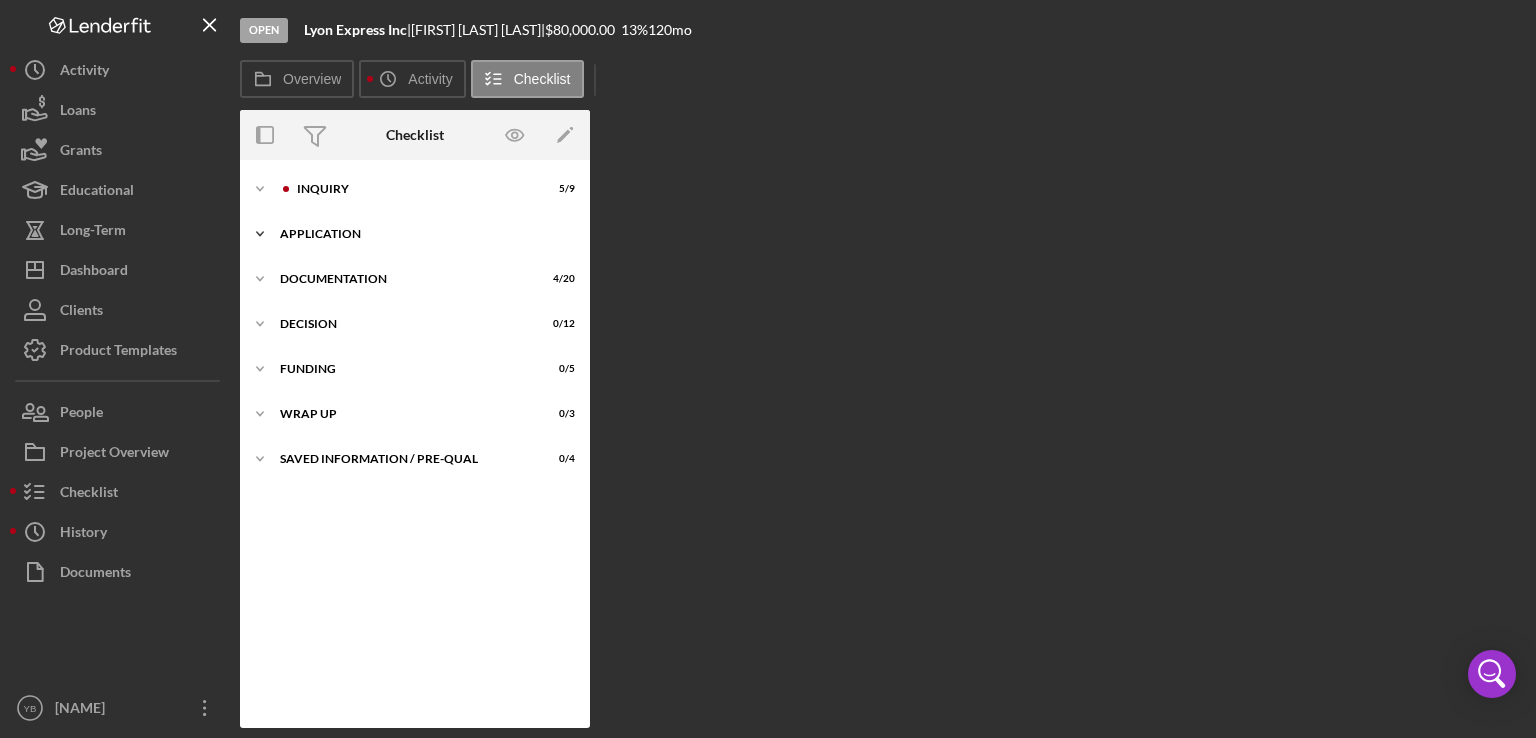click on "Icon/Expander Application 0 / 6" at bounding box center [415, 234] 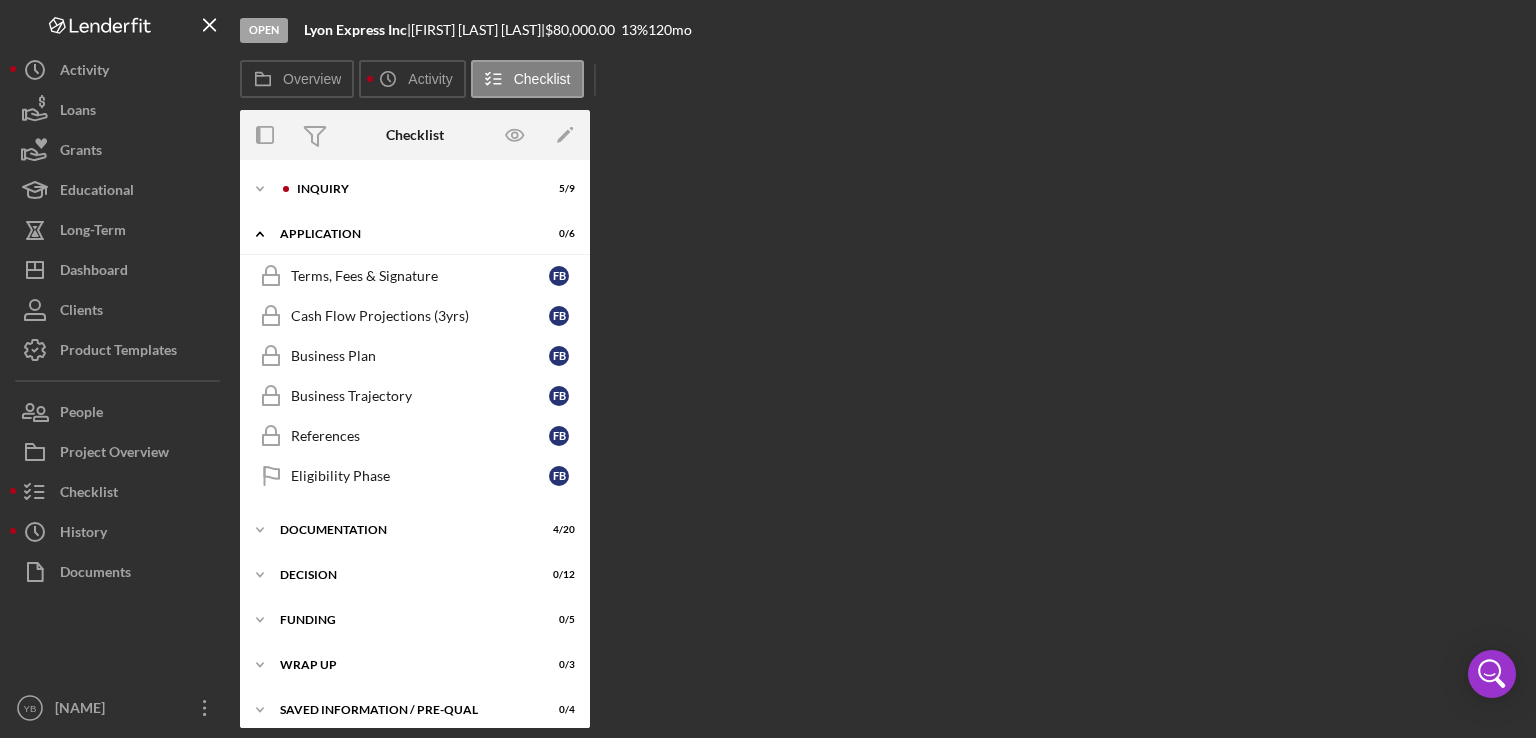 click on "Overview Internal Workflow Stage Open Icon/Dropdown Arrow Archive (can unarchive later if needed) Overview Edit Icon/Edit Status Ongoing Risk Rating Sentiment Rating 5 Product Name Community Advantage Loan Created Date 08/06/2025 Started Date 08/06/2025 Closing Goal 09/20/2025 Contact YB [FIRST] [LAST] Account Executive Weekly Status Update On Weekly Status Update Message Here's a snapshot of information that has been fully approved, as well as the items we still need.
If you've worked up to a milestone (purple) item, then the ball is our court. We'll respond as soon as we can. Inactivity Alerts On Send if the client is inactive for... 5 Inactivity Reminder Message Hey there, we noticed you haven't made any progress on your application in the last few days. Let us know if you have any questions or issues!
Initial Request Edit Icon/Edit Amount $80,000.00 Standard Rate 13.000% Standard Term 120 months Key Ratios Edit Icon/Edit DSCR Collateral Coverage DTI LTV Global DSCR Global Collateral Coverage NOI Edit" at bounding box center [883, 419] 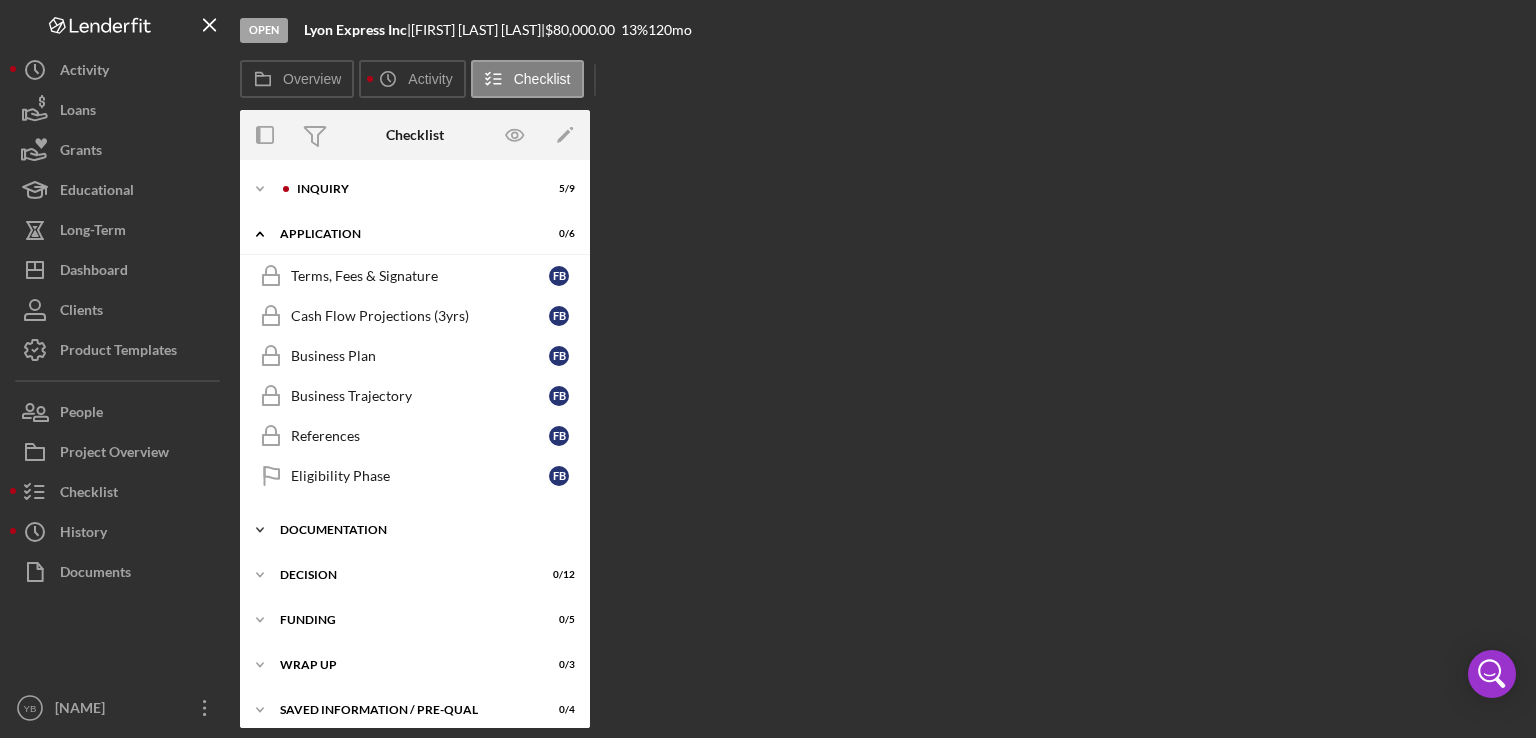 click on "Icon/Expander Documentation 4 / 20" at bounding box center [415, 530] 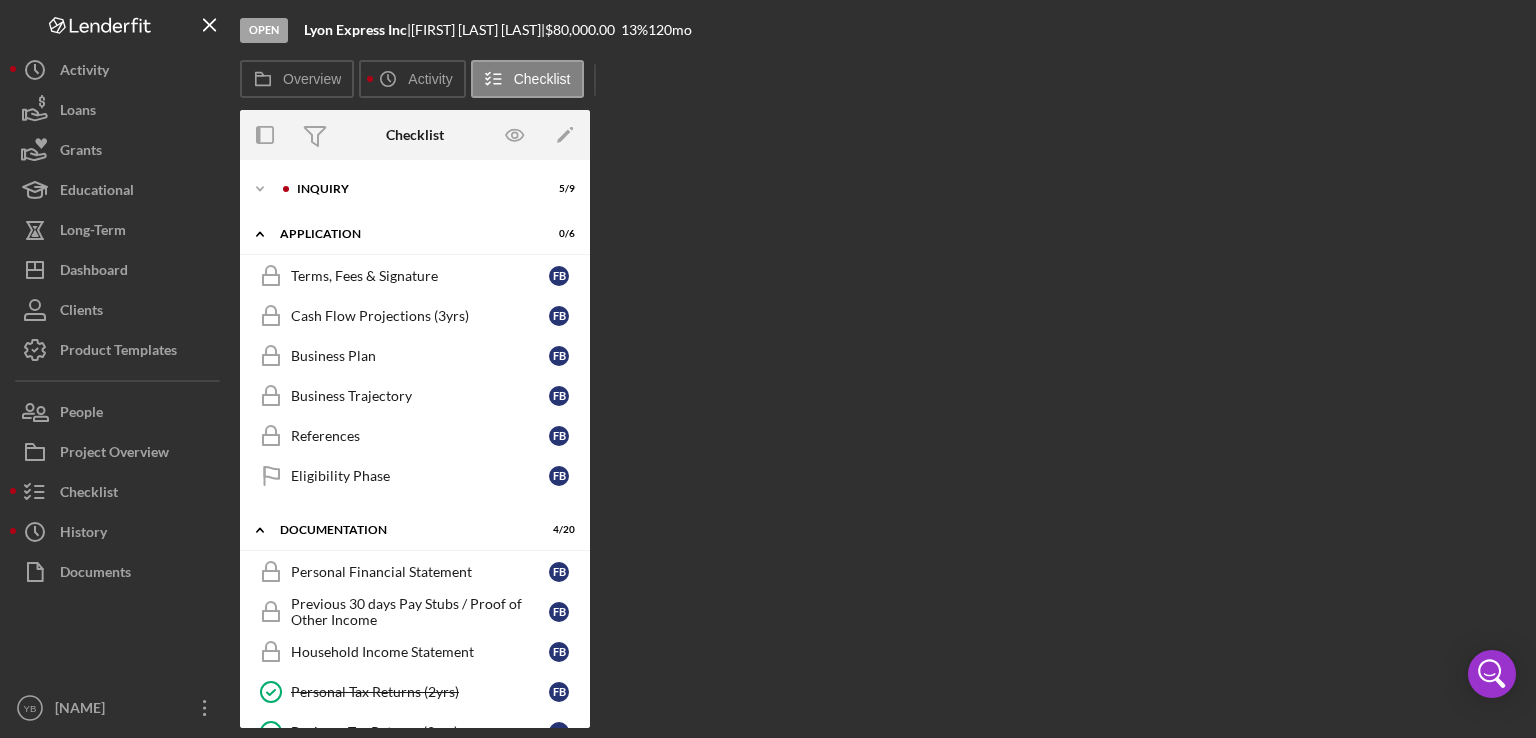 click on "Overview Internal Workflow Stage Open Icon/Dropdown Arrow Archive (can unarchive later if needed) Overview Edit Icon/Edit Status Ongoing Risk Rating Sentiment Rating 5 Product Name Community Advantage Loan Created Date 08/06/2025 Started Date 08/06/2025 Closing Goal 09/20/2025 Contact YB [FIRST] [LAST] Account Executive Weekly Status Update On Weekly Status Update Message Here's a snapshot of information that has been fully approved, as well as the items we still need.
If you've worked up to a milestone (purple) item, then the ball is our court. We'll respond as soon as we can. Inactivity Alerts On Send if the client is inactive for... 5 Inactivity Reminder Message Hey there, we noticed you haven't made any progress on your application in the last few days. Let us know if you have any questions or issues!
Initial Request Edit Icon/Edit Amount $80,000.00 Standard Rate 13.000% Standard Term 120 months Key Ratios Edit Icon/Edit DSCR Collateral Coverage DTI LTV Global DSCR Global Collateral Coverage NOI Edit" at bounding box center [883, 419] 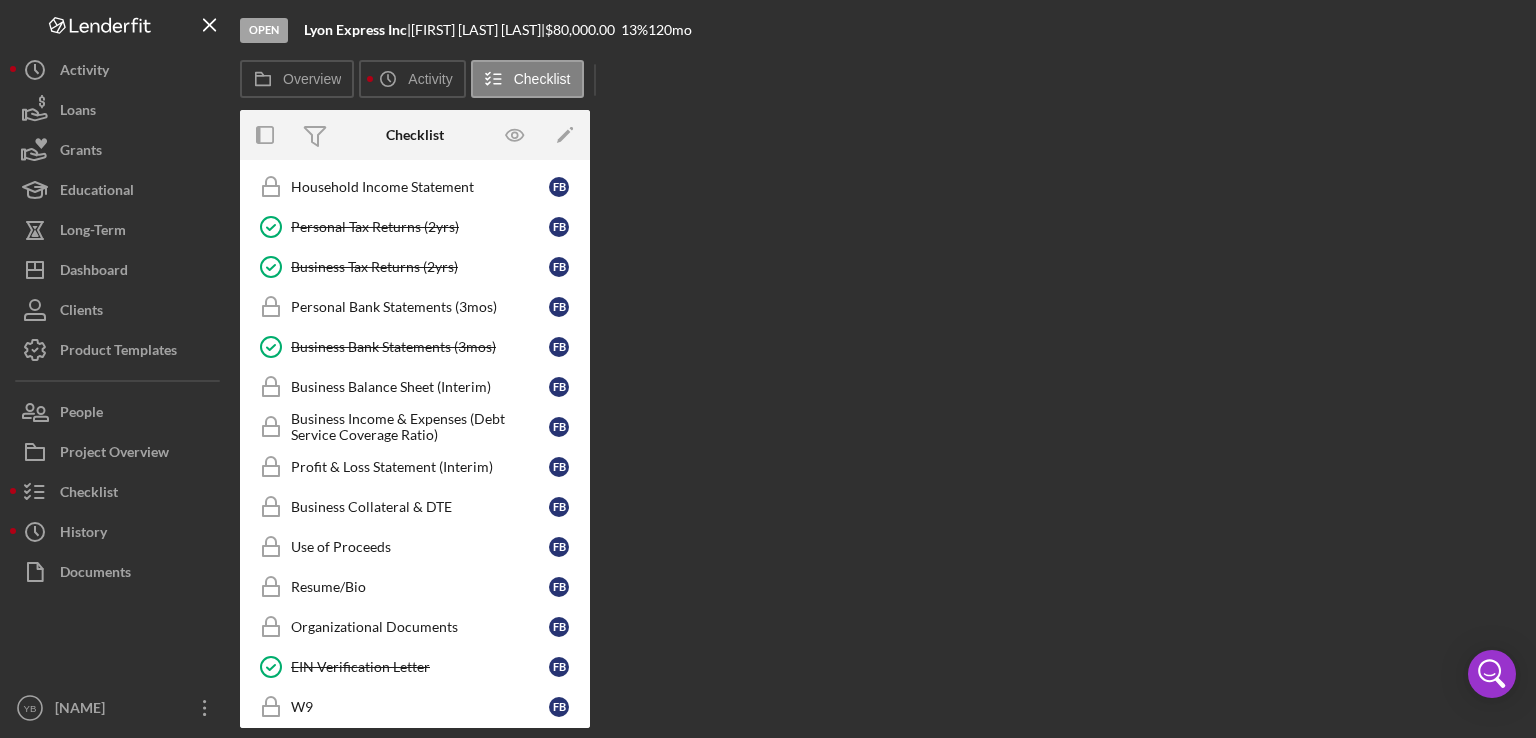 scroll, scrollTop: 468, scrollLeft: 0, axis: vertical 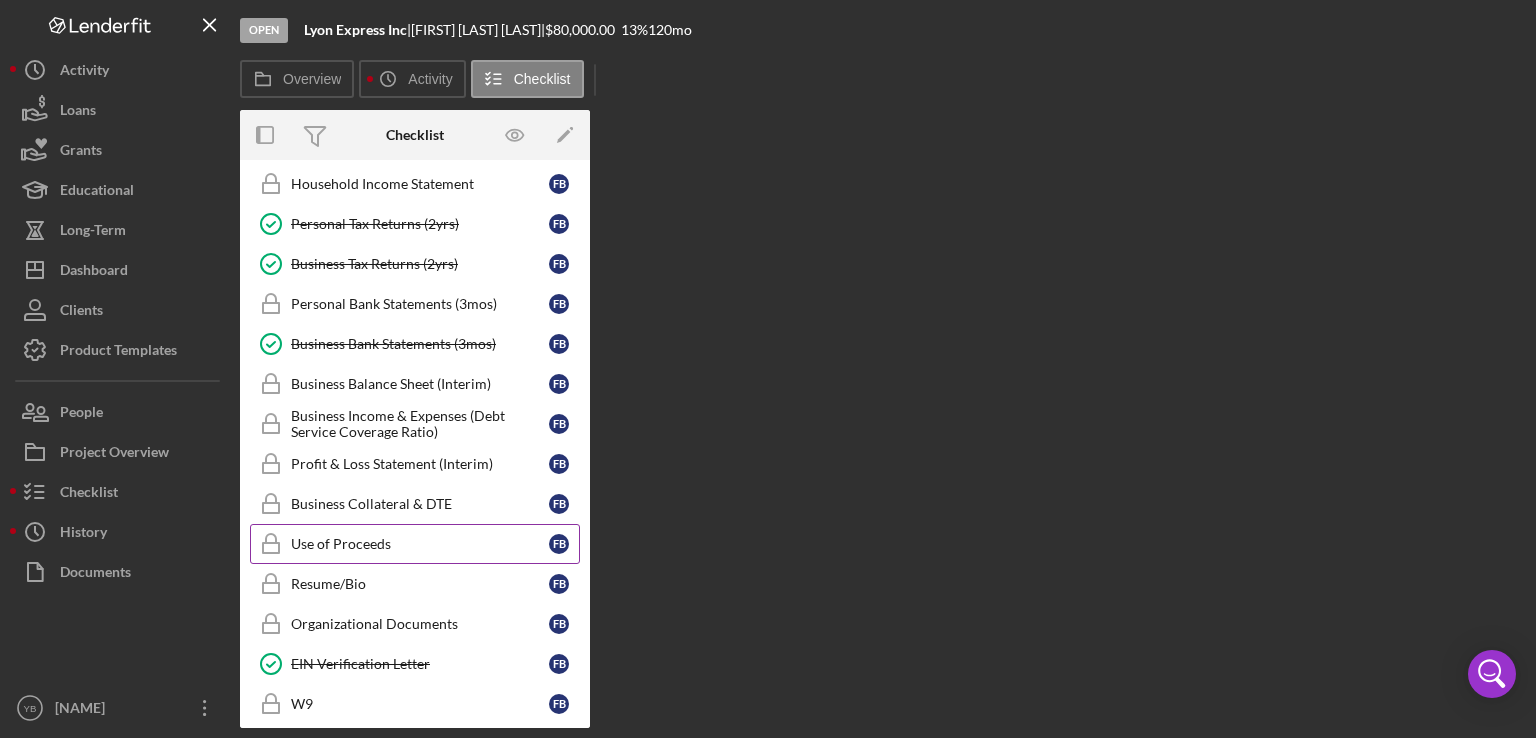 click on "Use of Proceeds" at bounding box center (420, 544) 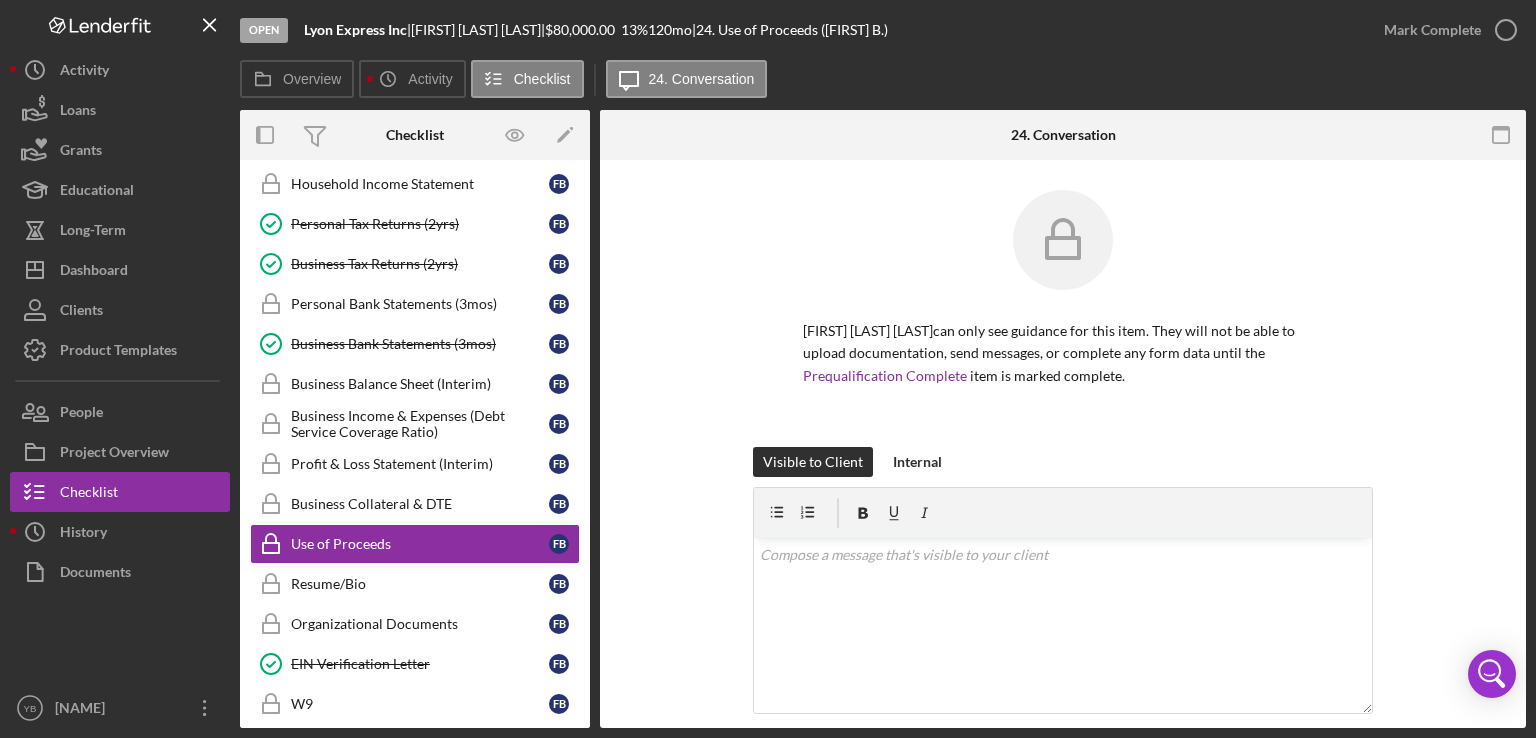 click on "[FIRST] [LAST] [LAST] can only see guidance for this item. They will not be able to upload documentation, send messages, or complete any form data until the Prequalification Complete item is marked complete. Visible to Client Internal v Color teal Color pink Remove color Add row above Add row below Add column before Add column after Merge cells Split cells Remove column Remove row Remove table Send Icon/icon-invite-send Icon/Document Browse or drag files here (max 100MB total) Tap to choose files or take a photo Cancel Send Icon/icon-invite-send Icon/Message Comment [FIRST] [LAST]
In this section we ask about the uses of your loan capital request, and any other sources of funding you and your business have obtained. Please fill out the above form and save before leaving the page. You can also download the Use of Proceeds sheet below if you have any challenges submitting this information via the form.
Use of Proceeds.xls" at bounding box center [1063, 643] 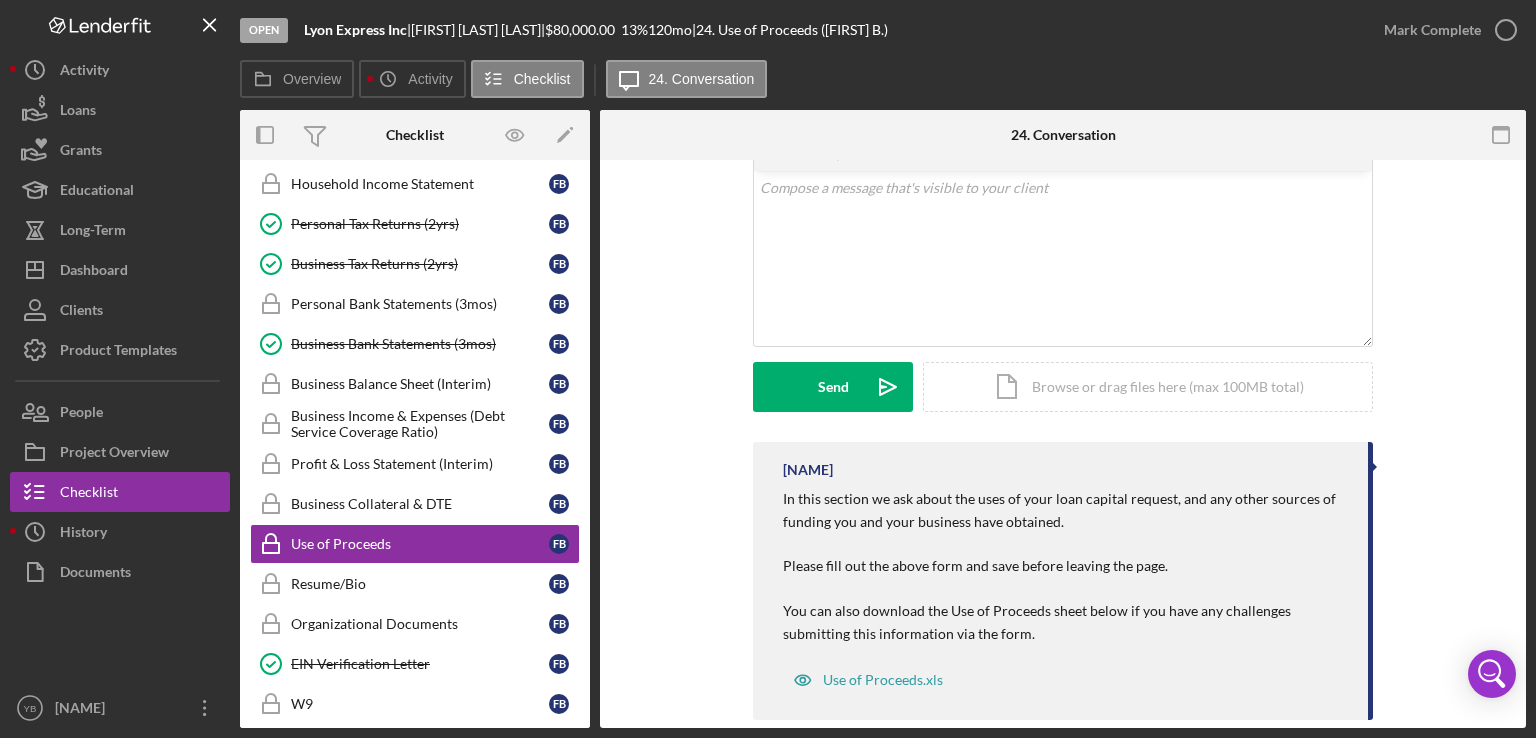 scroll, scrollTop: 398, scrollLeft: 0, axis: vertical 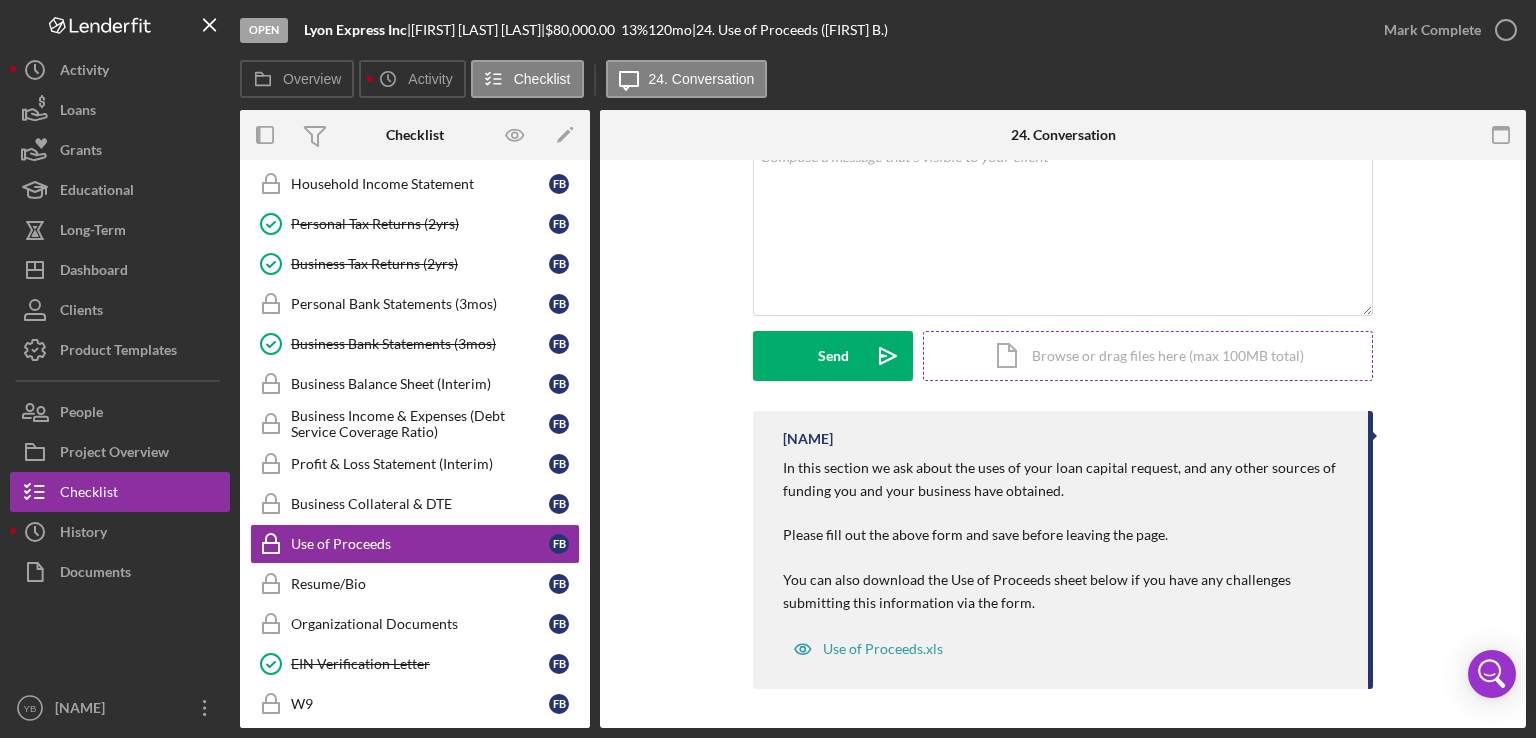 click on "Icon/Document Browse or drag files here (max 100MB total) Tap to choose files or take a photo" at bounding box center [1148, 356] 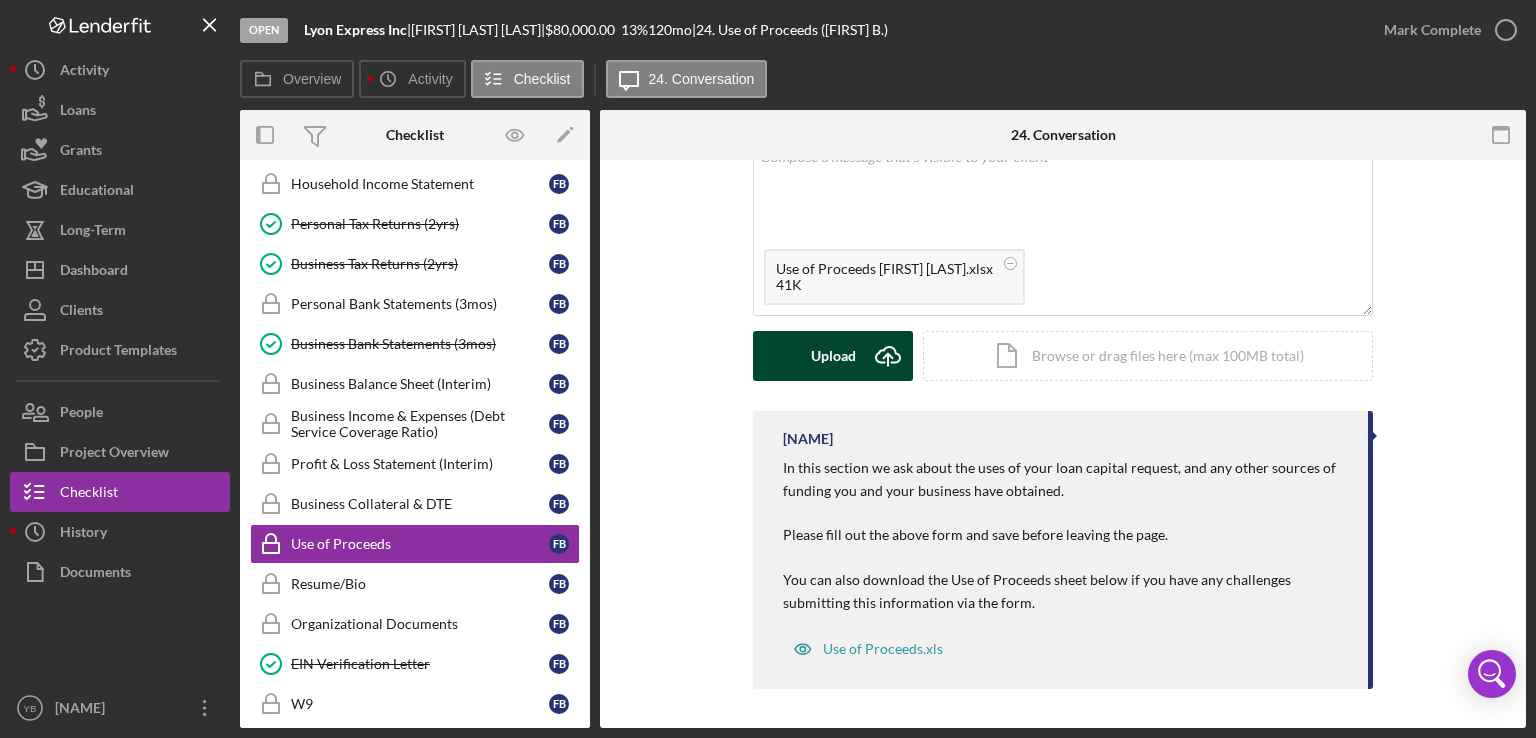 click on "Upload Icon/Upload" at bounding box center [833, 356] 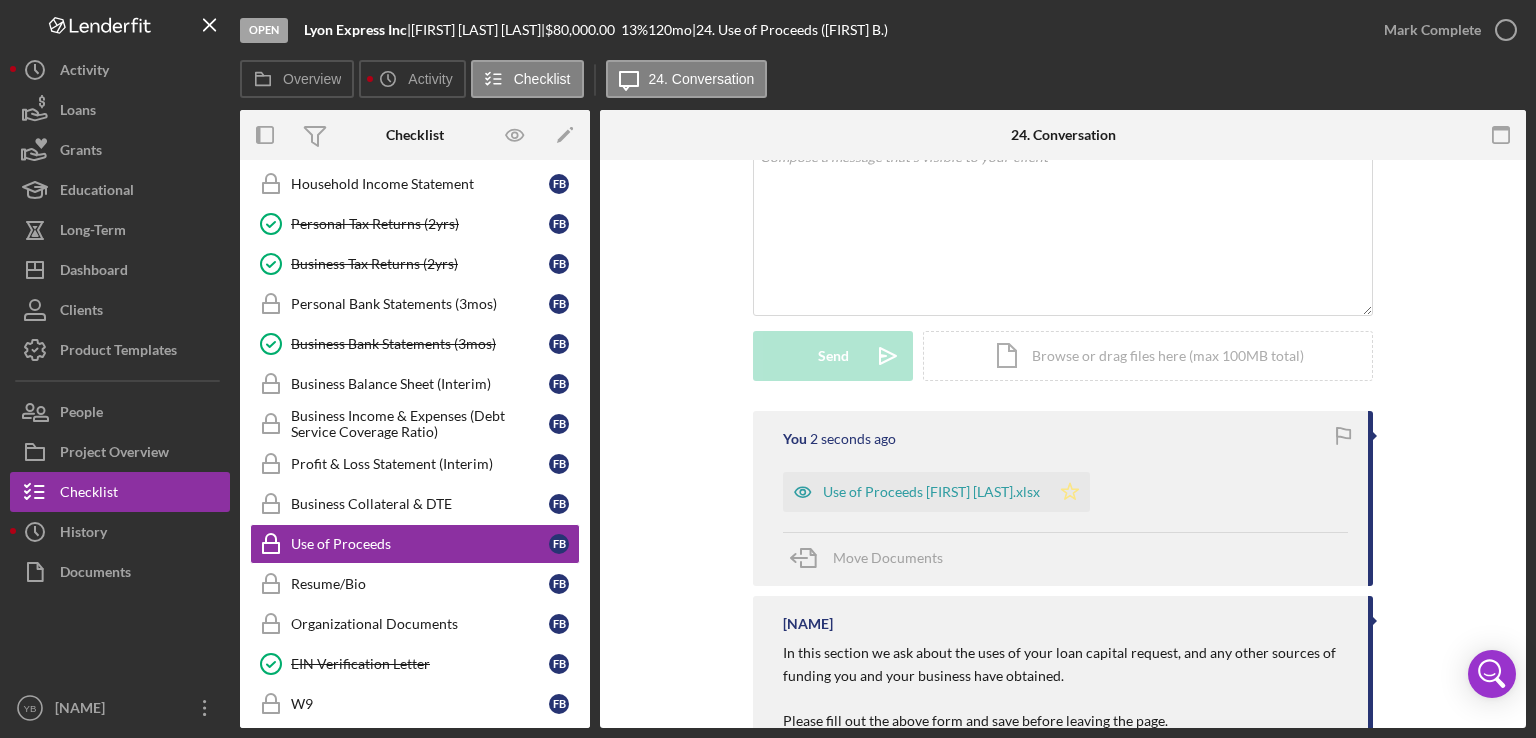 click on "Icon/Star" 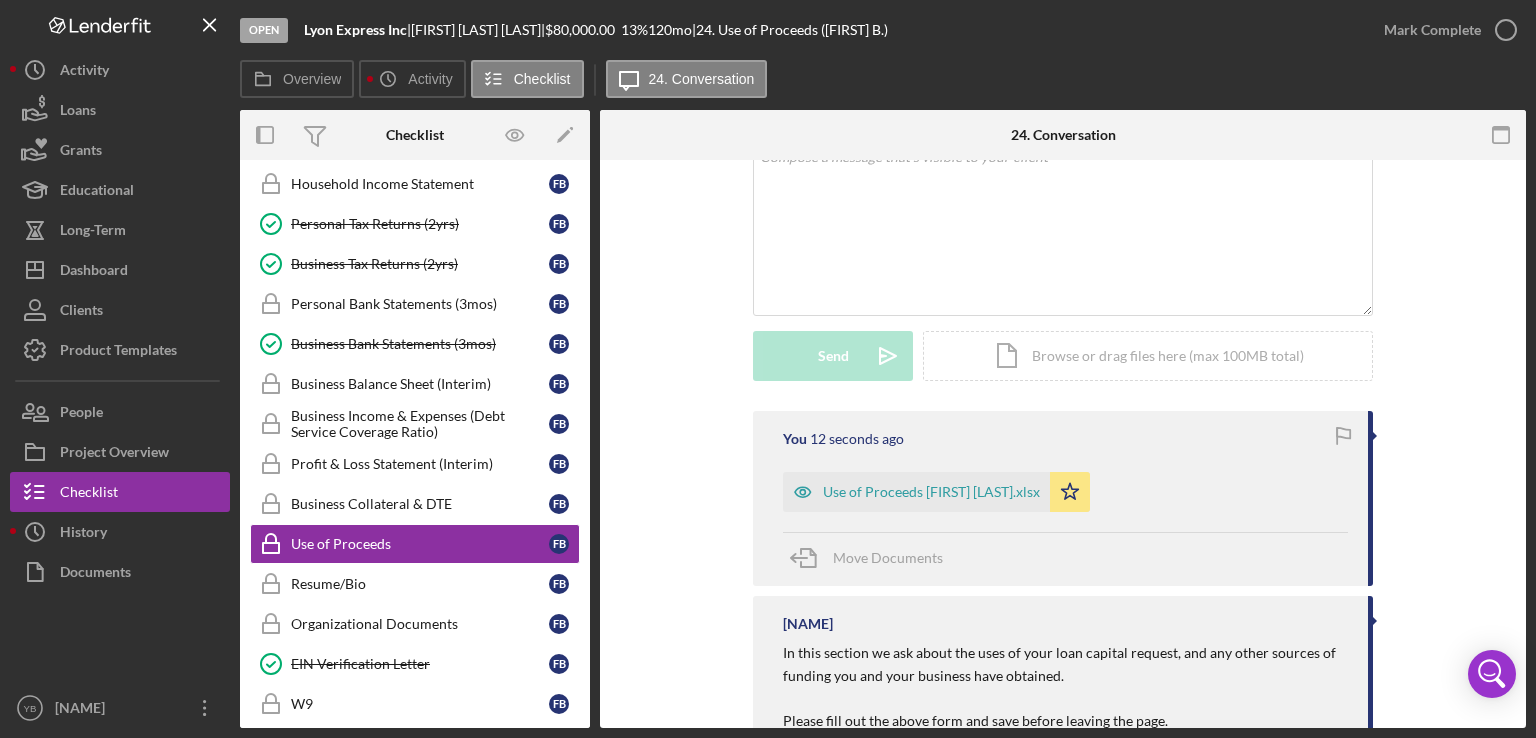 click on "Visible to Client Internal v Color teal Color pink Remove color Add row above Add row below Add column before Add column after Merge cells Split cells Remove column Remove row Remove table Send Icon/icon-invite-send Icon/Document Browse or drag files here (max 100MB total) Tap to choose files or take a photo Cancel Send Icon/icon-invite-send" at bounding box center [1063, 230] 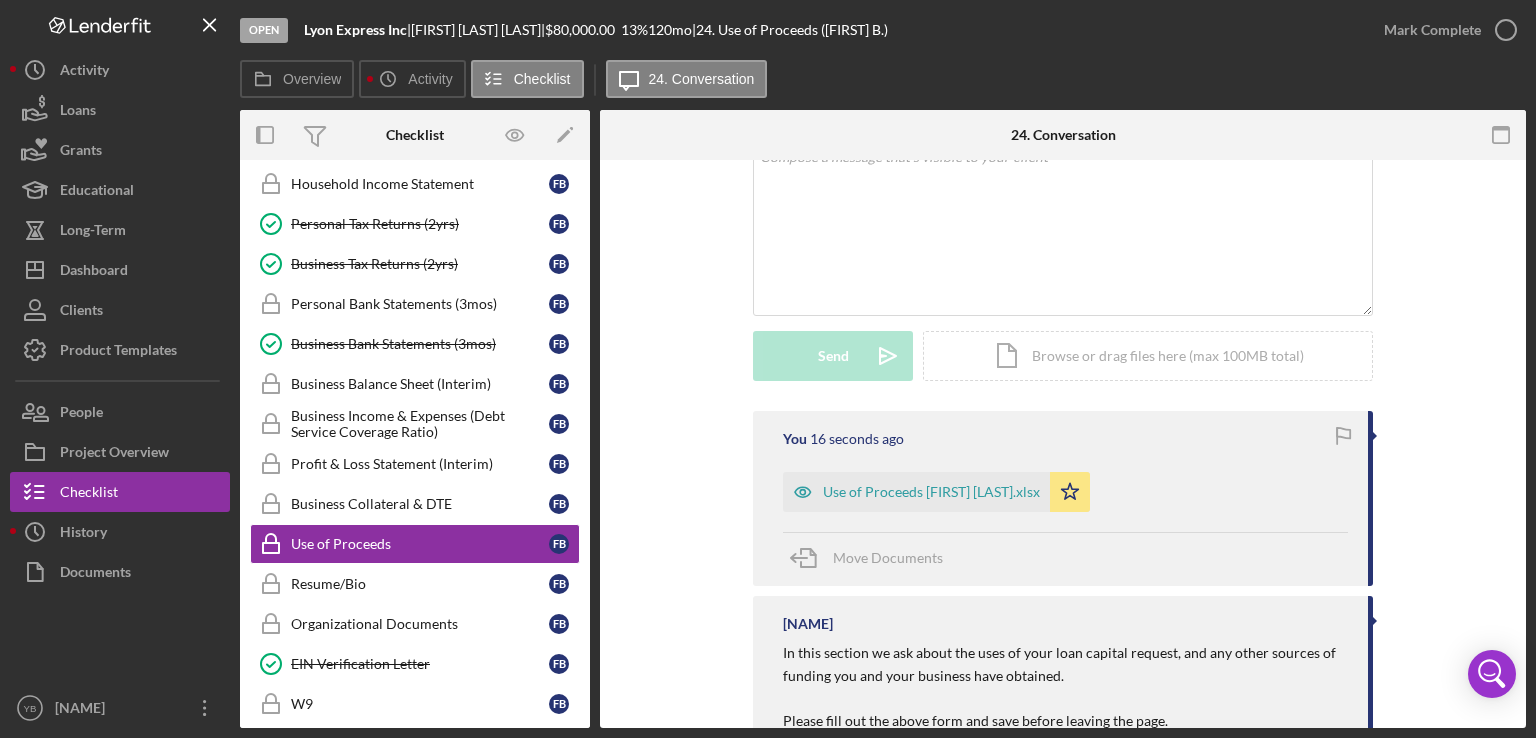 click on "Visible to Client Internal v Color teal Color pink Remove color Add row above Add row below Add column before Add column after Merge cells Split cells Remove column Remove row Remove table Send Icon/icon-invite-send Icon/Document Browse or drag files here (max 100MB total) Tap to choose files or take a photo Cancel Send Icon/icon-invite-send" at bounding box center (1063, 230) 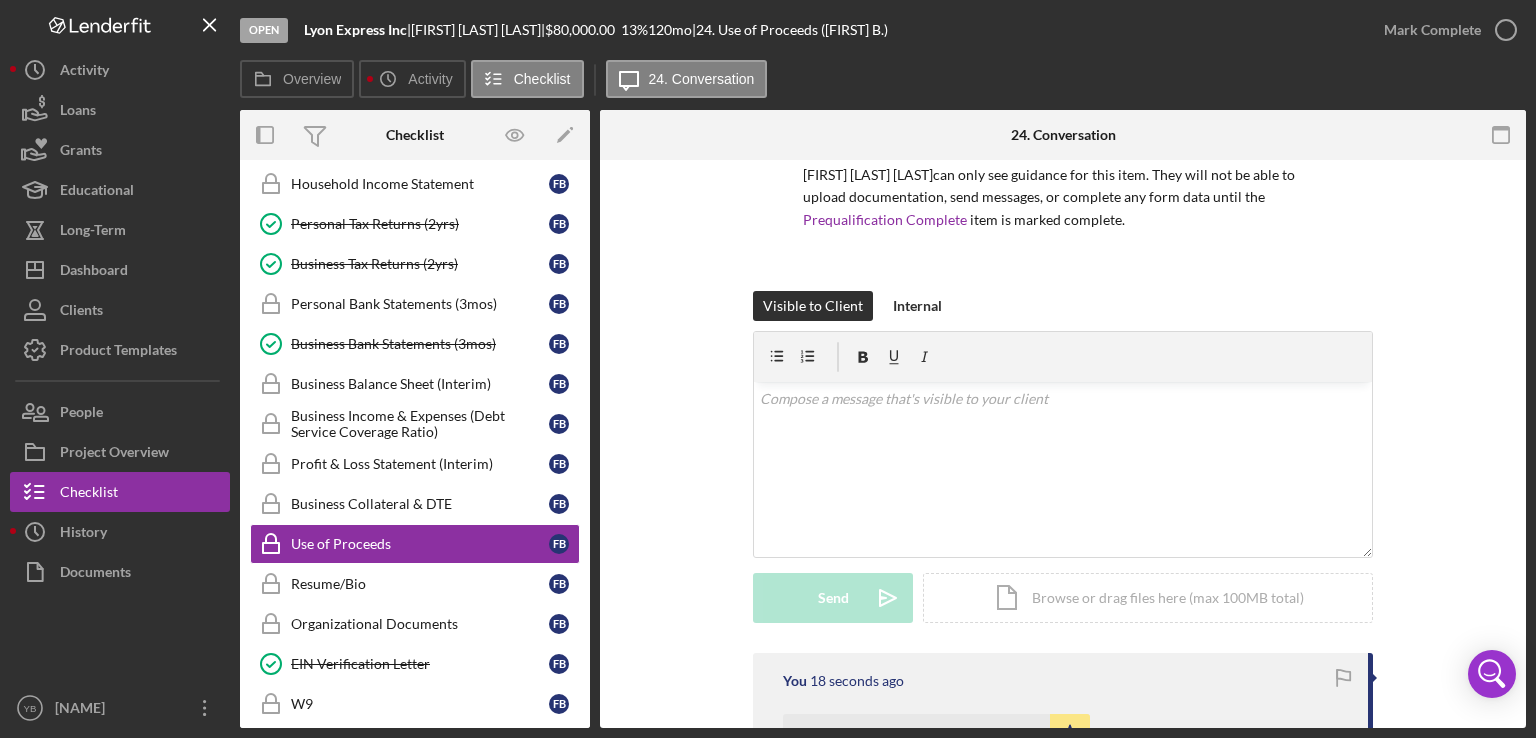 scroll, scrollTop: 35, scrollLeft: 0, axis: vertical 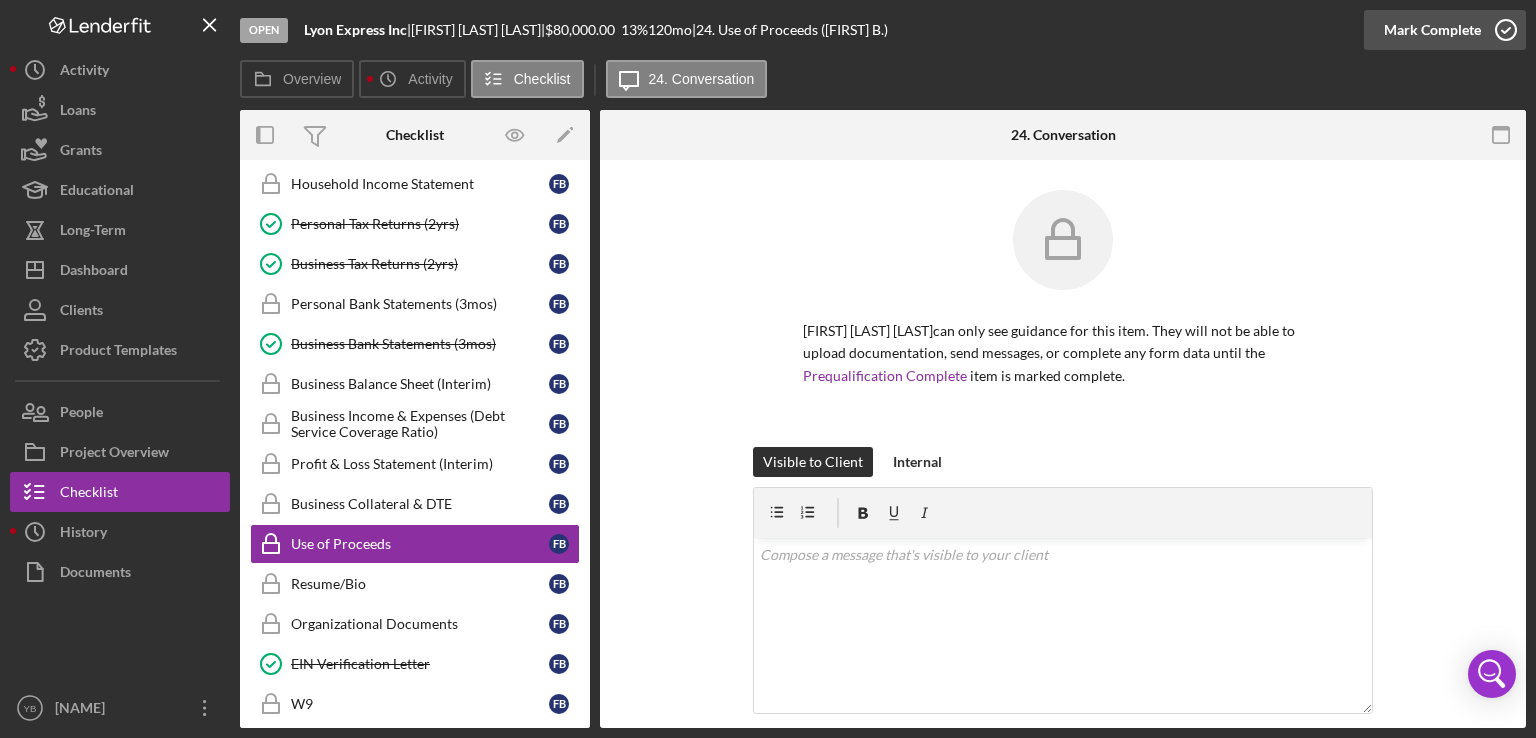 click on "Mark Complete" at bounding box center (1432, 30) 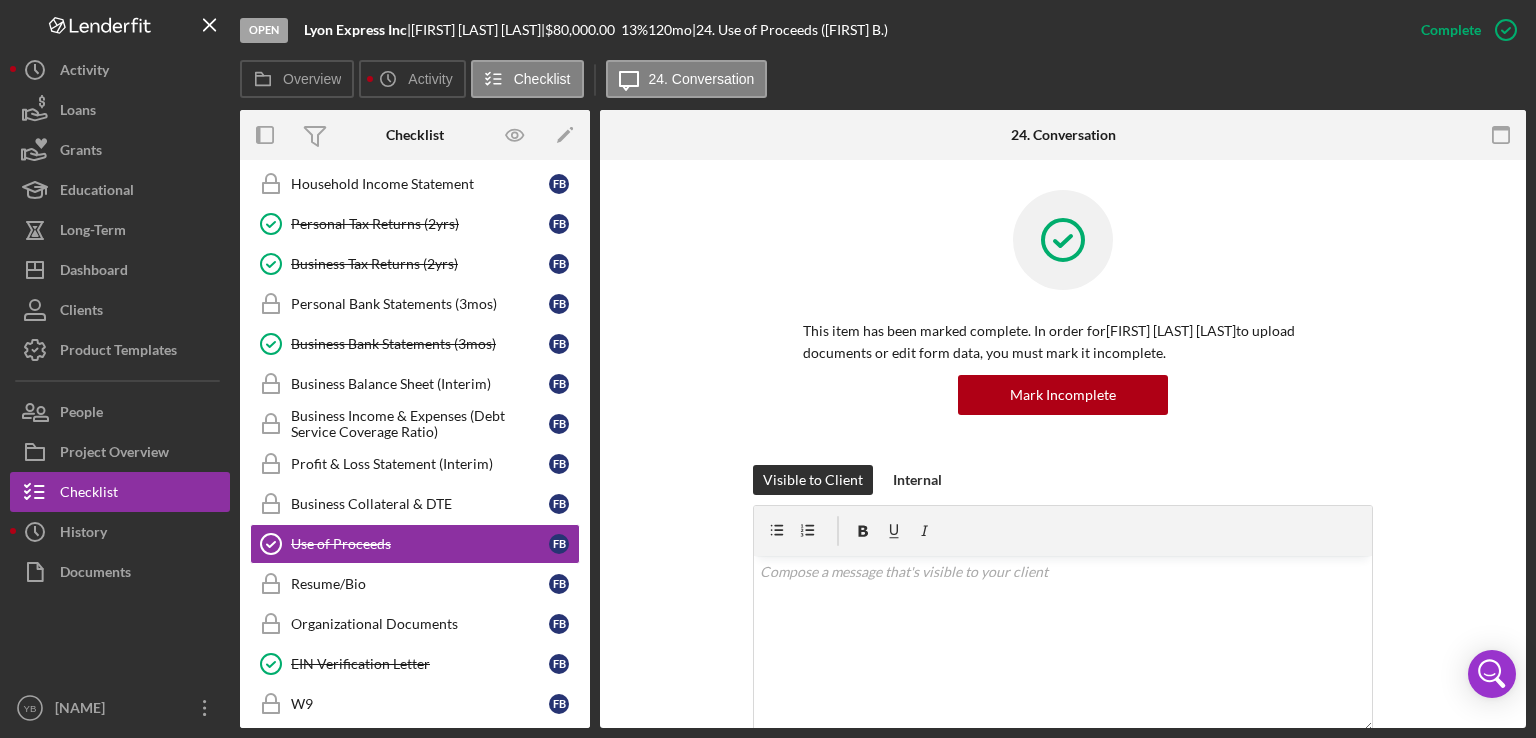 click on "Visible to Client Internal v Color teal Color pink Remove color Add row above Add row below Add column before Add column after Merge cells Split cells Remove column Remove row Remove table Send Icon/icon-invite-send Icon/Document Browse or drag files here (max 100MB total) Tap to choose files or take a photo Cancel Send Icon/icon-invite-send" at bounding box center [1063, 646] 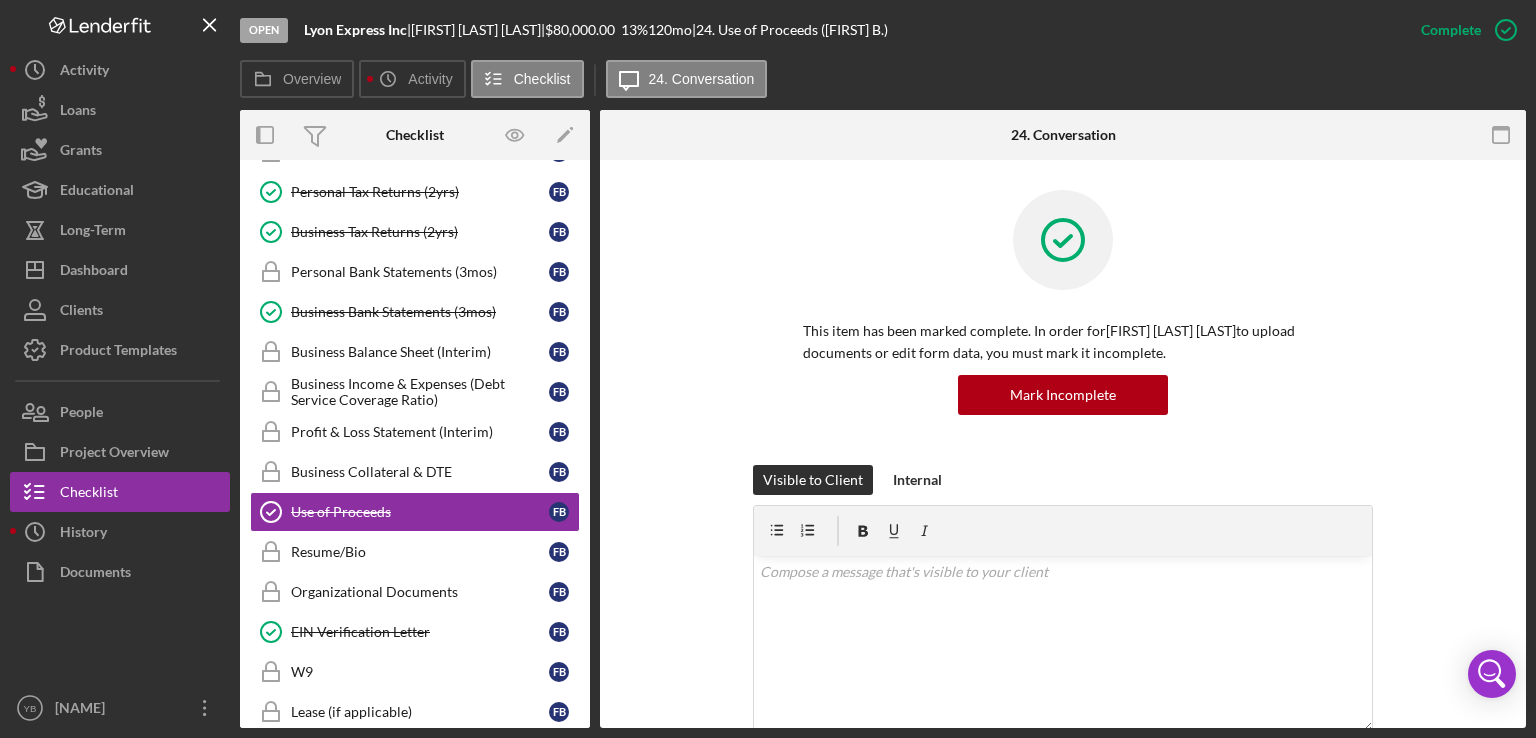 scroll, scrollTop: 500, scrollLeft: 0, axis: vertical 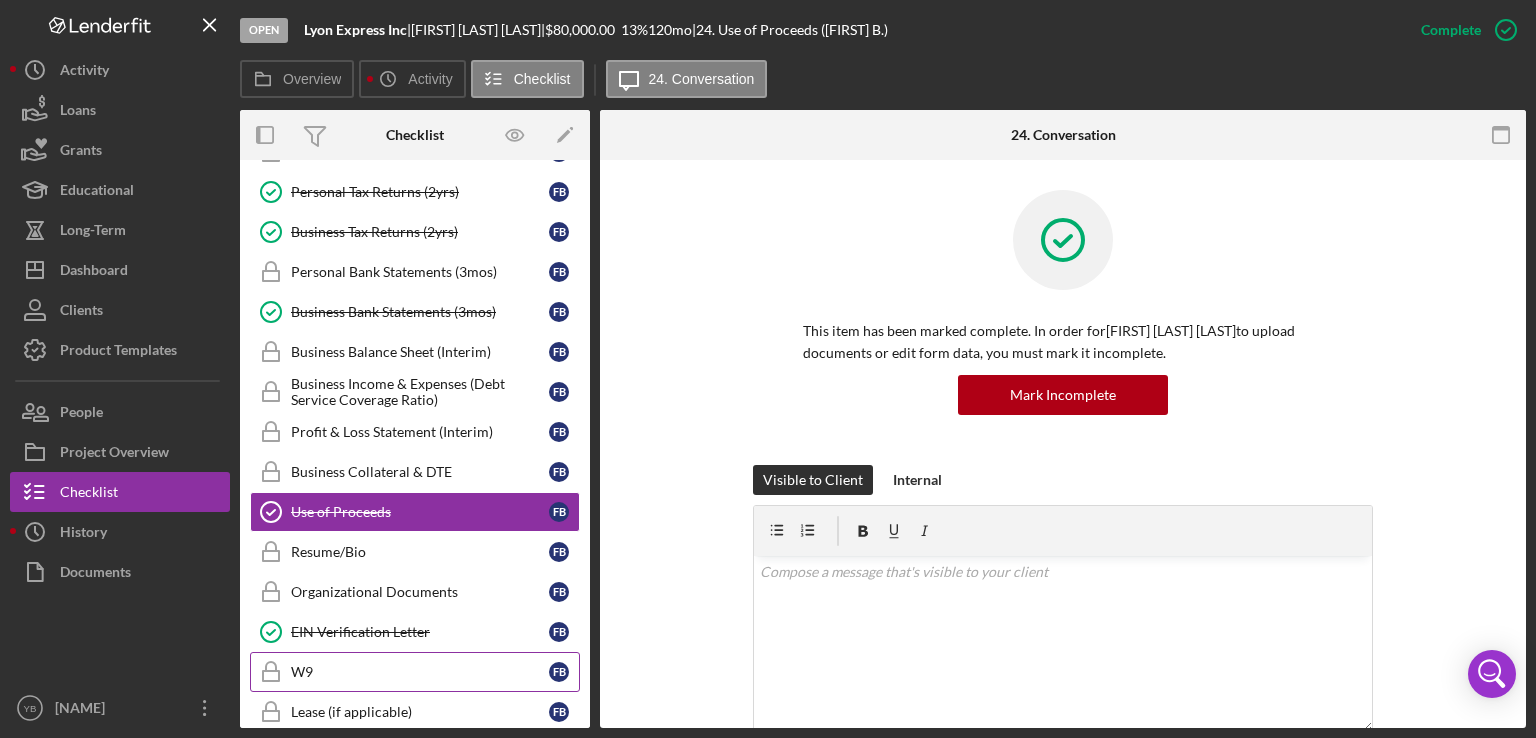 click on "W9" at bounding box center (420, 672) 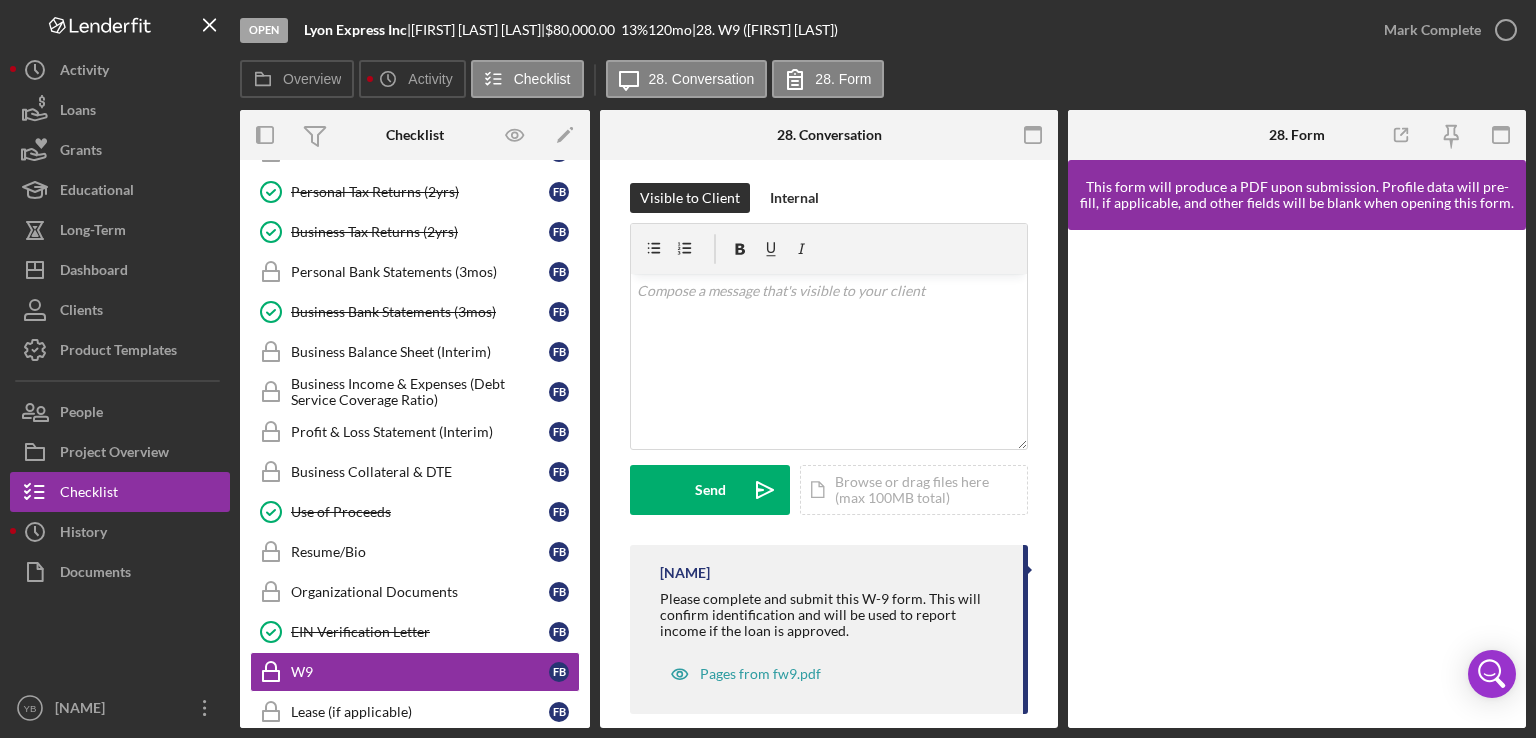 scroll, scrollTop: 357, scrollLeft: 0, axis: vertical 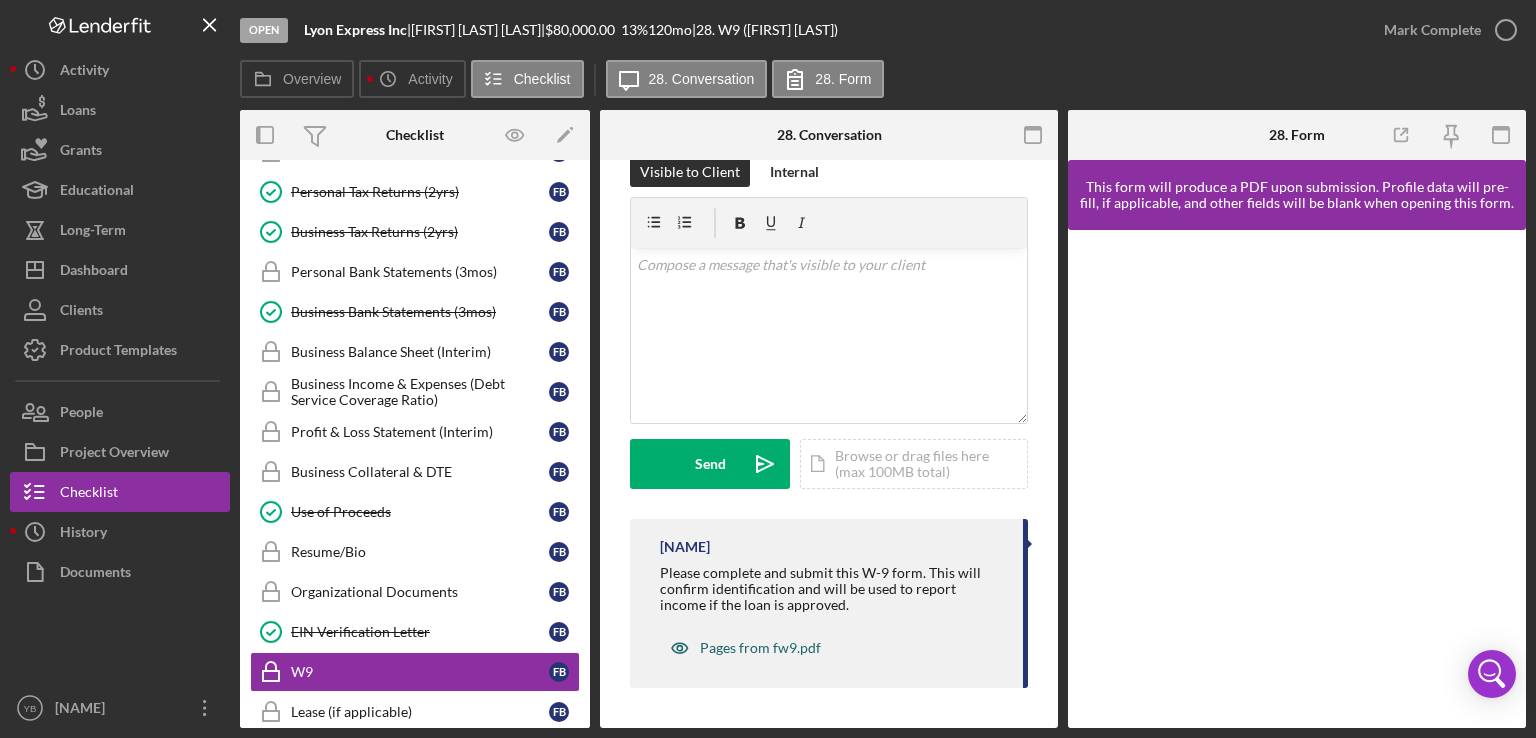 click on "Pages from fw9.pdf" at bounding box center [760, 648] 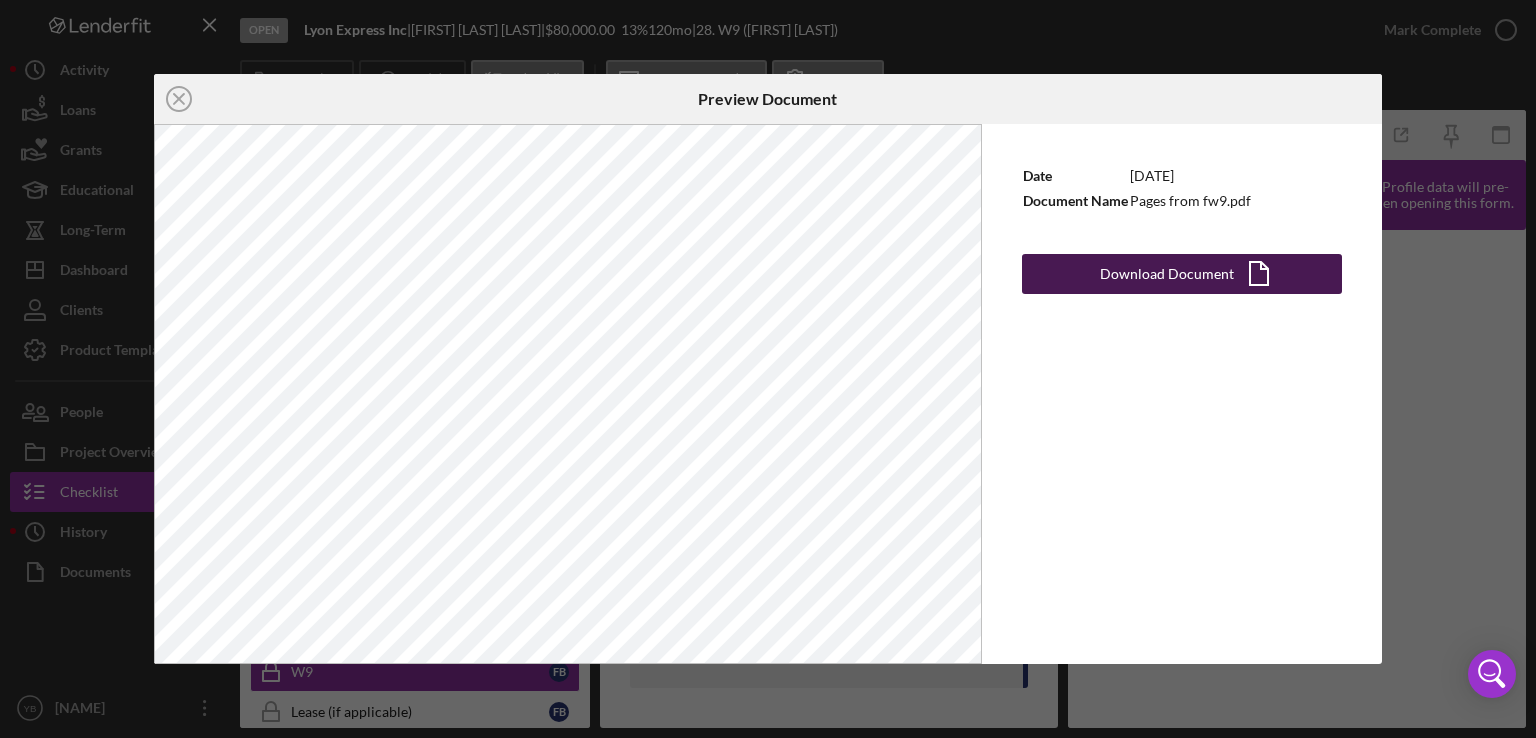 click on "Download Document" at bounding box center (1167, 274) 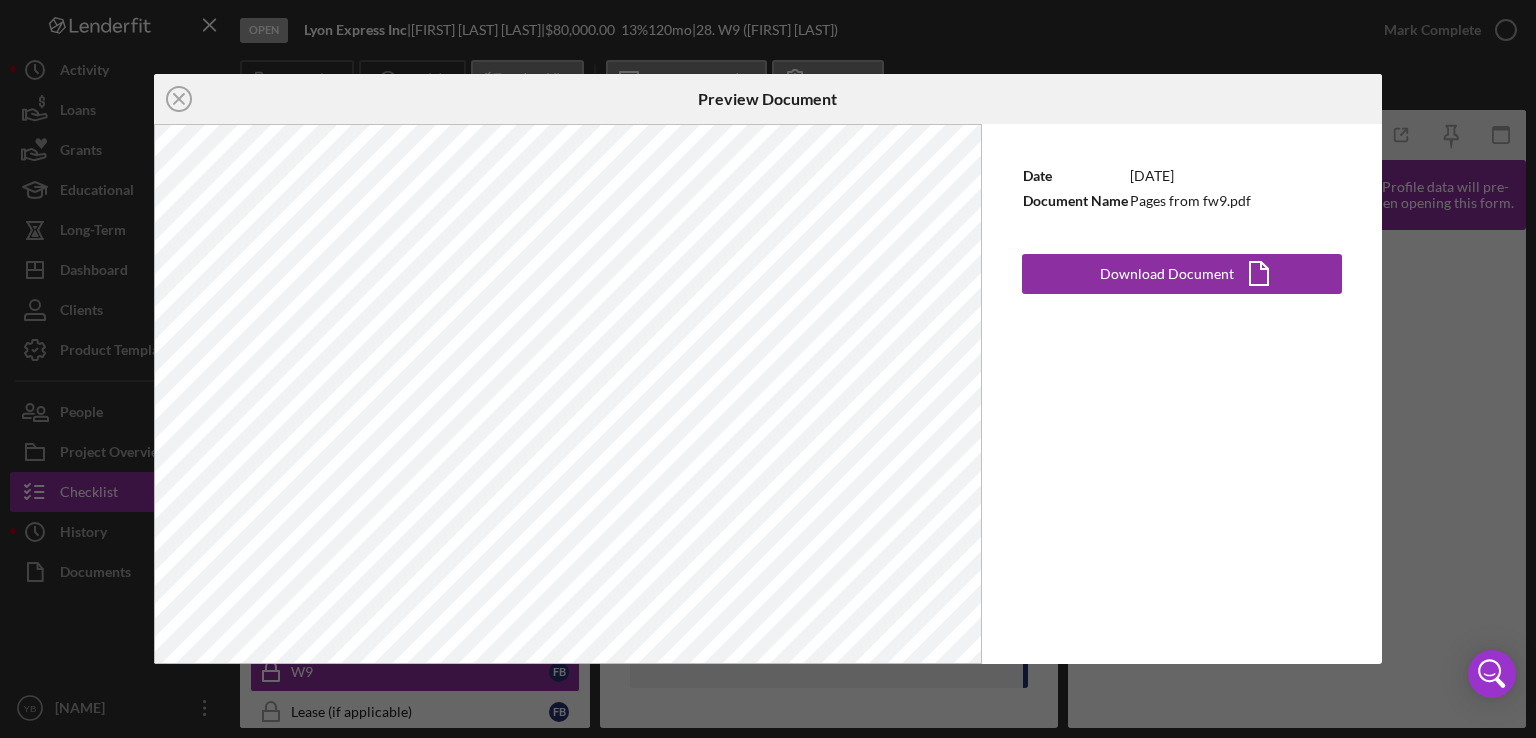click on "Document Date 1/4/2024 Document Name Pages from fw9.pdf    Download Document Icon/Document" at bounding box center [768, 369] 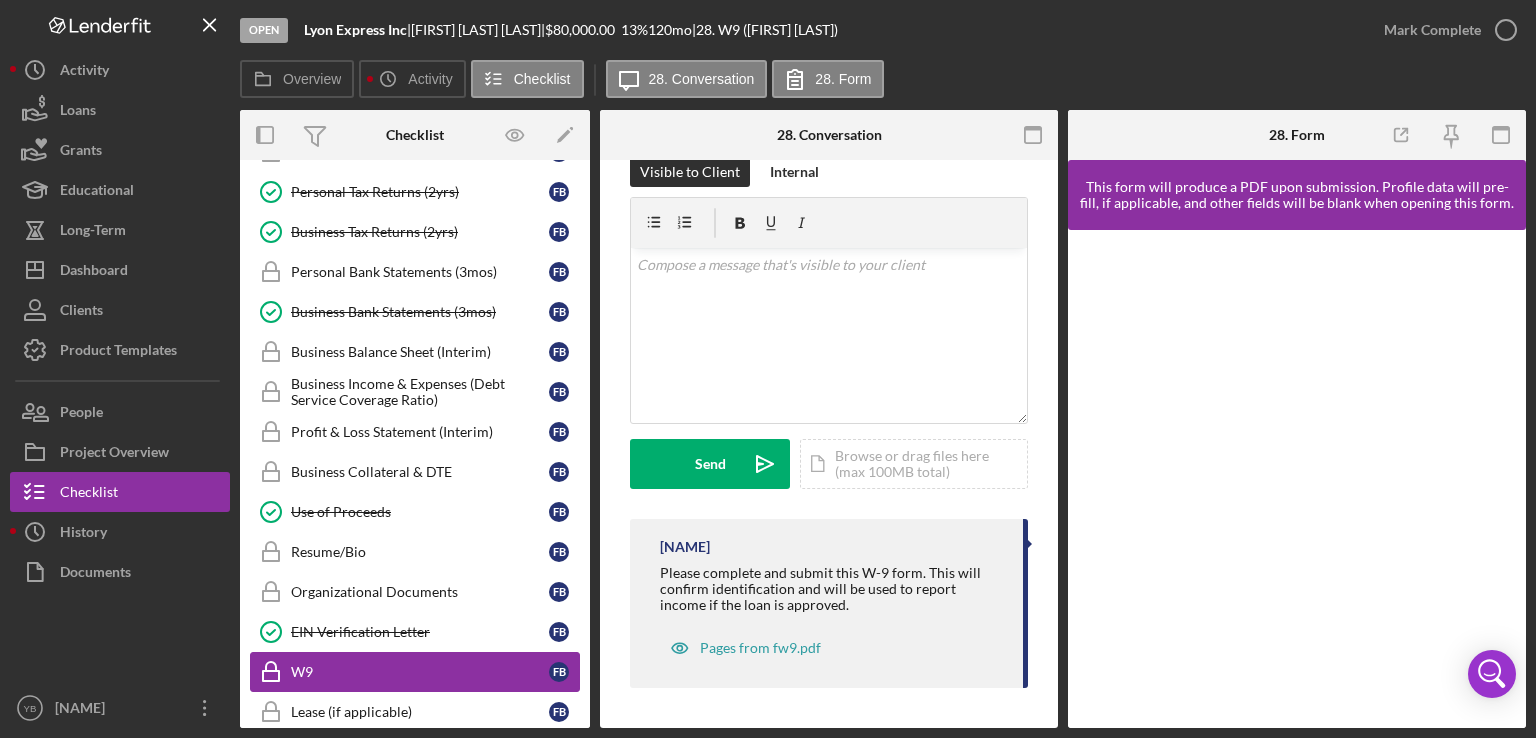 click on "W9" at bounding box center (420, 672) 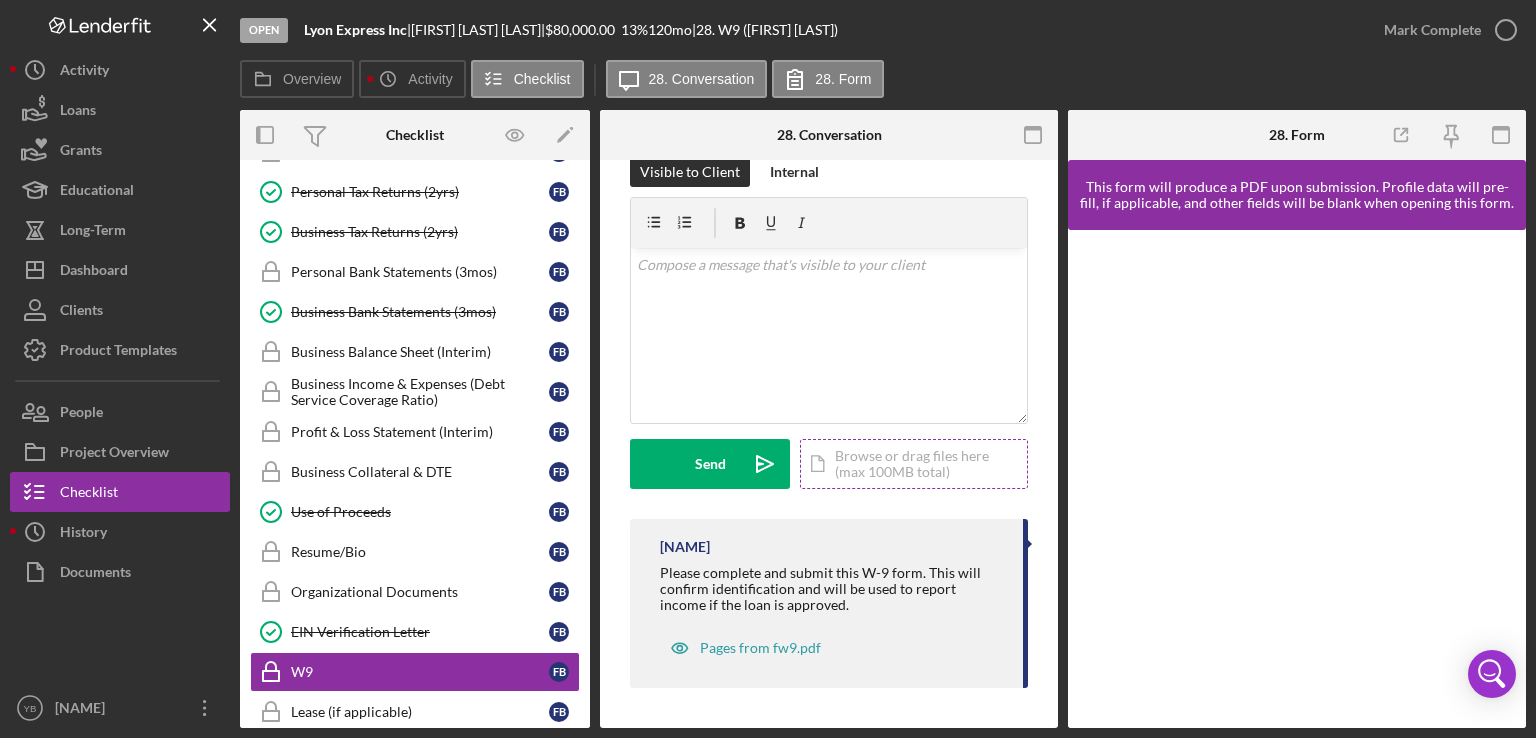 click on "Icon/Document Browse or drag files here (max 100MB total) Tap to choose files or take a photo" at bounding box center [914, 464] 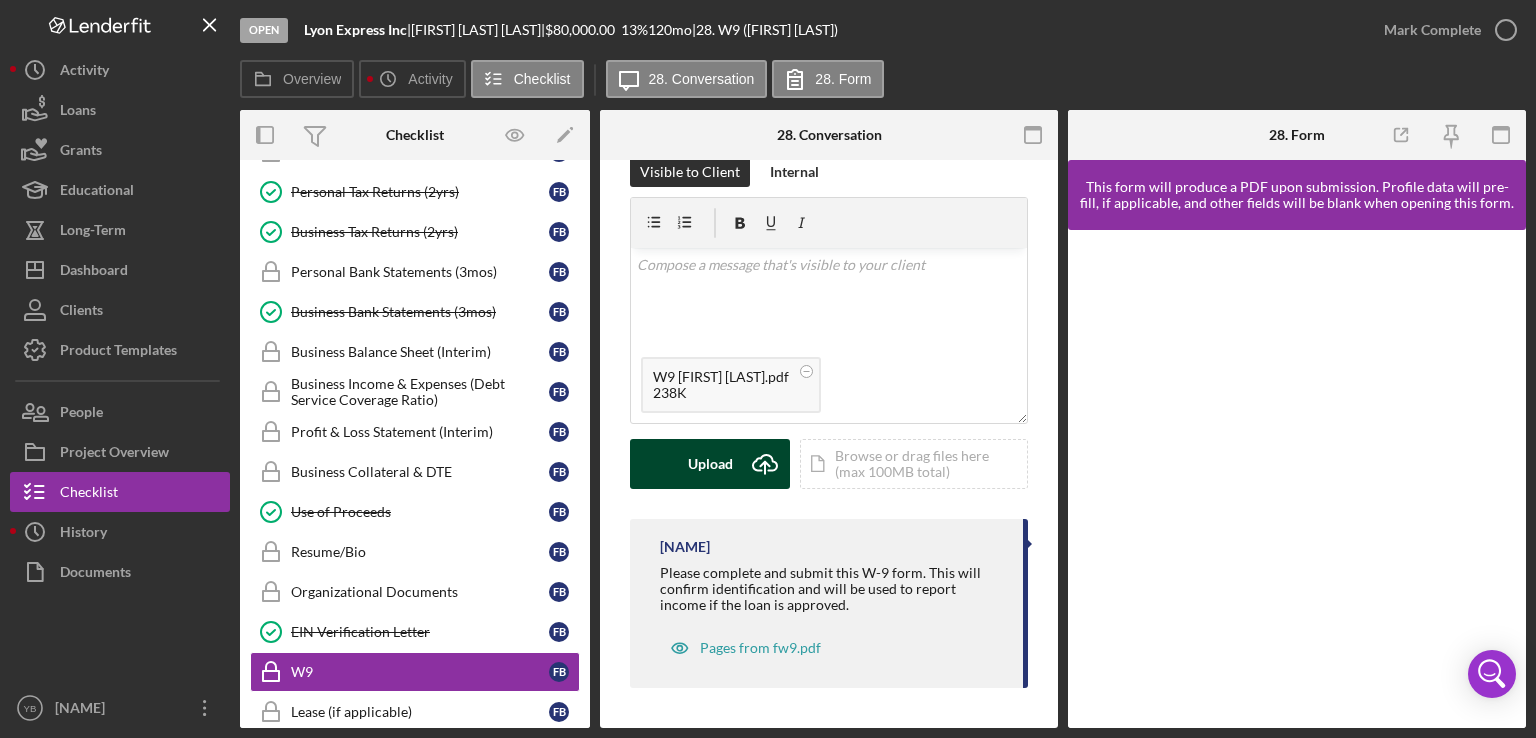 click on "Upload Icon/Upload" at bounding box center [710, 464] 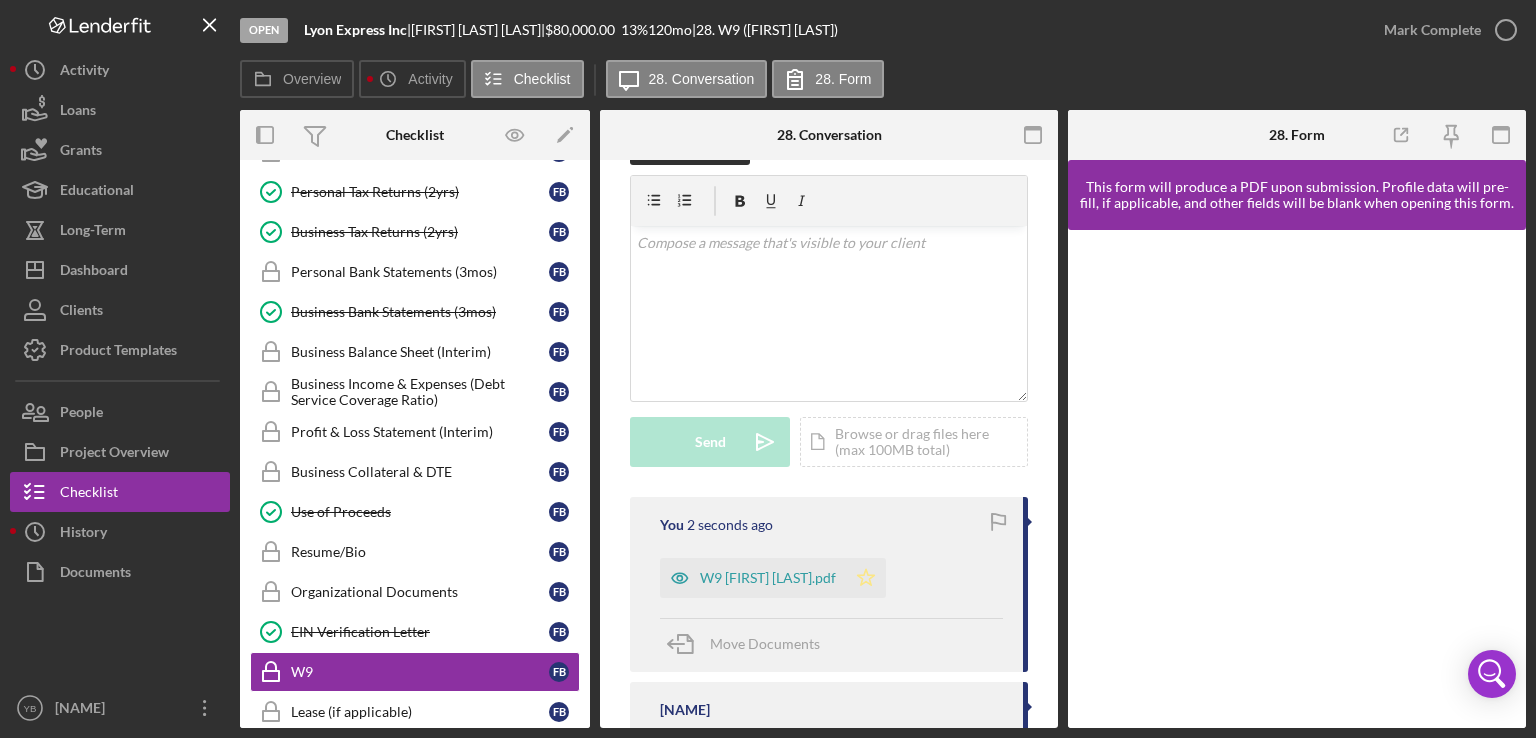 click on "Icon/Star" 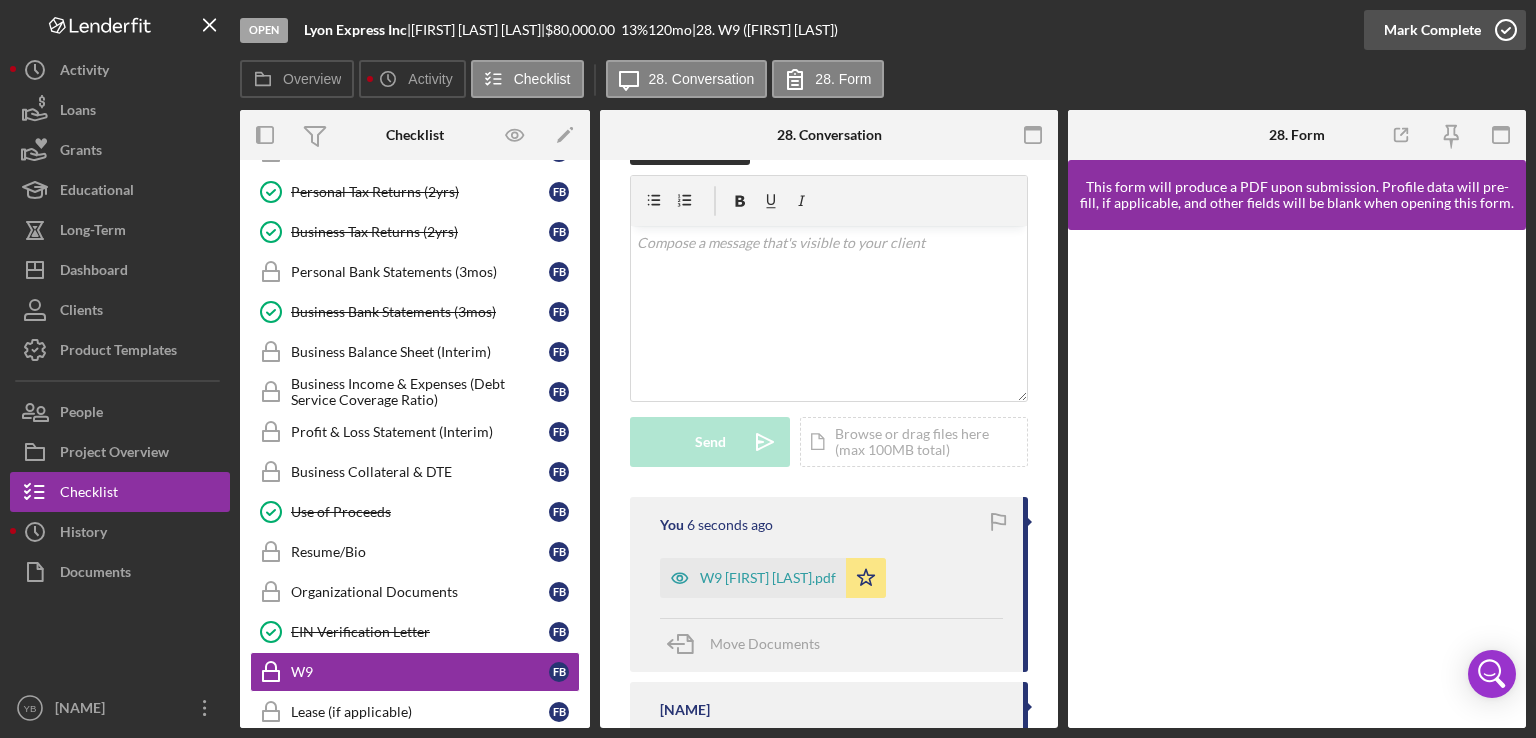 click on "Mark Complete" at bounding box center (1445, 30) 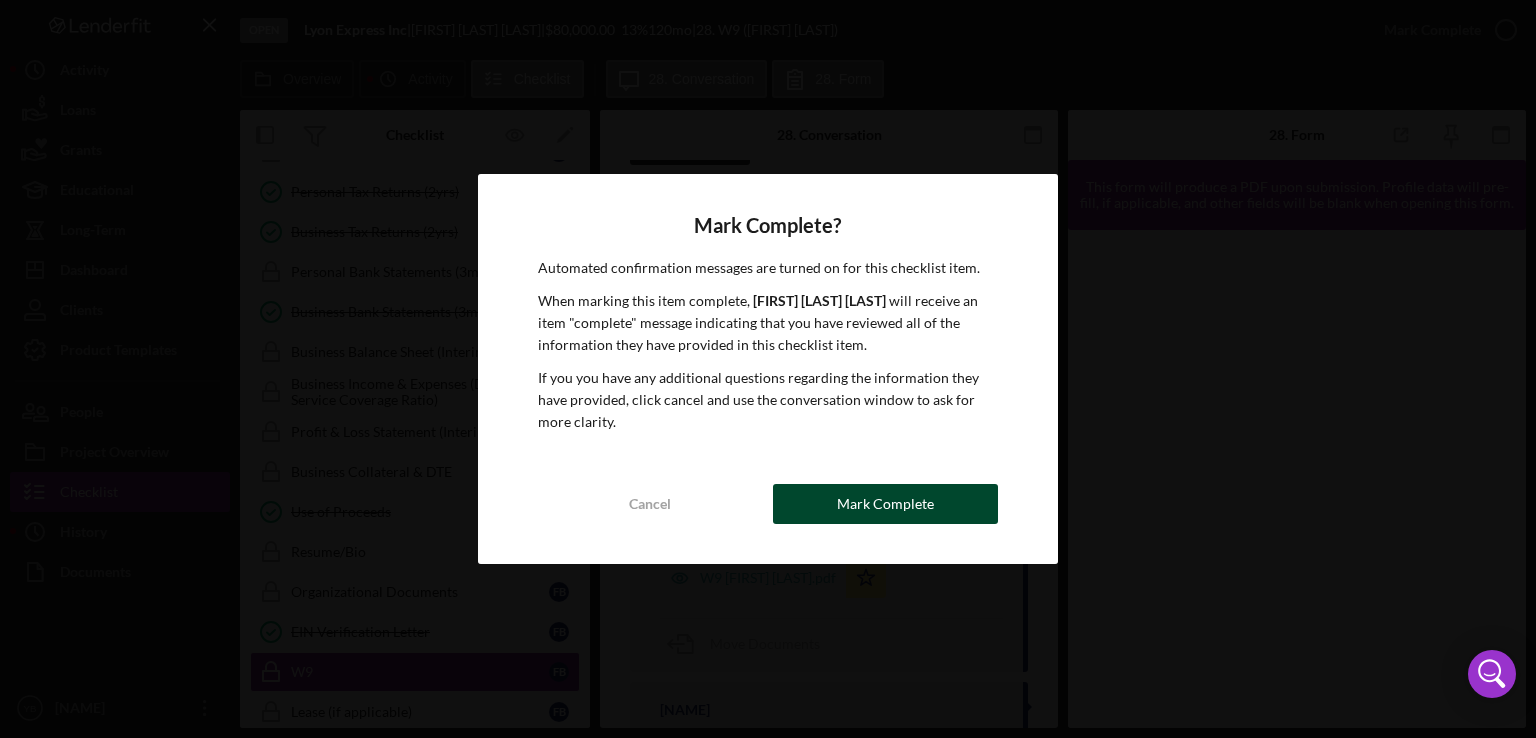 click on "Mark Complete" at bounding box center (885, 504) 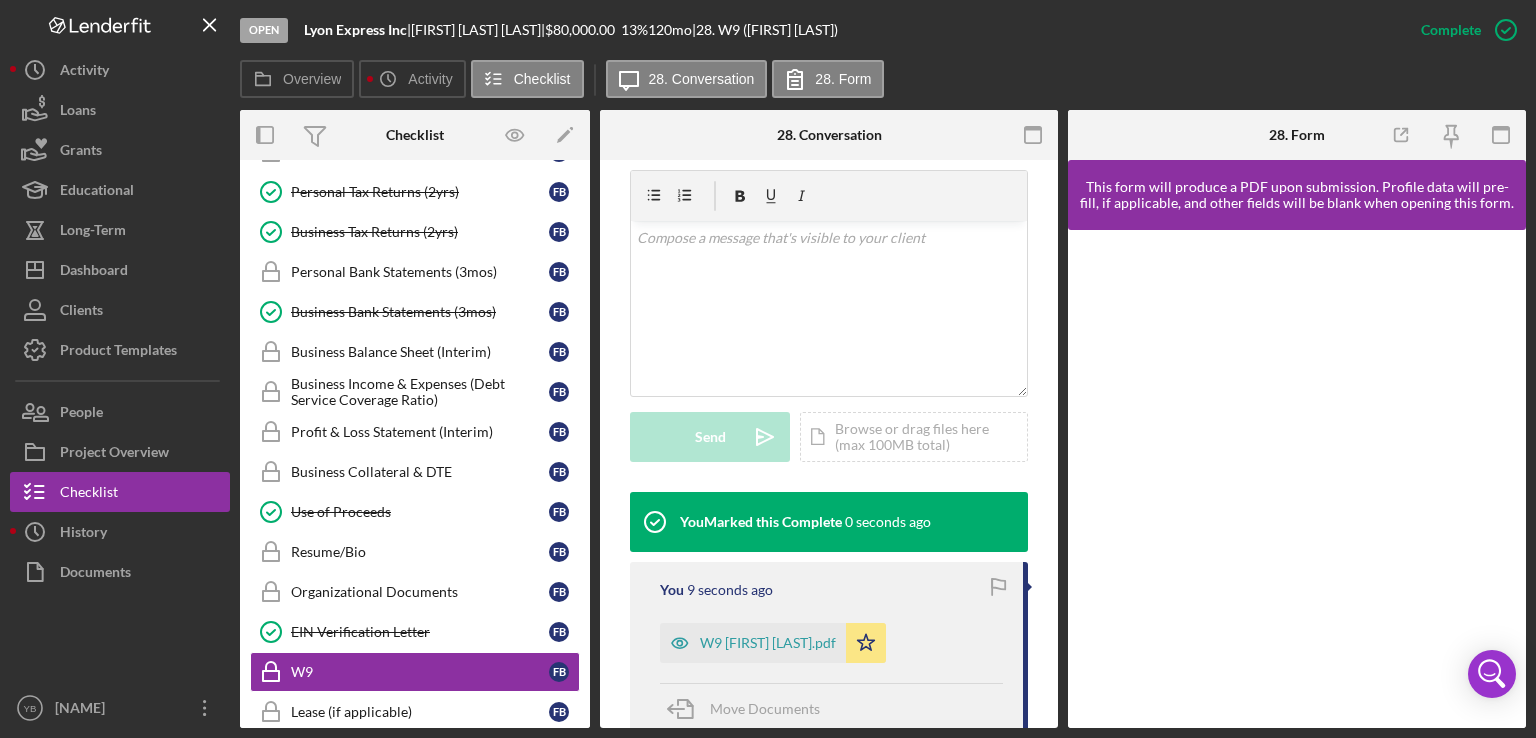 scroll, scrollTop: 352, scrollLeft: 0, axis: vertical 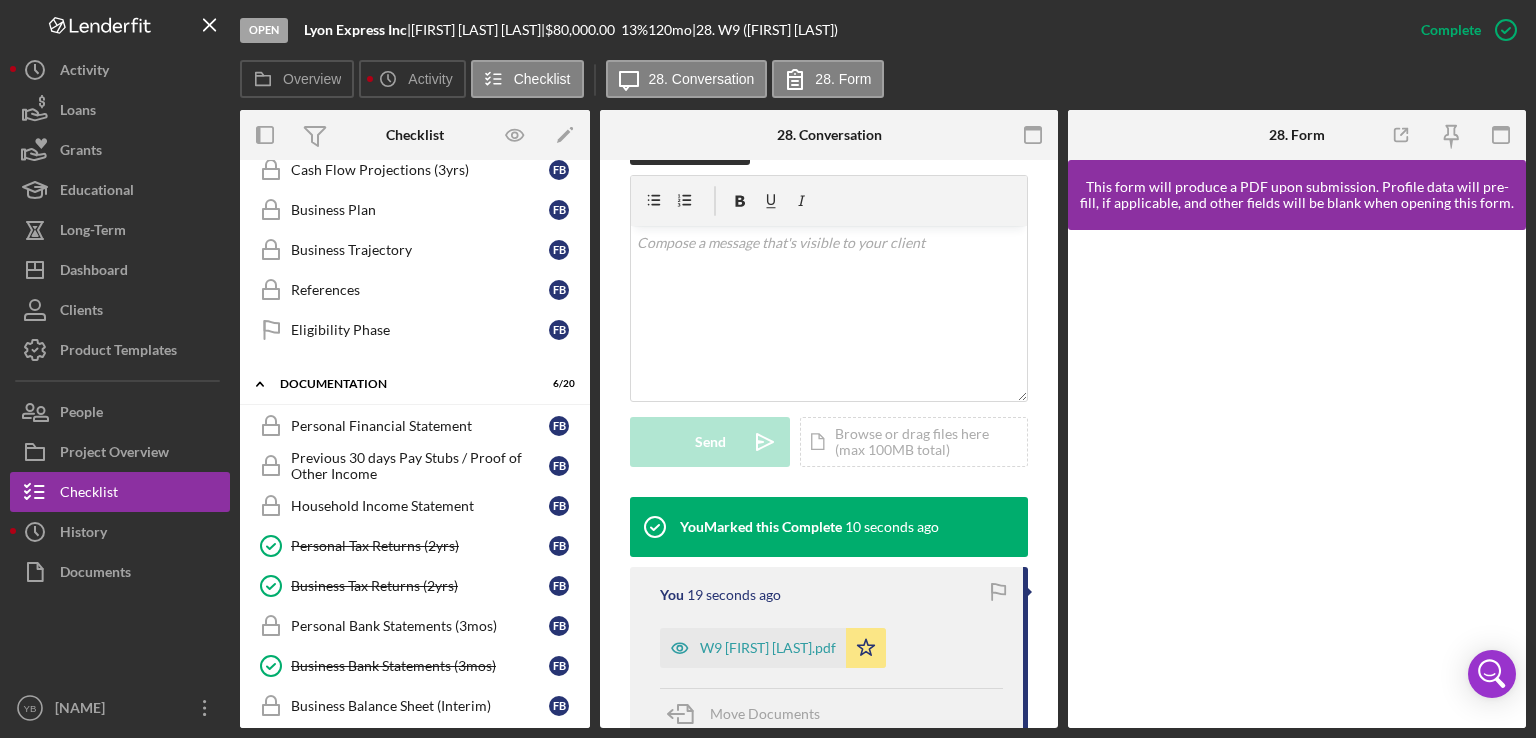 click on "Open Lyon Express Inc   |   [FIRST] [LAST] [LAST]   |   $80,000.00    13 %   120  mo   |   28. W9 ([FIRST] [LAST])" at bounding box center (820, 30) 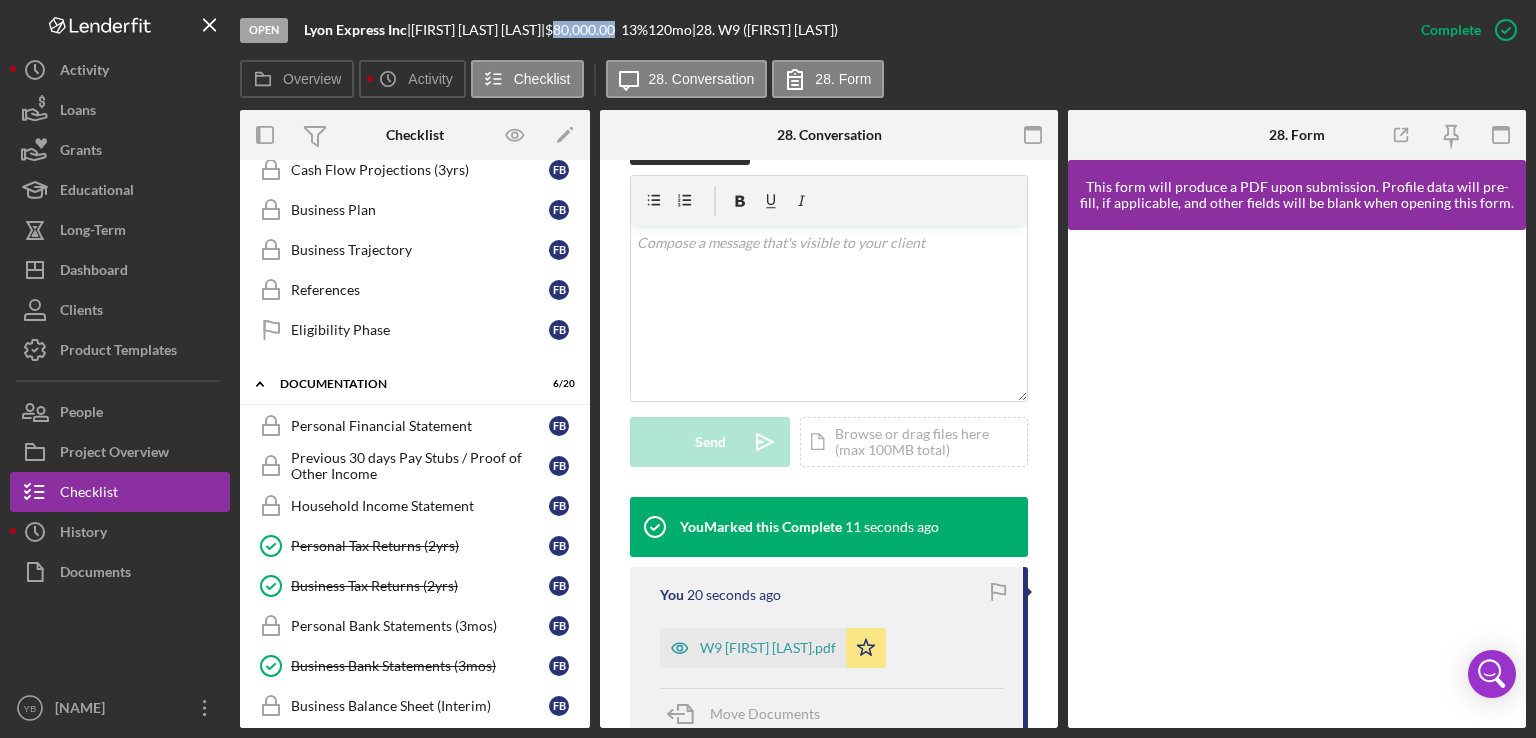 click on "Open Lyon Express Inc   |   [FIRST] [LAST] [LAST]   |   $80,000.00    13 %   120  mo   |   28. W9 ([FIRST] [LAST])" at bounding box center [820, 30] 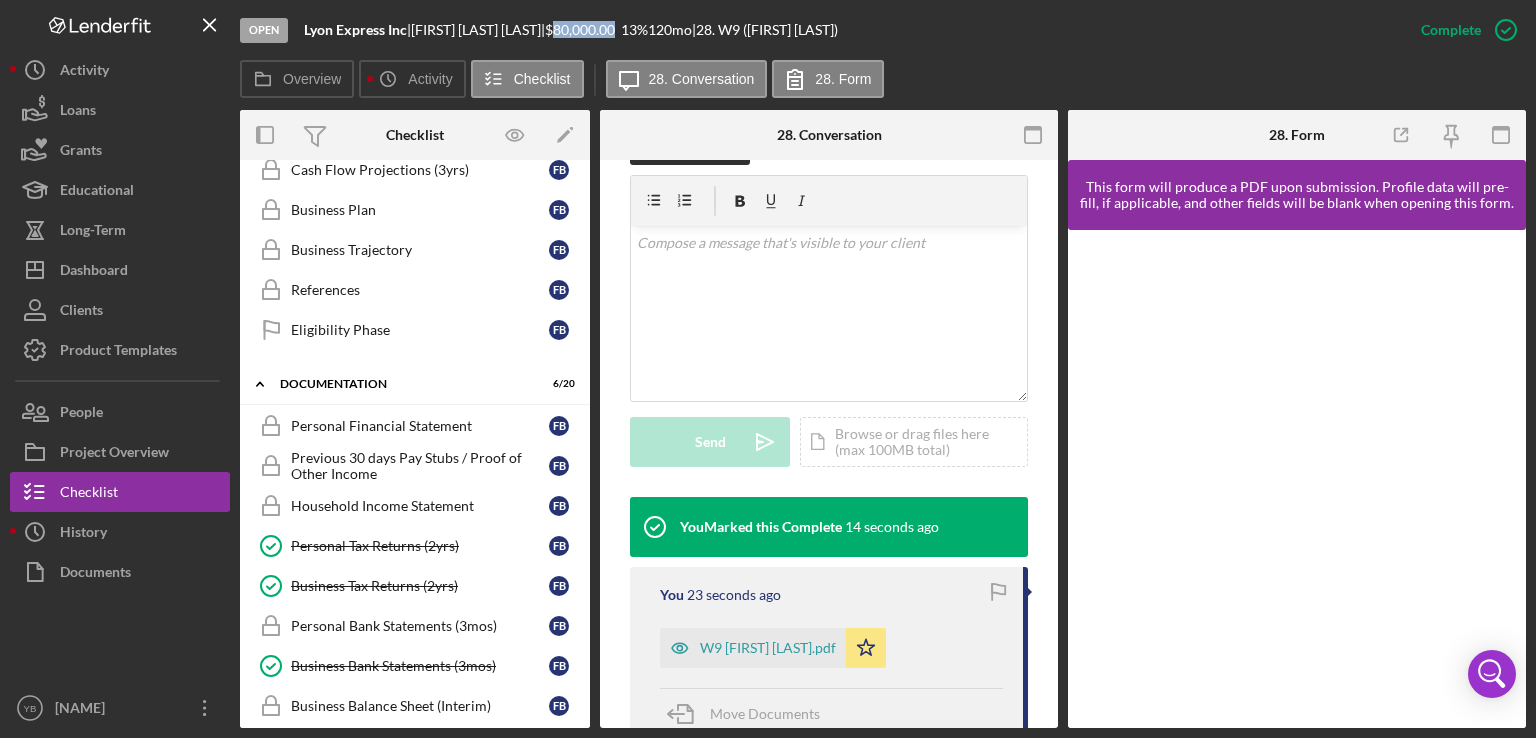 scroll, scrollTop: 0, scrollLeft: 0, axis: both 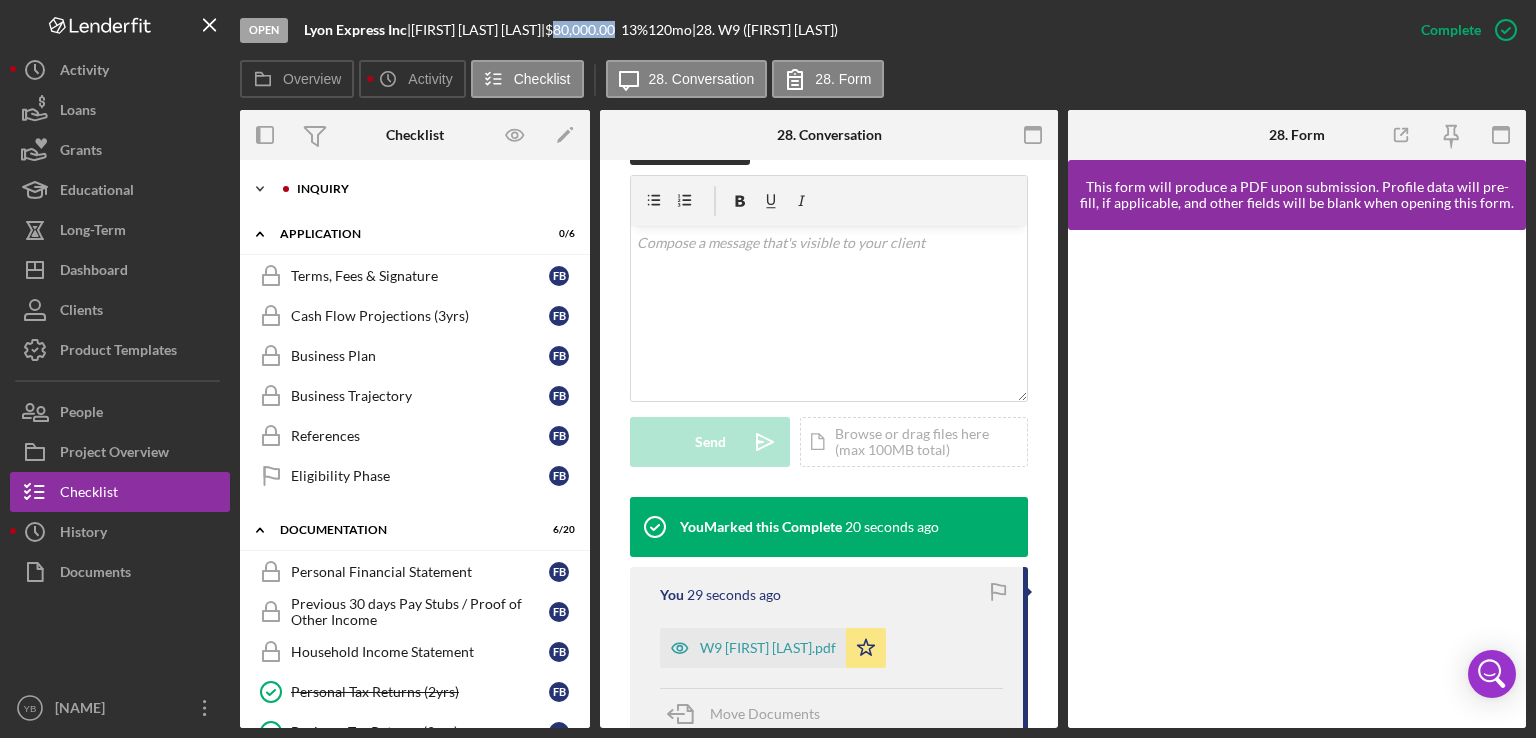 click on "Icon/Expander Inquiry 5 / 9" at bounding box center (415, 189) 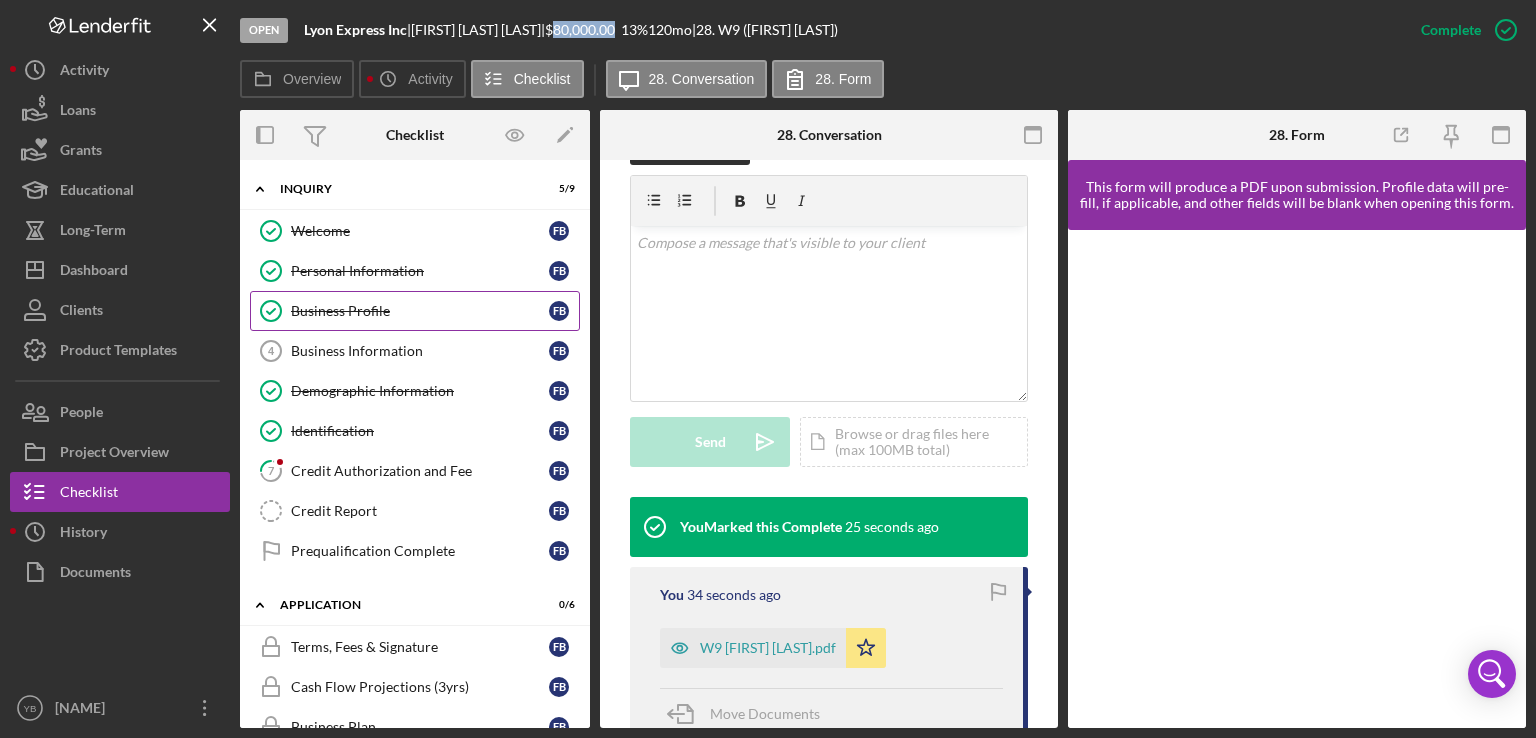 click on "Business Profile" at bounding box center [420, 311] 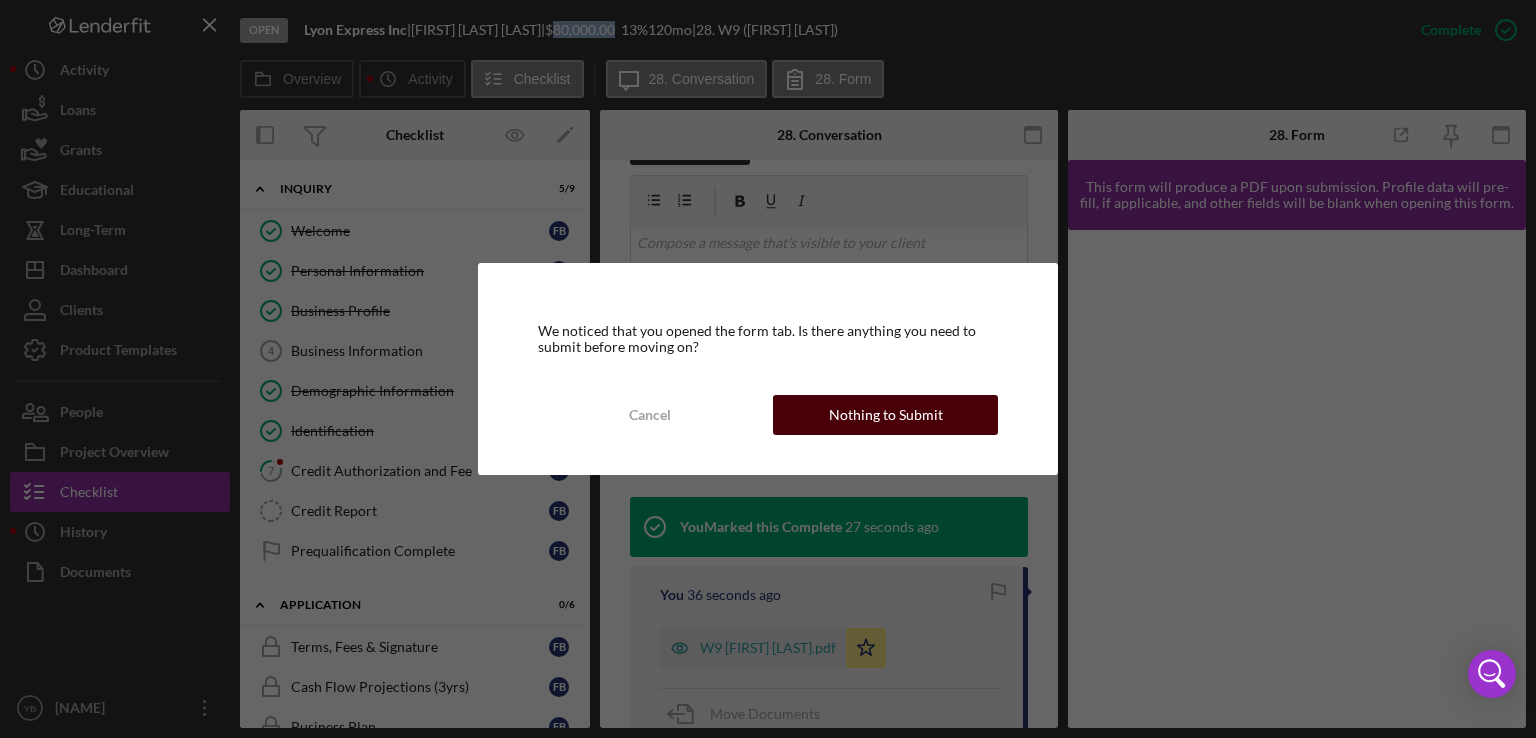 click on "Nothing to Submit" at bounding box center [885, 415] 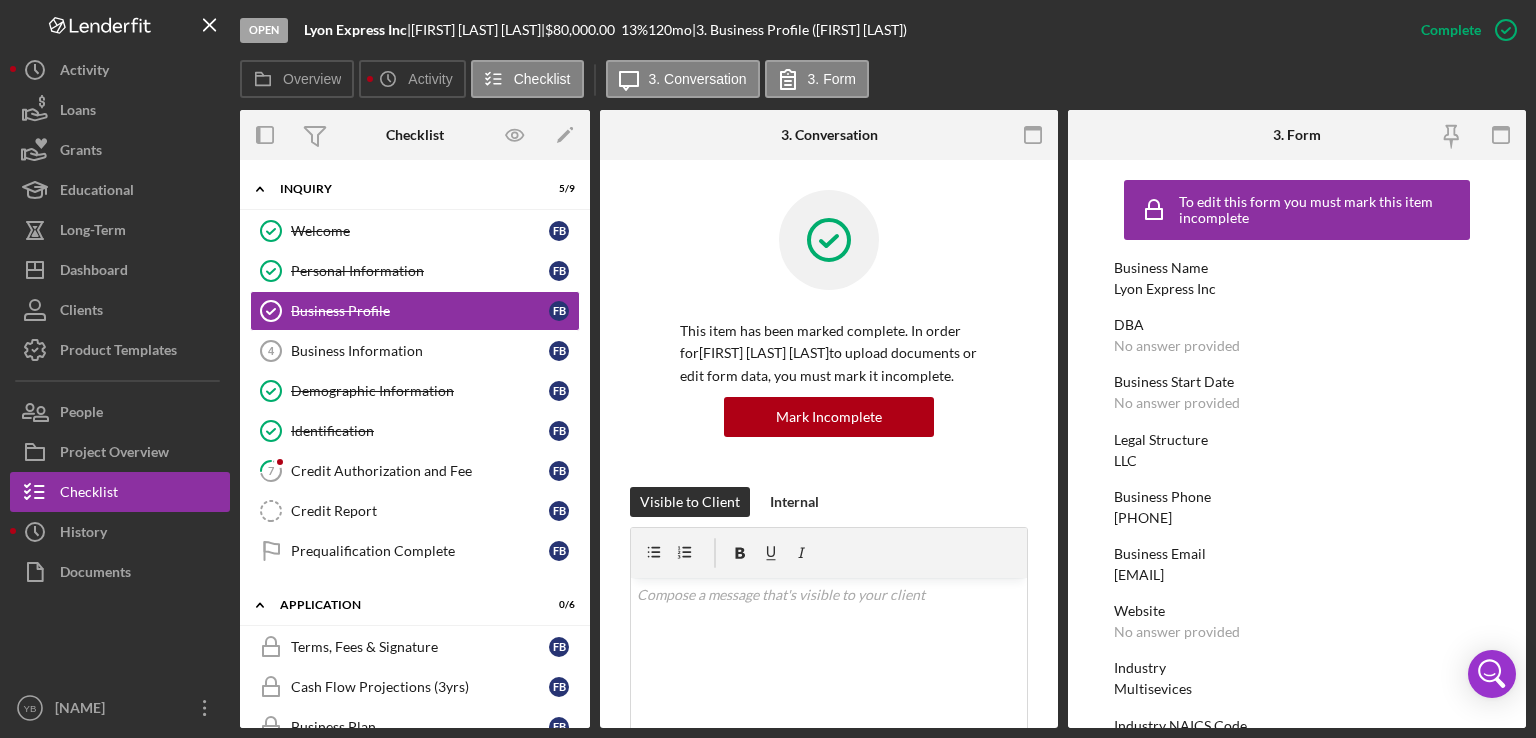 click on "Lyon Express Inc" at bounding box center (1165, 289) 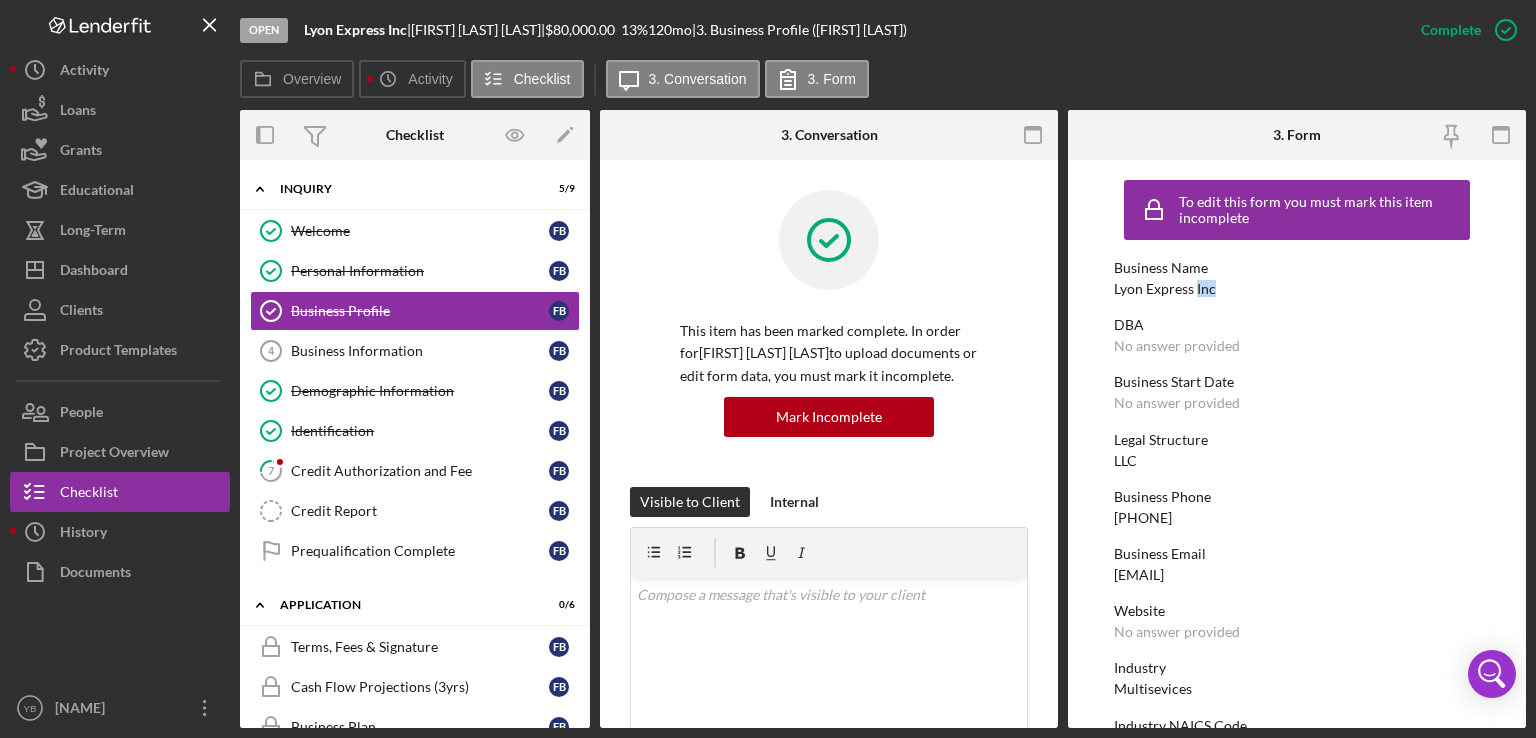 click on "Lyon Express Inc" at bounding box center (1165, 289) 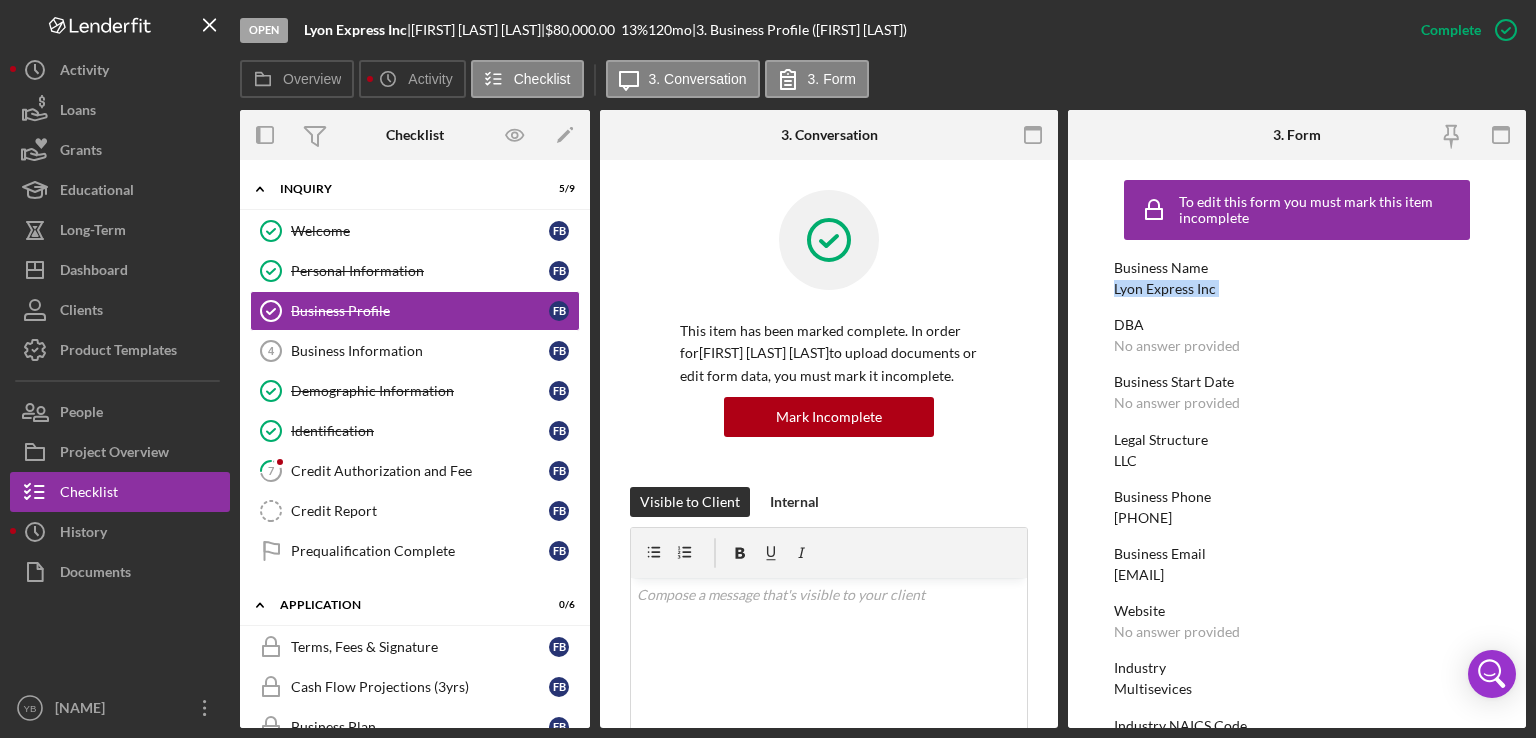 click on "Lyon Express Inc" at bounding box center (1165, 289) 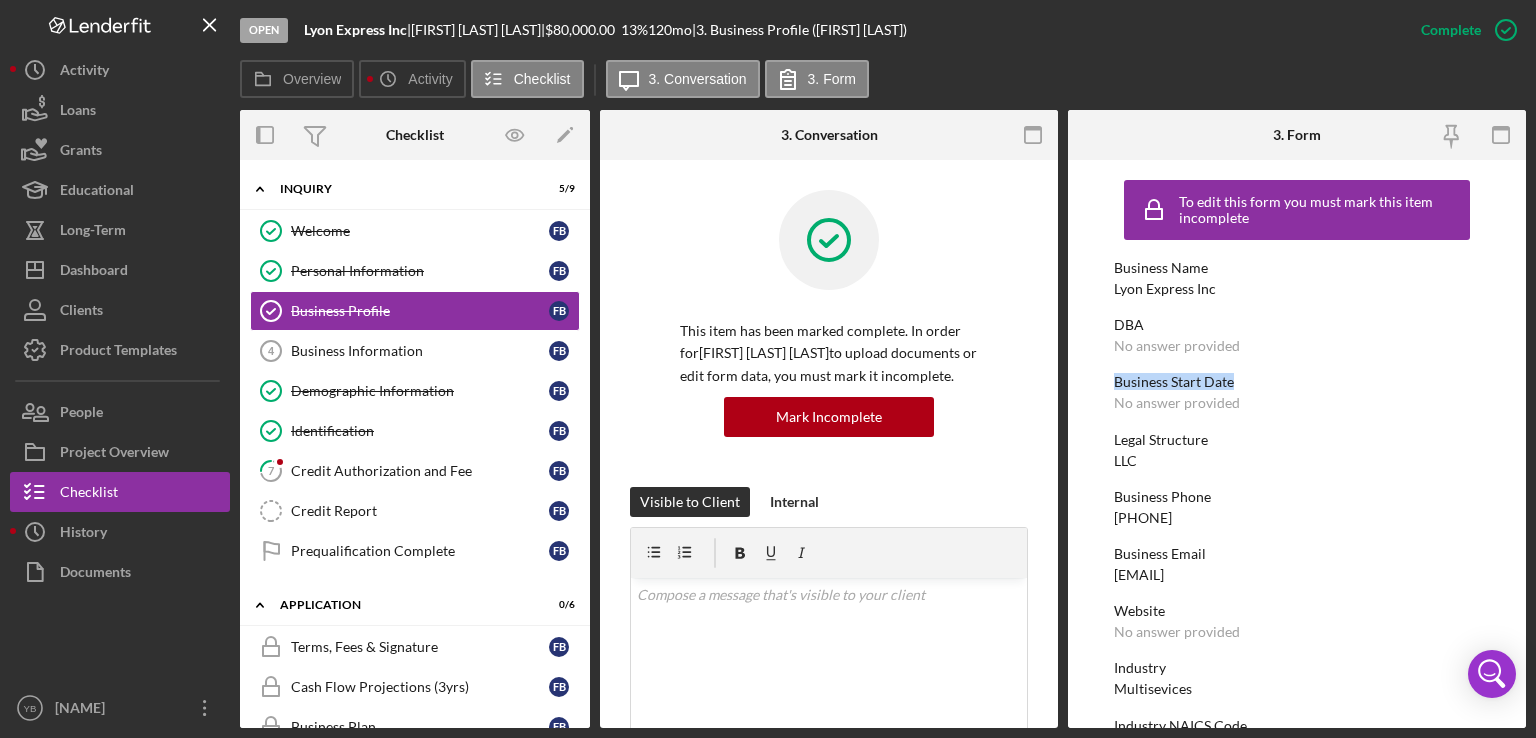 drag, startPoint x: 1519, startPoint y: 361, endPoint x: 1524, endPoint y: 338, distance: 23.537205 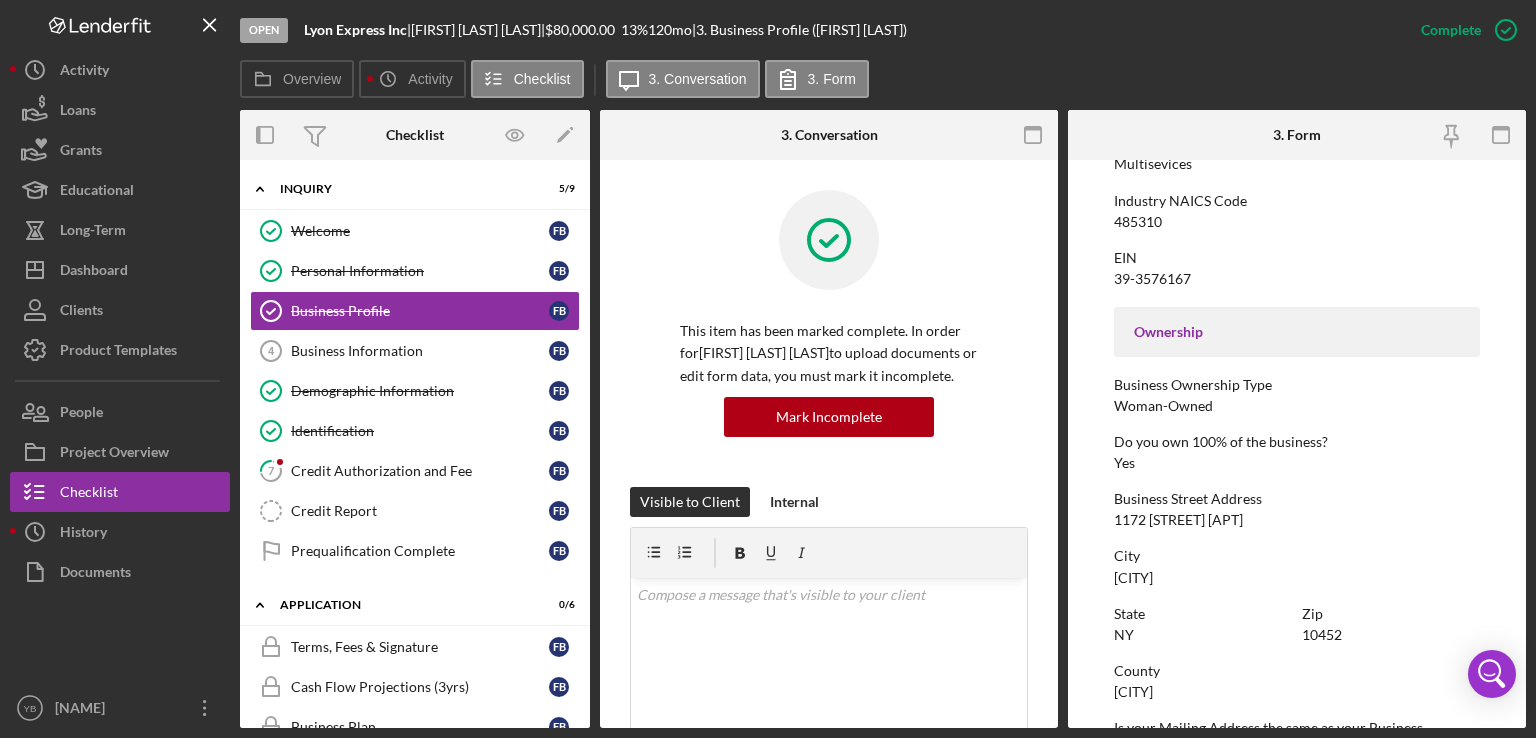 scroll, scrollTop: 0, scrollLeft: 0, axis: both 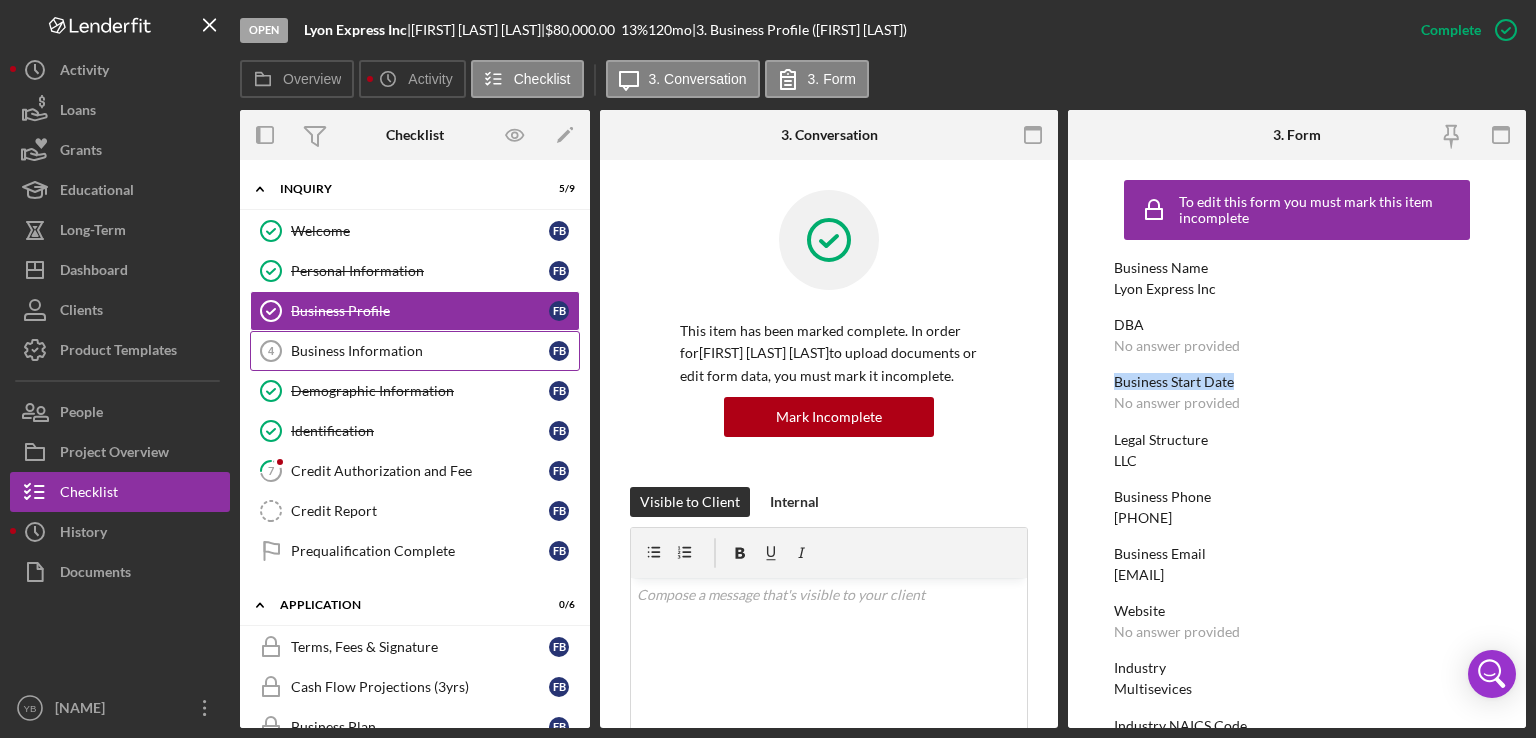 click on "Business Information 4 Business Information F B" at bounding box center [415, 351] 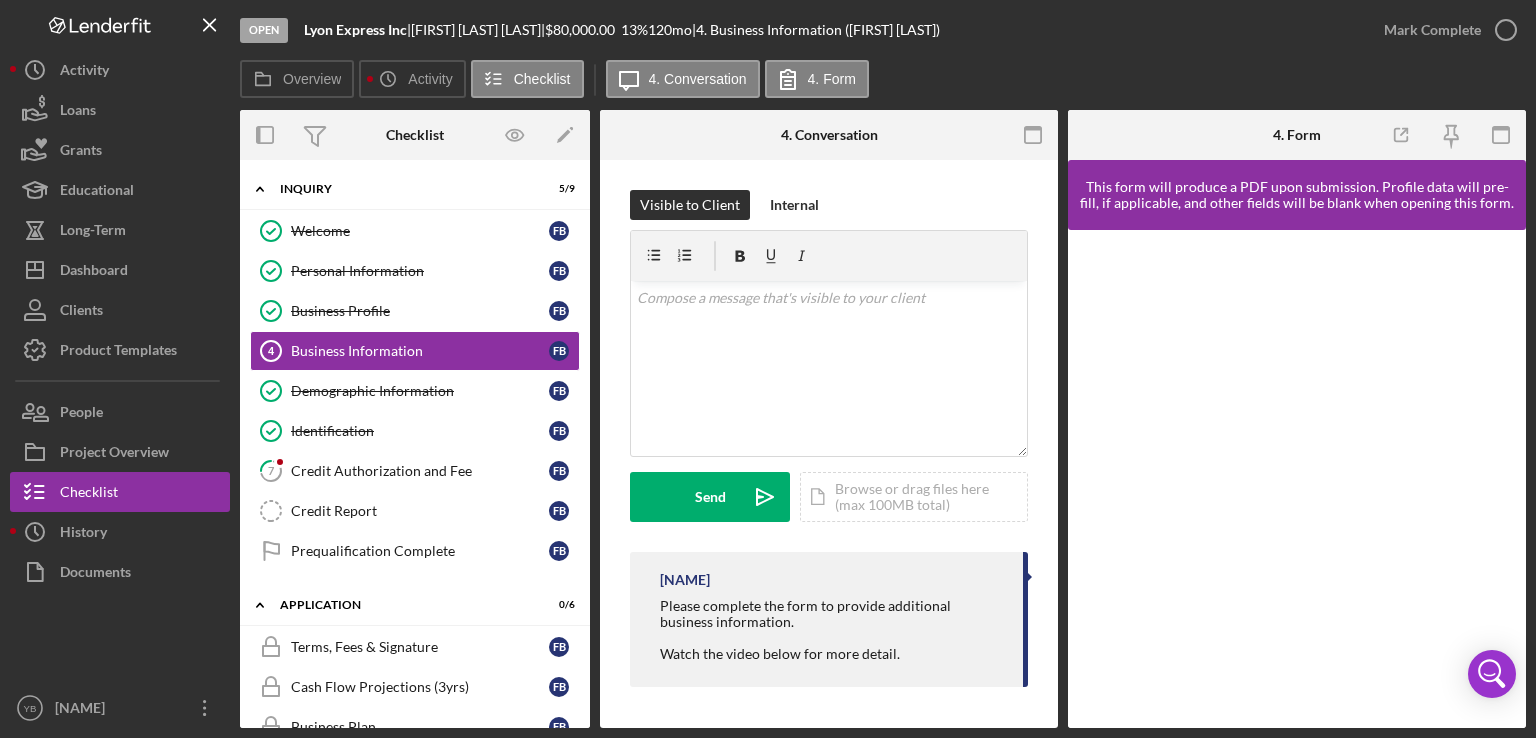 click on "Open" at bounding box center (264, 30) 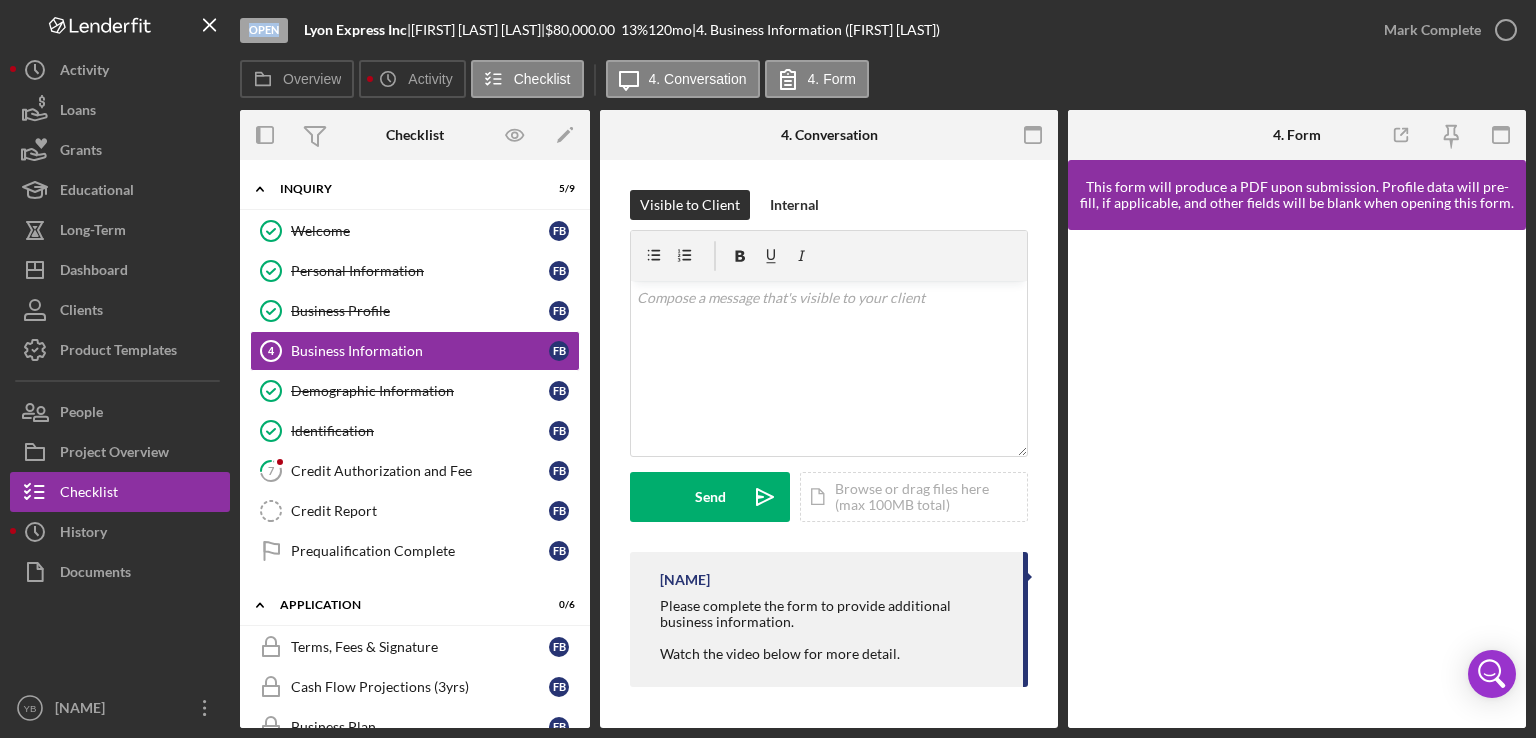 click on "Open" at bounding box center [264, 30] 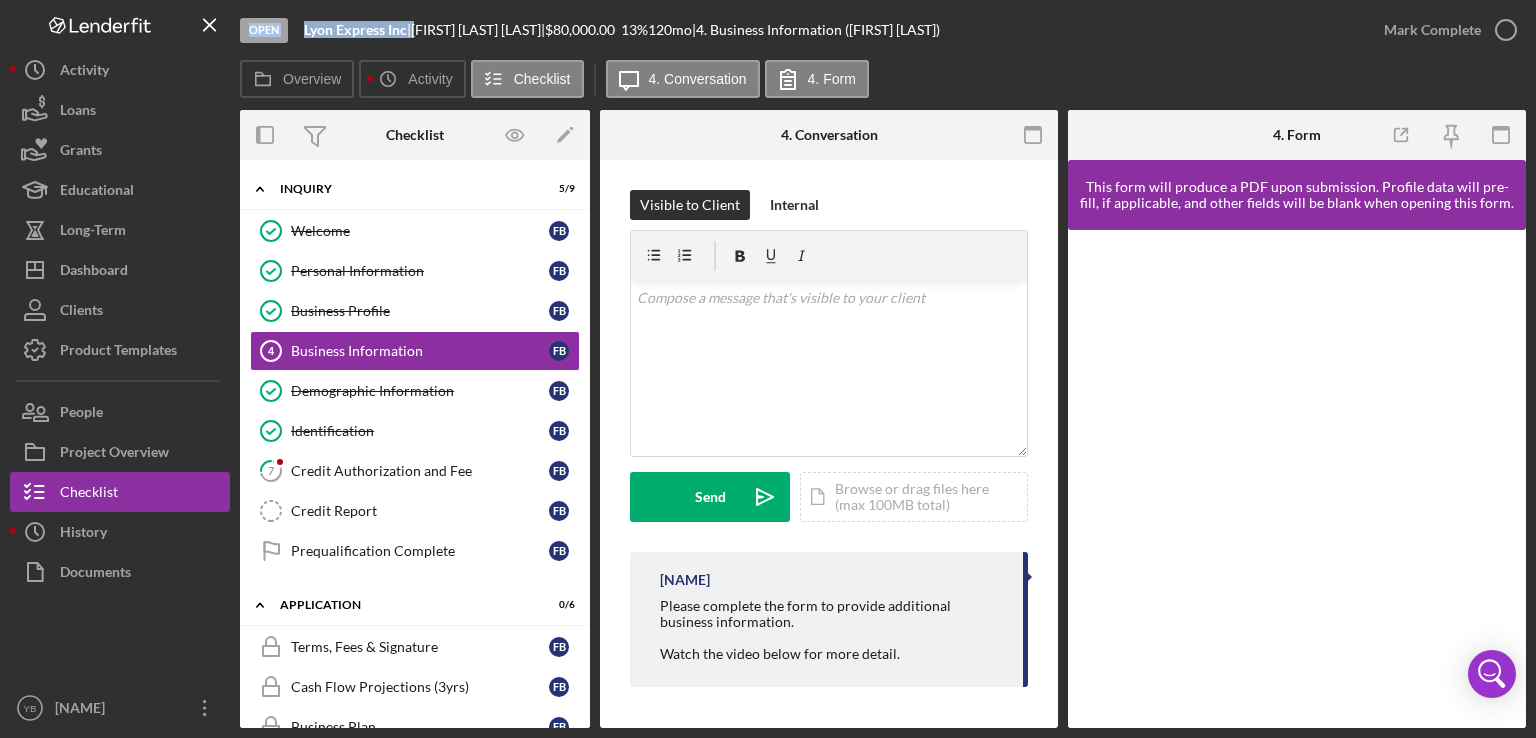 drag, startPoint x: 278, startPoint y: 29, endPoint x: 399, endPoint y: 26, distance: 121.037186 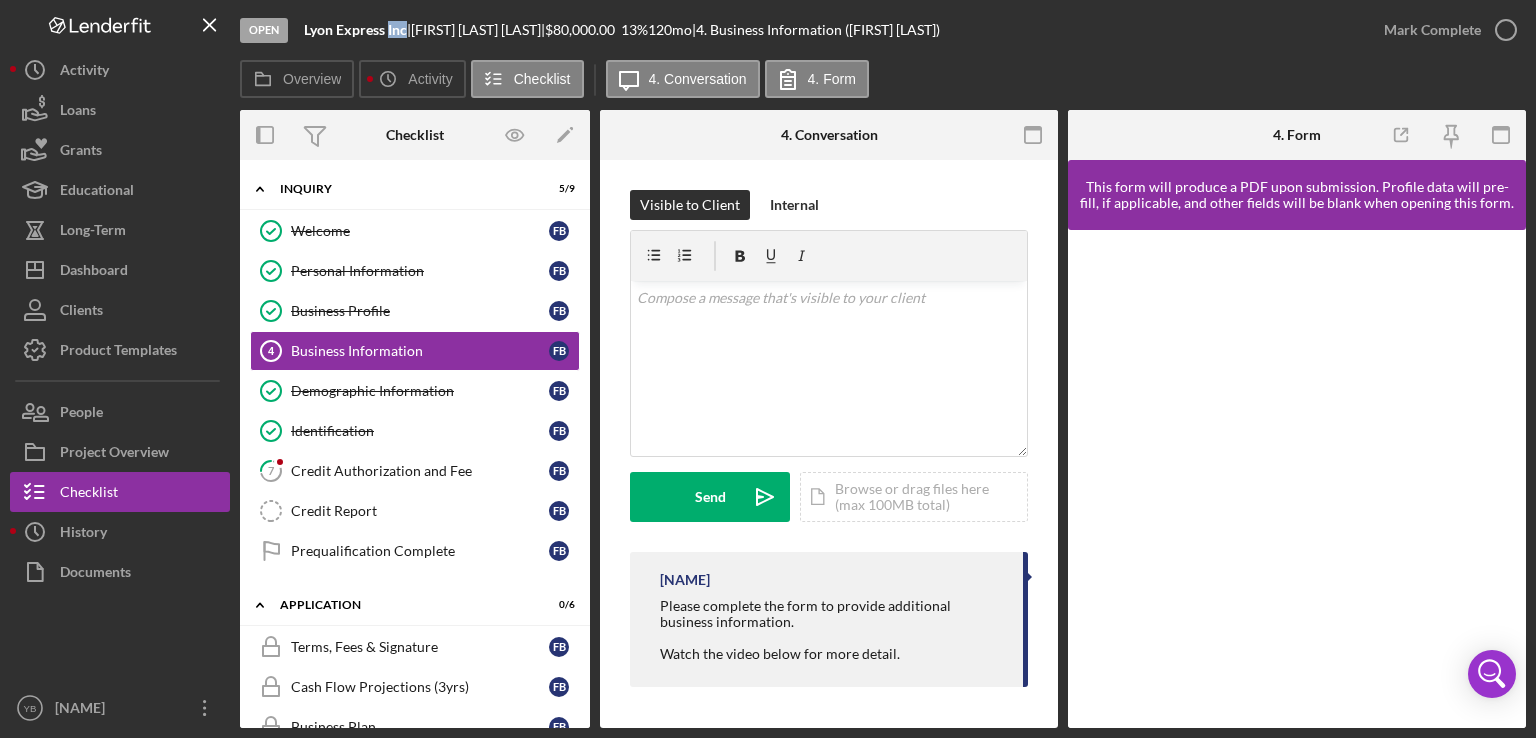 click on "Lyon Express Inc" at bounding box center (355, 29) 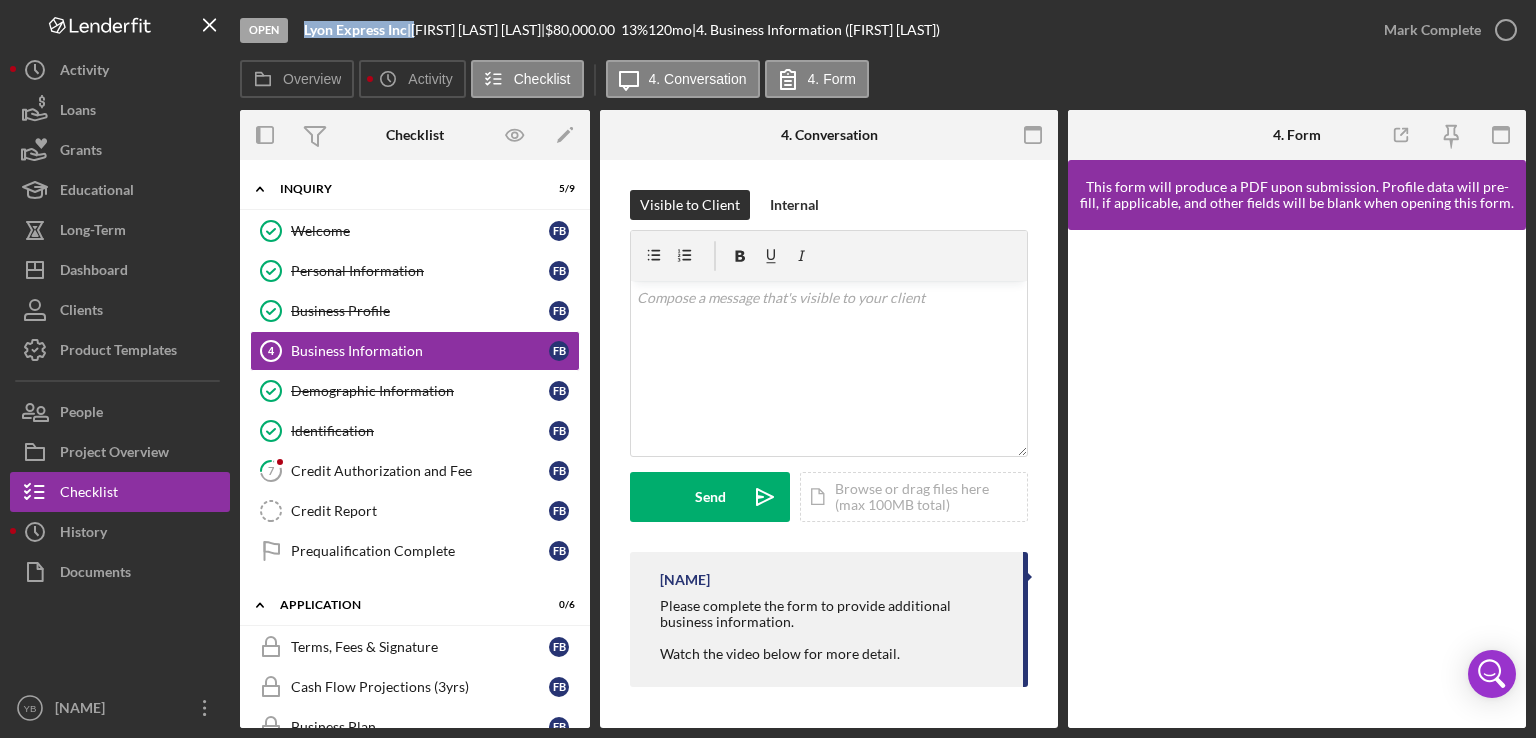 click on "Lyon Express Inc" at bounding box center (355, 29) 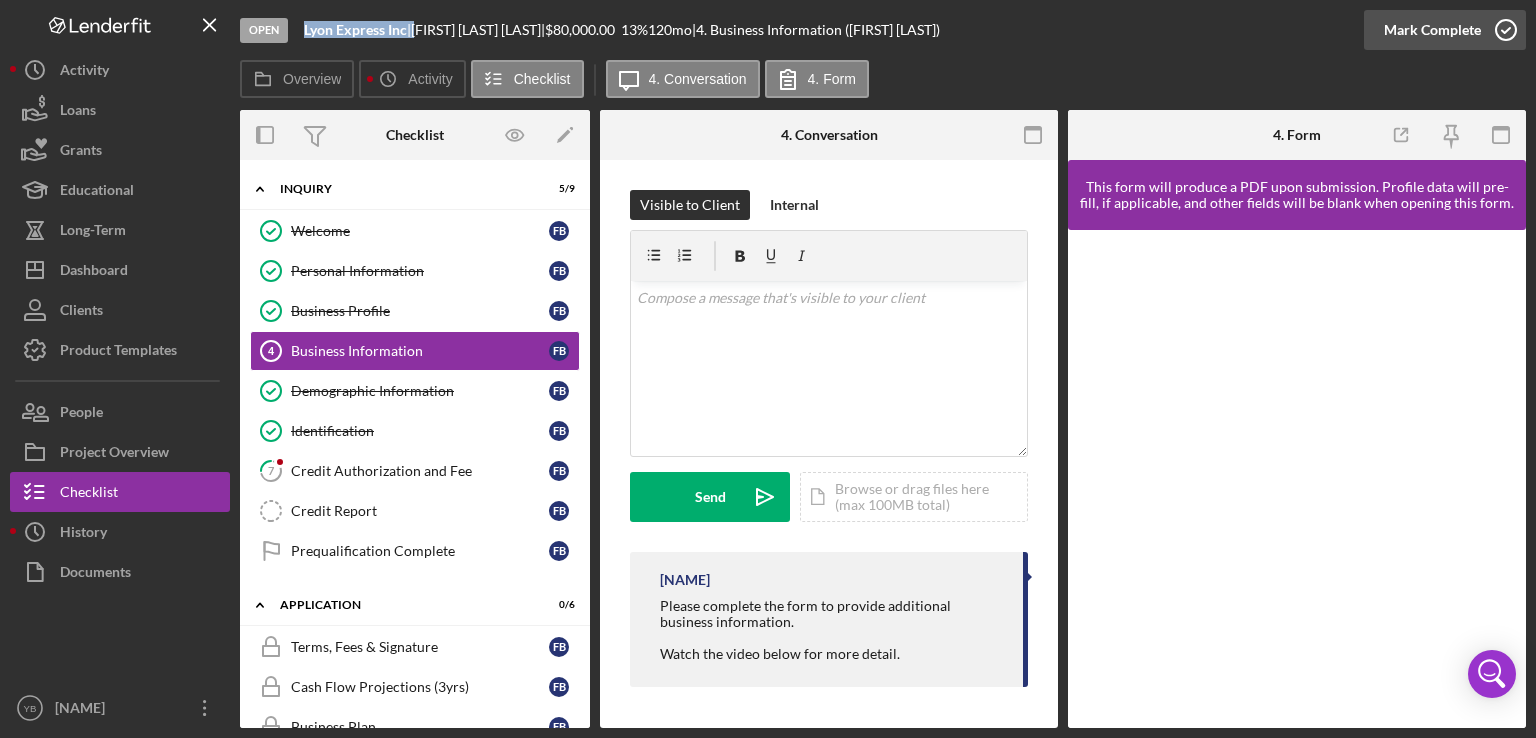 click on "Mark Complete" at bounding box center [1432, 30] 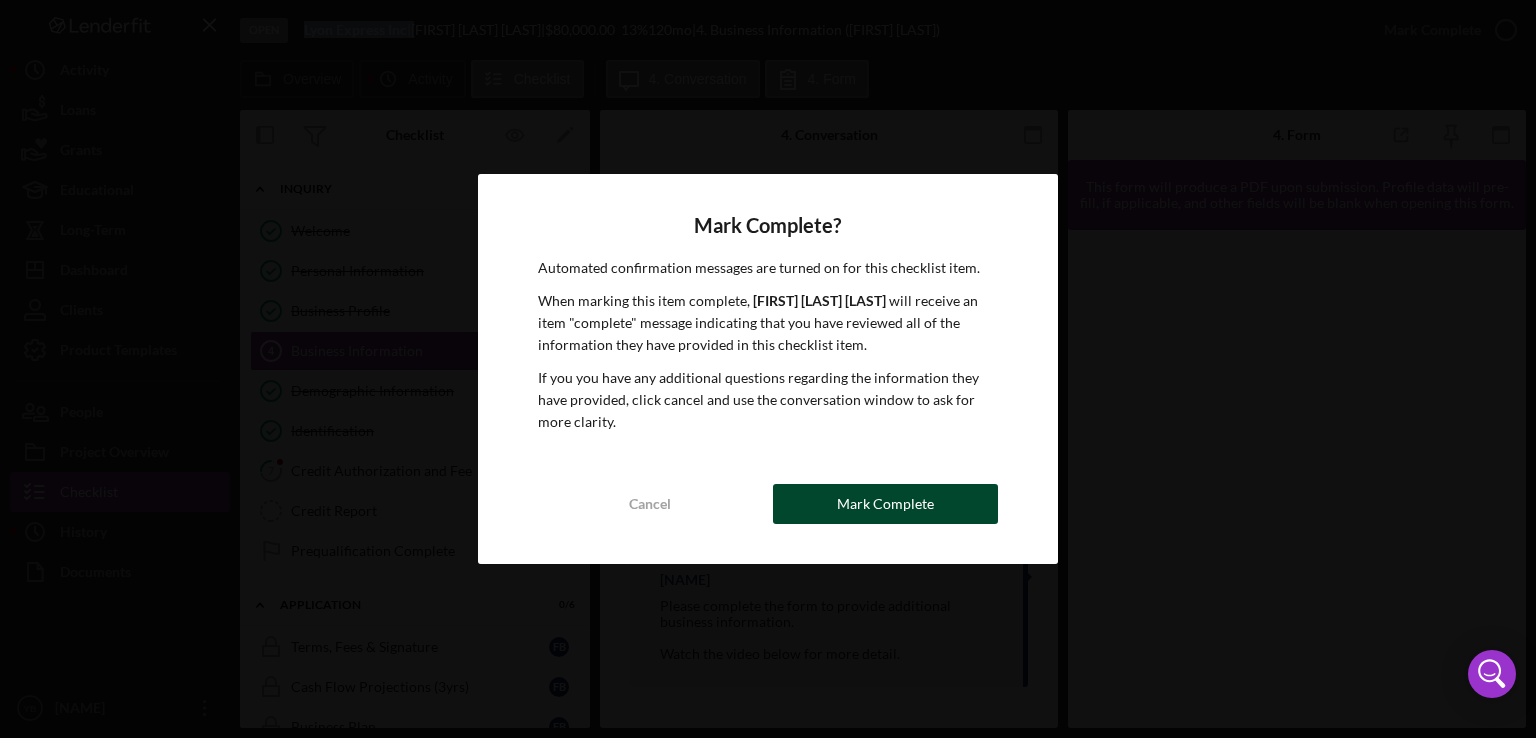 click on "Mark Complete" at bounding box center (885, 504) 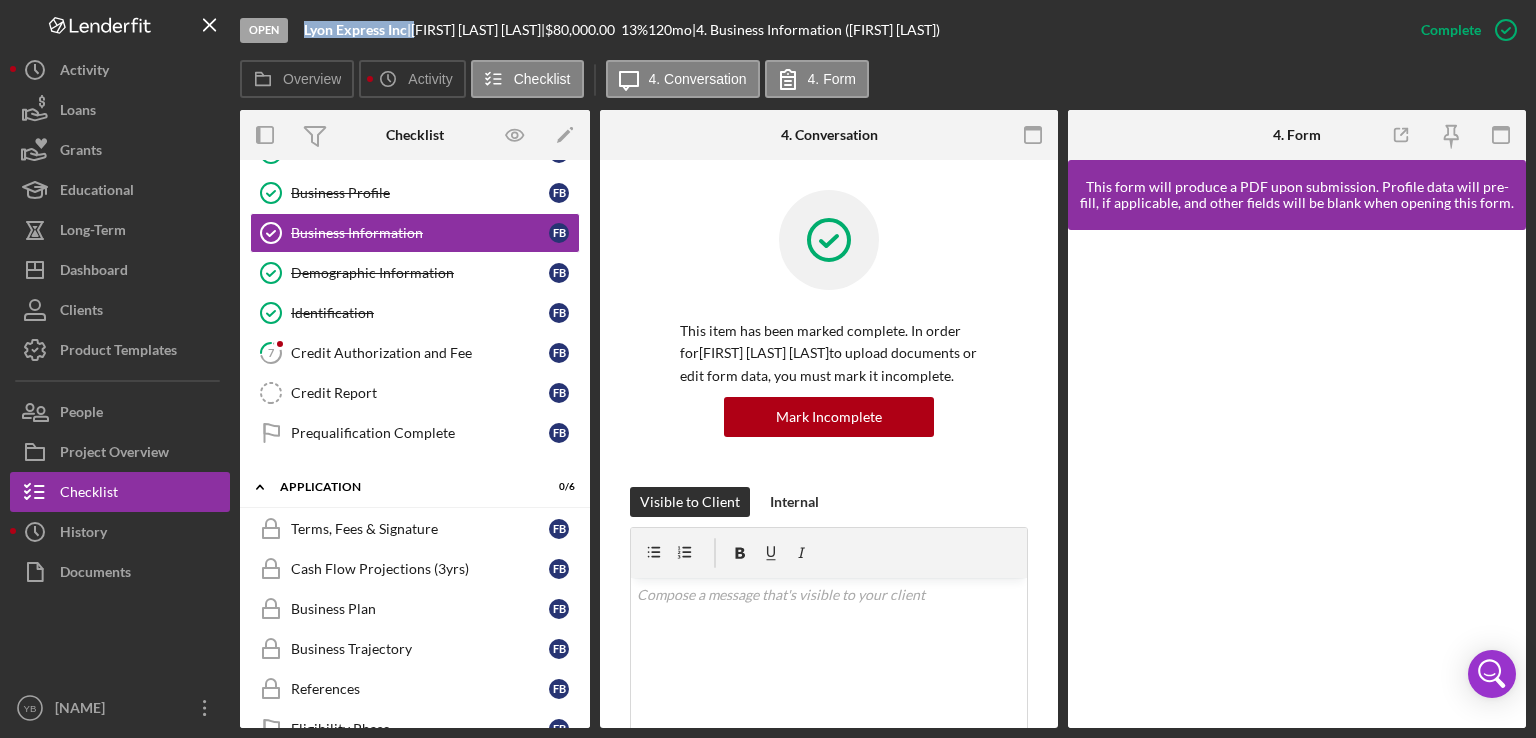 scroll, scrollTop: 116, scrollLeft: 0, axis: vertical 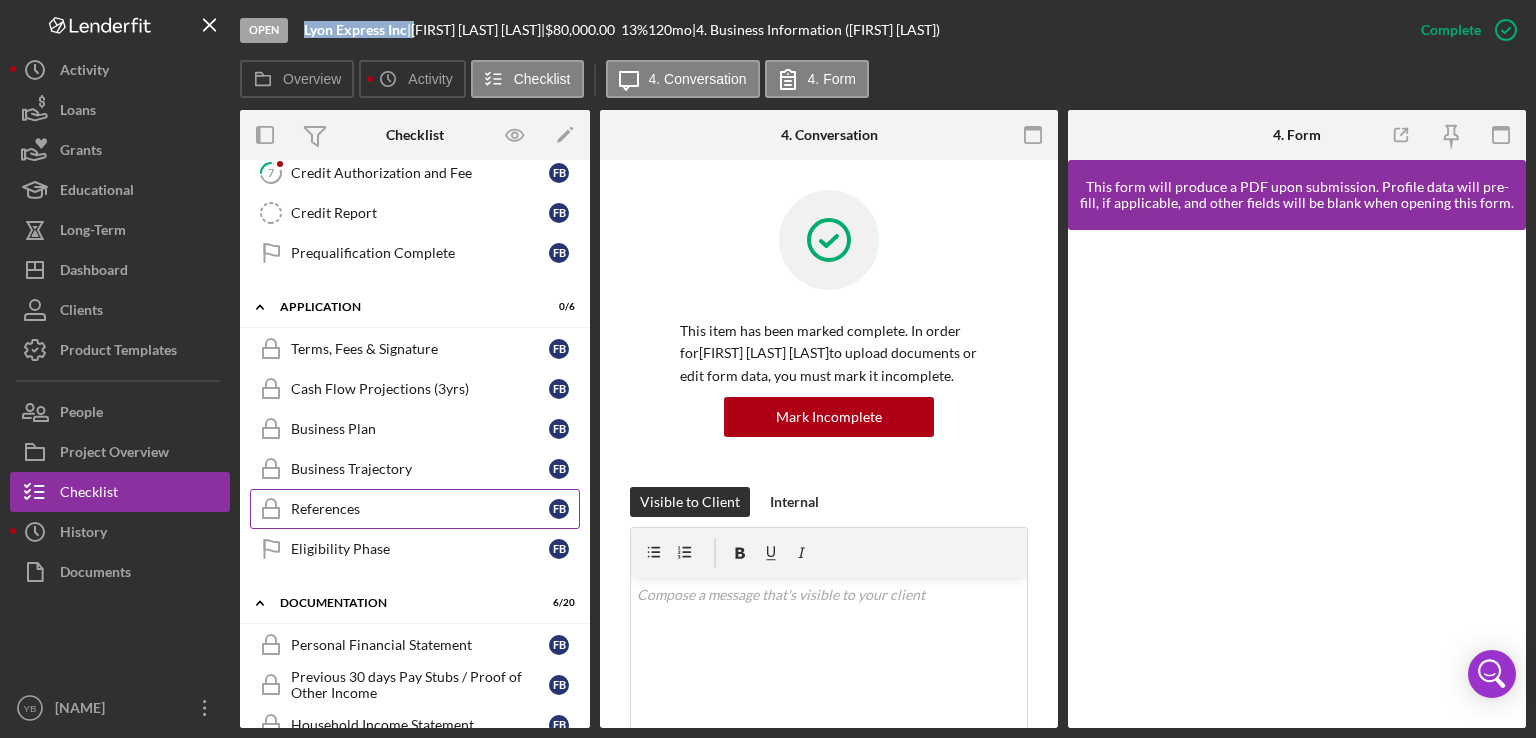 click on "References" at bounding box center [420, 509] 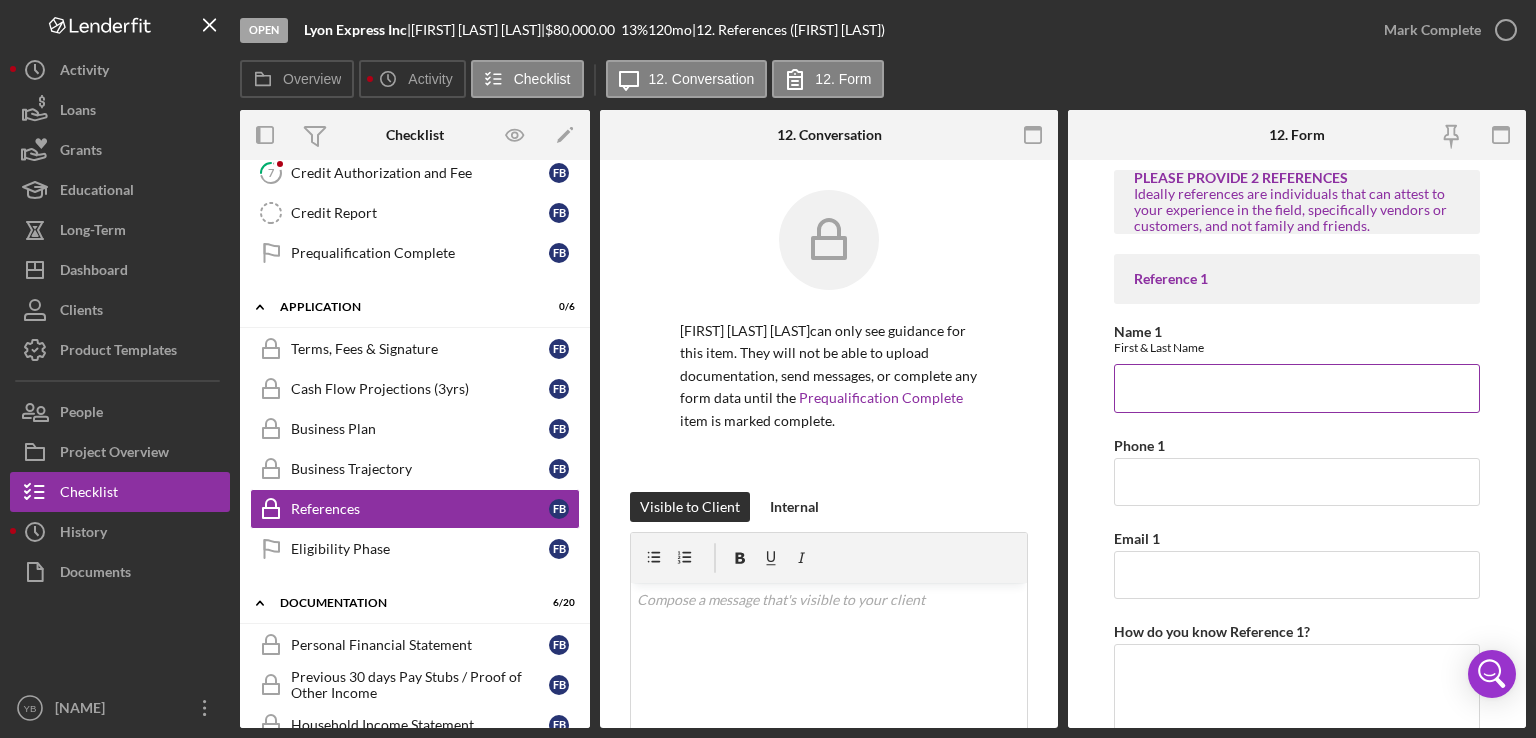 click on "Name 1" at bounding box center [1297, 388] 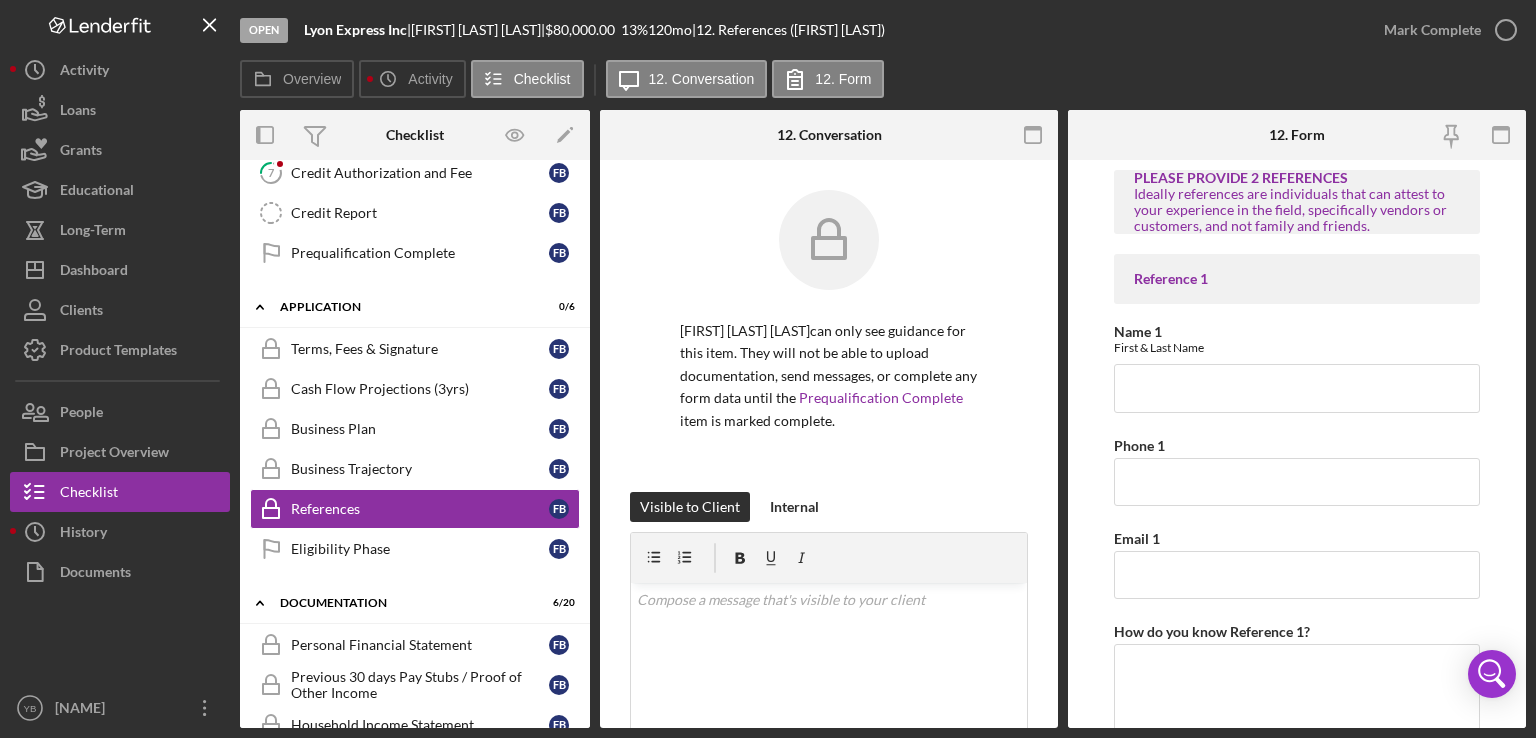 drag, startPoint x: 591, startPoint y: 377, endPoint x: 591, endPoint y: 429, distance: 52 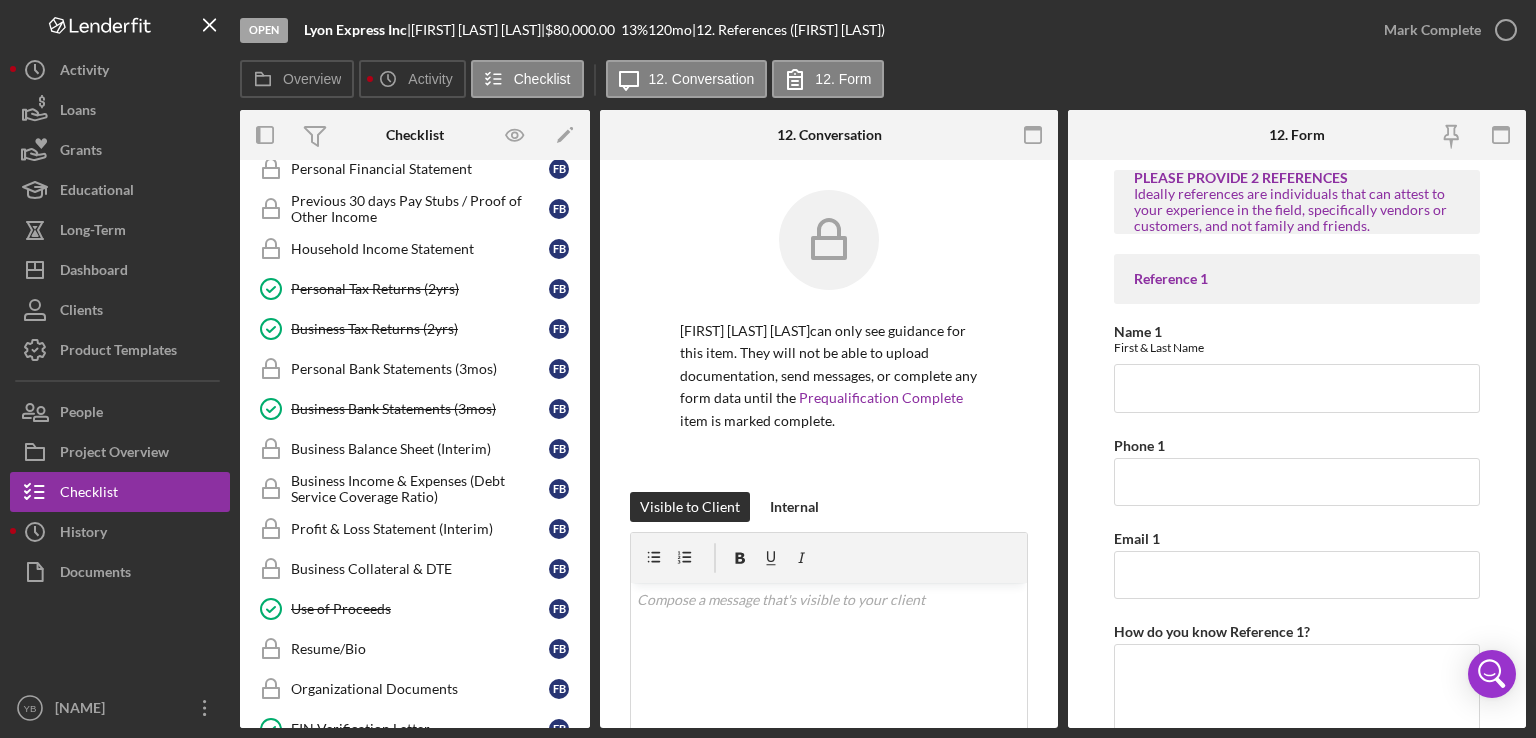 scroll, scrollTop: 778, scrollLeft: 0, axis: vertical 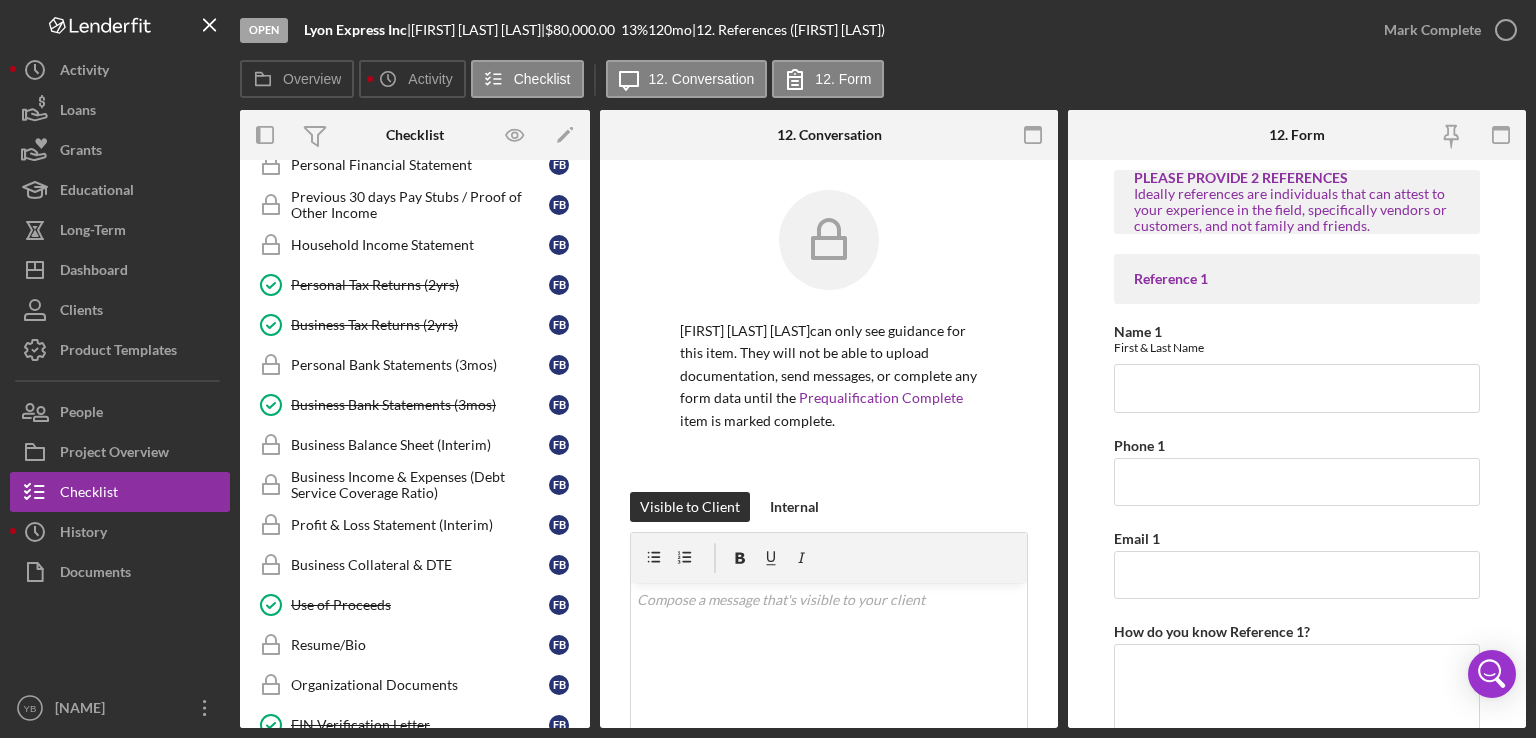 click on "[FIRST] [LAST] [LAST] can only see guidance for this item. They will not be able to upload documentation, send messages, or complete any form data until the   Prequalification Complete   item is marked complete." at bounding box center [829, 341] 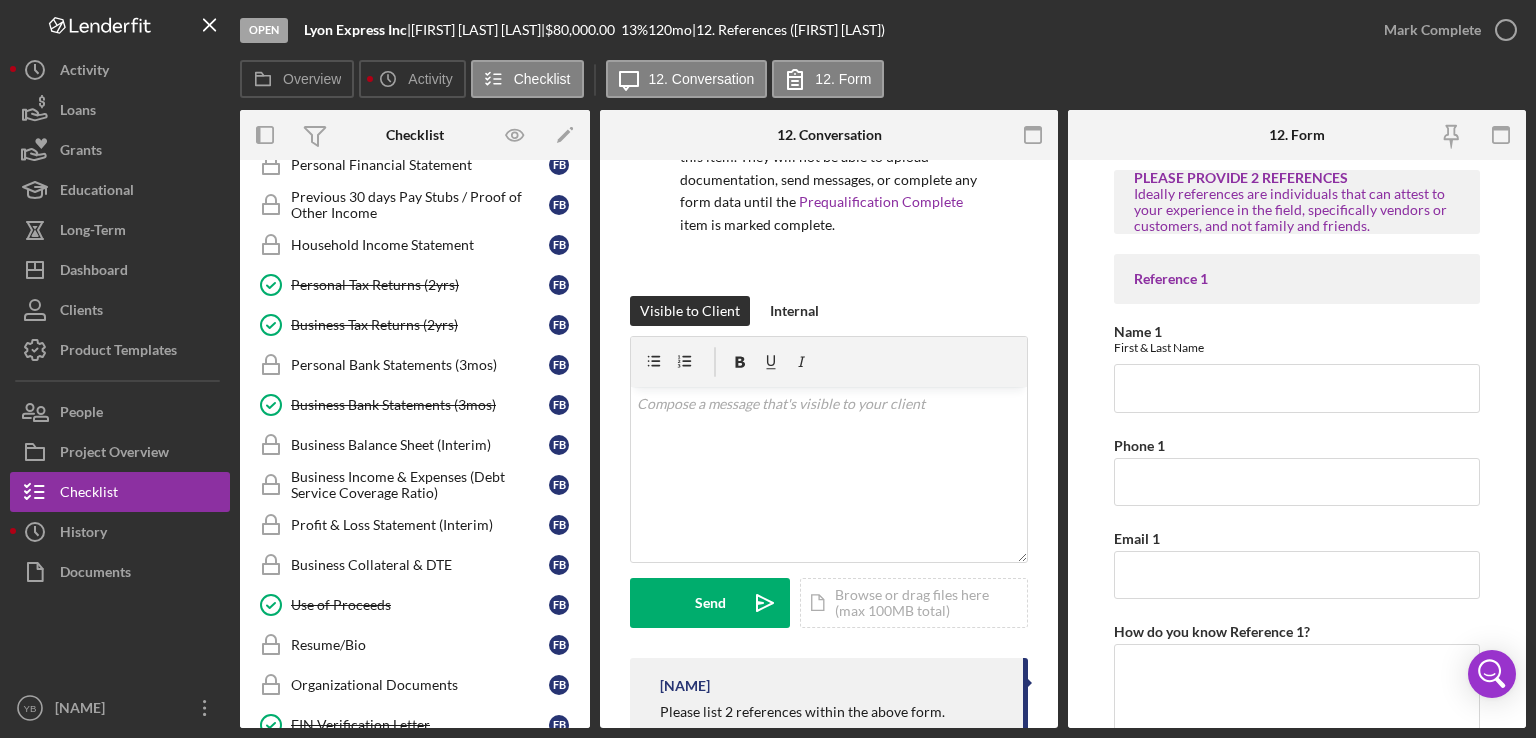 scroll, scrollTop: 372, scrollLeft: 0, axis: vertical 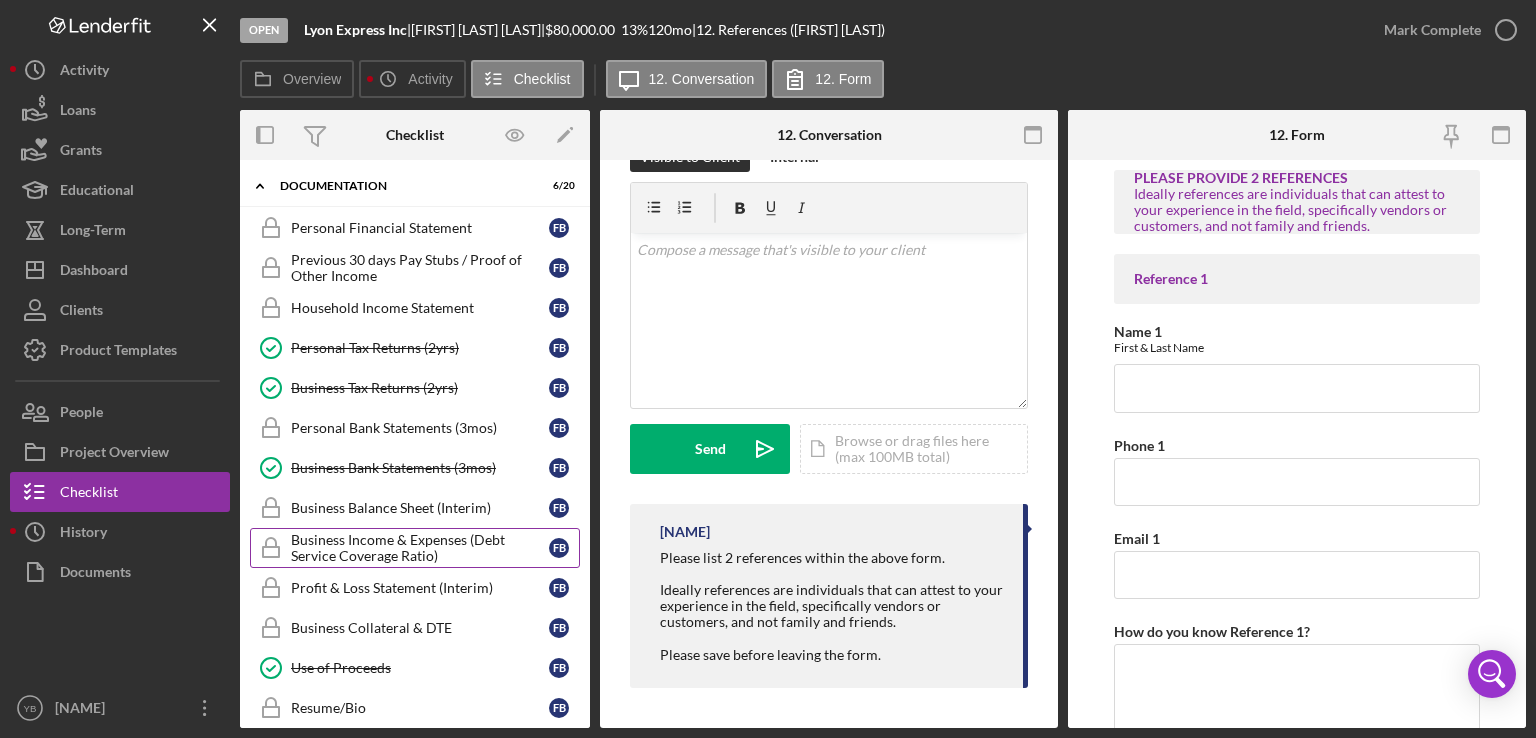 click on "Business Income & Expenses (Debt Service Coverage Ratio)" at bounding box center (420, 548) 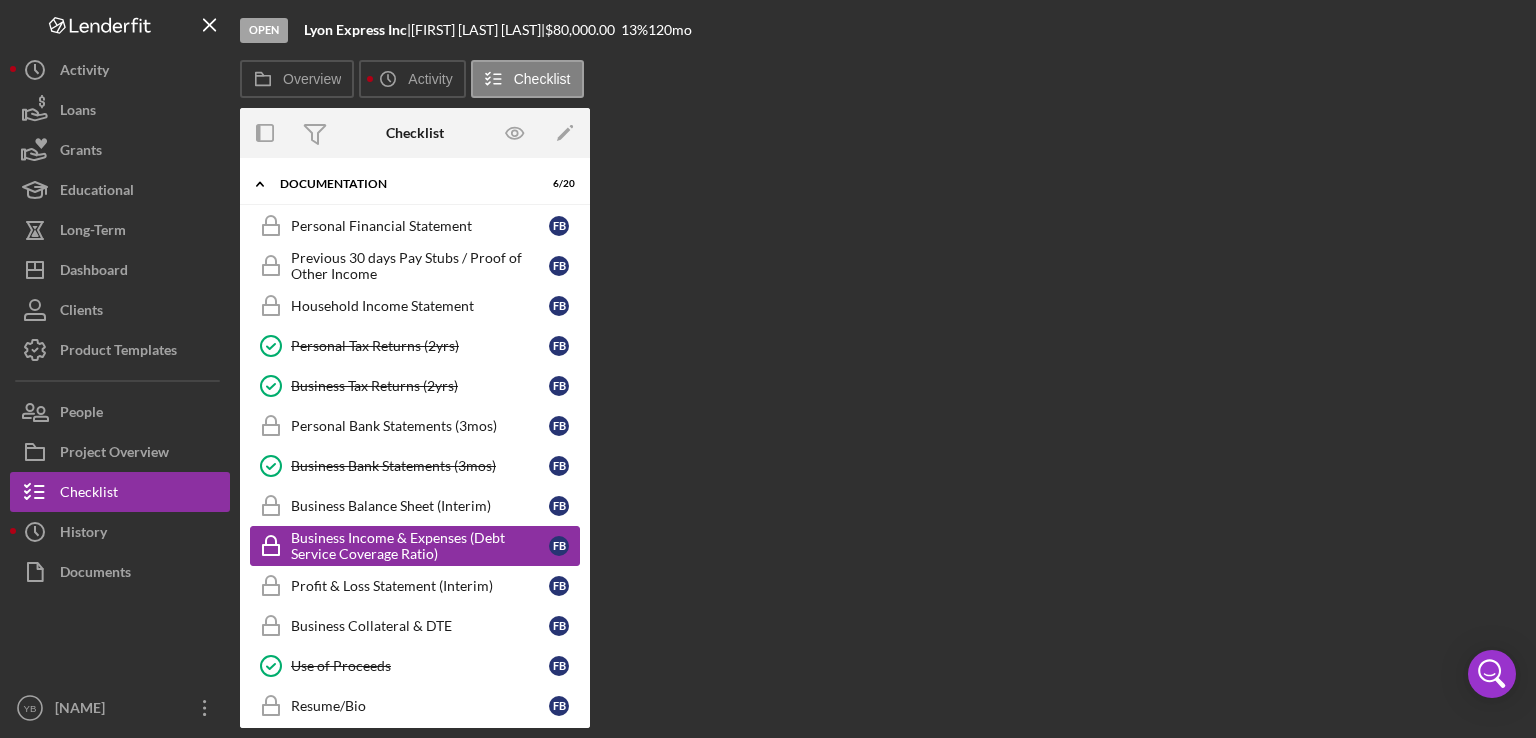 click on "Business Income & Expenses (Debt Service Coverage Ratio)" at bounding box center [420, 546] 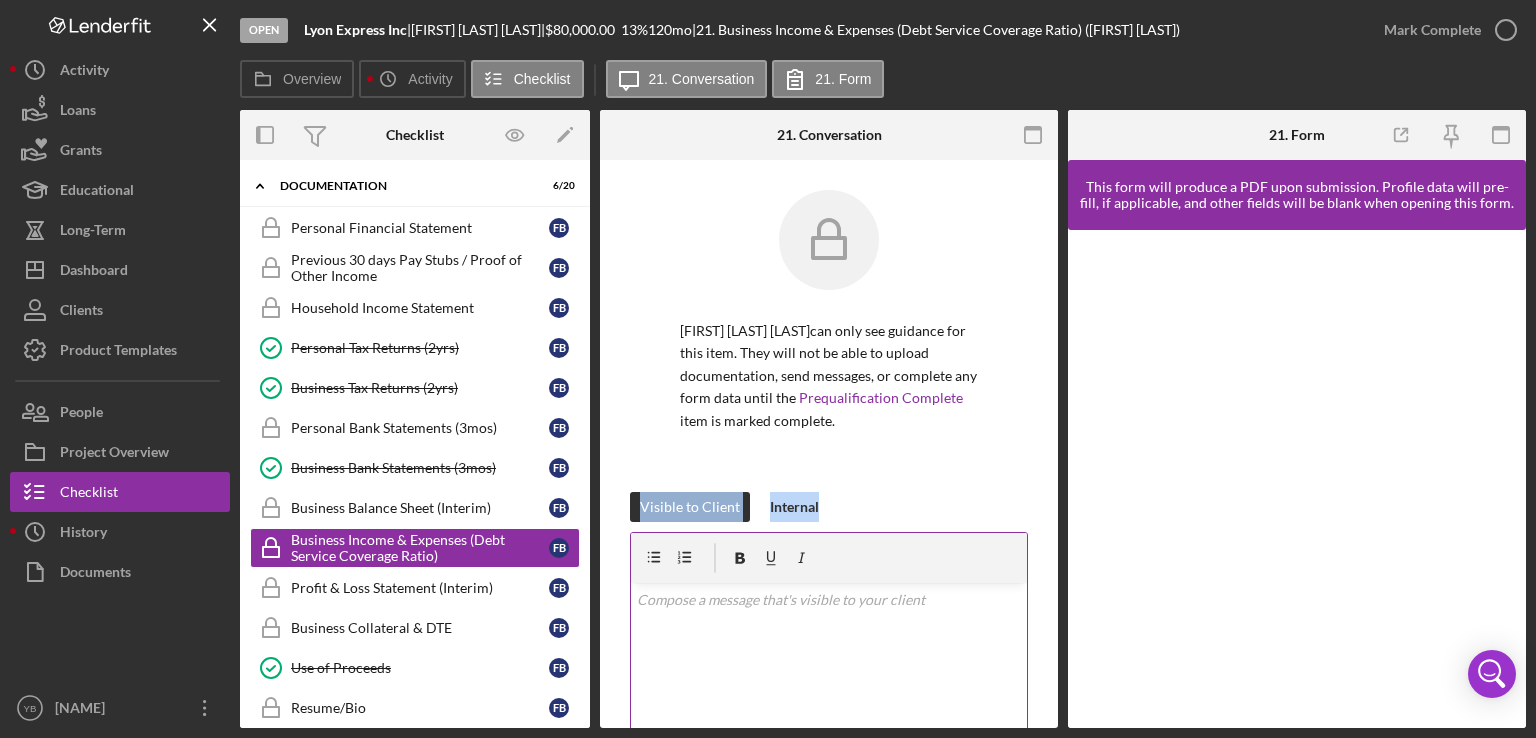 drag, startPoint x: 1052, startPoint y: 461, endPoint x: 1020, endPoint y: 586, distance: 129.031 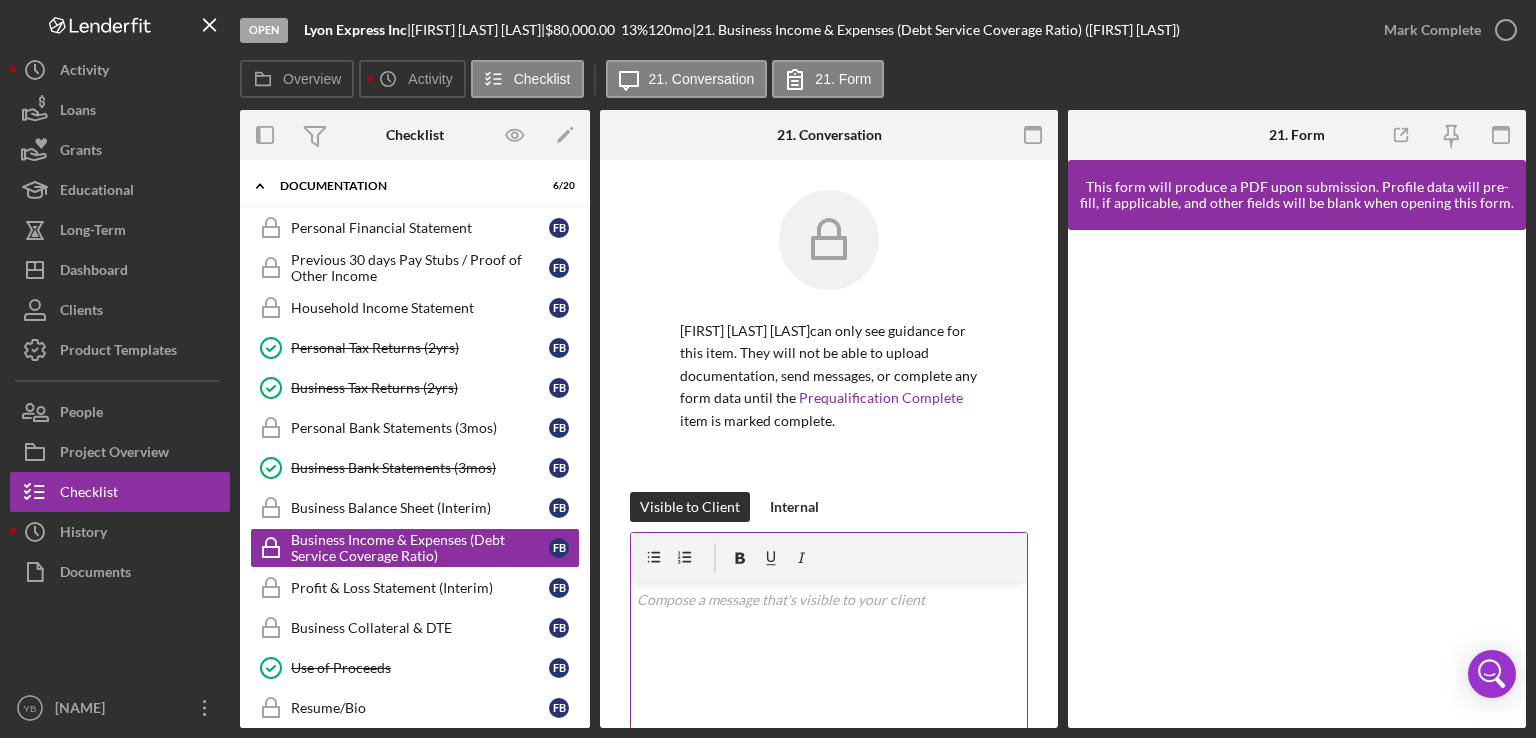 click at bounding box center [829, 558] 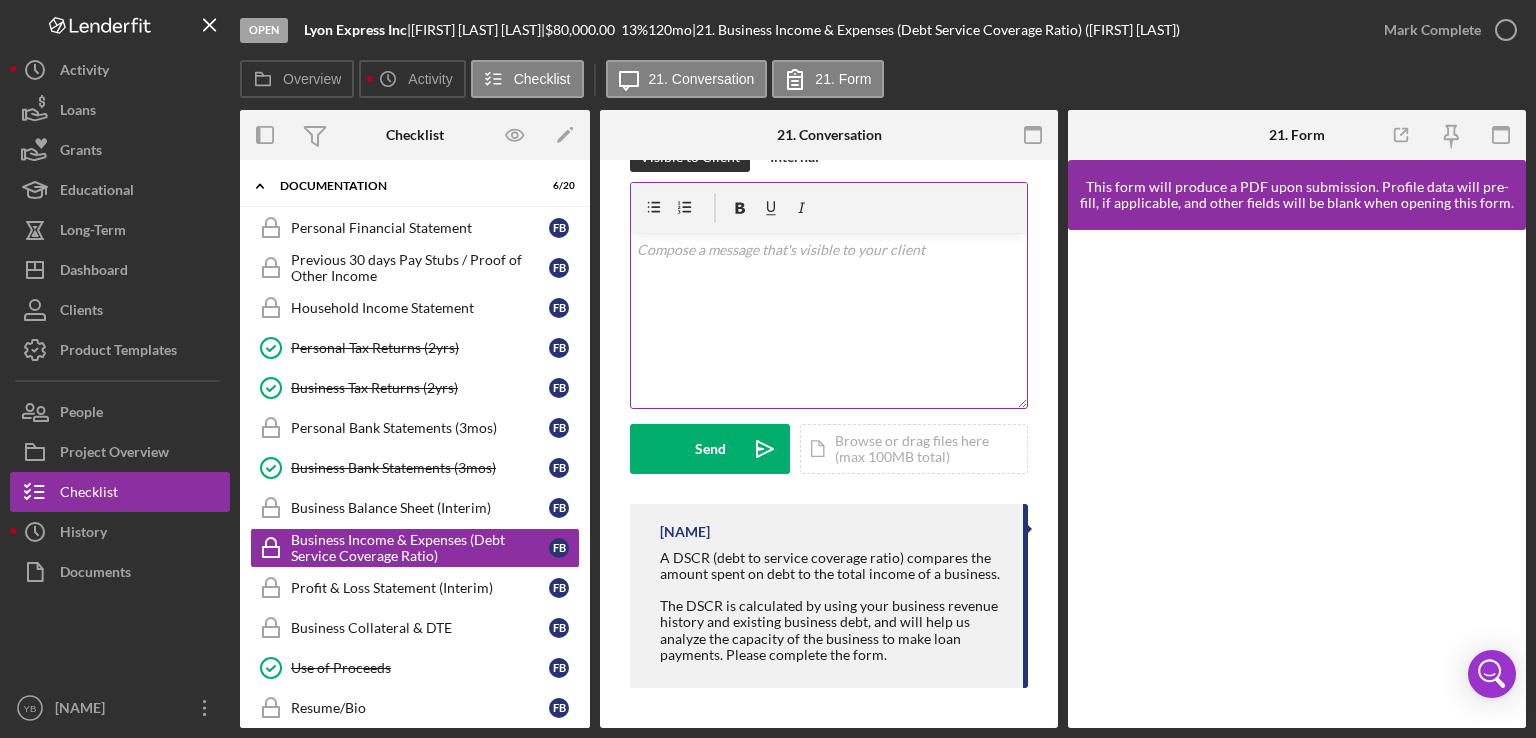 scroll, scrollTop: 372, scrollLeft: 0, axis: vertical 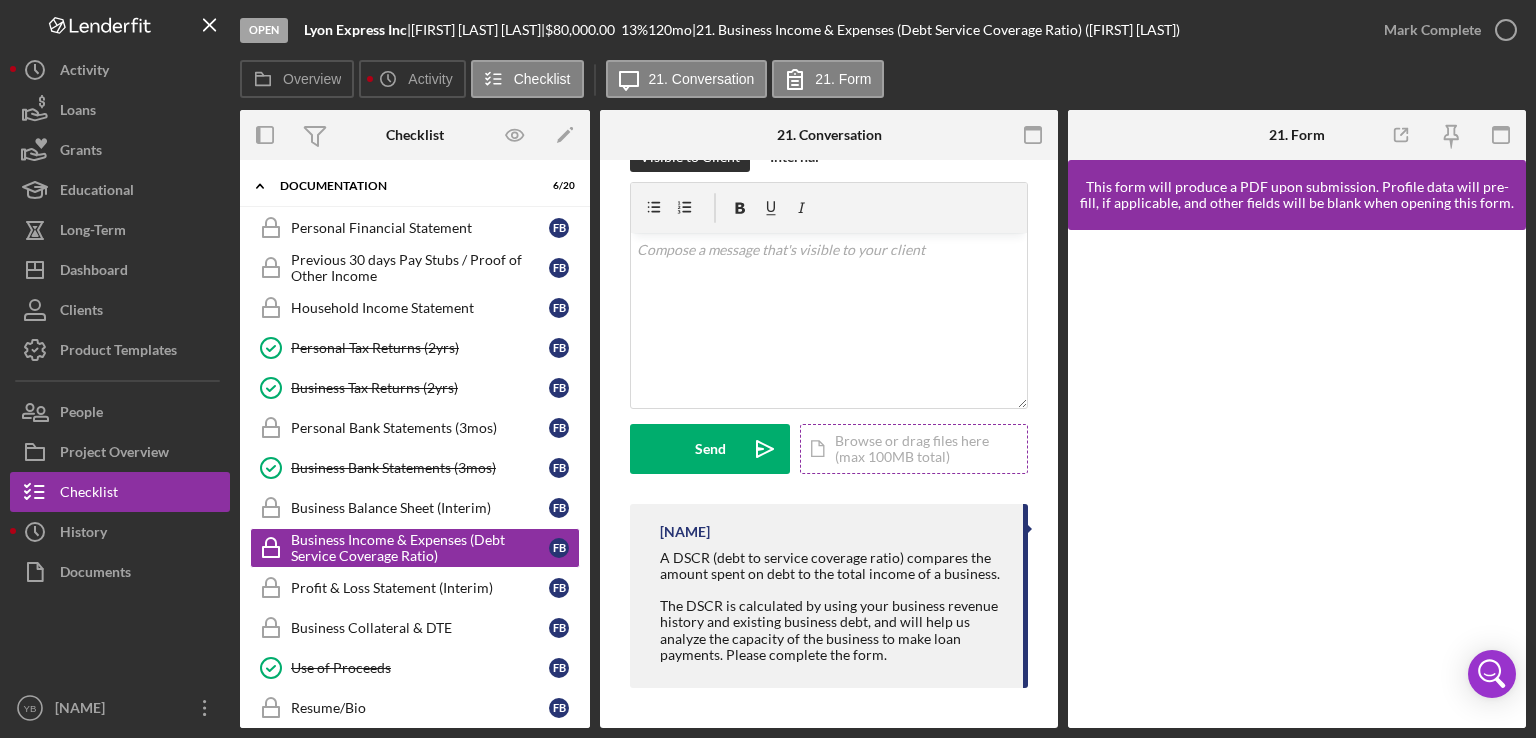 click on "Icon/Document Browse or drag files here (max 100MB total) Tap to choose files or take a photo" at bounding box center [914, 449] 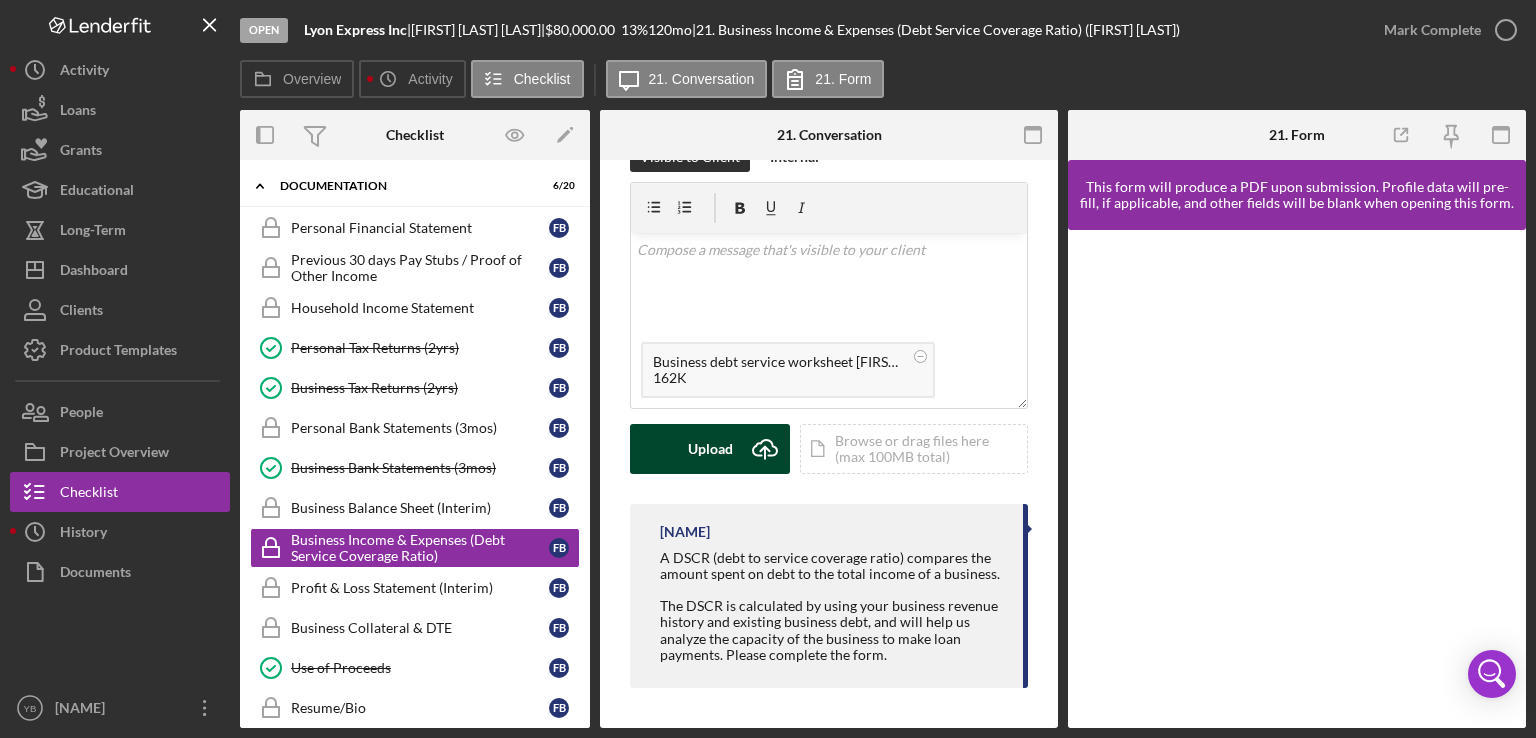 click on "Upload" at bounding box center [710, 449] 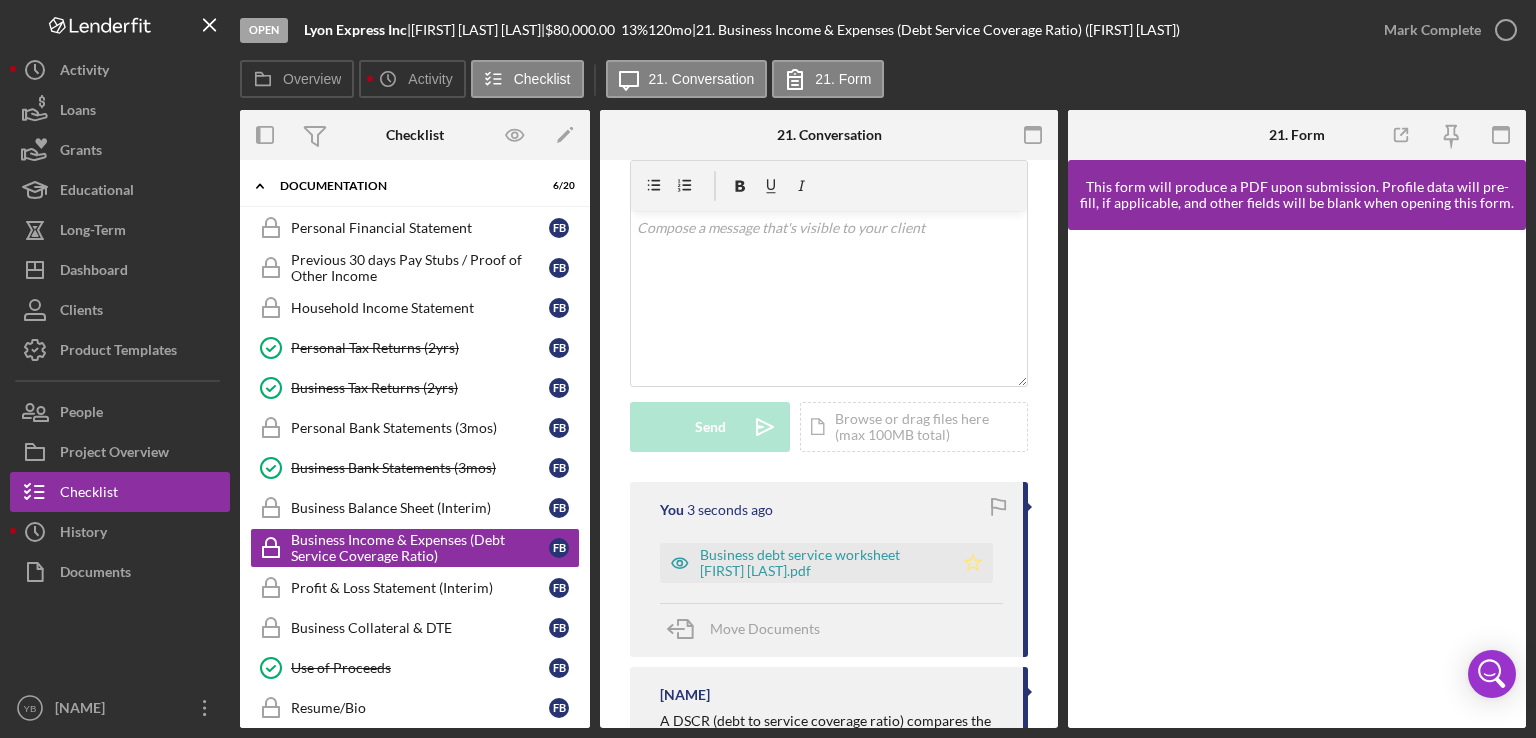 click on "Icon/Star" 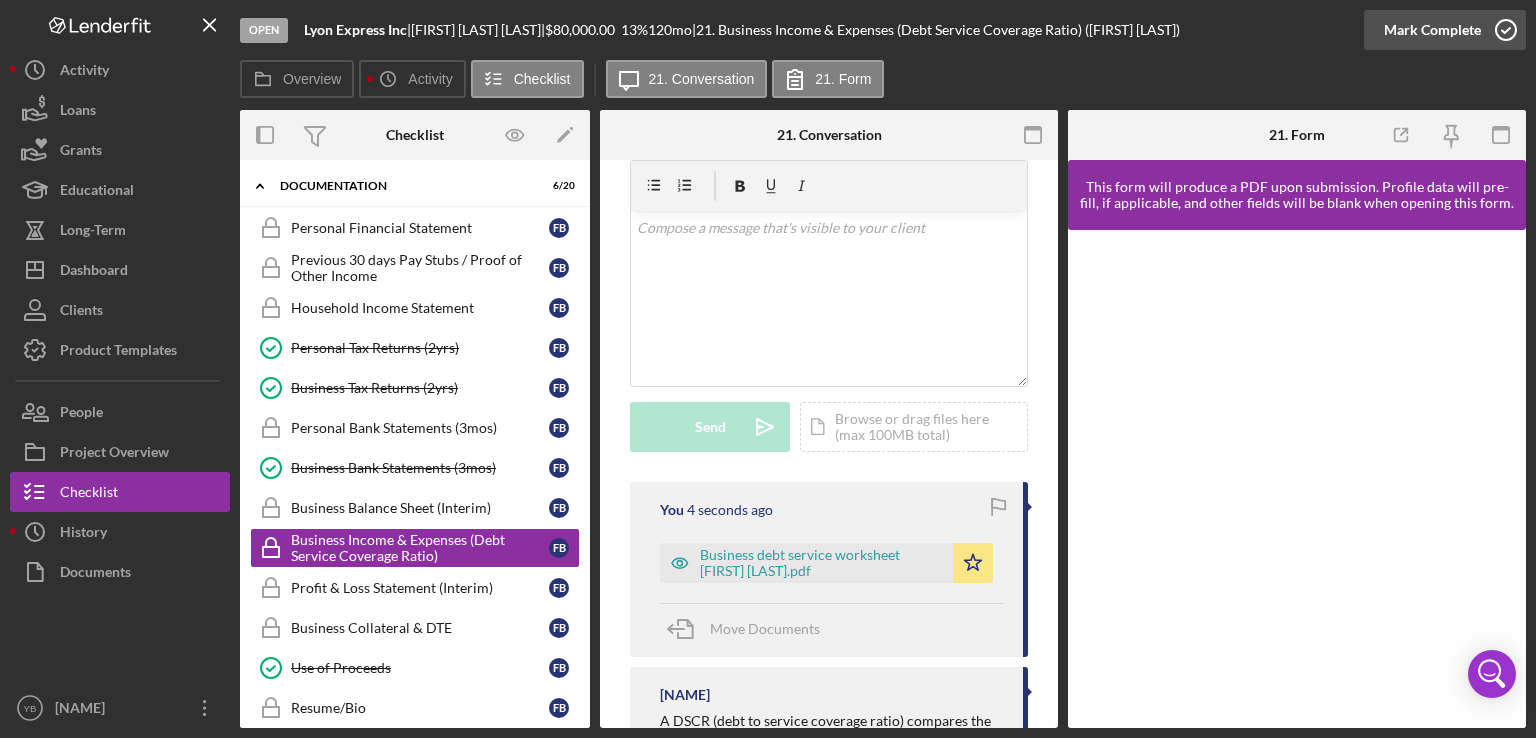 click on "Mark Complete" at bounding box center (1432, 30) 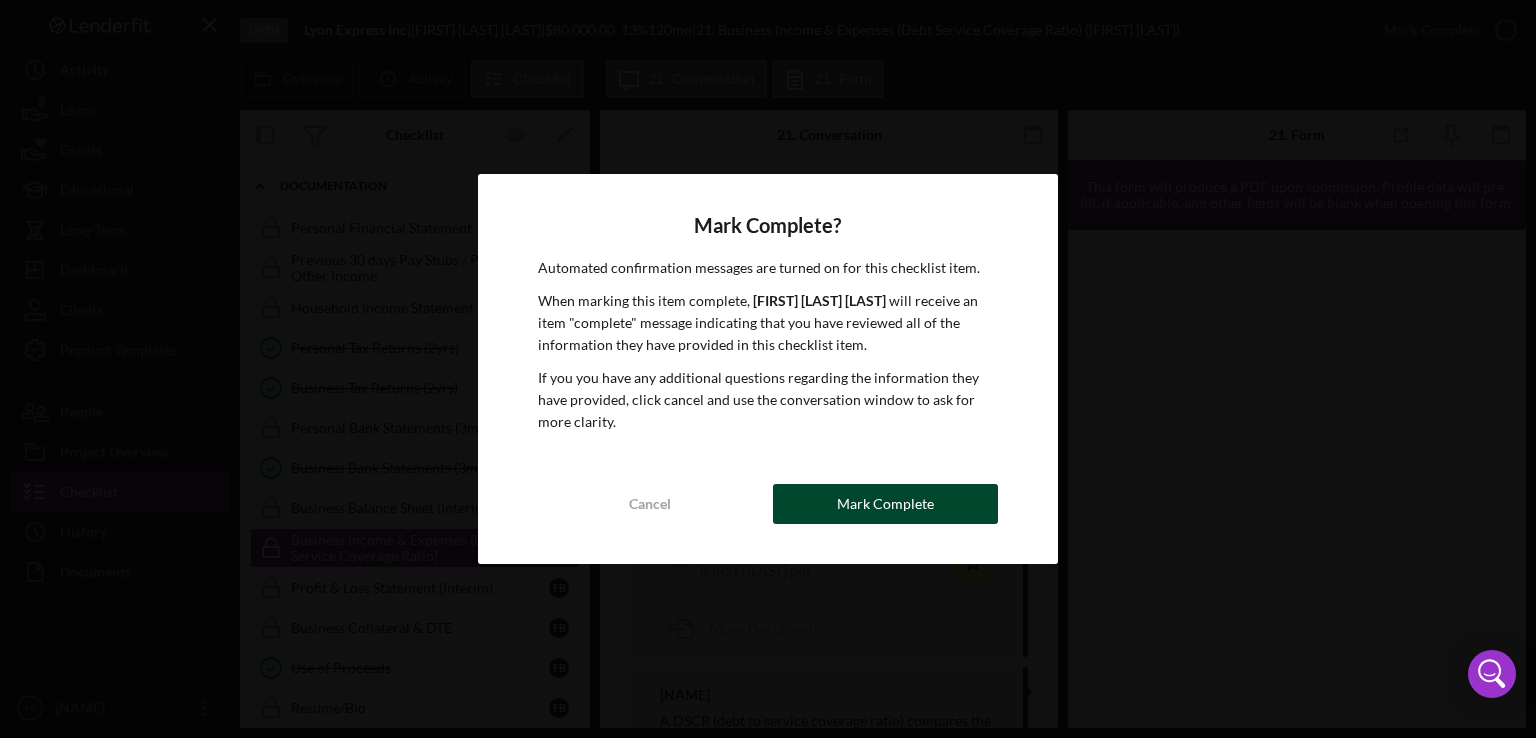 click on "Mark Complete" at bounding box center [885, 504] 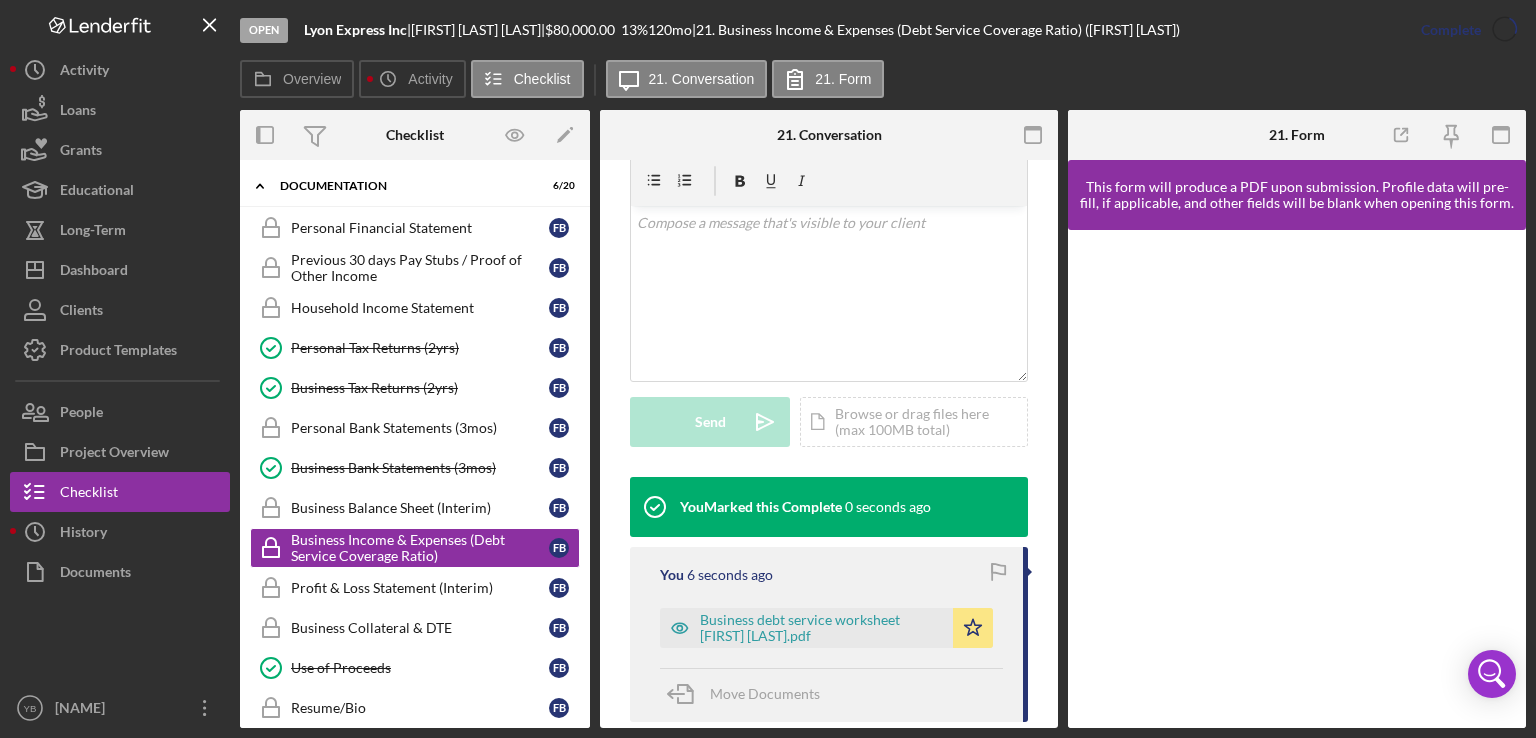 scroll, scrollTop: 367, scrollLeft: 0, axis: vertical 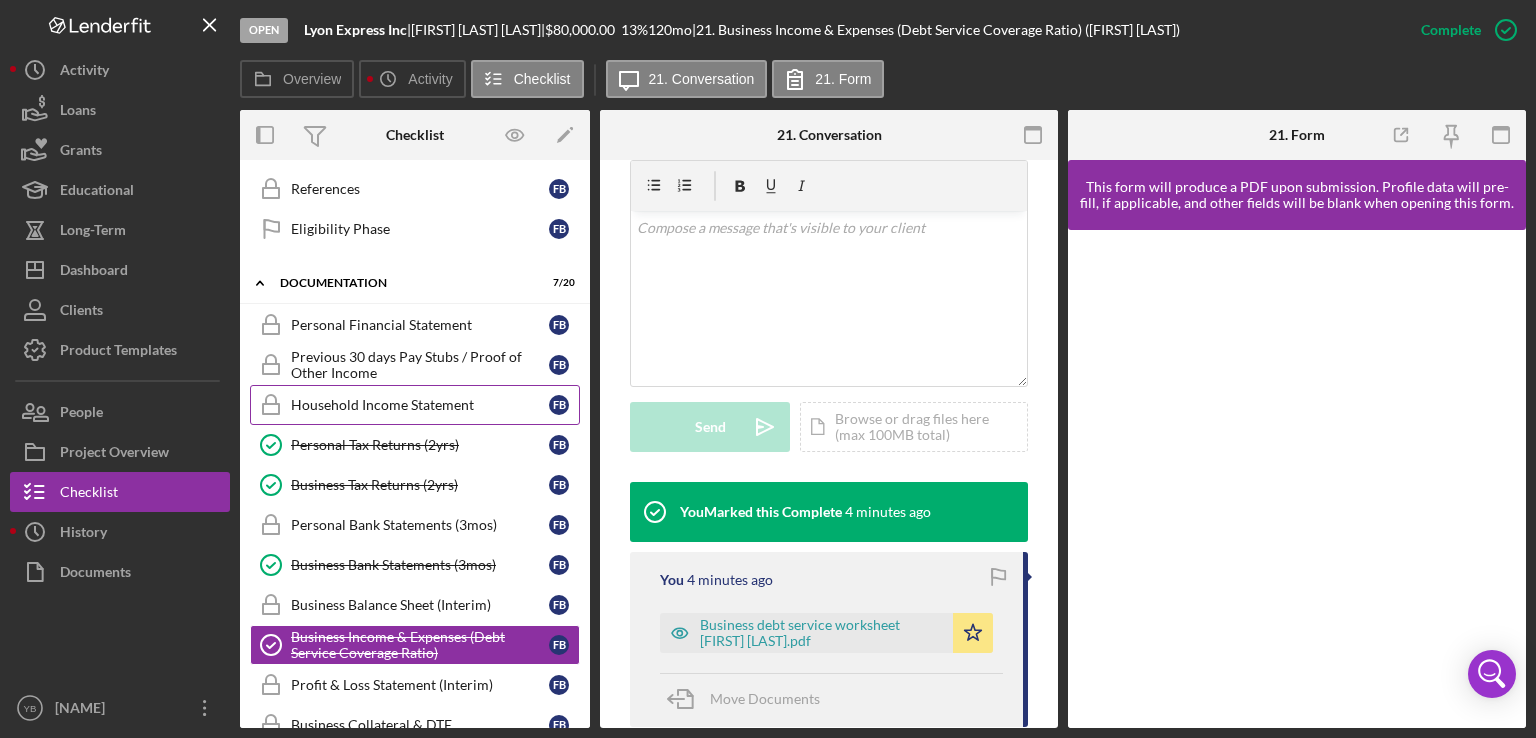 click on "Household Income Statement" at bounding box center [420, 405] 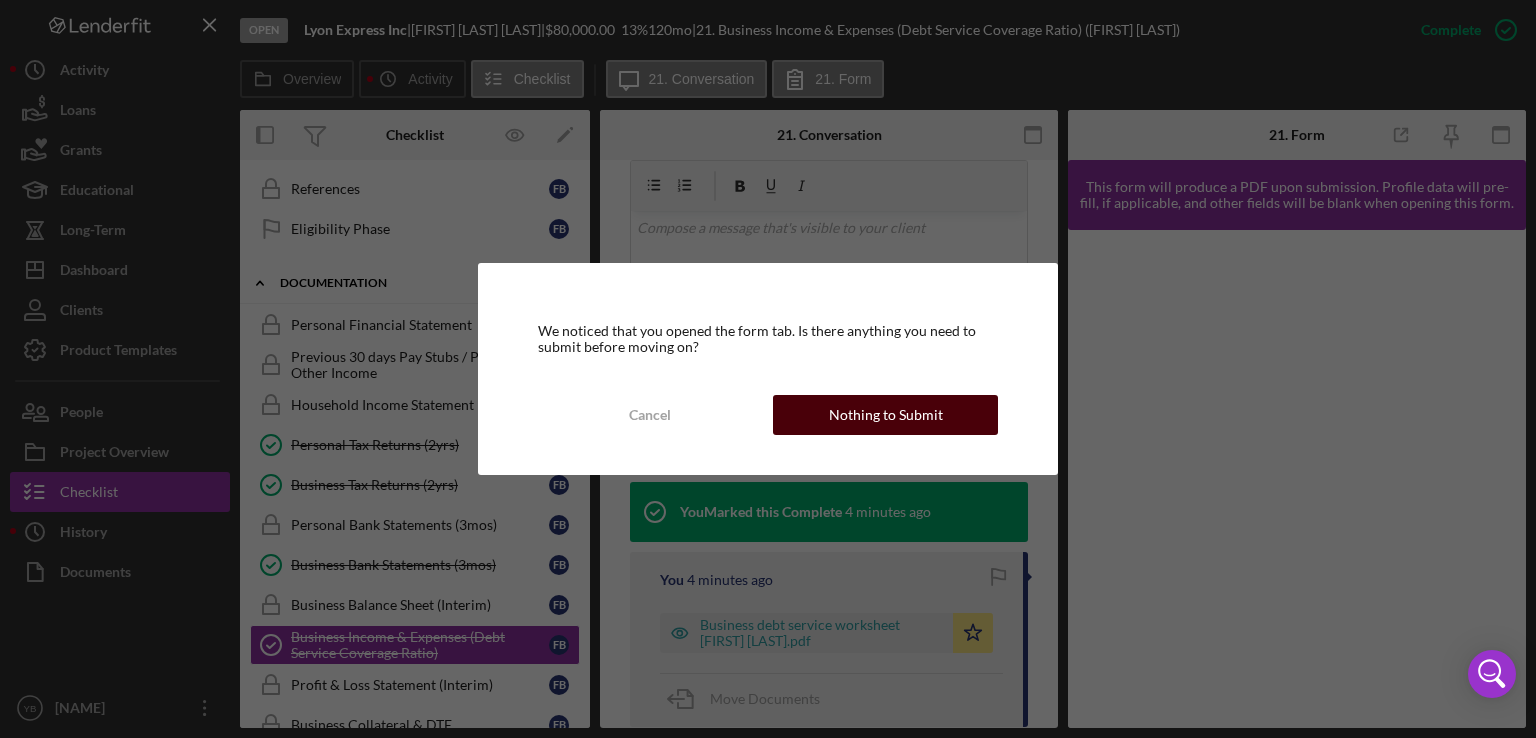 click on "Nothing to Submit" at bounding box center (886, 415) 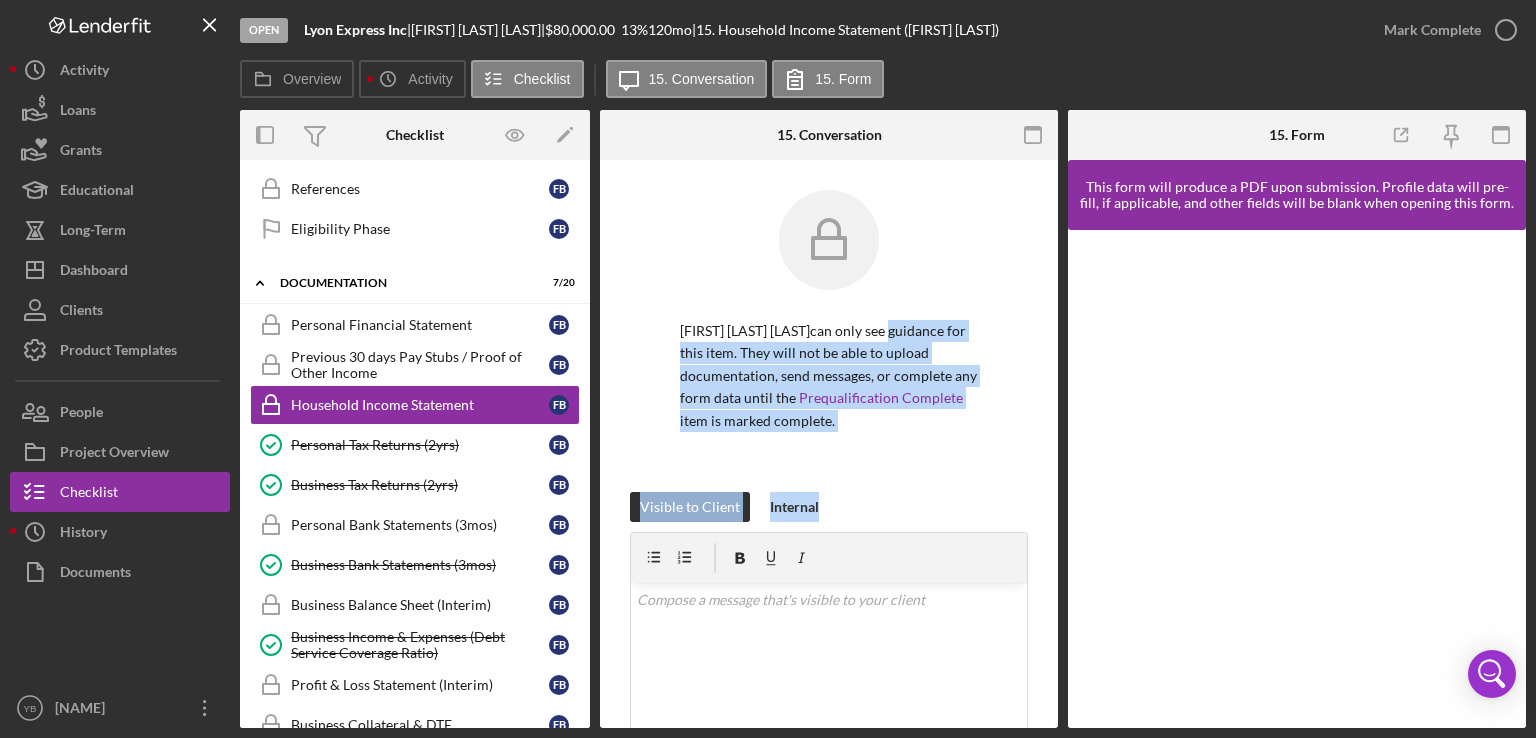 drag, startPoint x: 1062, startPoint y: 329, endPoint x: 1056, endPoint y: 556, distance: 227.07928 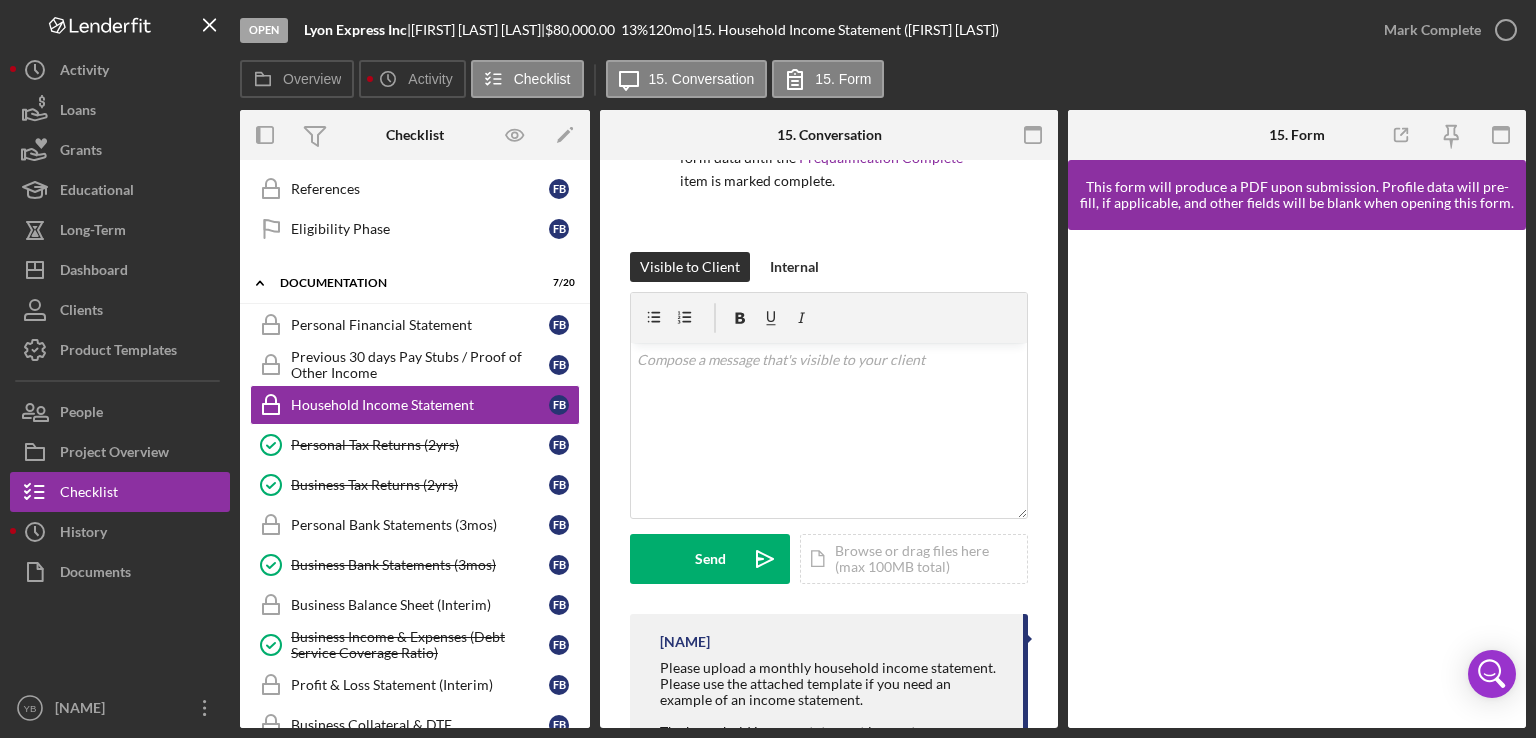 scroll, scrollTop: 421, scrollLeft: 0, axis: vertical 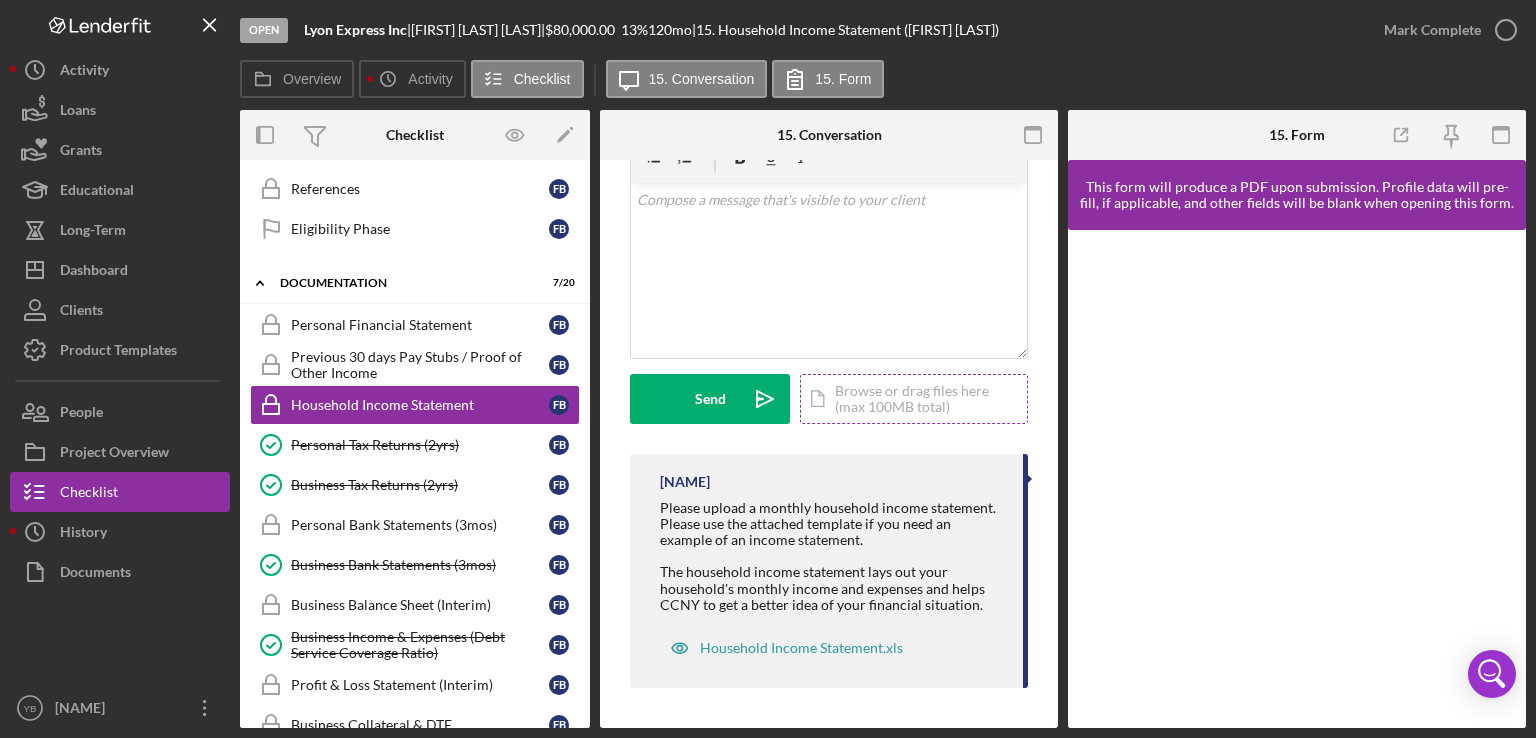 click on "Icon/Document Browse or drag files here (max 100MB total) Tap to choose files or take a photo" at bounding box center (914, 399) 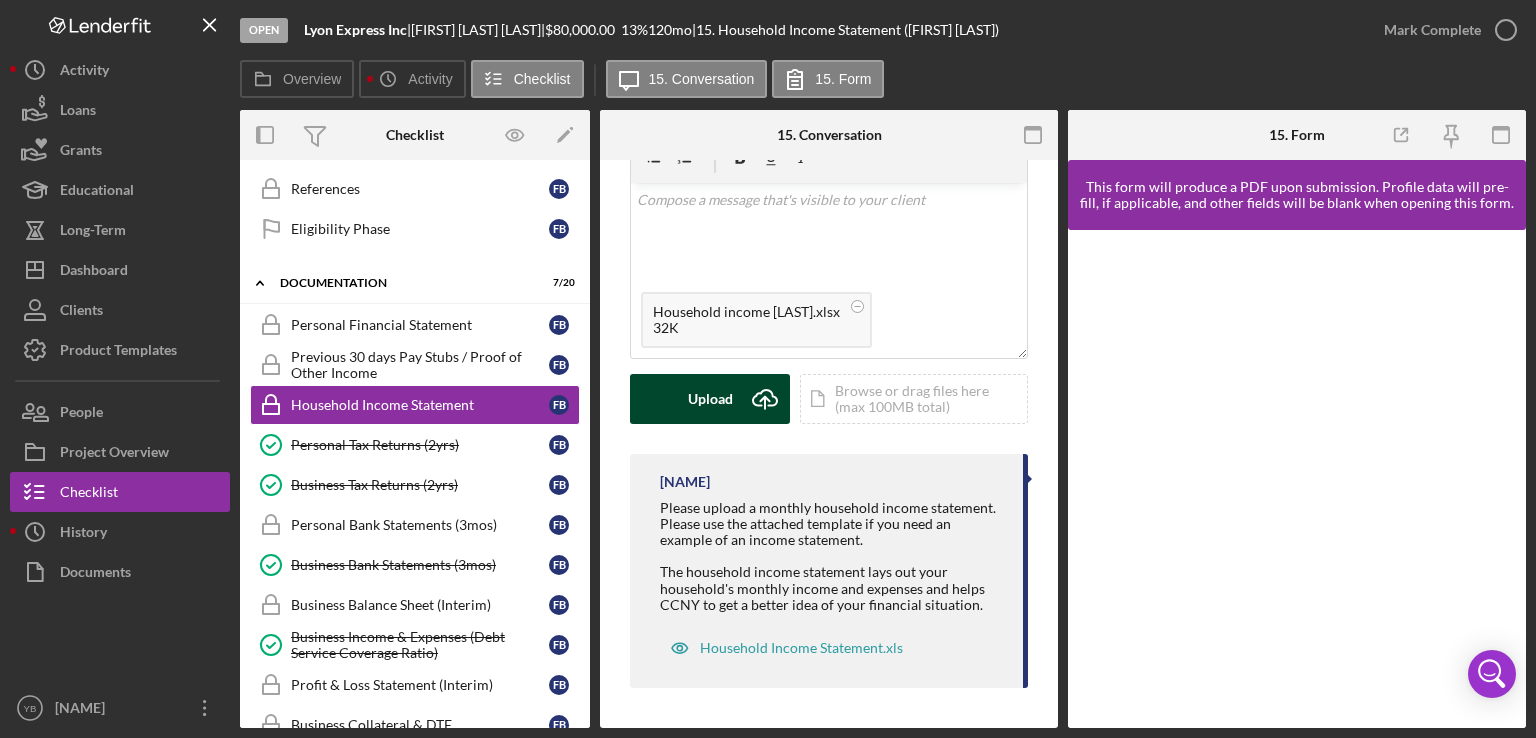 click on "Upload" at bounding box center (710, 399) 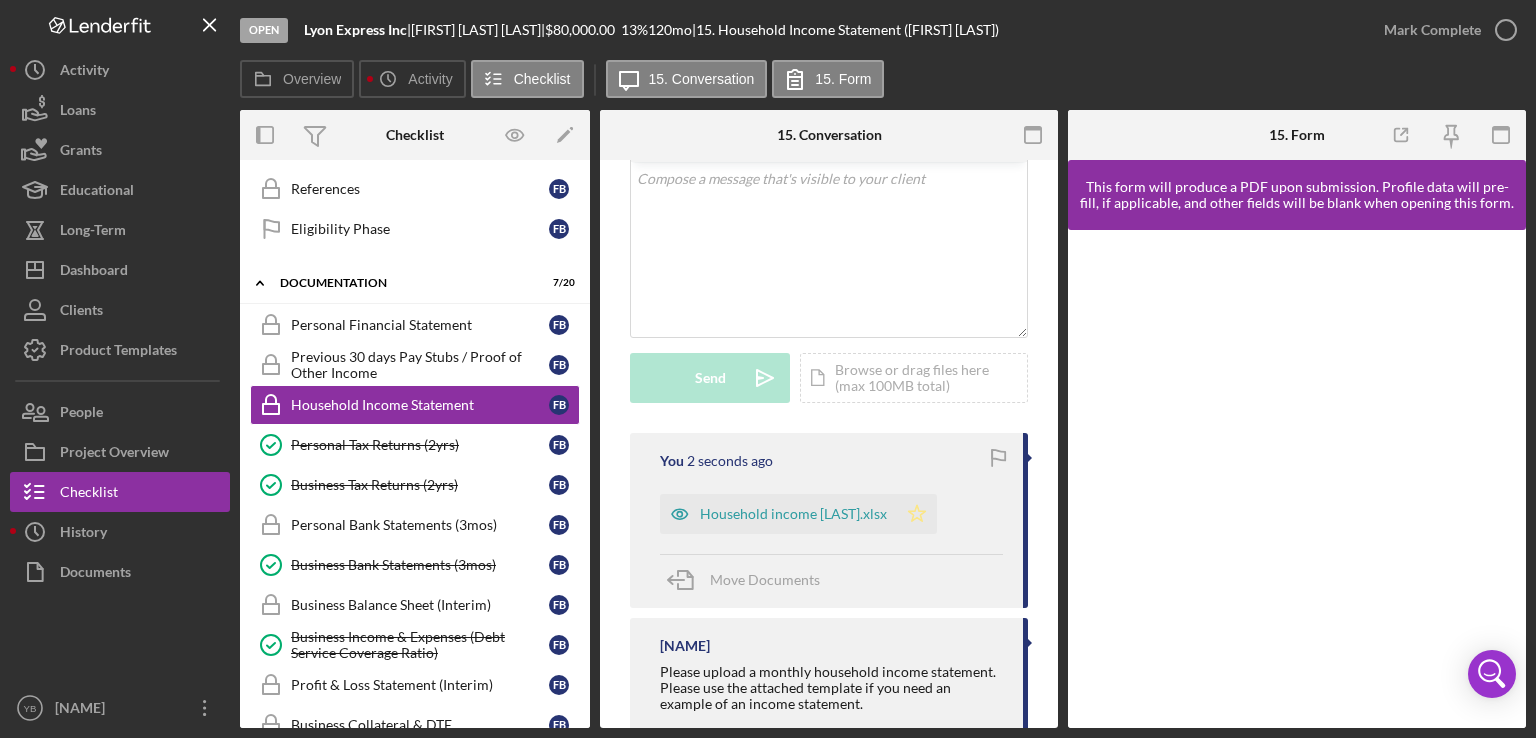 click on "Icon/Star" 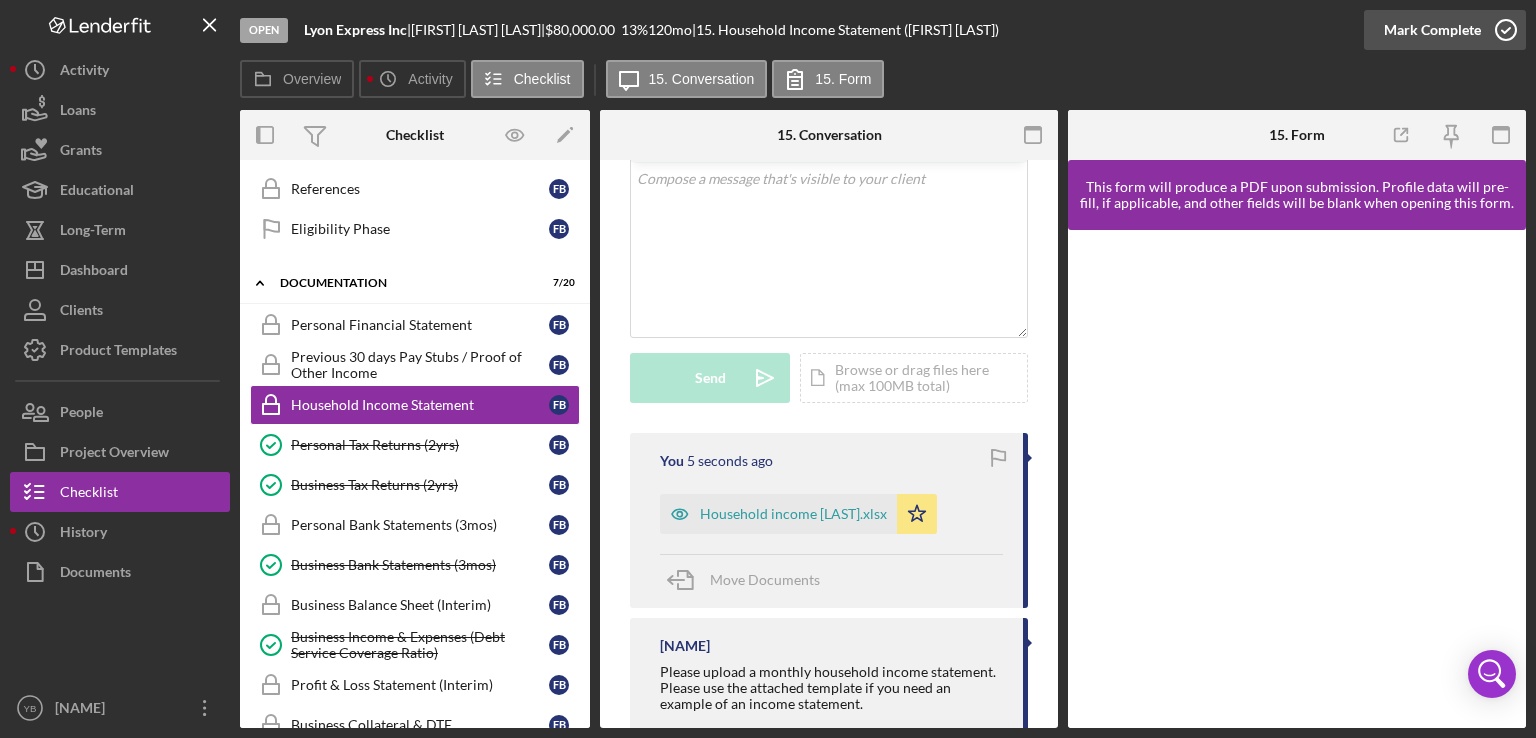 click on "Mark Complete" at bounding box center (1432, 30) 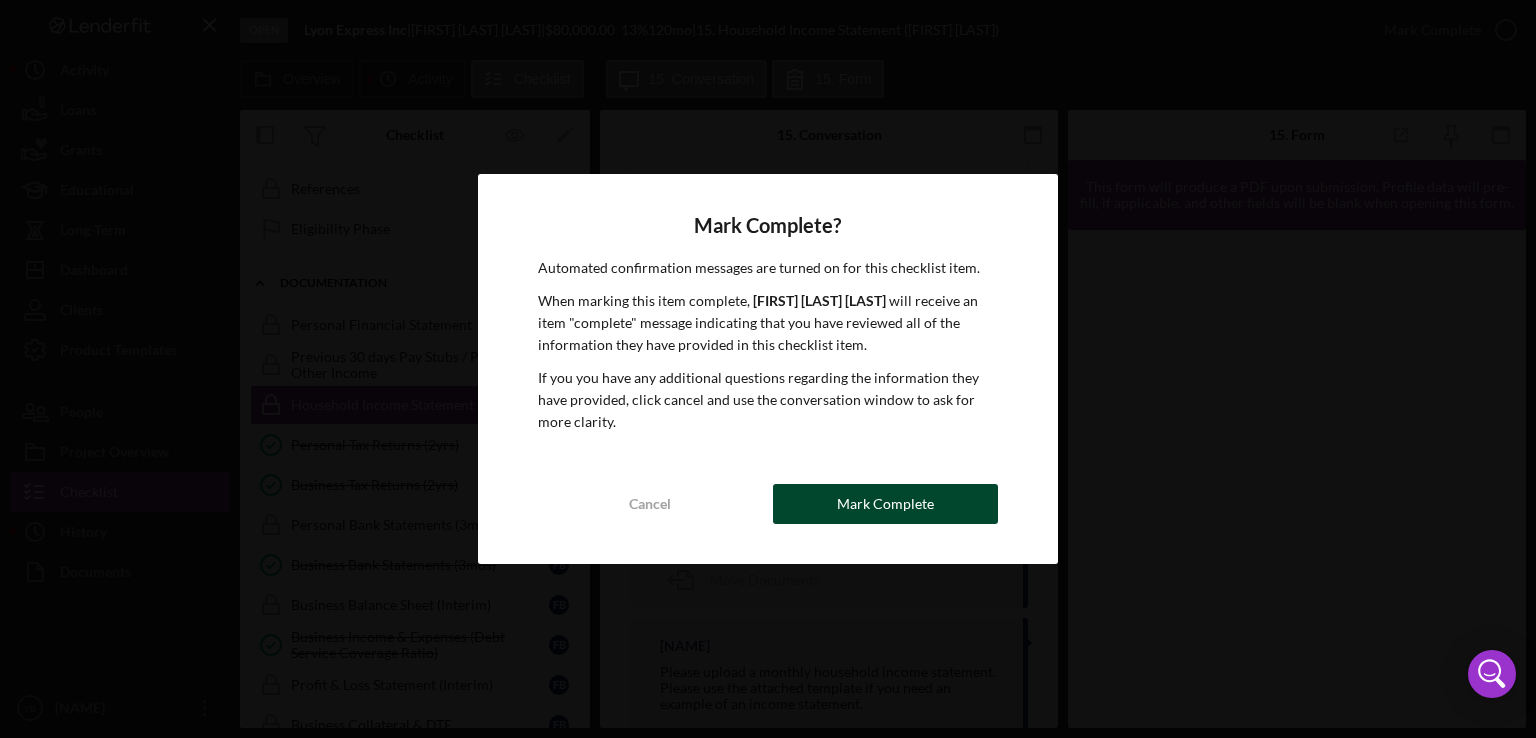 click on "Mark Complete" at bounding box center (885, 504) 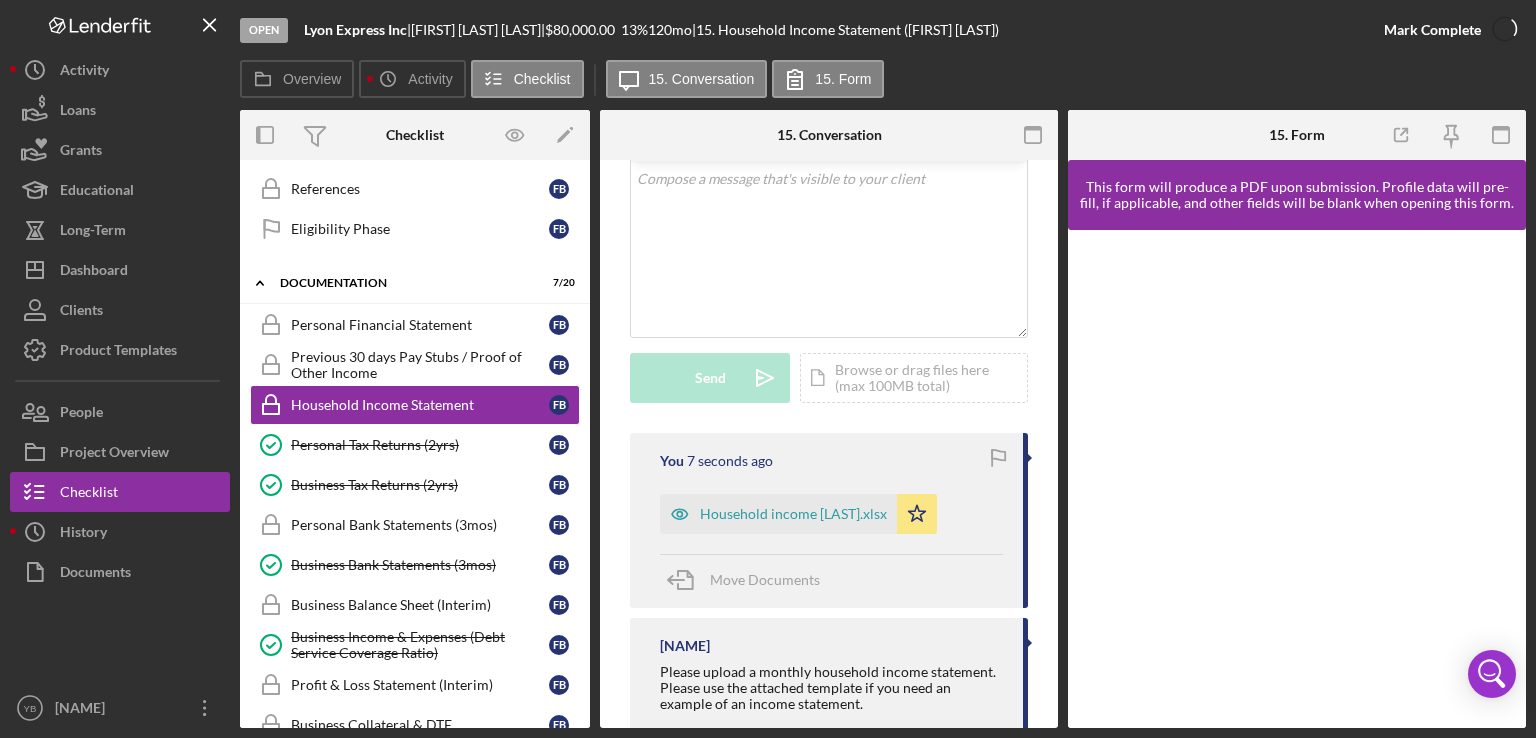 scroll, scrollTop: 416, scrollLeft: 0, axis: vertical 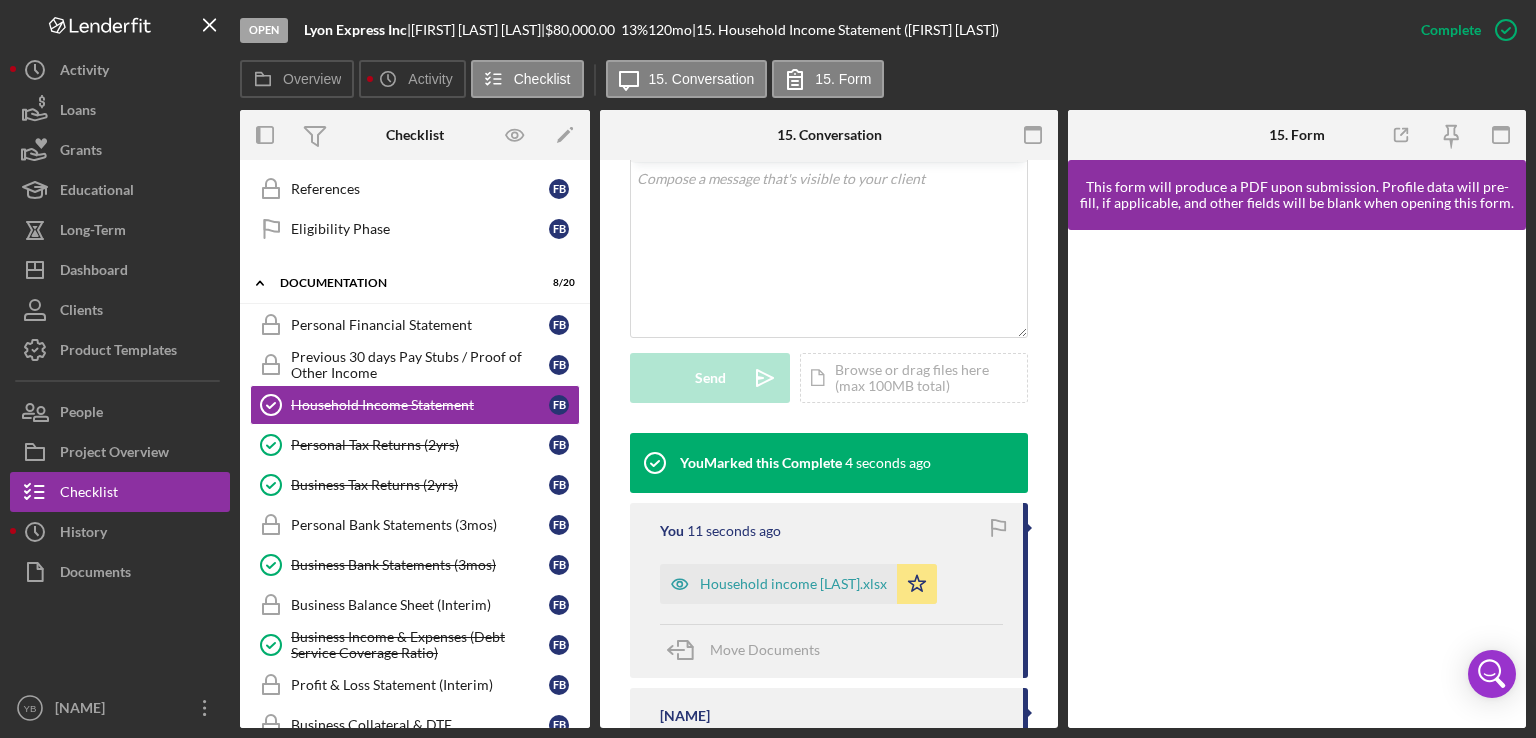 drag, startPoint x: 593, startPoint y: 418, endPoint x: 584, endPoint y: 480, distance: 62.649822 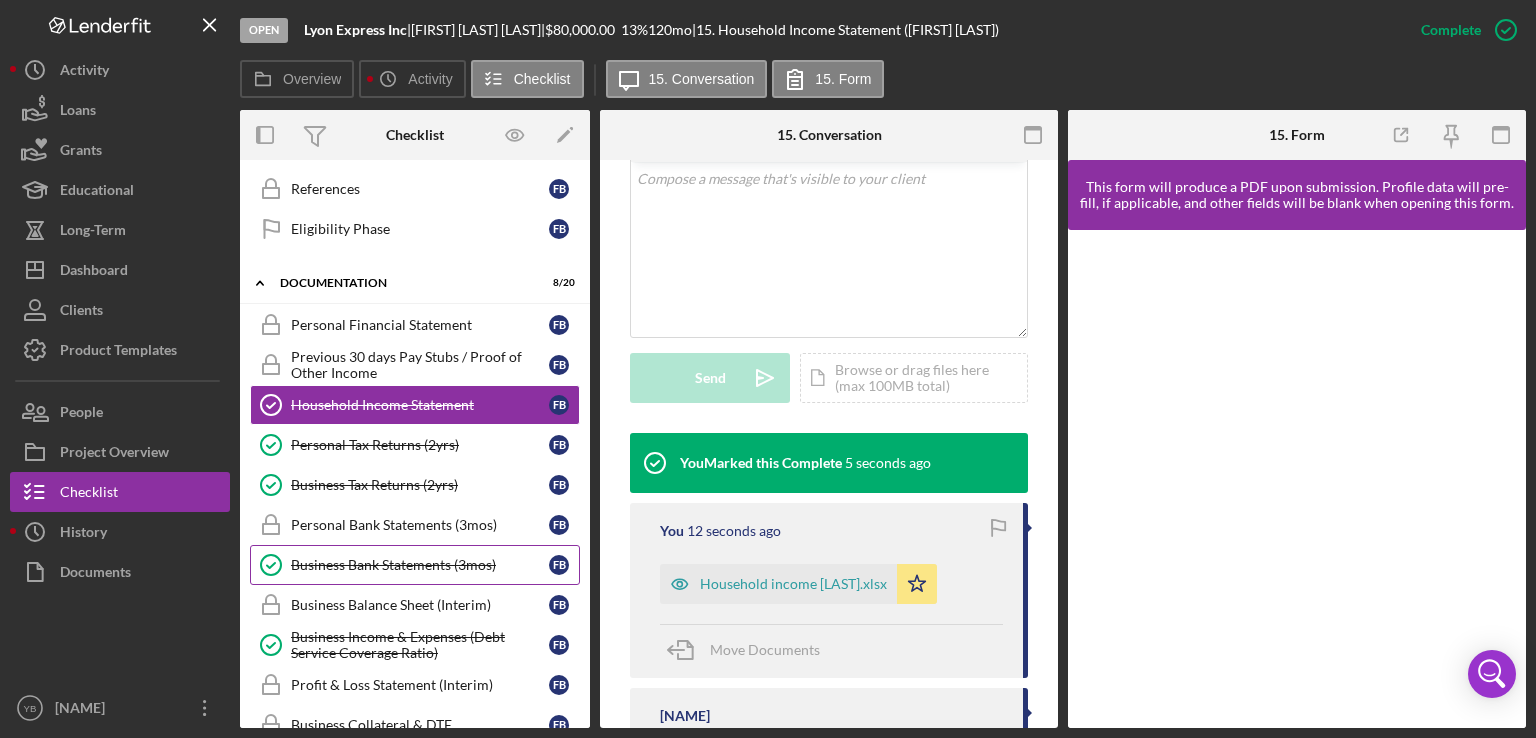 drag, startPoint x: 584, startPoint y: 480, endPoint x: 572, endPoint y: 549, distance: 70.035706 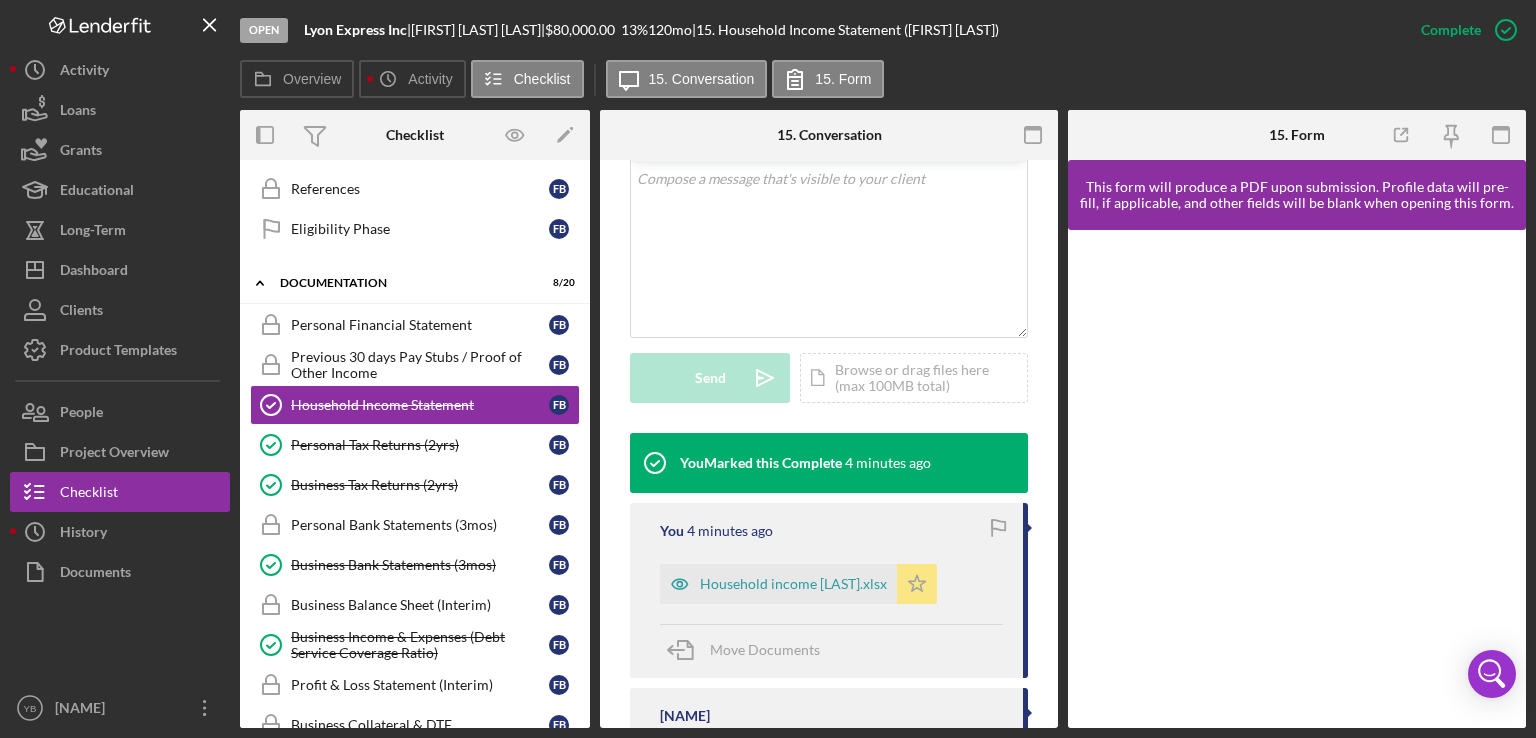 click on "Icon/Star" 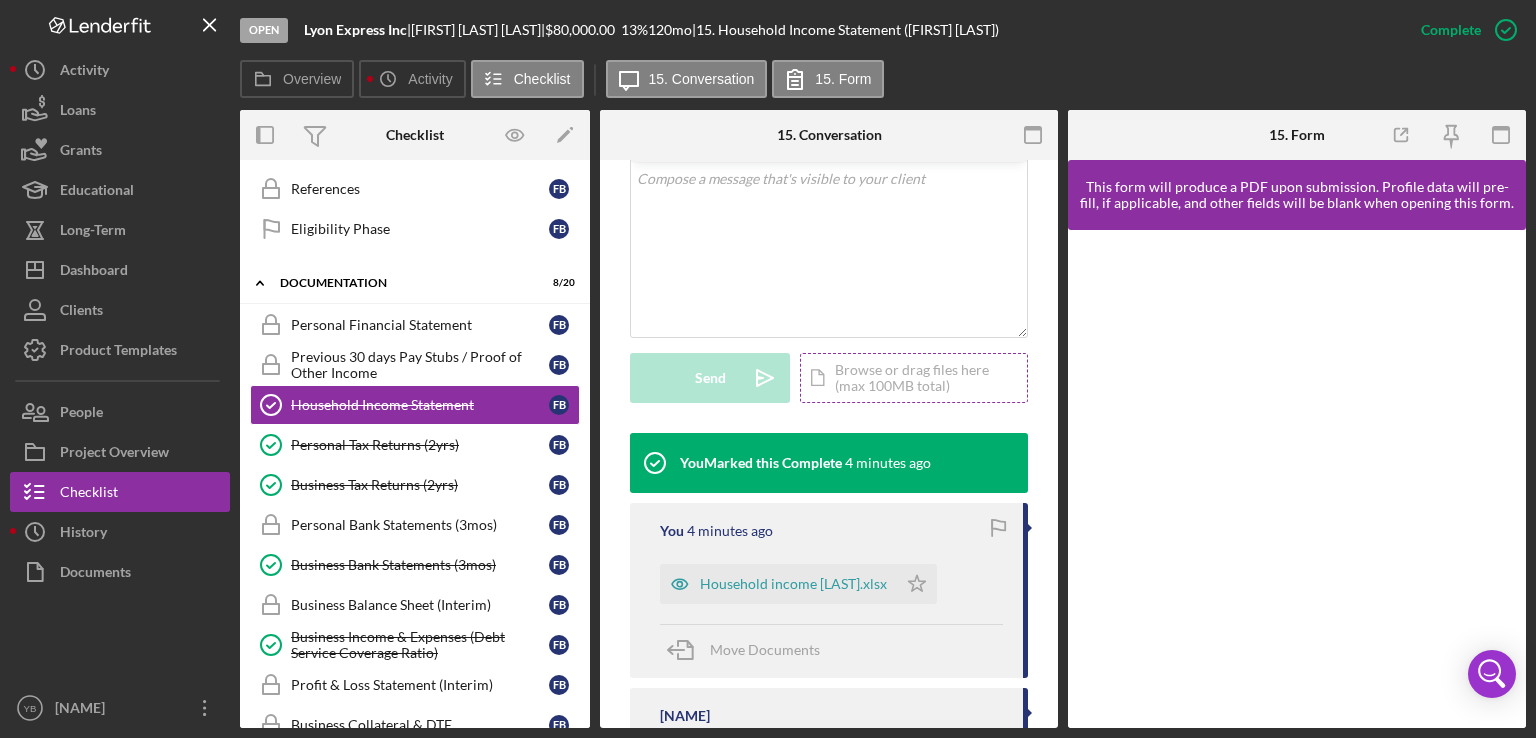 click on "Icon/Document Browse or drag files here (max 100MB total) Tap to choose files or take a photo" at bounding box center [914, 378] 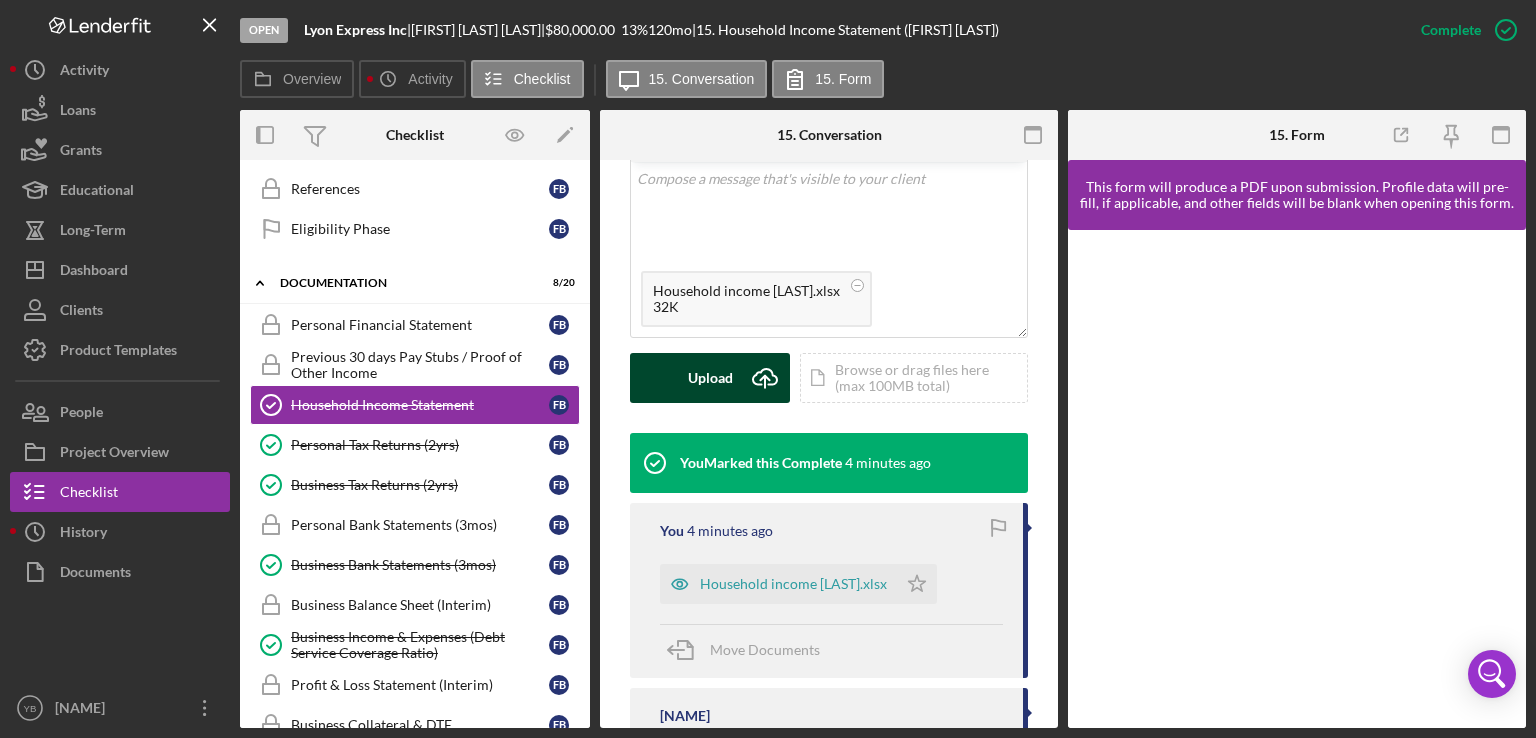 click on "Upload" at bounding box center (710, 378) 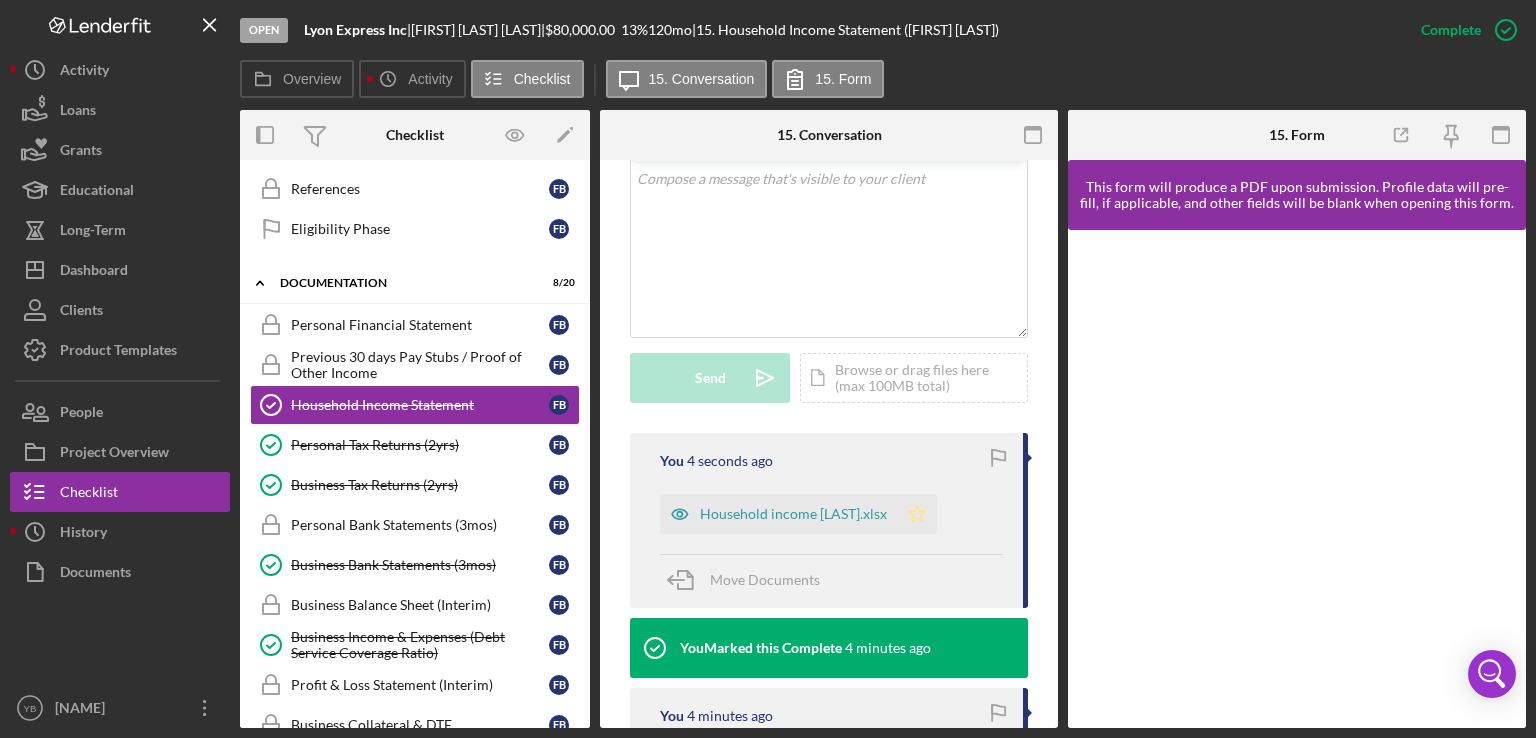 click 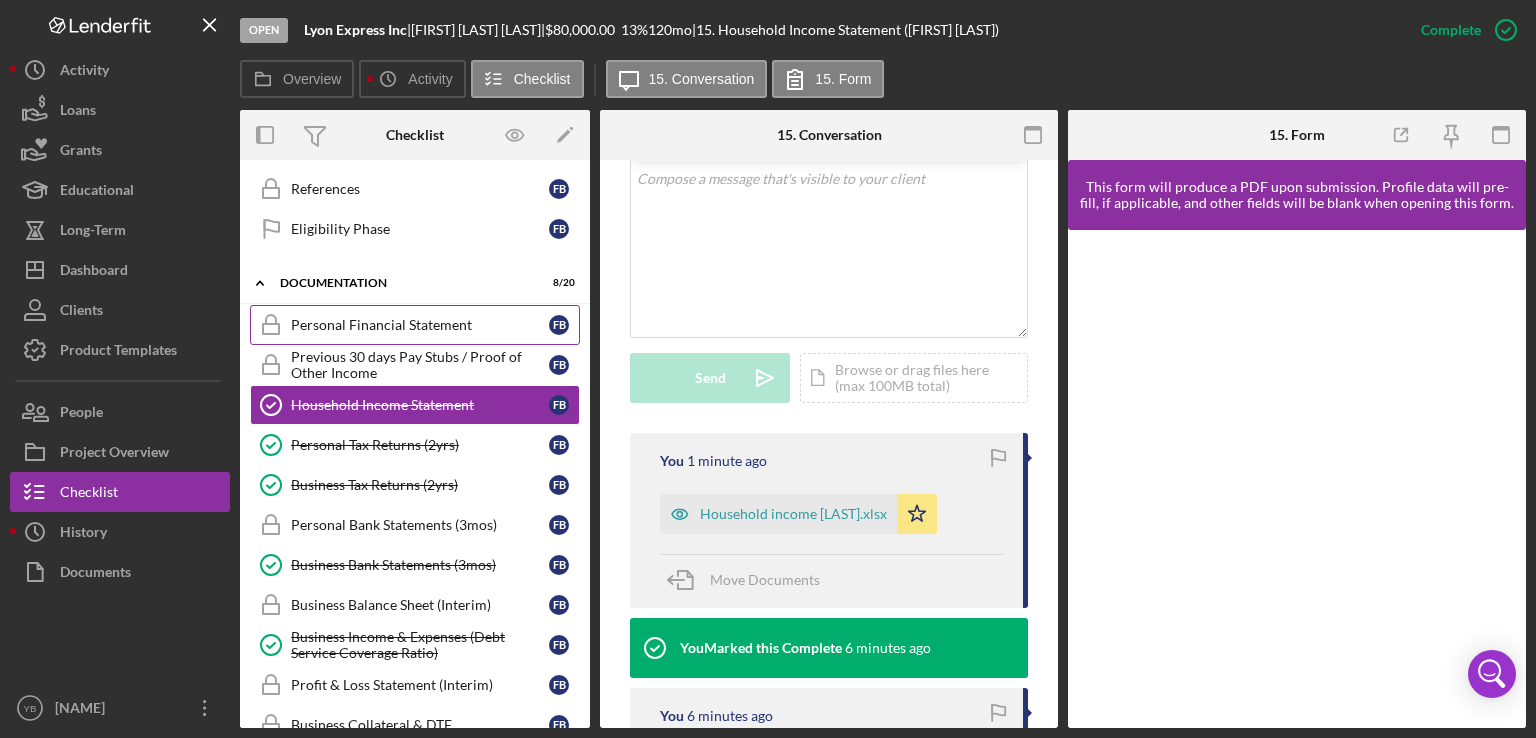 click on "Personal Financial Statement" at bounding box center (420, 325) 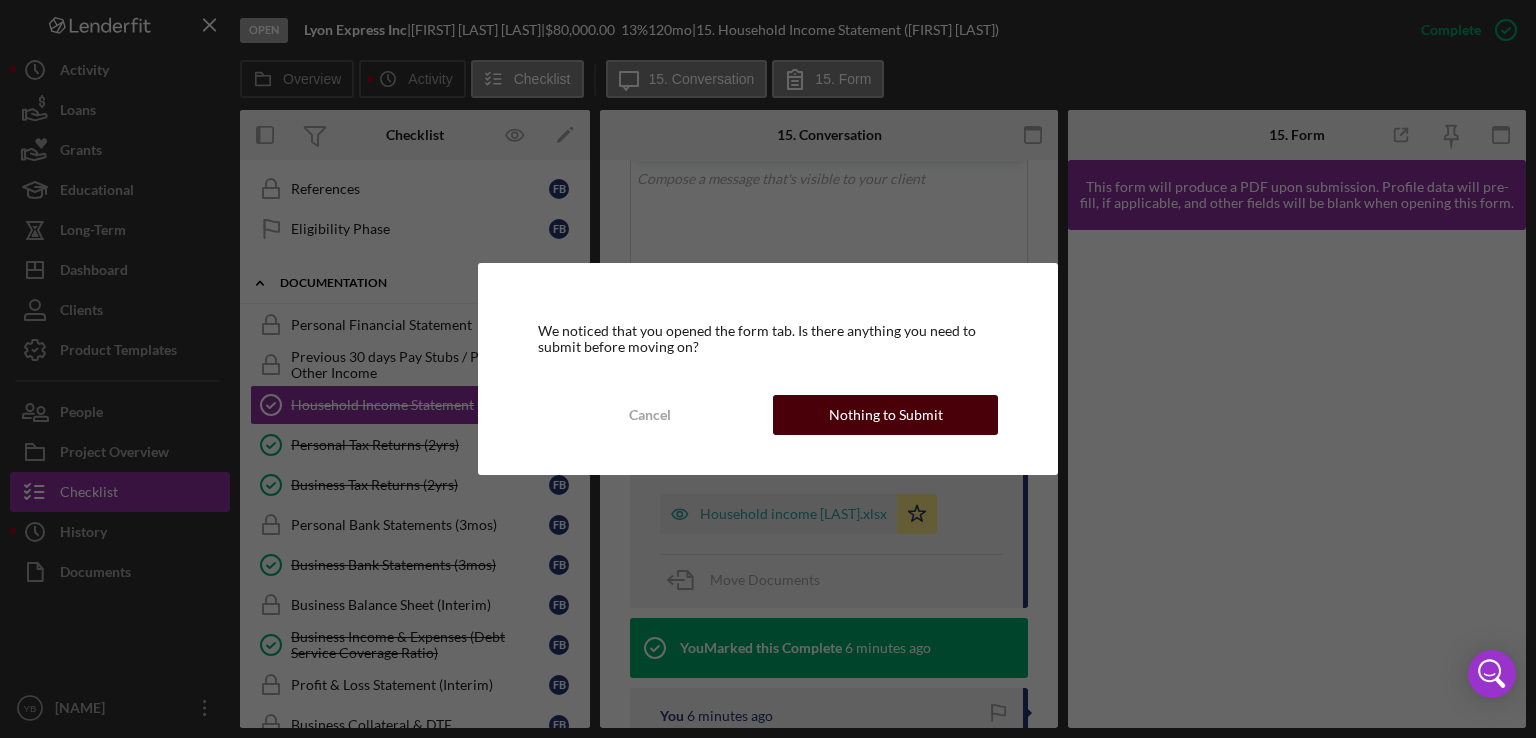 click on "Nothing to Submit" at bounding box center (886, 415) 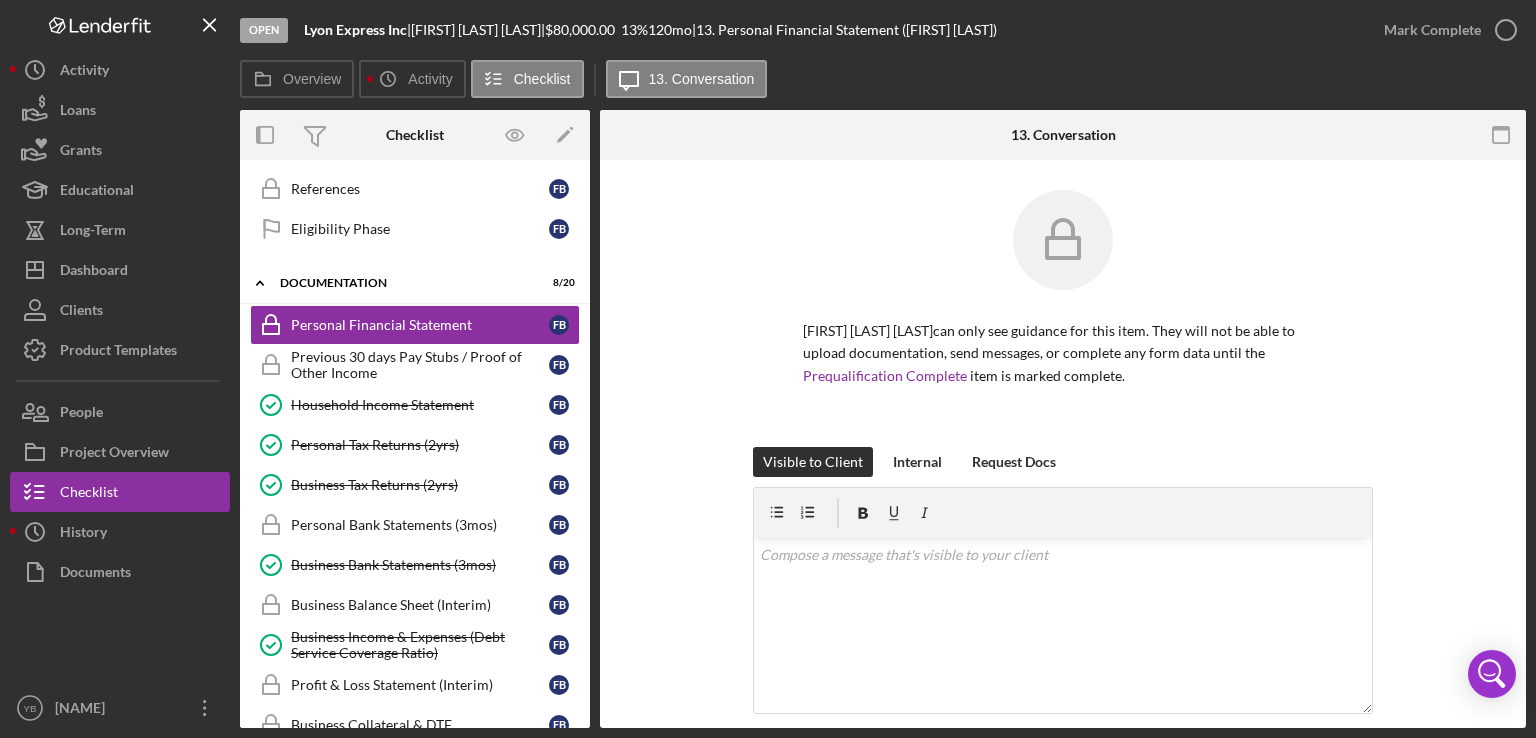 click on "Please upload or use the provided personal financial statement to detail your individual or couple assets and liabilities. Even though this is a business loan application, we still need a personal financial statement for a higher level view of your financials. Personal Financial Statement.xls" at bounding box center (1063, 605) 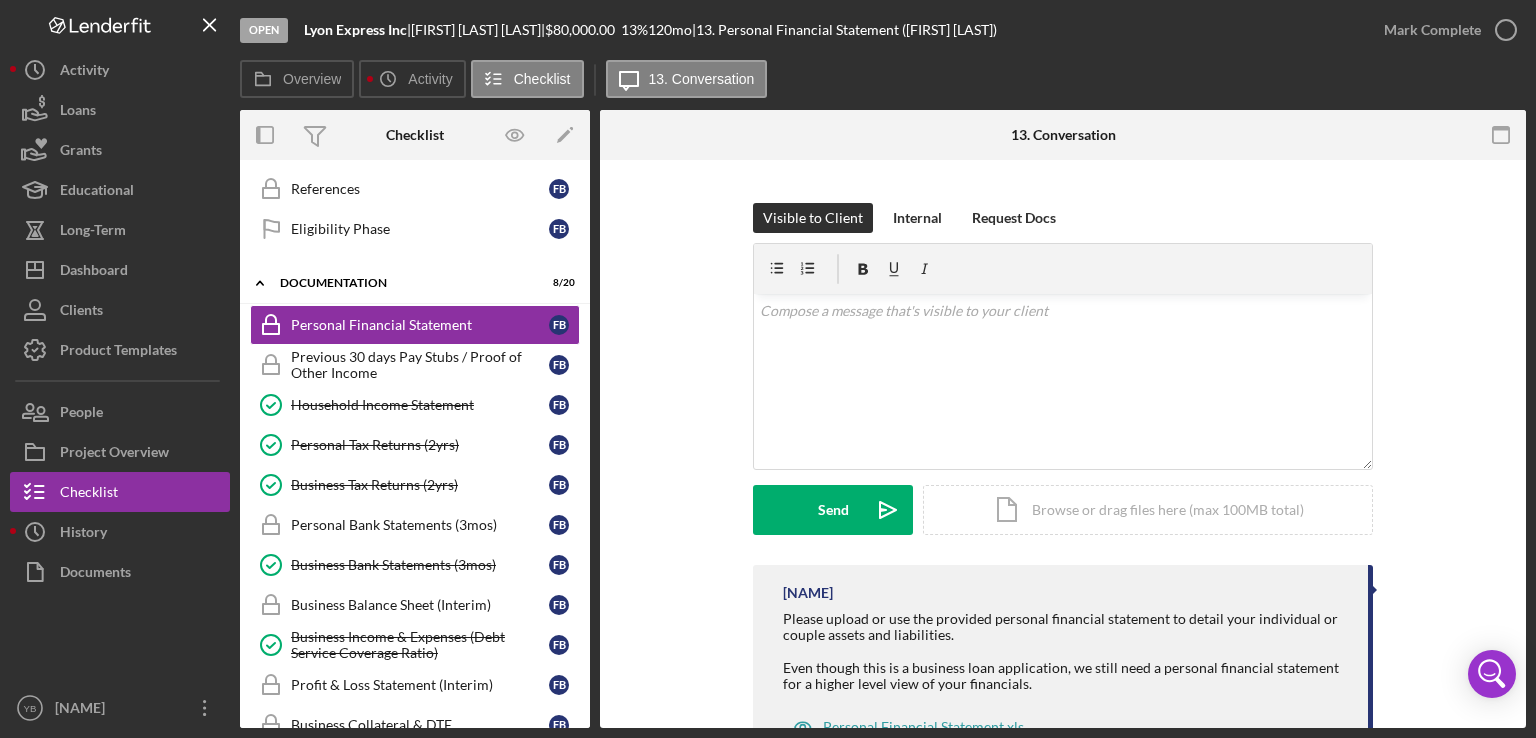 scroll, scrollTop: 322, scrollLeft: 0, axis: vertical 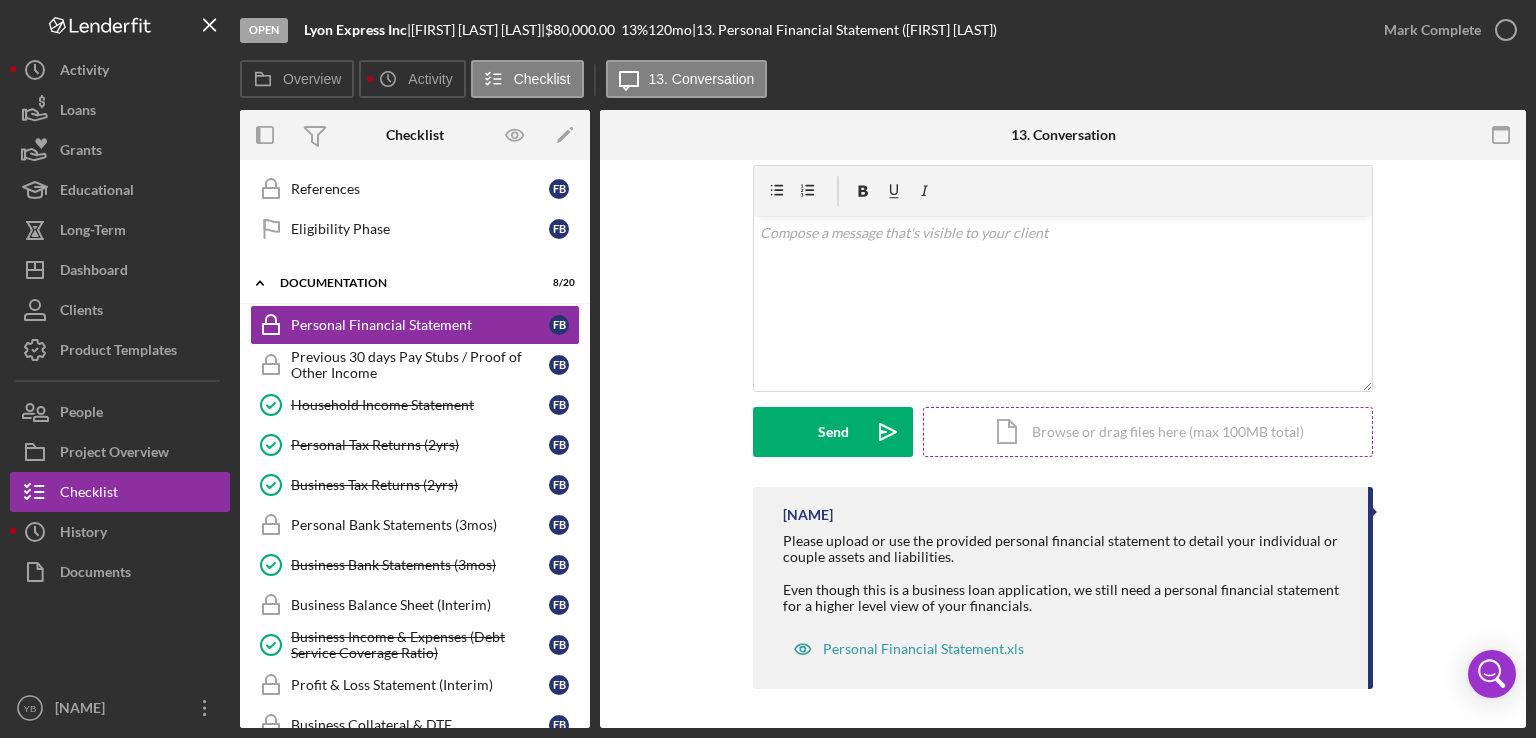 click on "Icon/Document Browse or drag files here (max 100MB total) Tap to choose files or take a photo" at bounding box center [1148, 432] 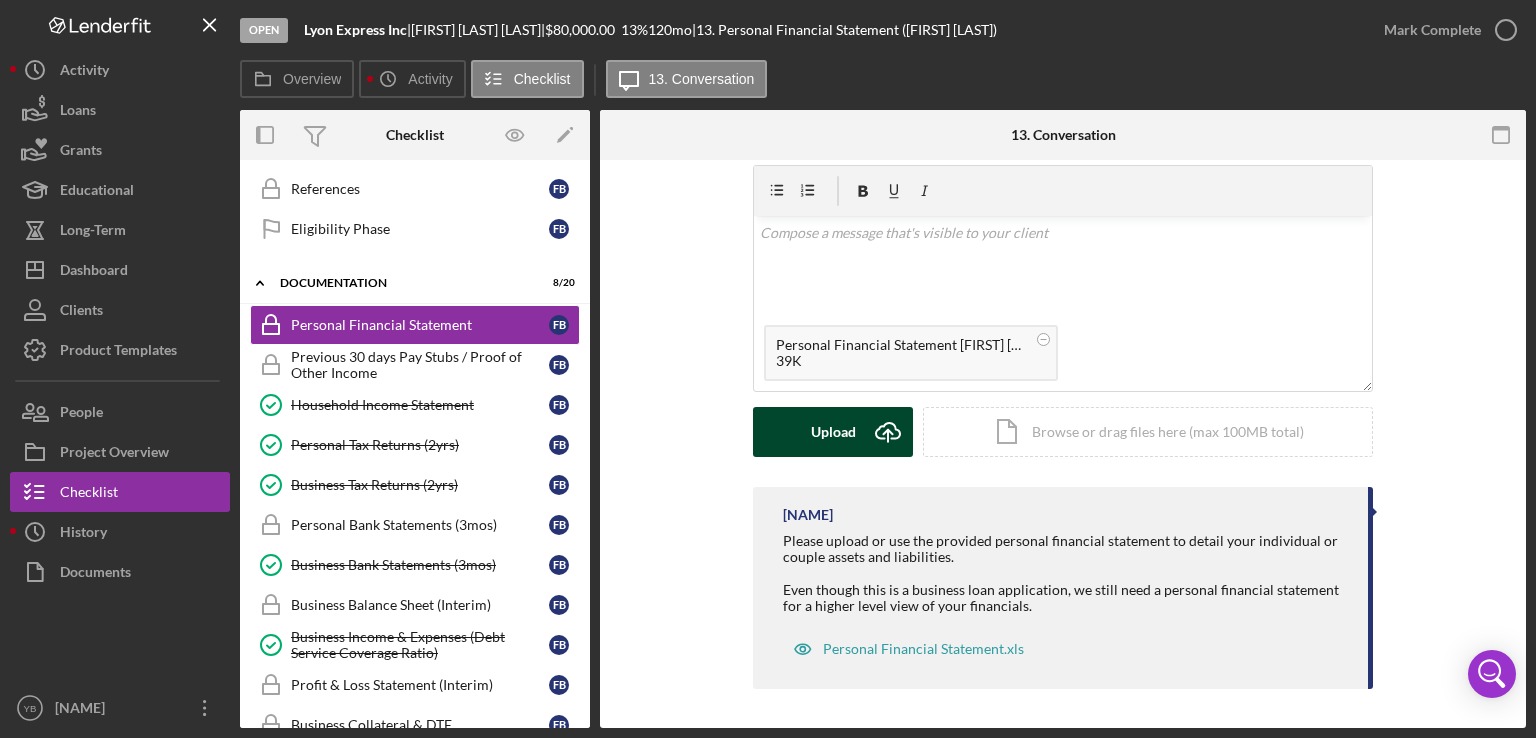 click on "Upload" at bounding box center (833, 432) 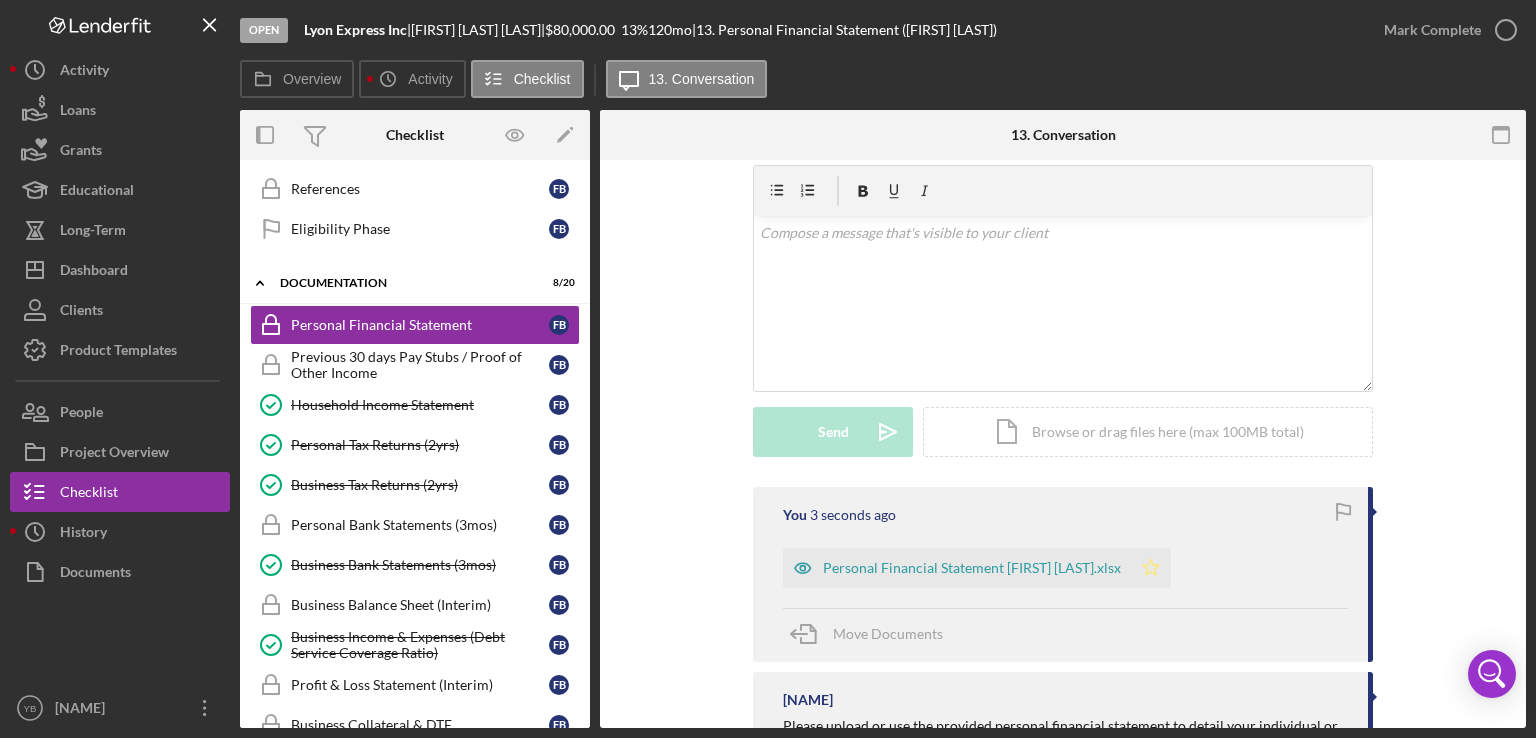 click on "Icon/Star" 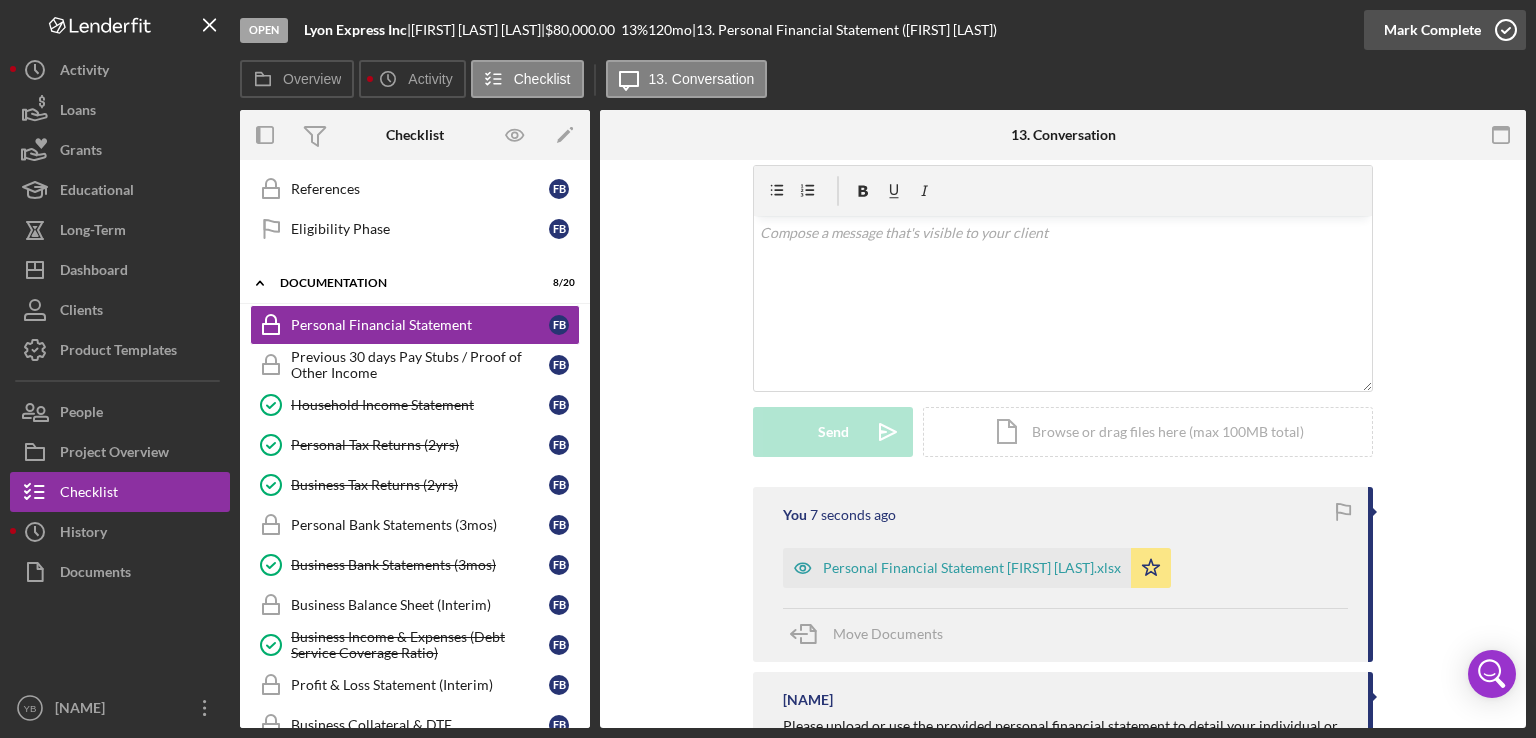 click on "Mark Complete" at bounding box center [1432, 30] 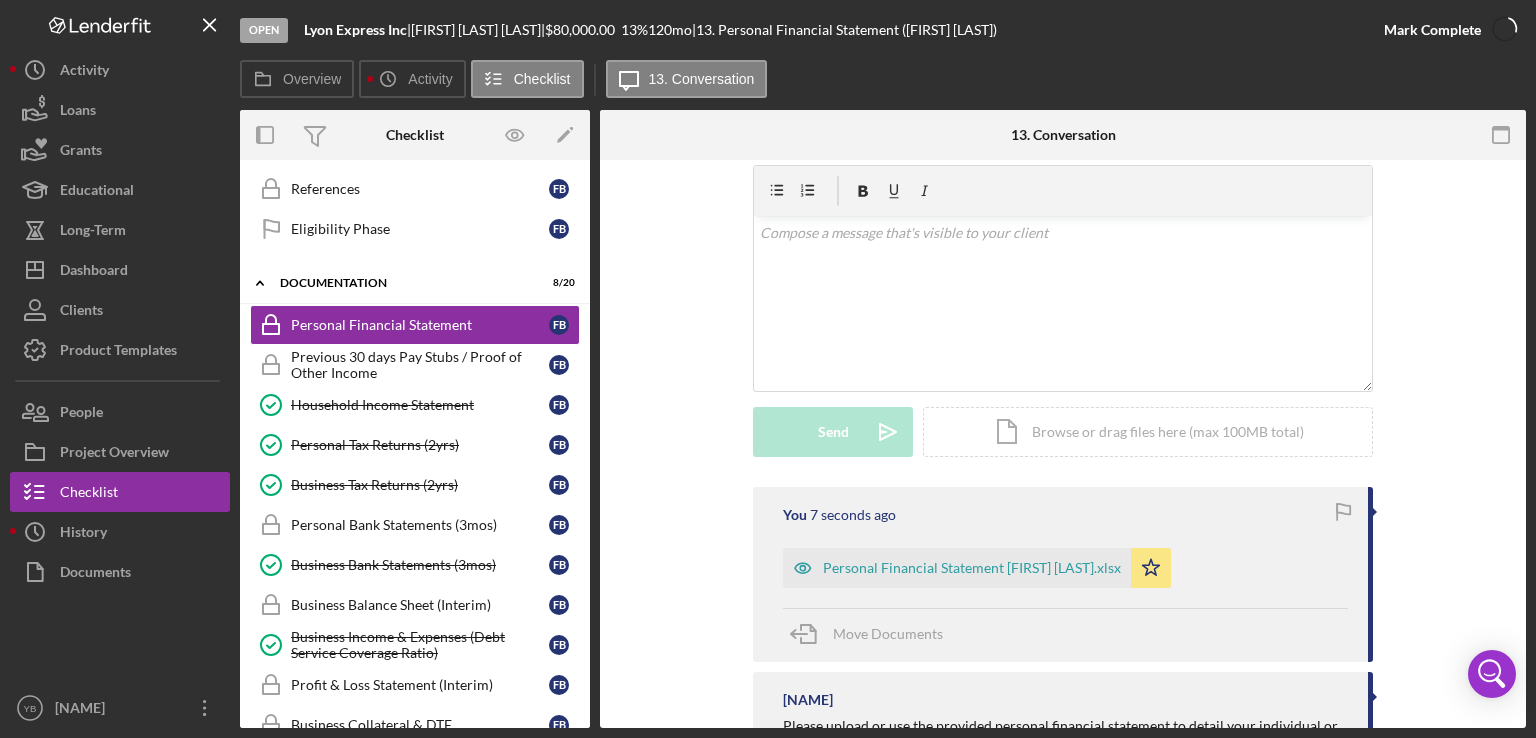 scroll, scrollTop: 340, scrollLeft: 0, axis: vertical 